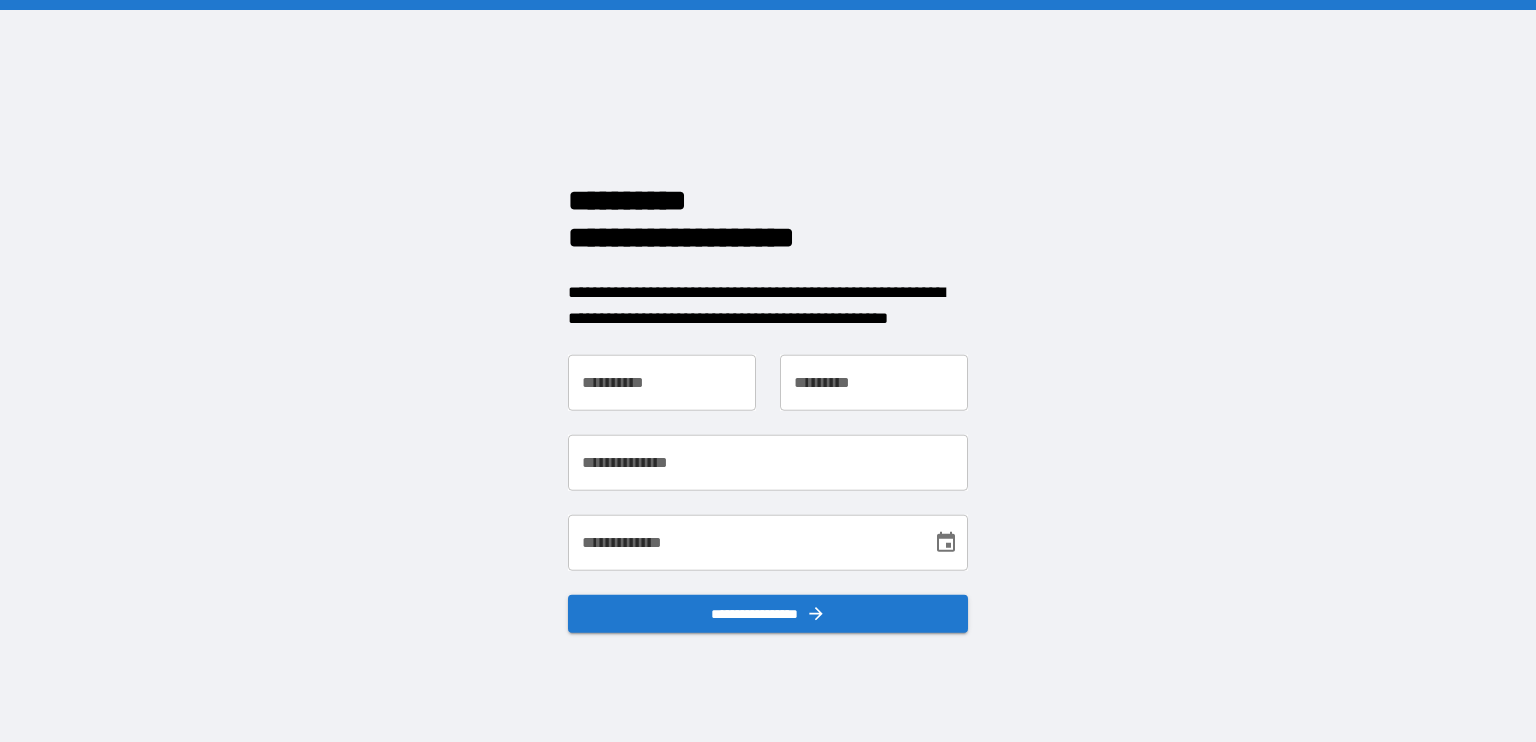 scroll, scrollTop: 0, scrollLeft: 0, axis: both 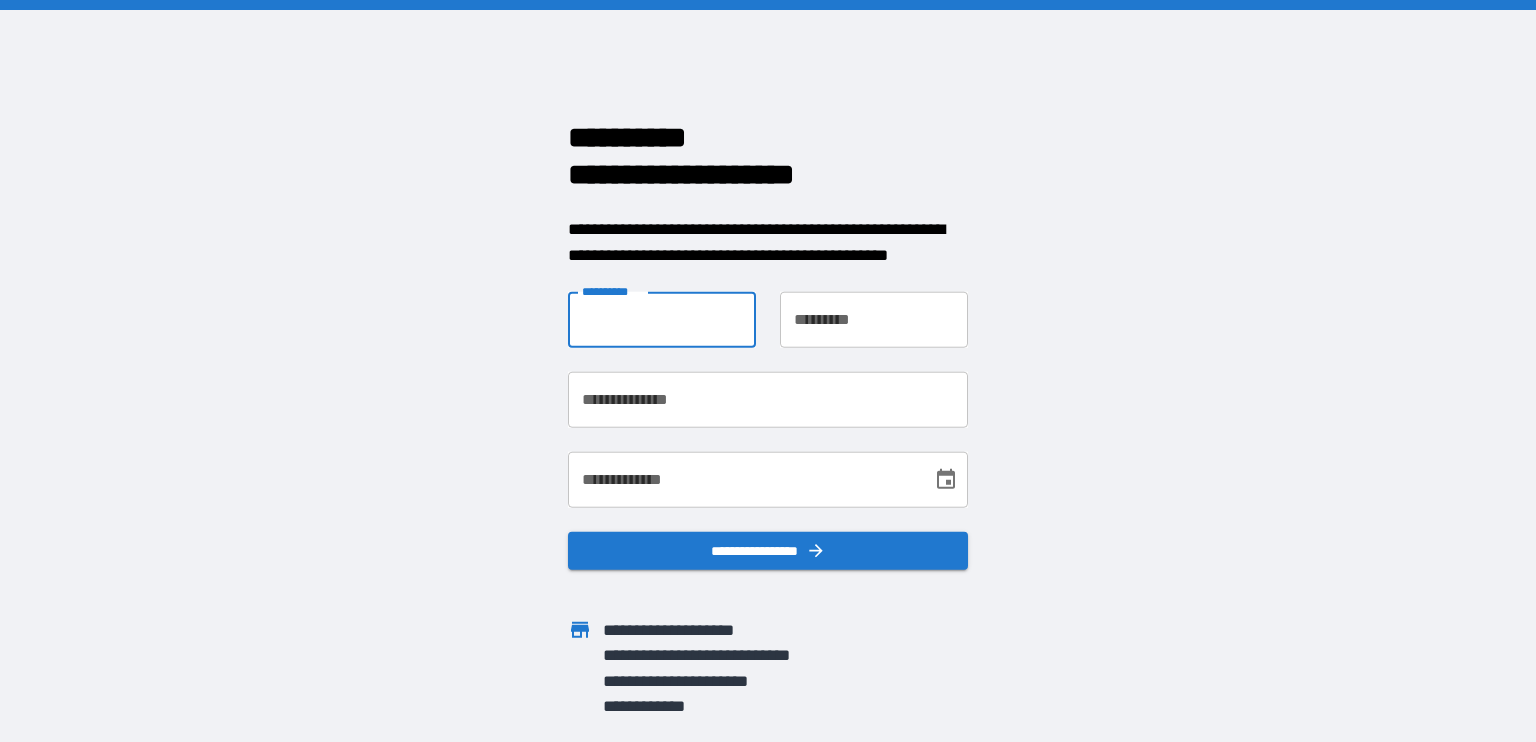 click on "**********" at bounding box center (662, 320) 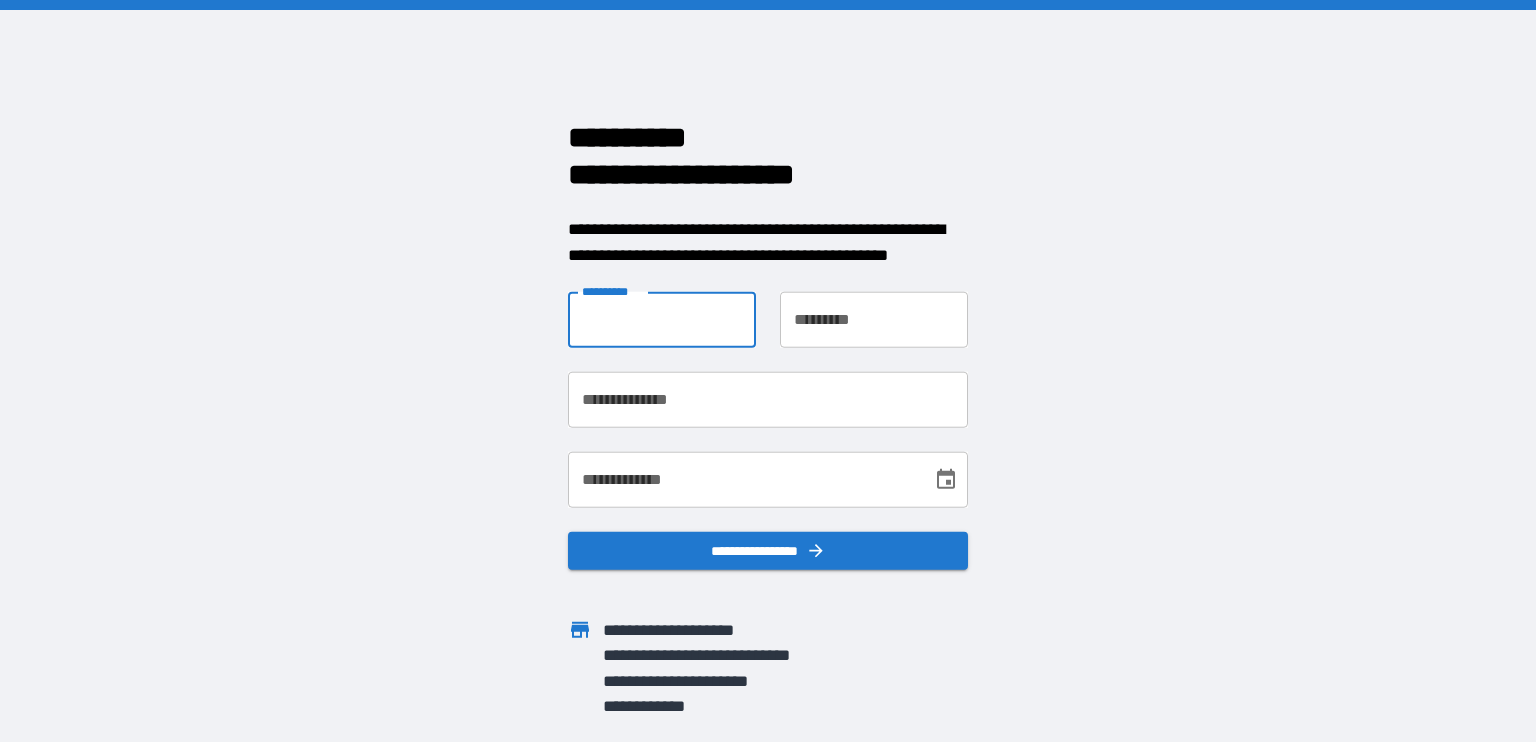 type on "****" 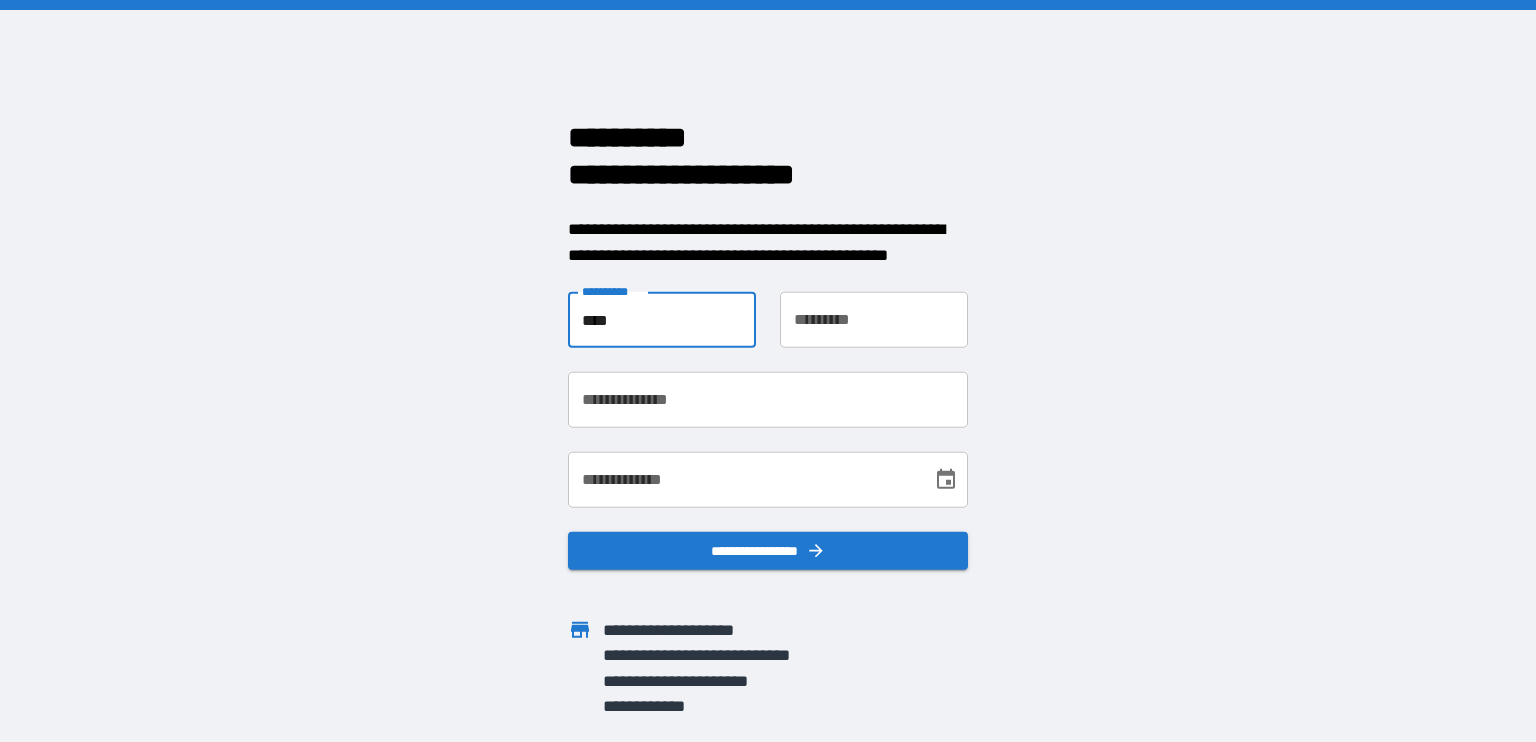 type on "*******" 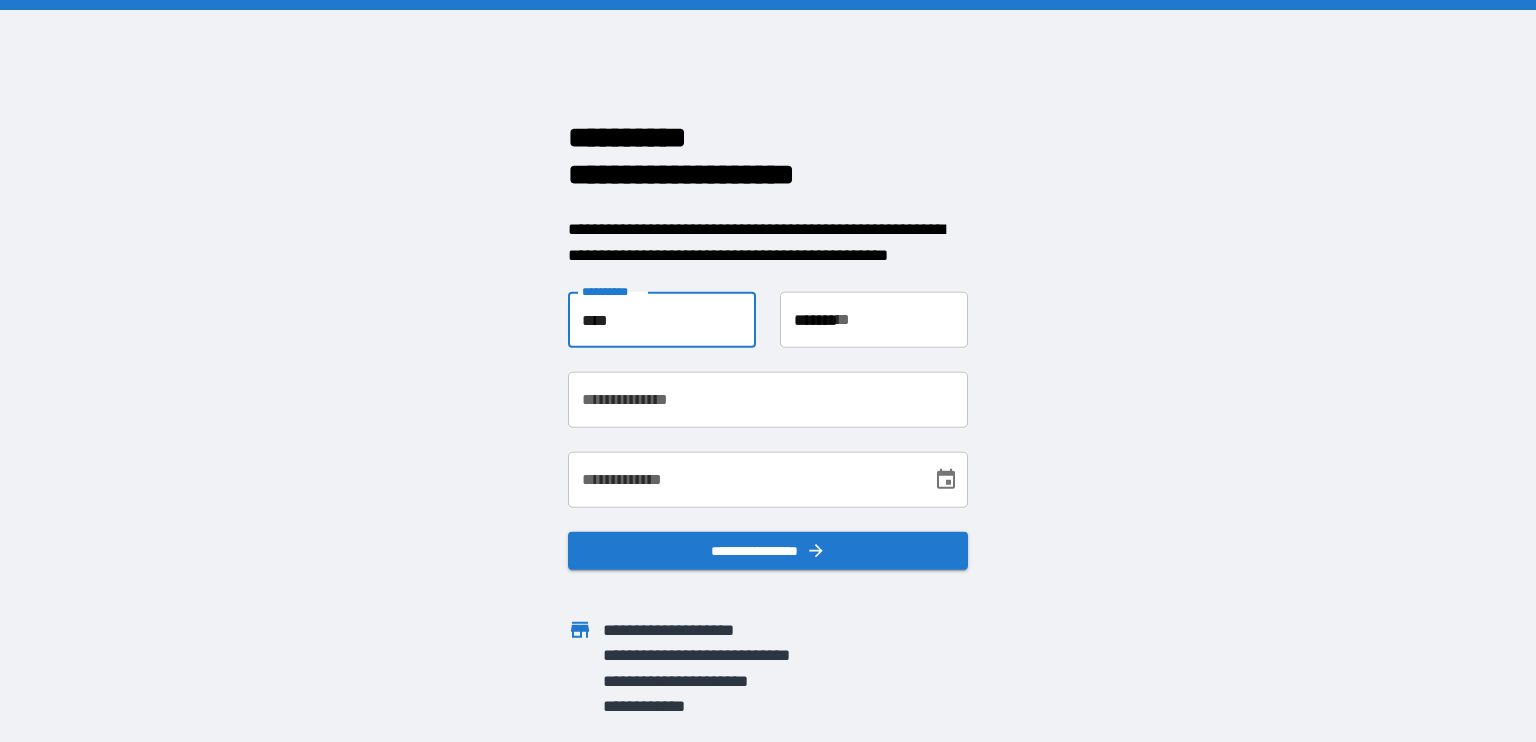 type on "**********" 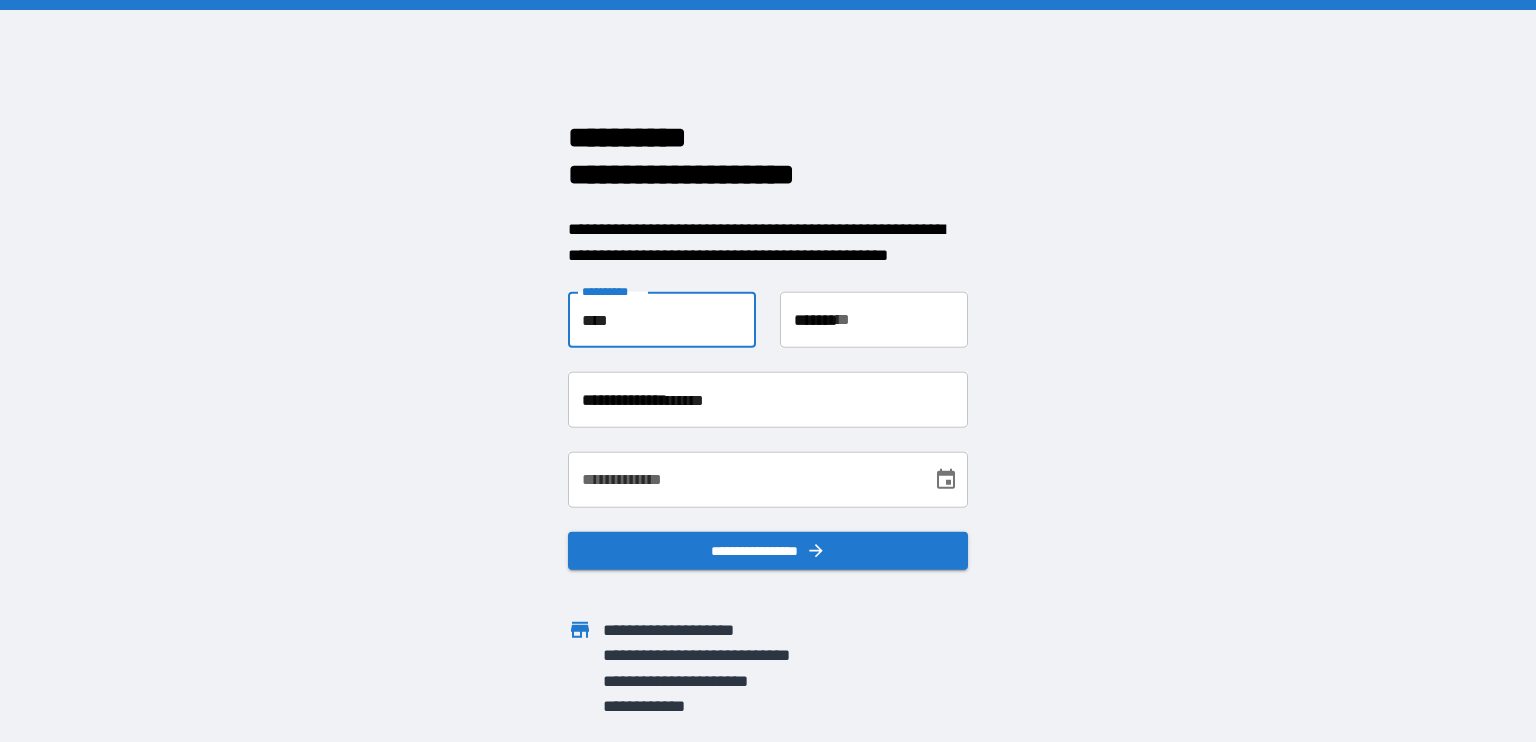 type on "**********" 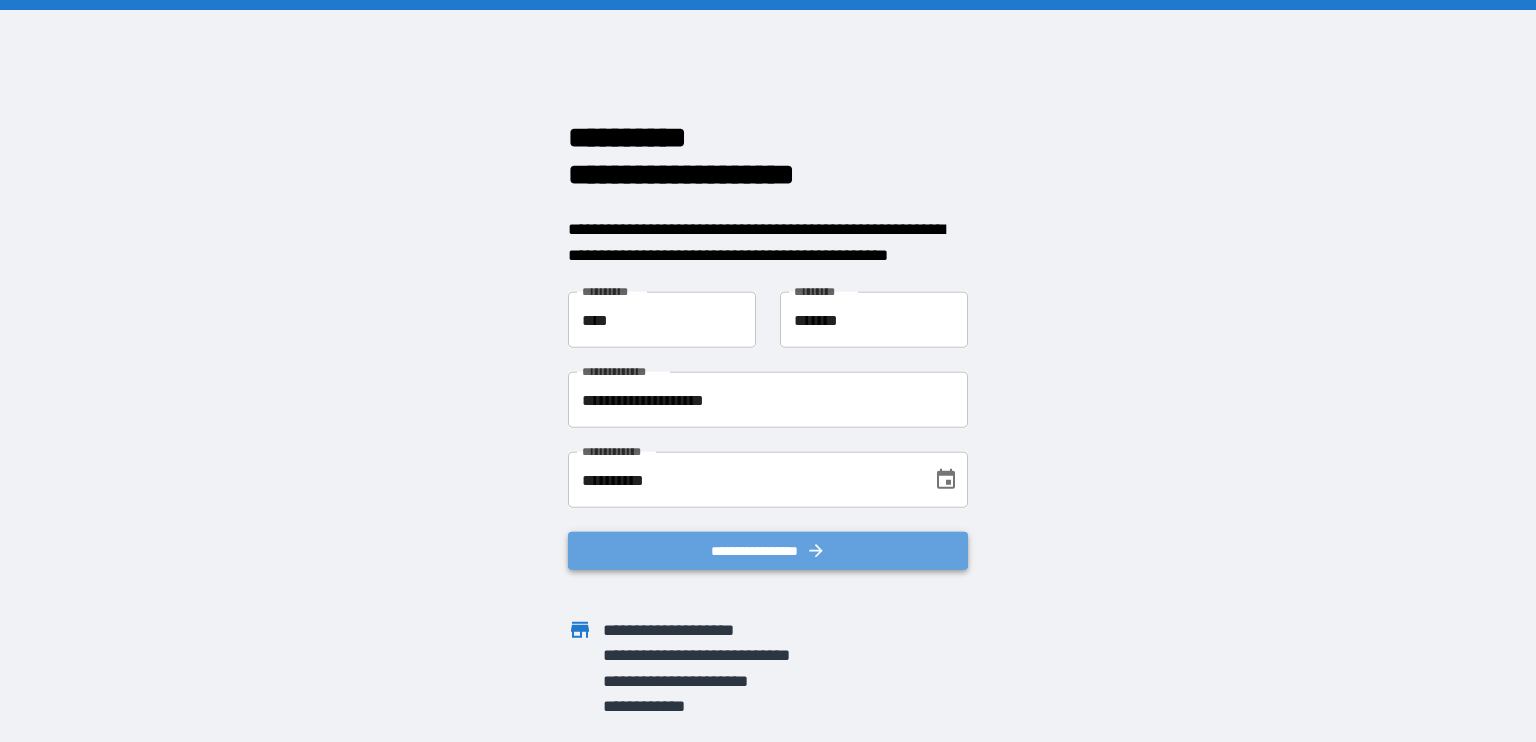 click on "**********" at bounding box center [768, 551] 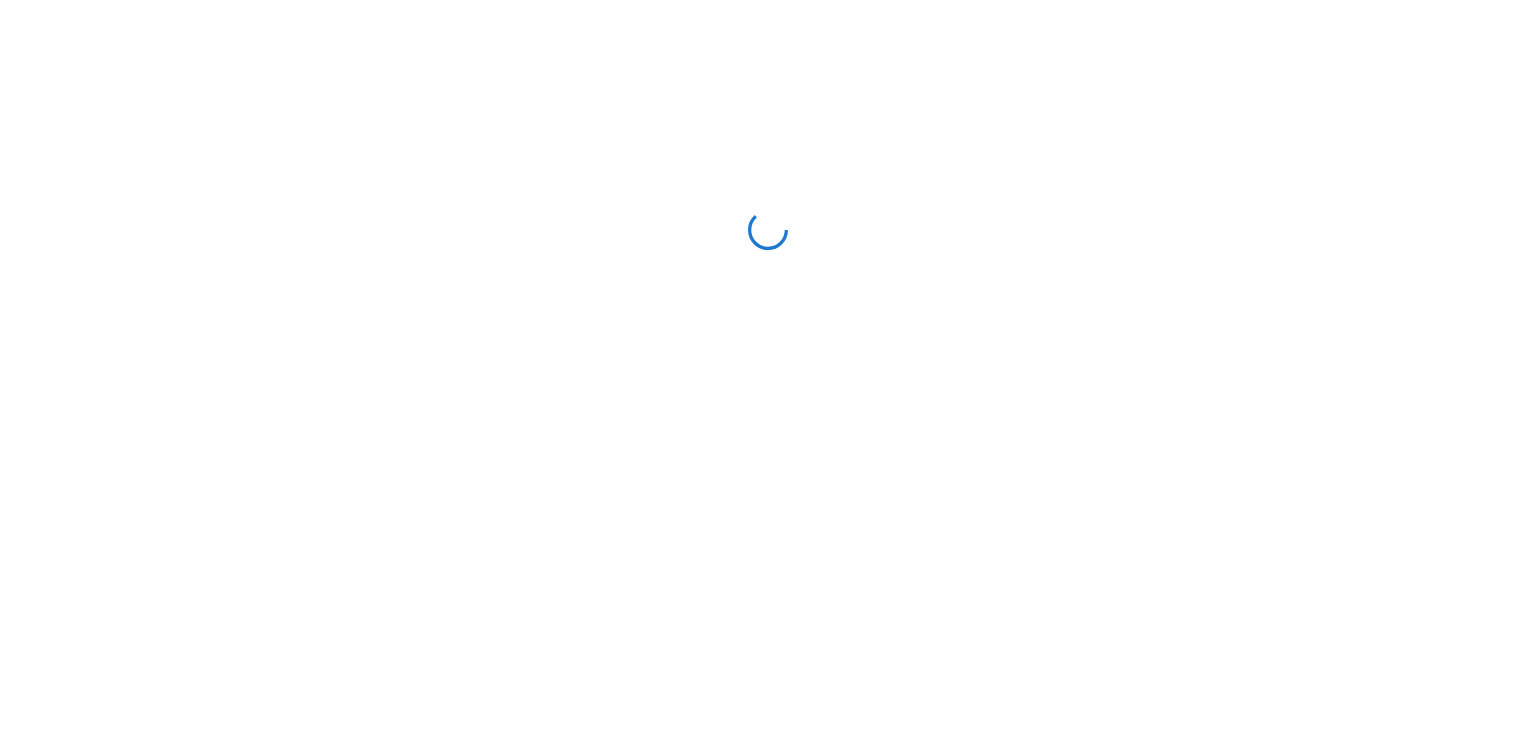scroll, scrollTop: 0, scrollLeft: 0, axis: both 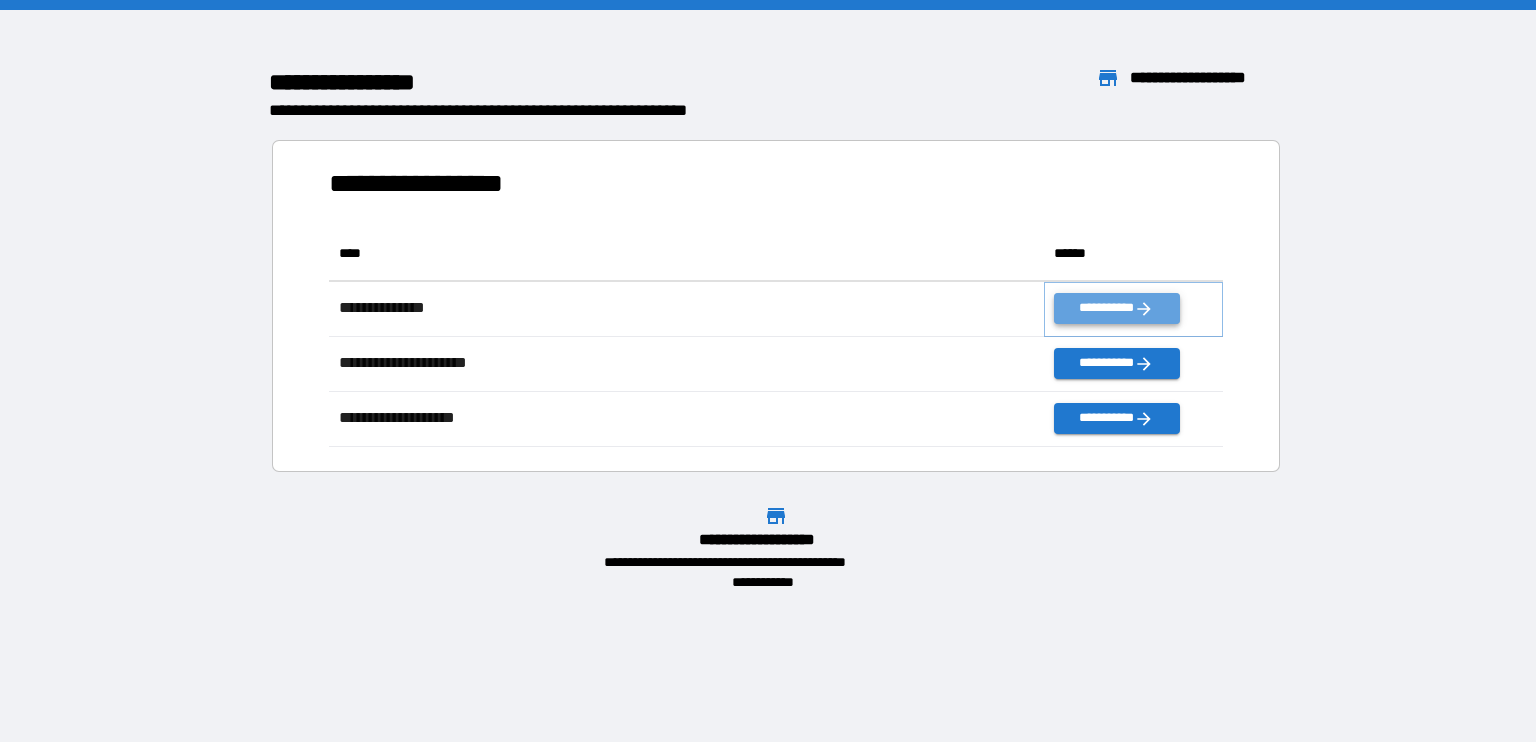 click on "**********" at bounding box center [1116, 308] 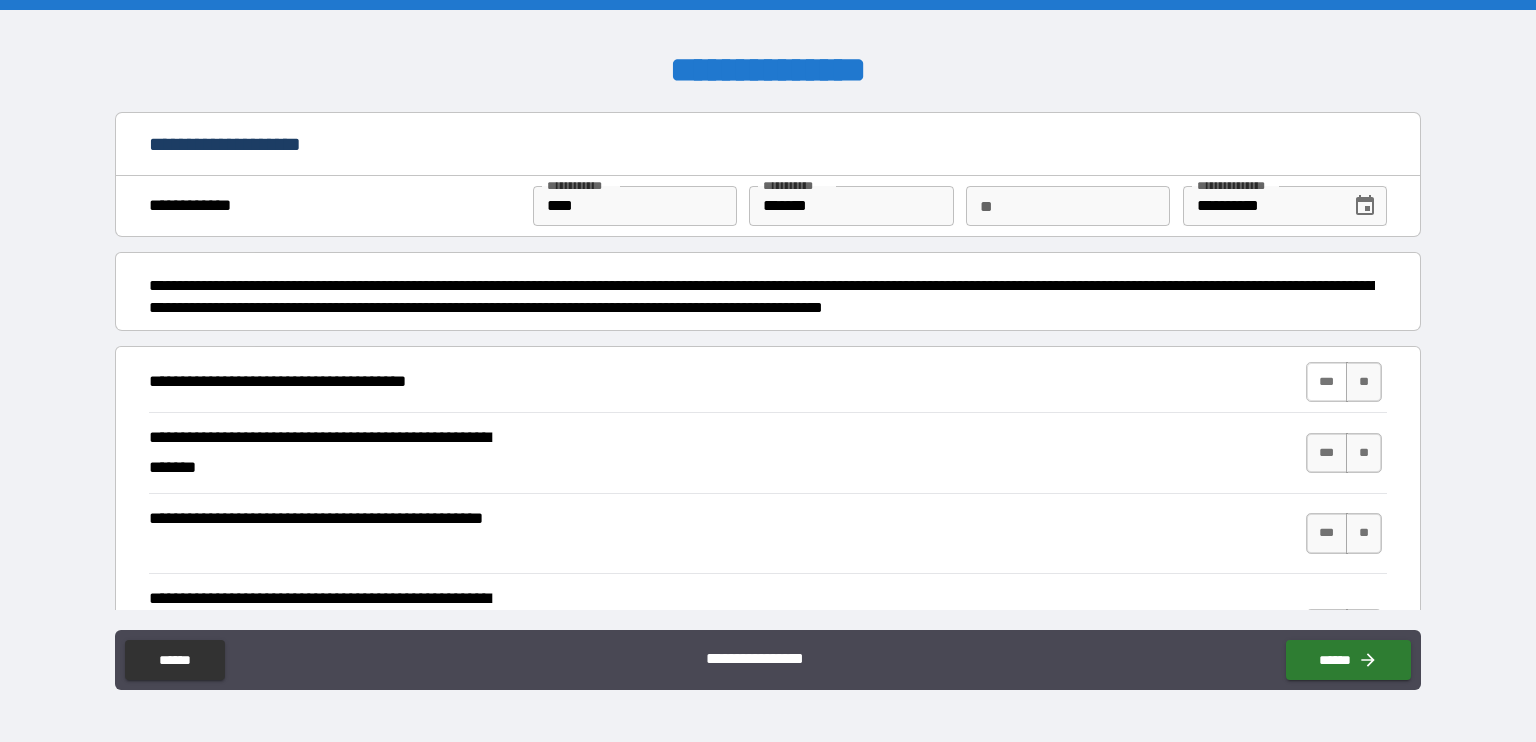 click on "***" at bounding box center [1327, 382] 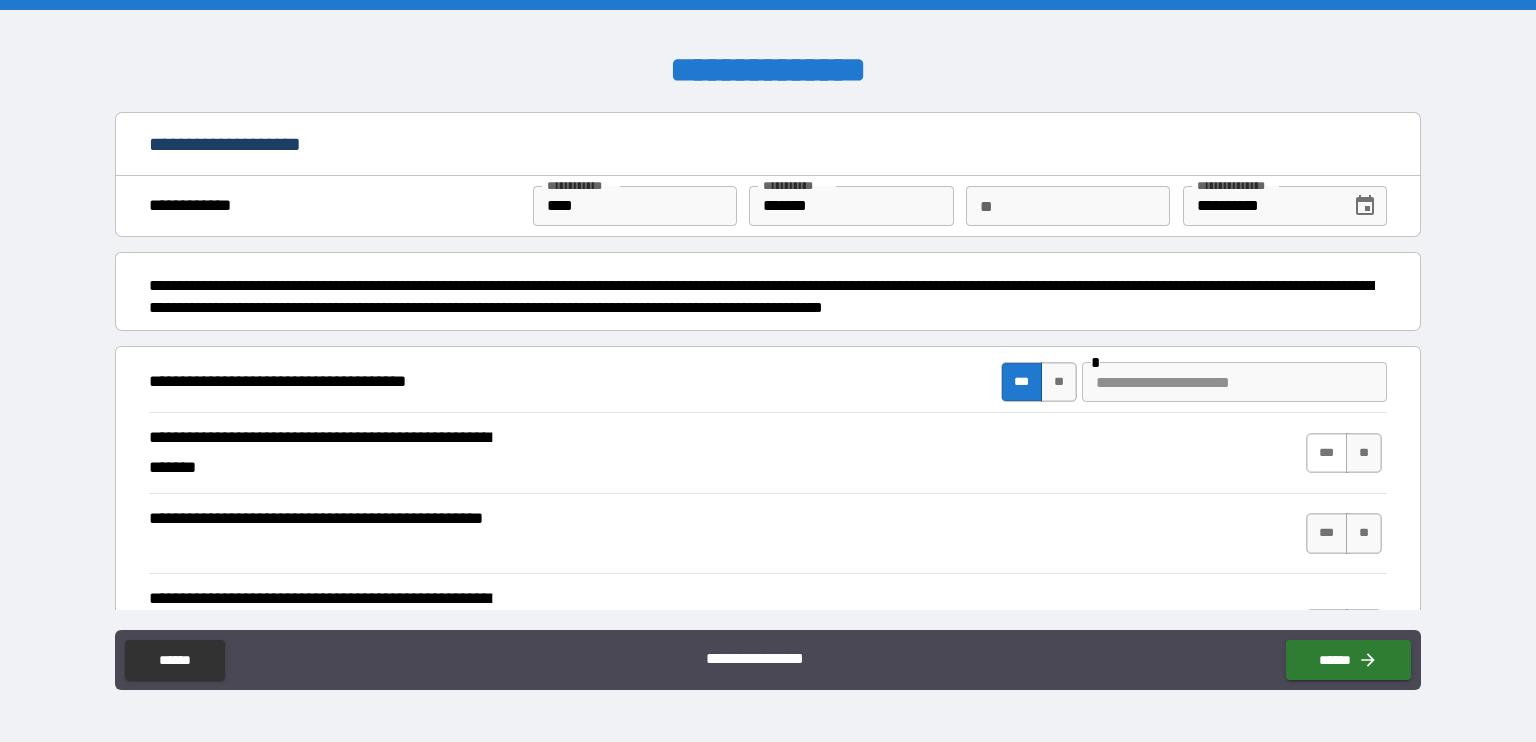 click on "***" at bounding box center [1327, 453] 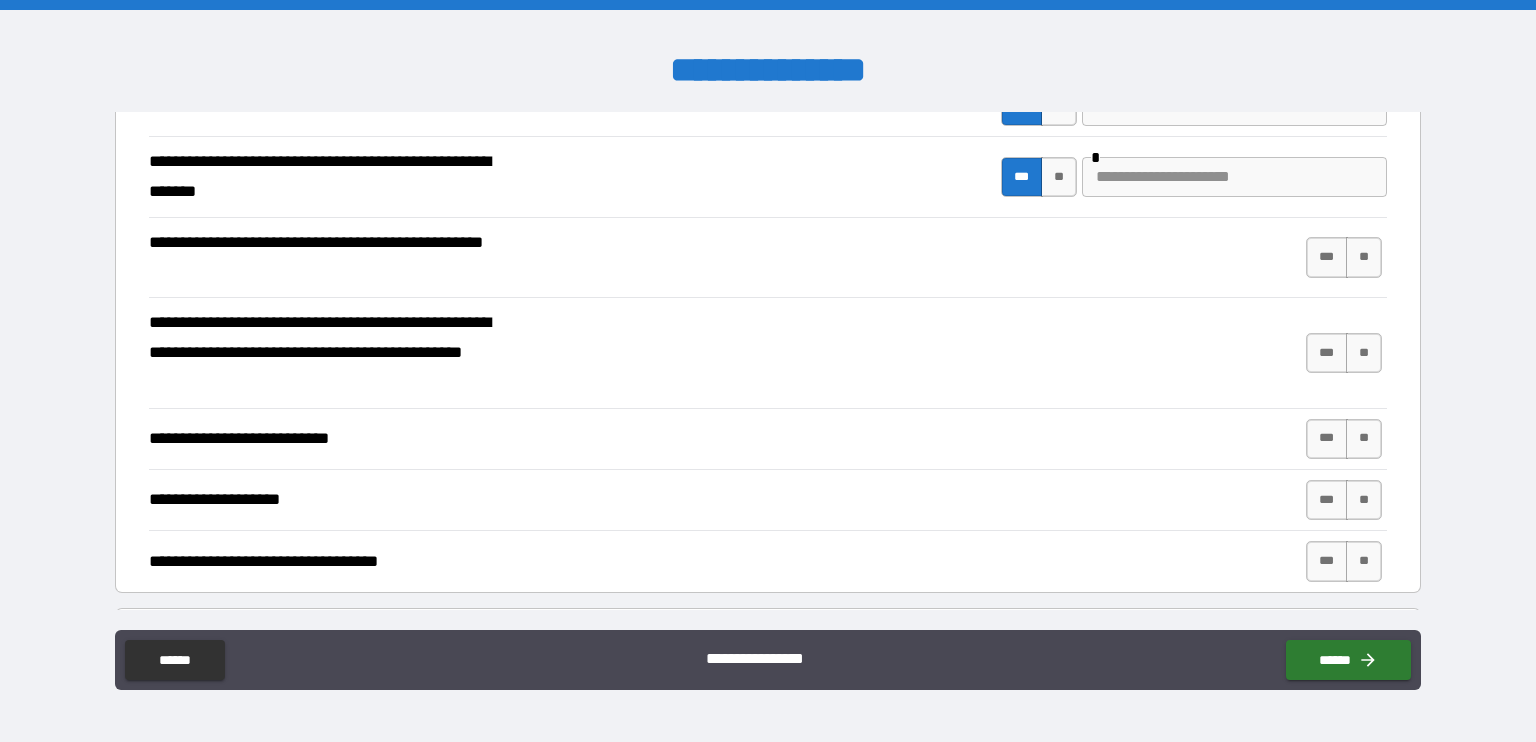 scroll, scrollTop: 313, scrollLeft: 0, axis: vertical 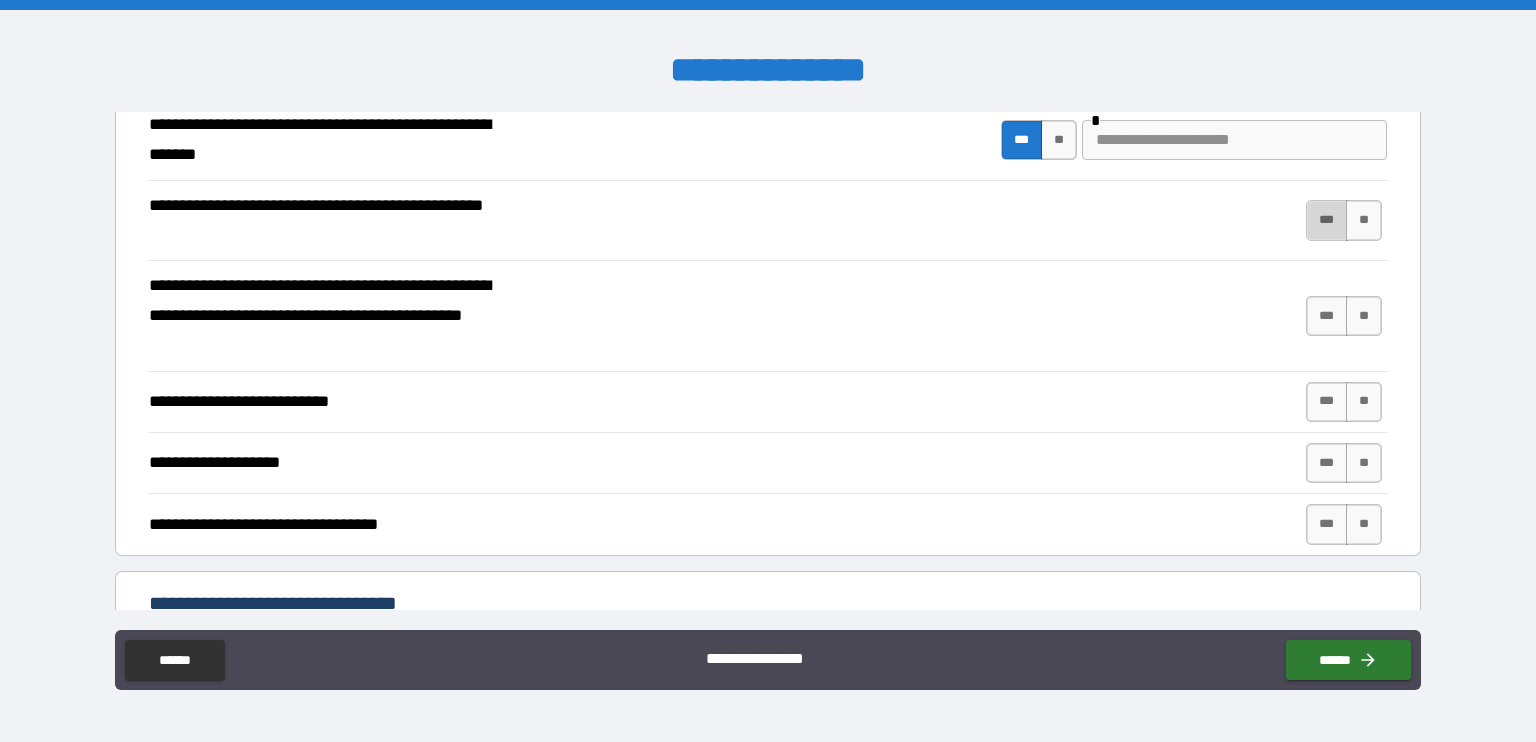 click on "***" at bounding box center (1327, 220) 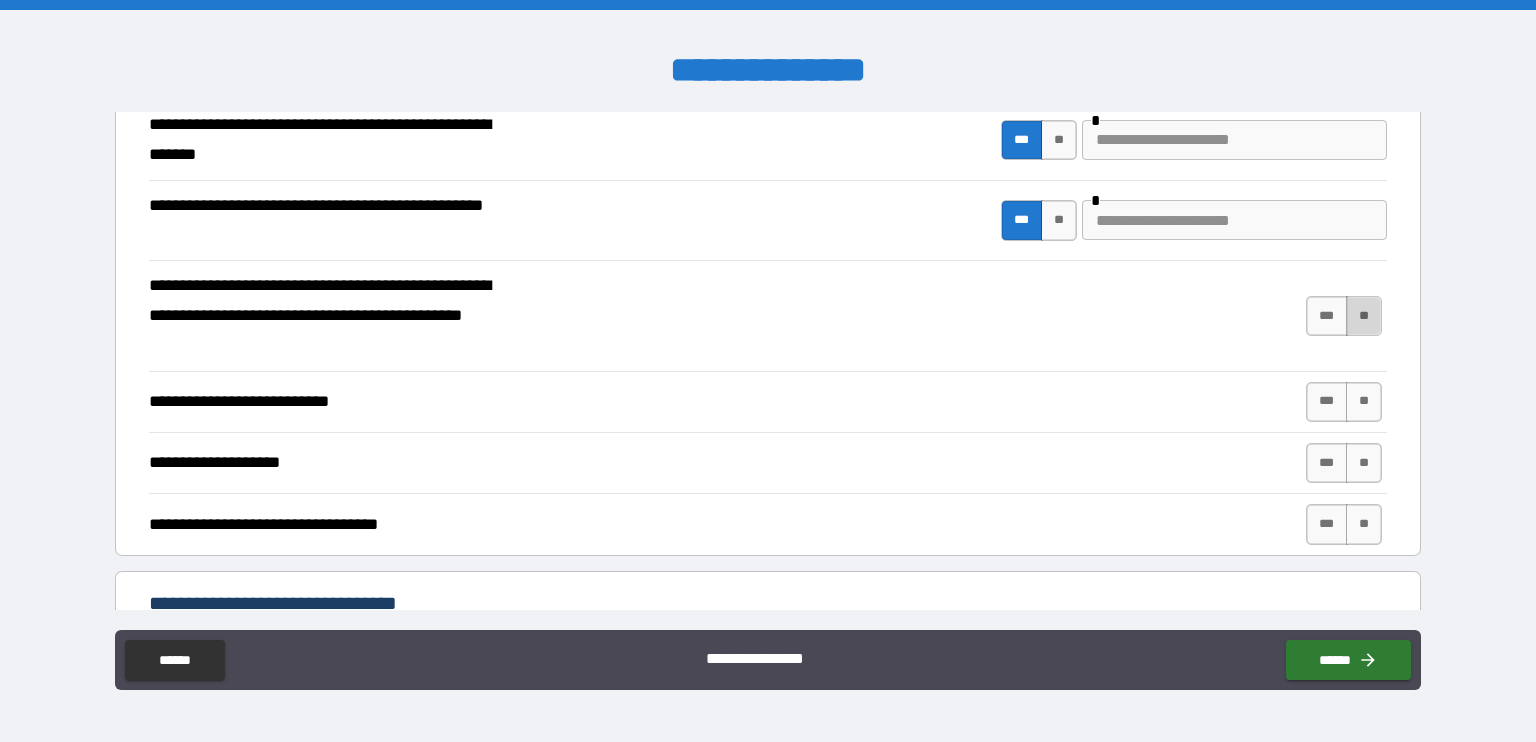 click on "**" at bounding box center [1364, 316] 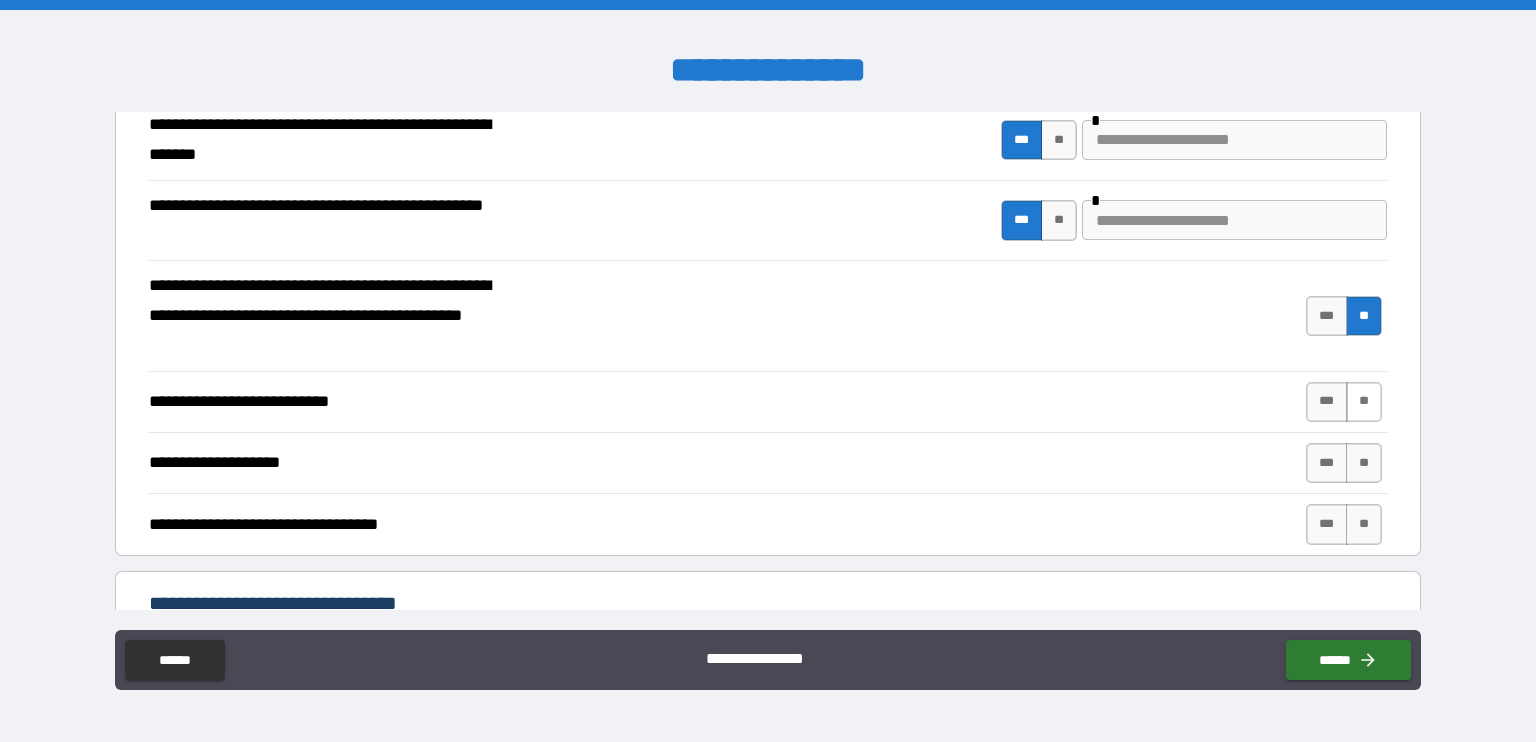 click on "**" at bounding box center [1364, 402] 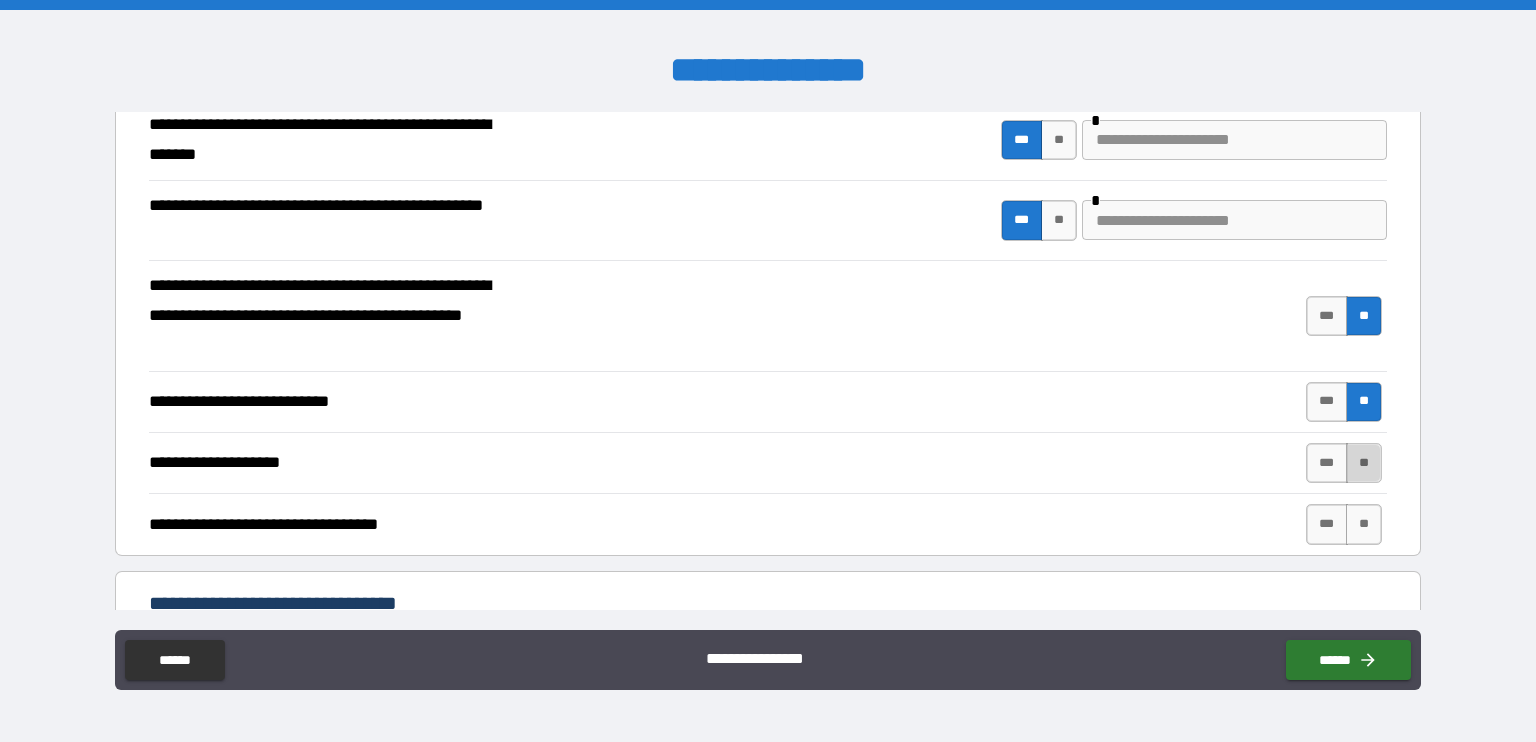 click on "**" at bounding box center [1364, 463] 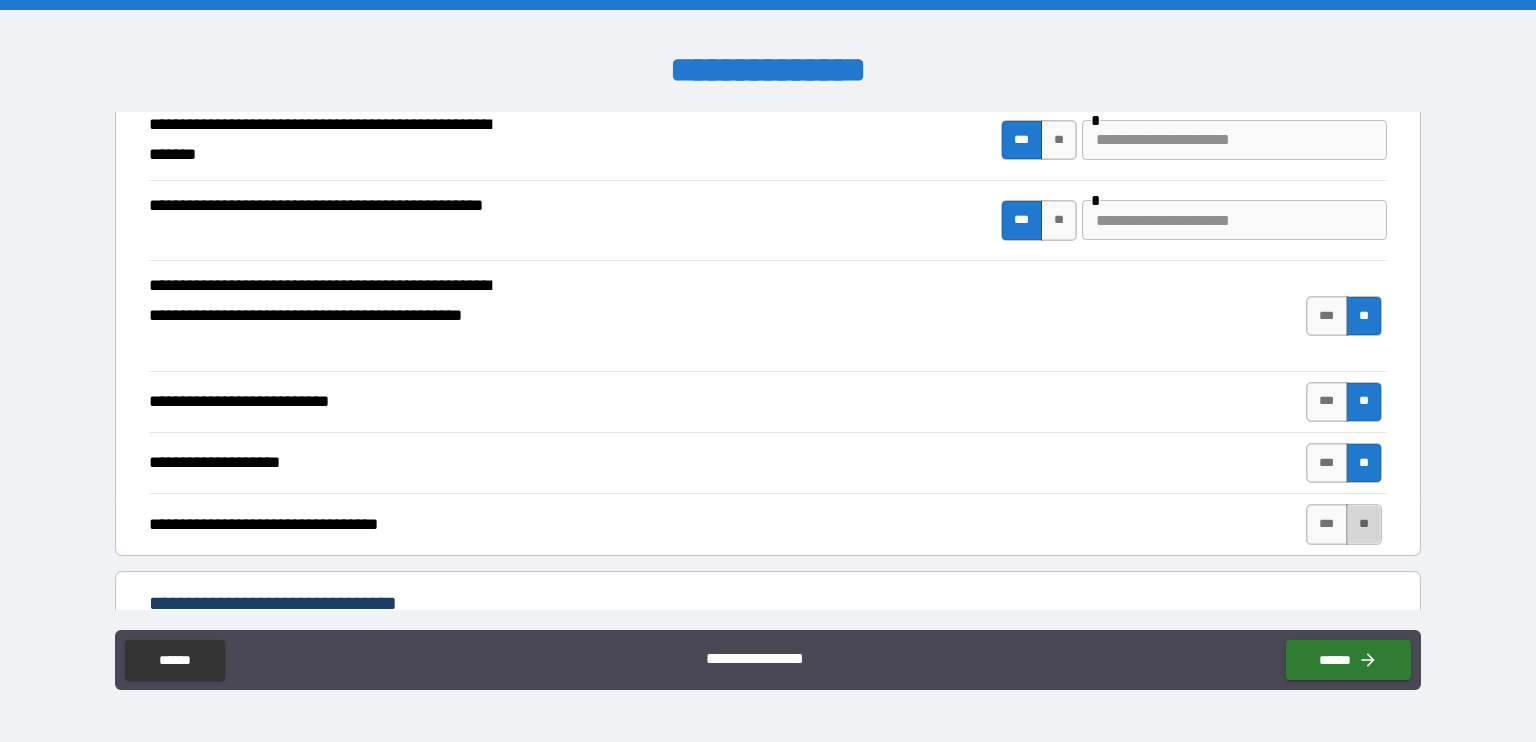 click on "**" at bounding box center [1364, 524] 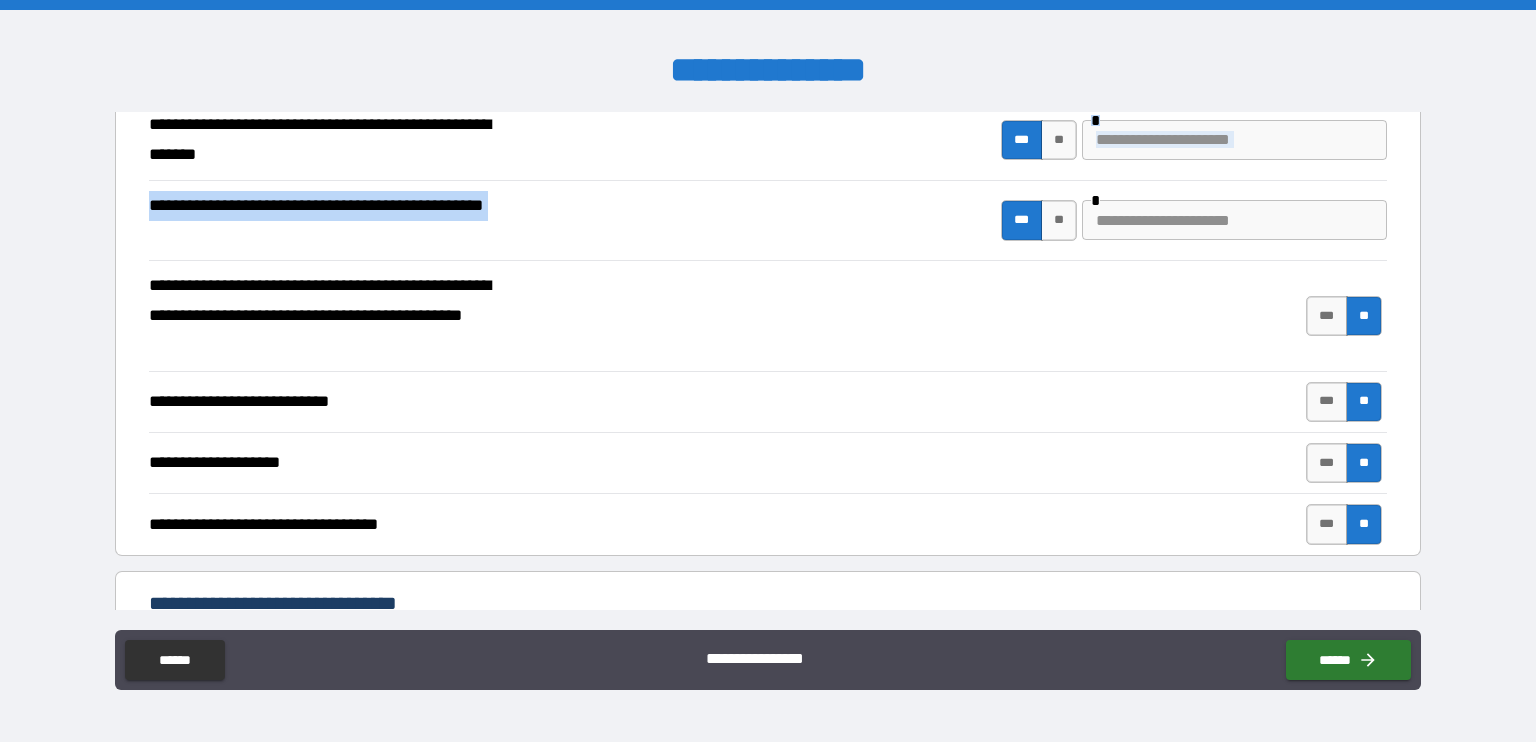 drag, startPoint x: 1424, startPoint y: 180, endPoint x: 1435, endPoint y: 194, distance: 17.804493 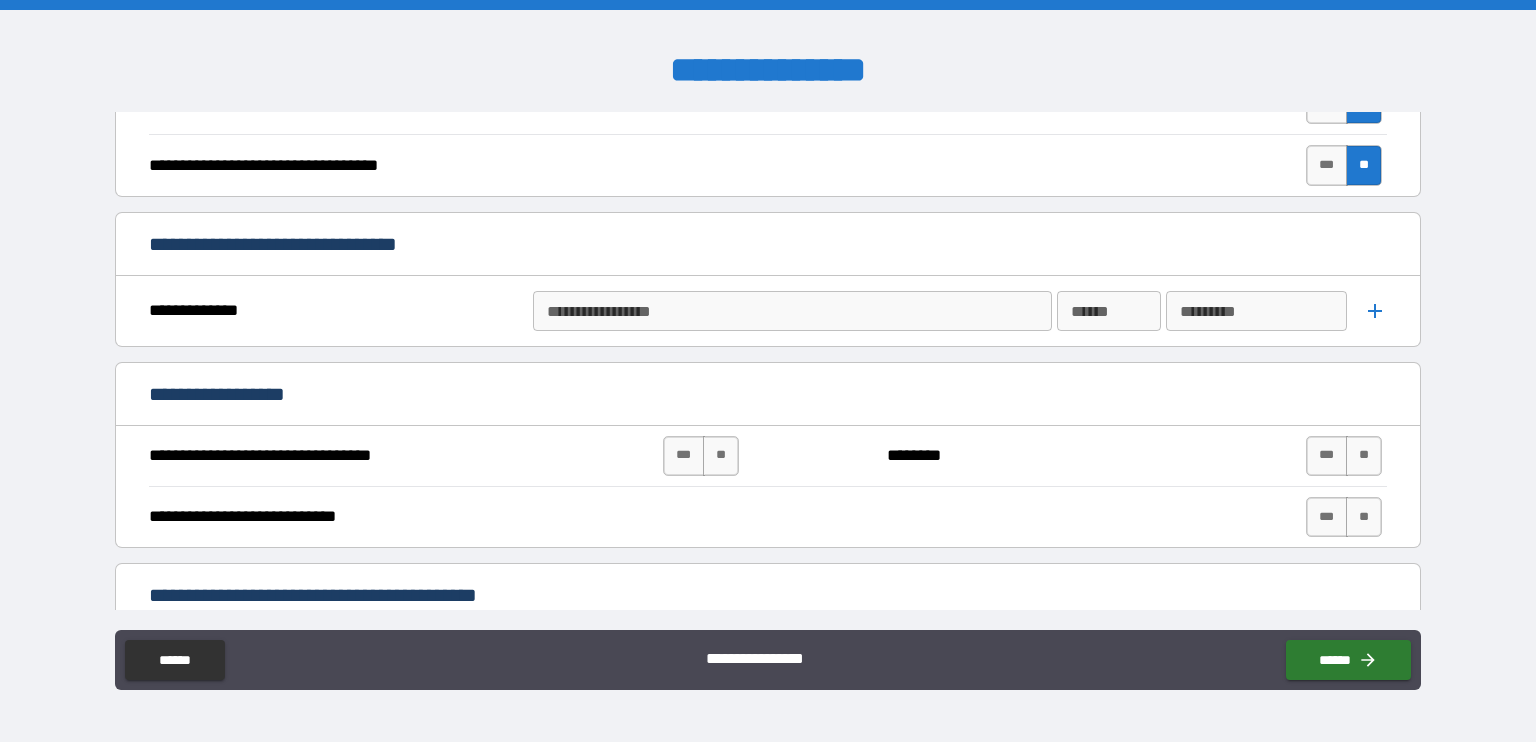 scroll, scrollTop: 679, scrollLeft: 0, axis: vertical 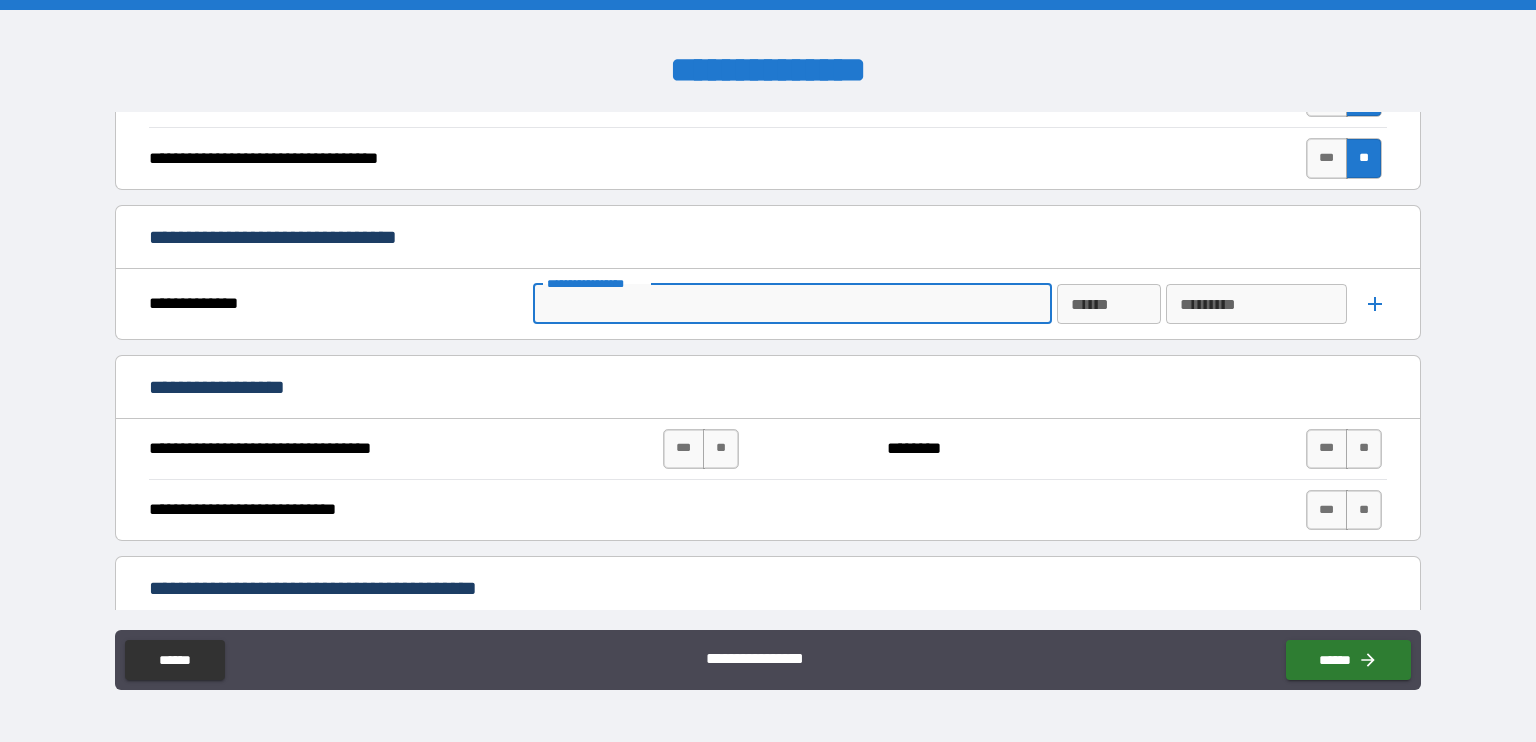 click on "**********" at bounding box center [791, 304] 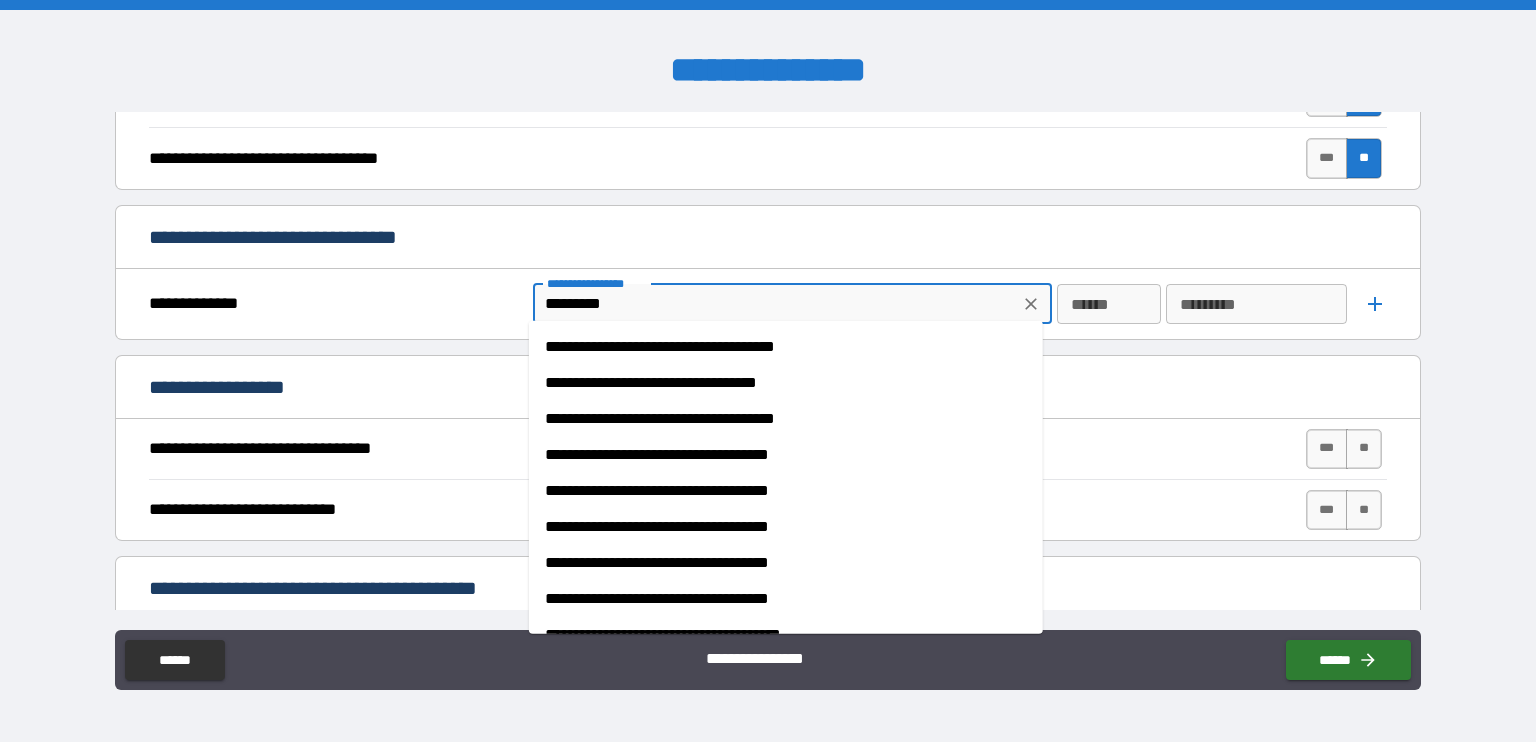 type on "*********" 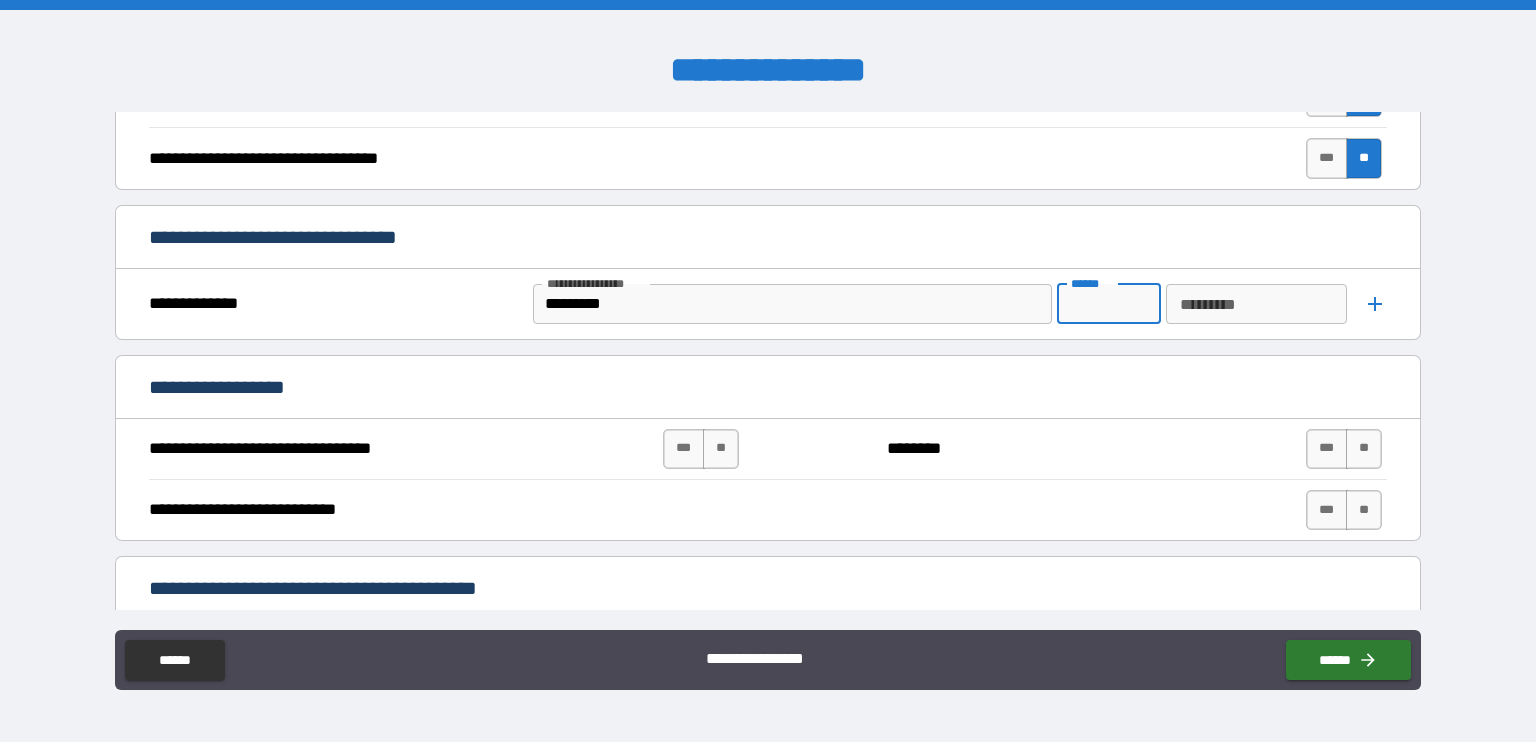 click on "****** ******" at bounding box center [1109, 304] 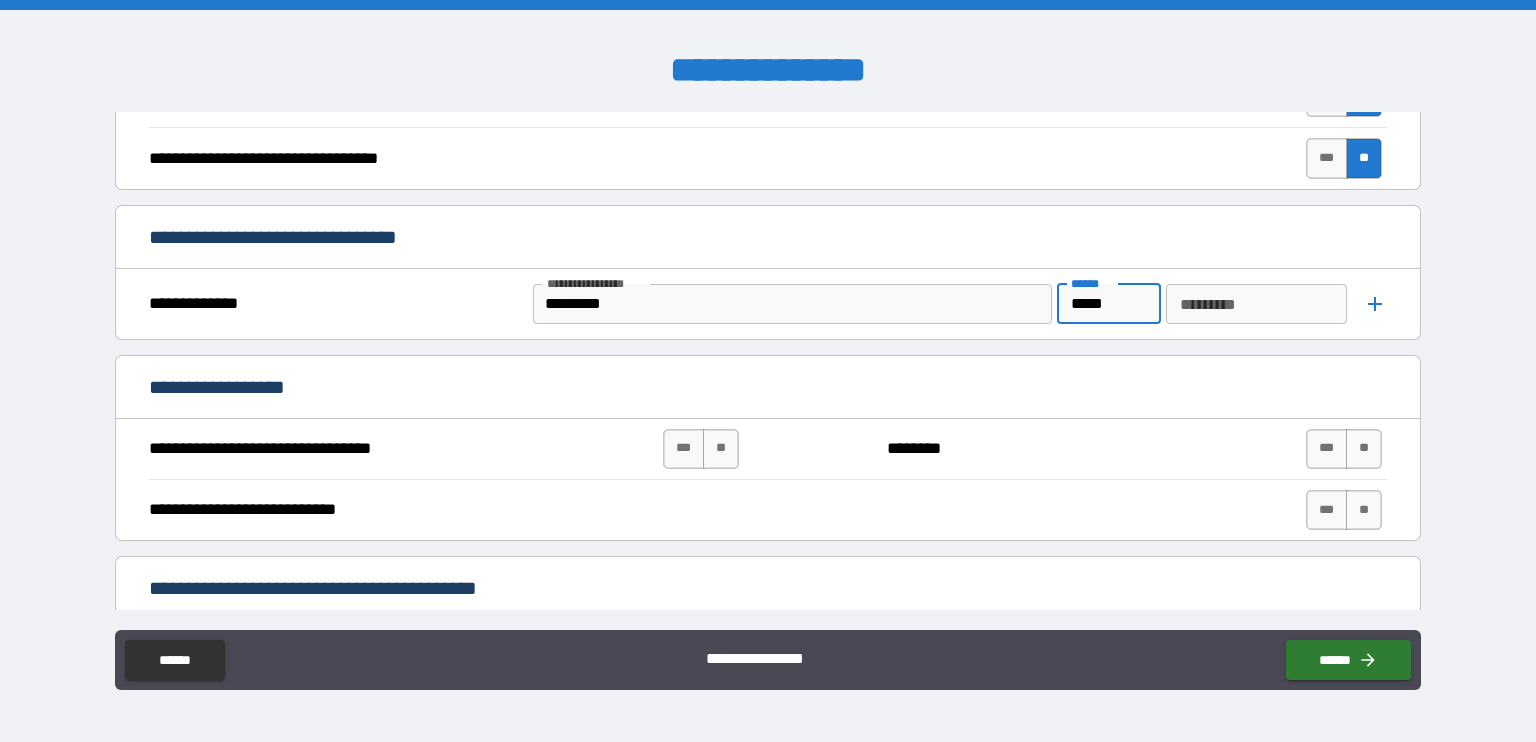 type on "*****" 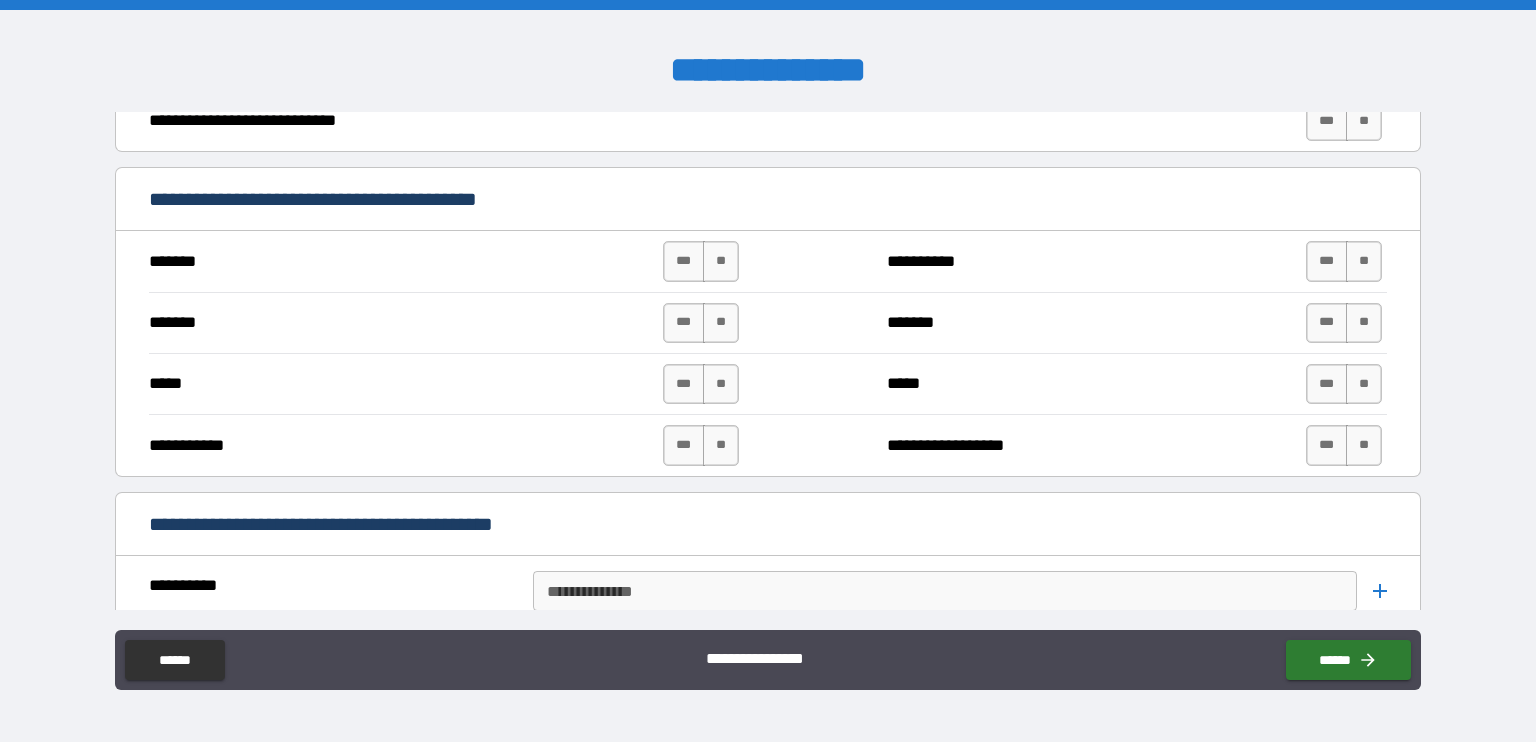scroll, scrollTop: 1082, scrollLeft: 0, axis: vertical 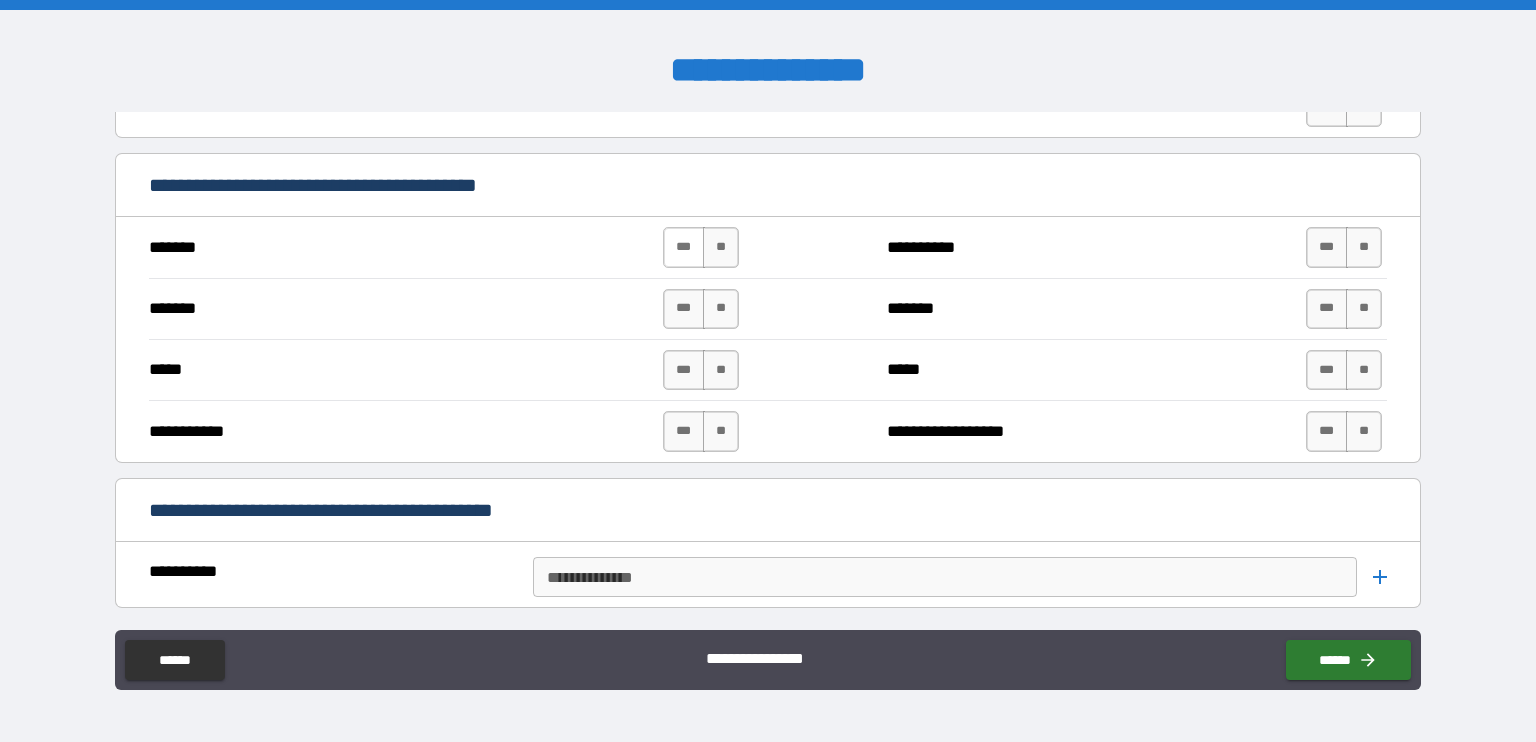 type on "**********" 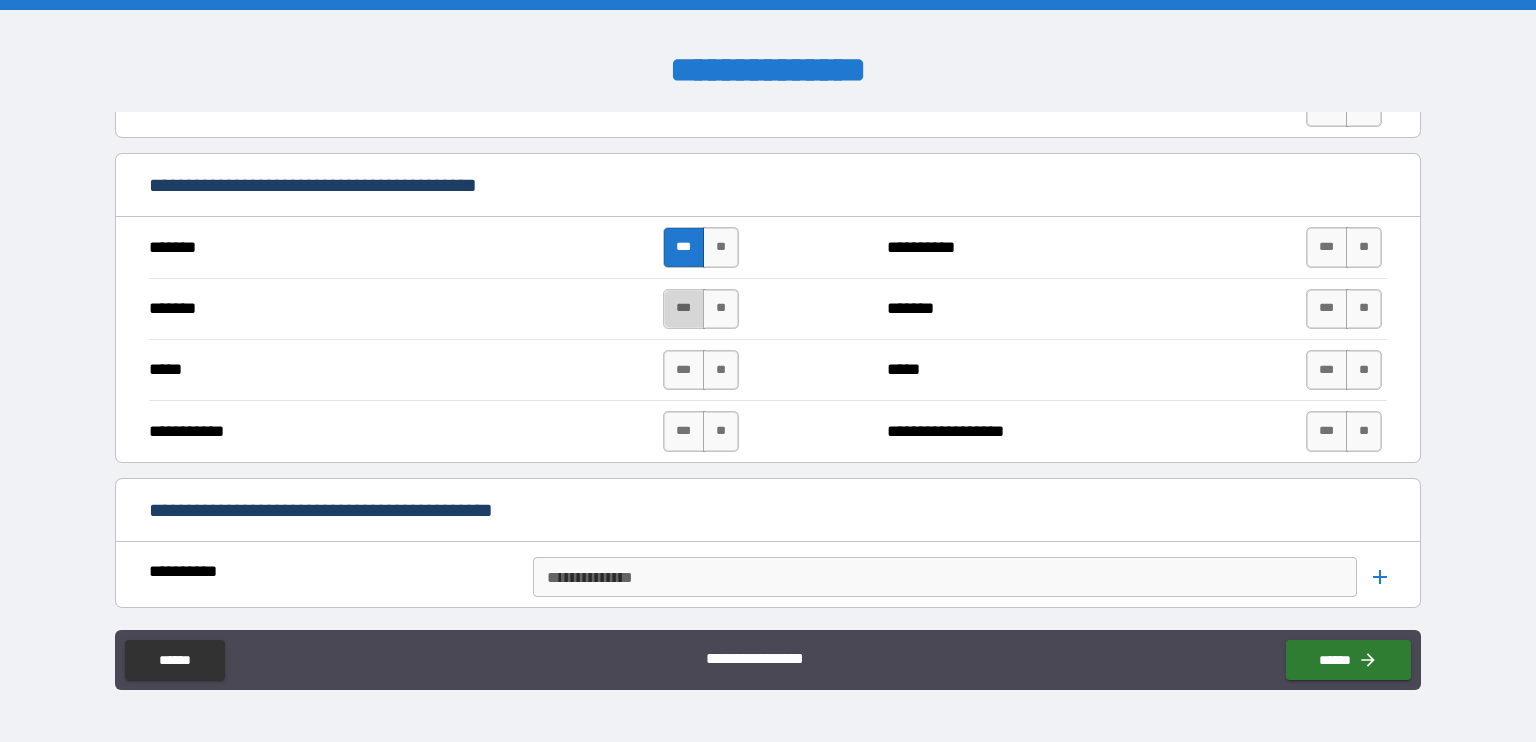 click on "***" at bounding box center (684, 309) 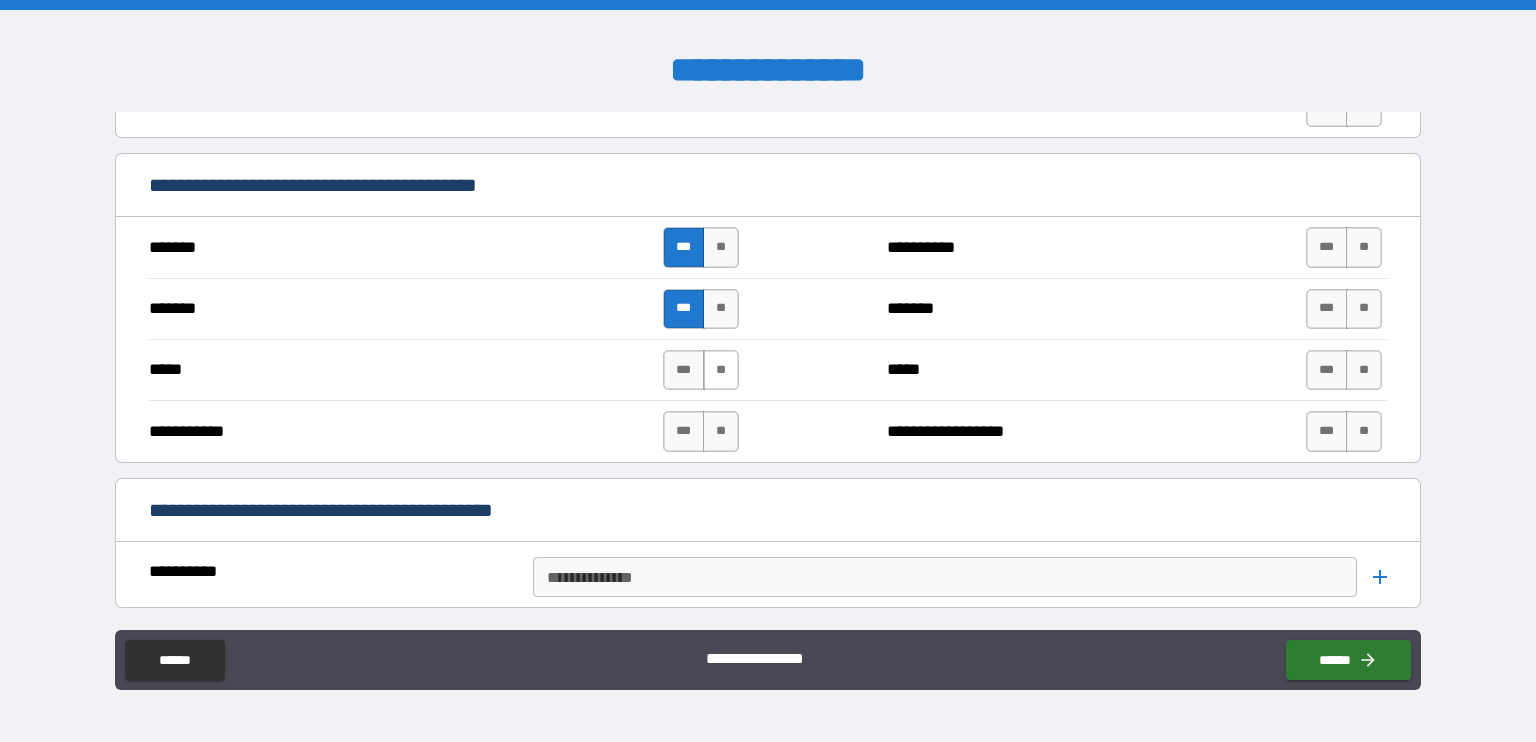 click on "**" at bounding box center [721, 370] 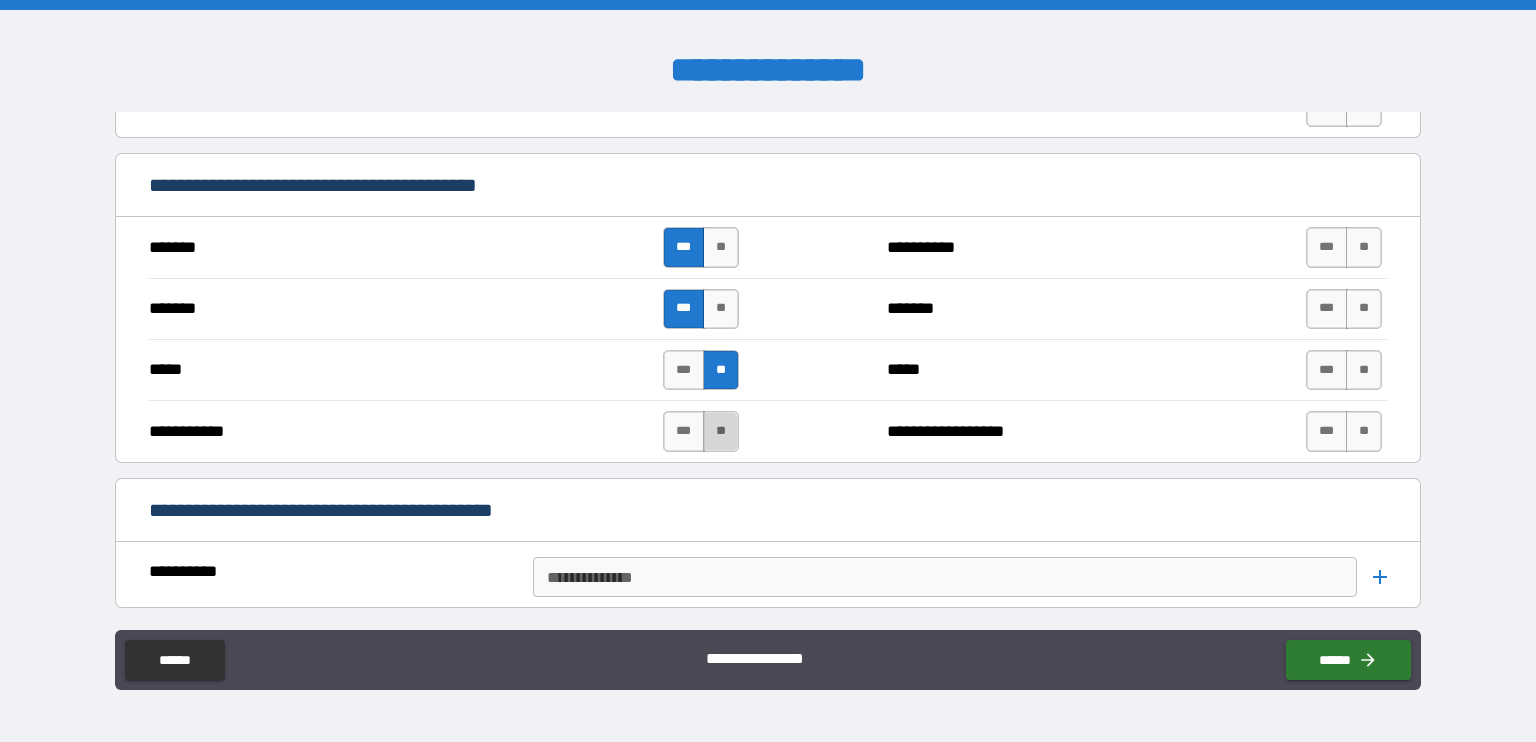 click on "**" at bounding box center [721, 431] 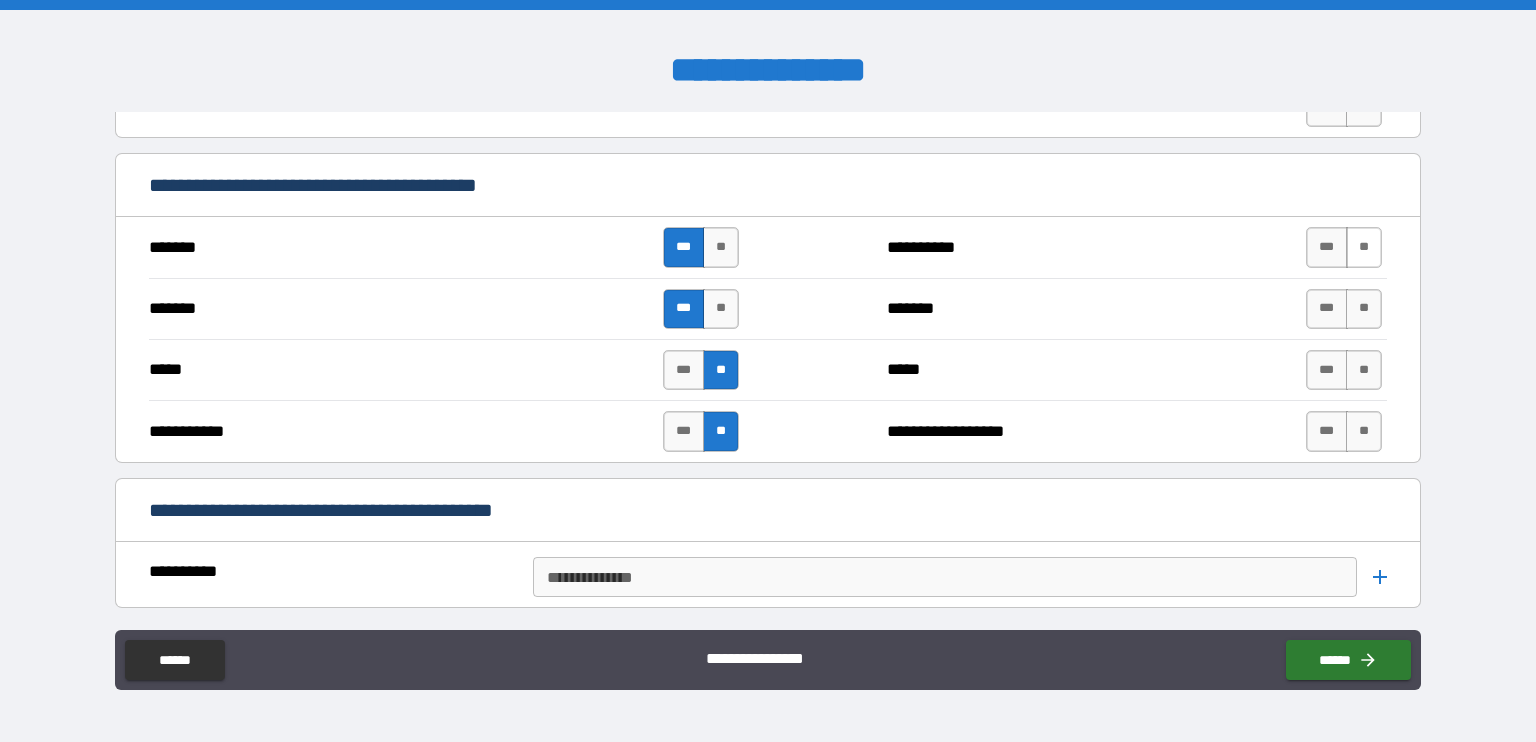 click on "**" at bounding box center (1364, 247) 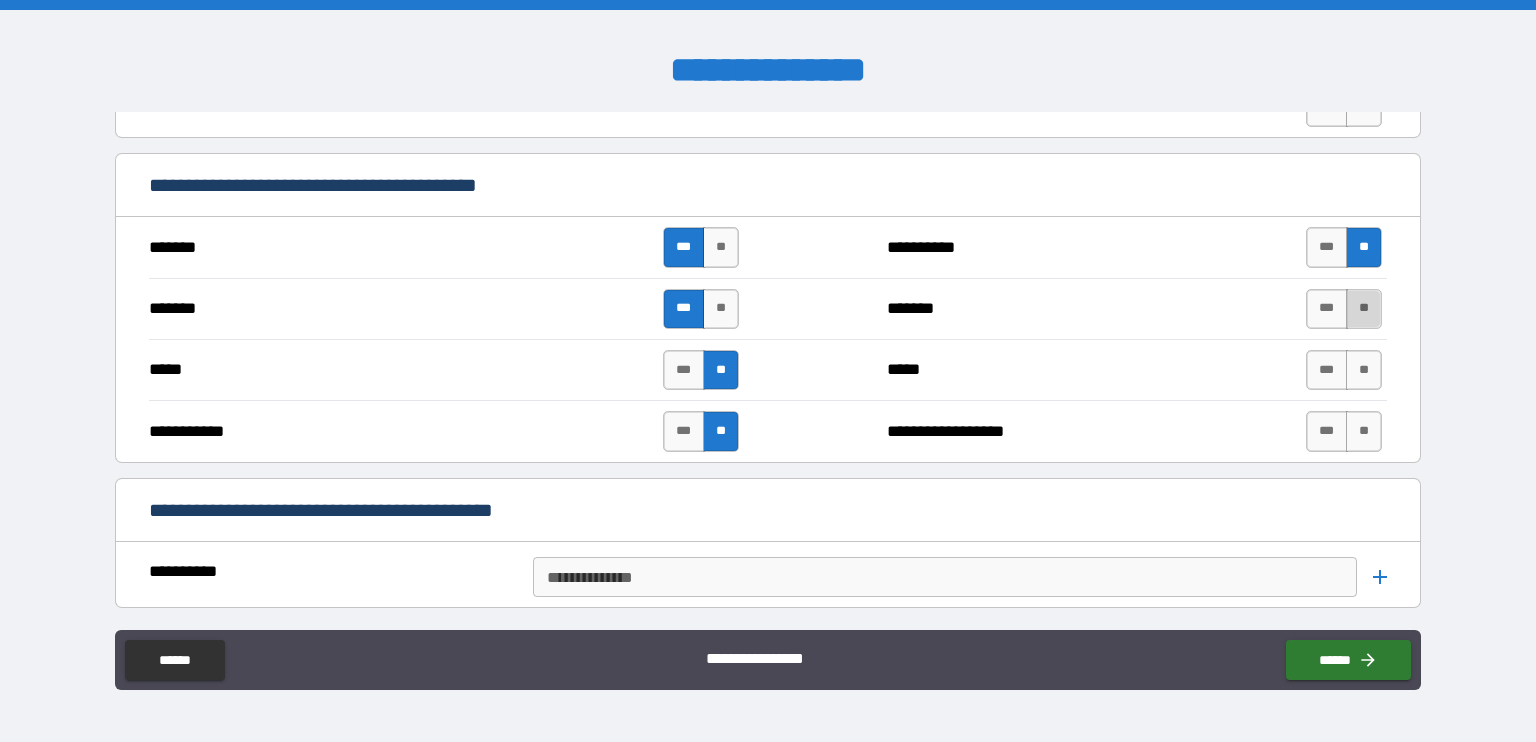 click on "**" at bounding box center [1364, 309] 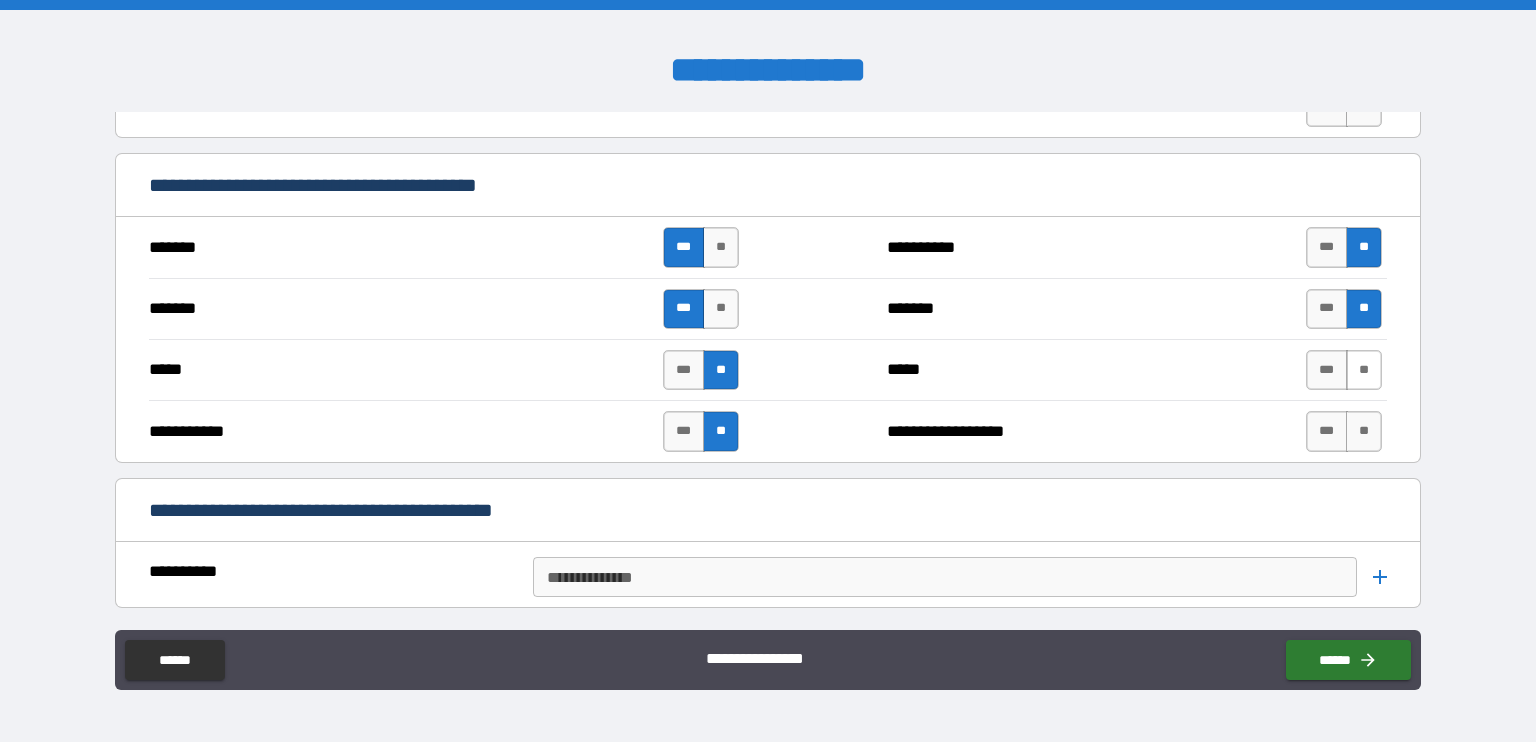 click on "**" at bounding box center (1364, 370) 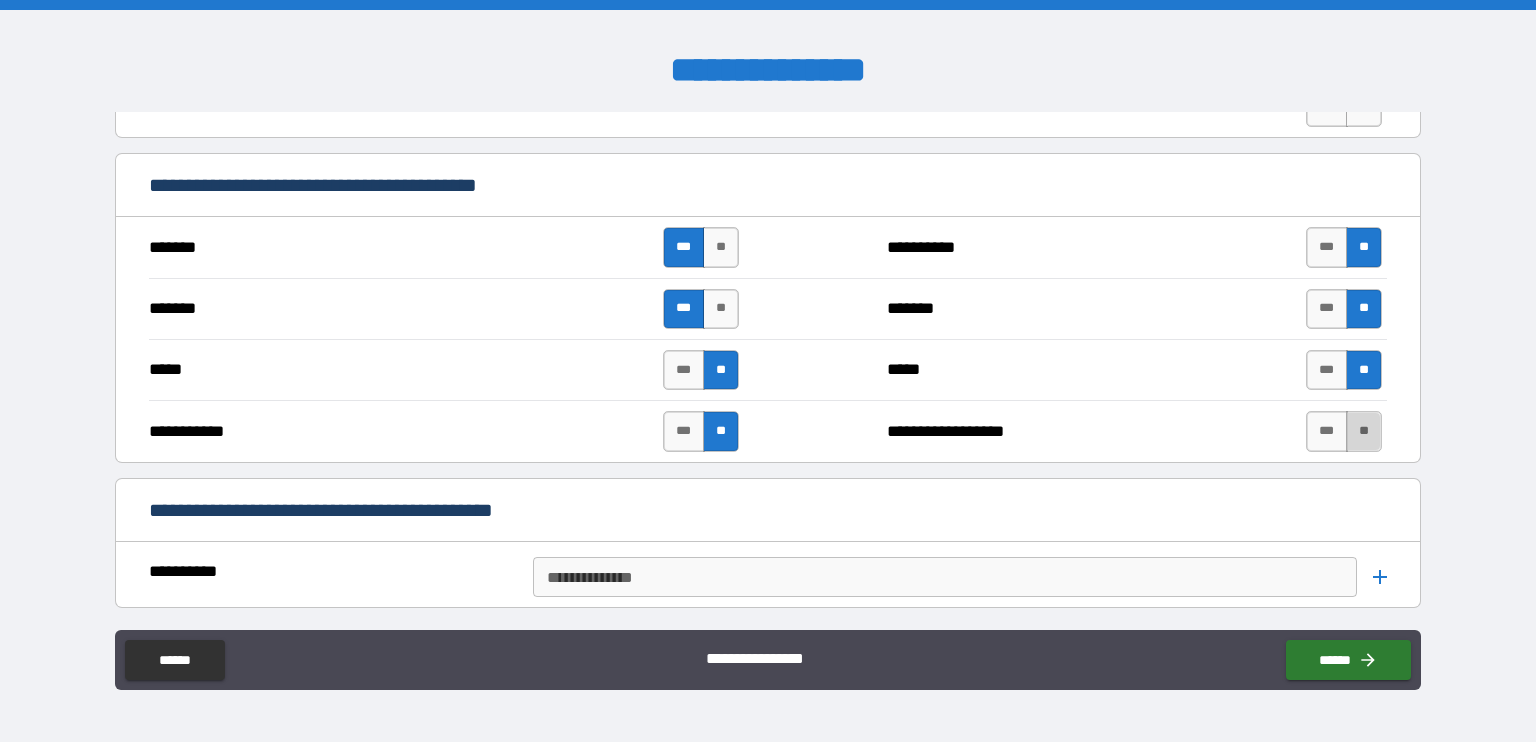 click on "**" at bounding box center [1364, 431] 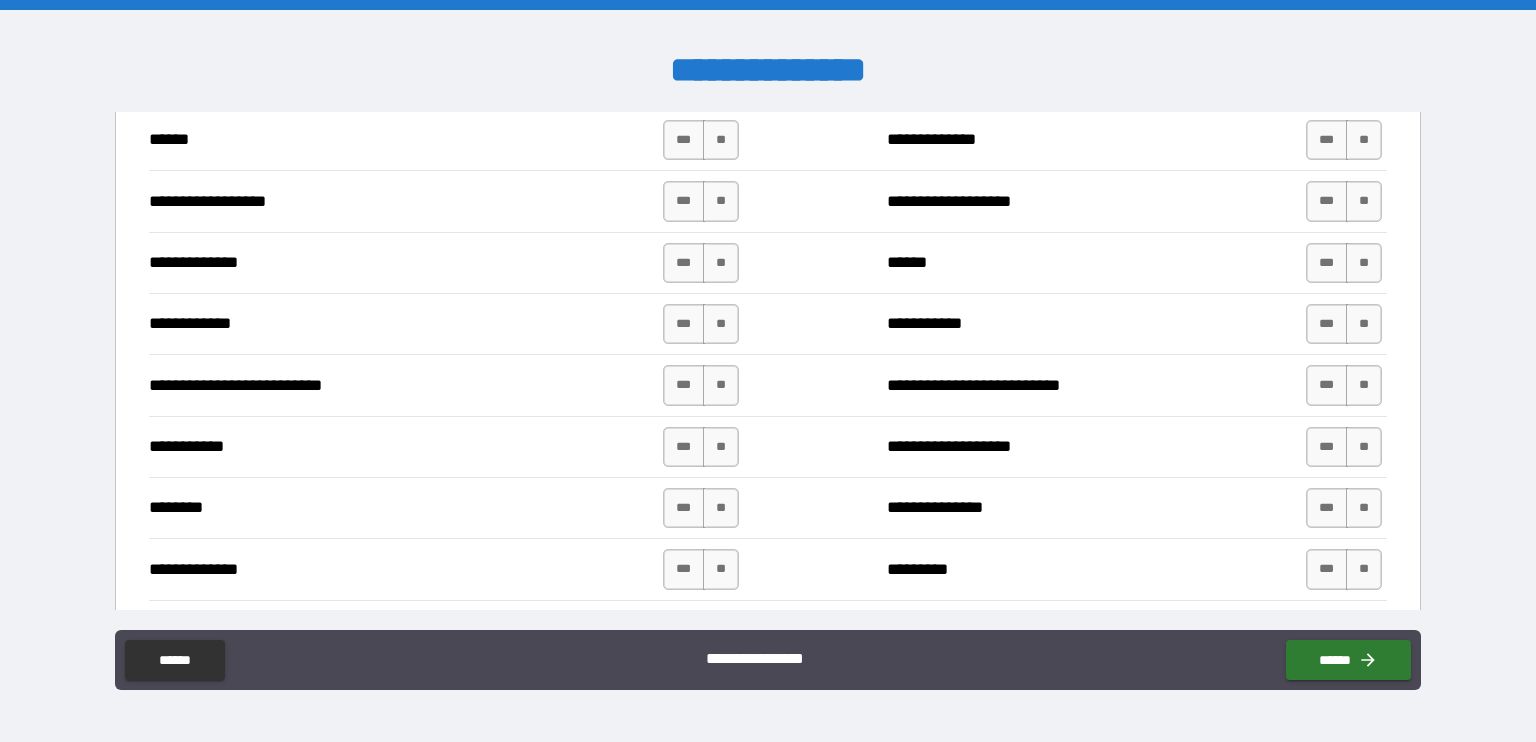 scroll, scrollTop: 1918, scrollLeft: 0, axis: vertical 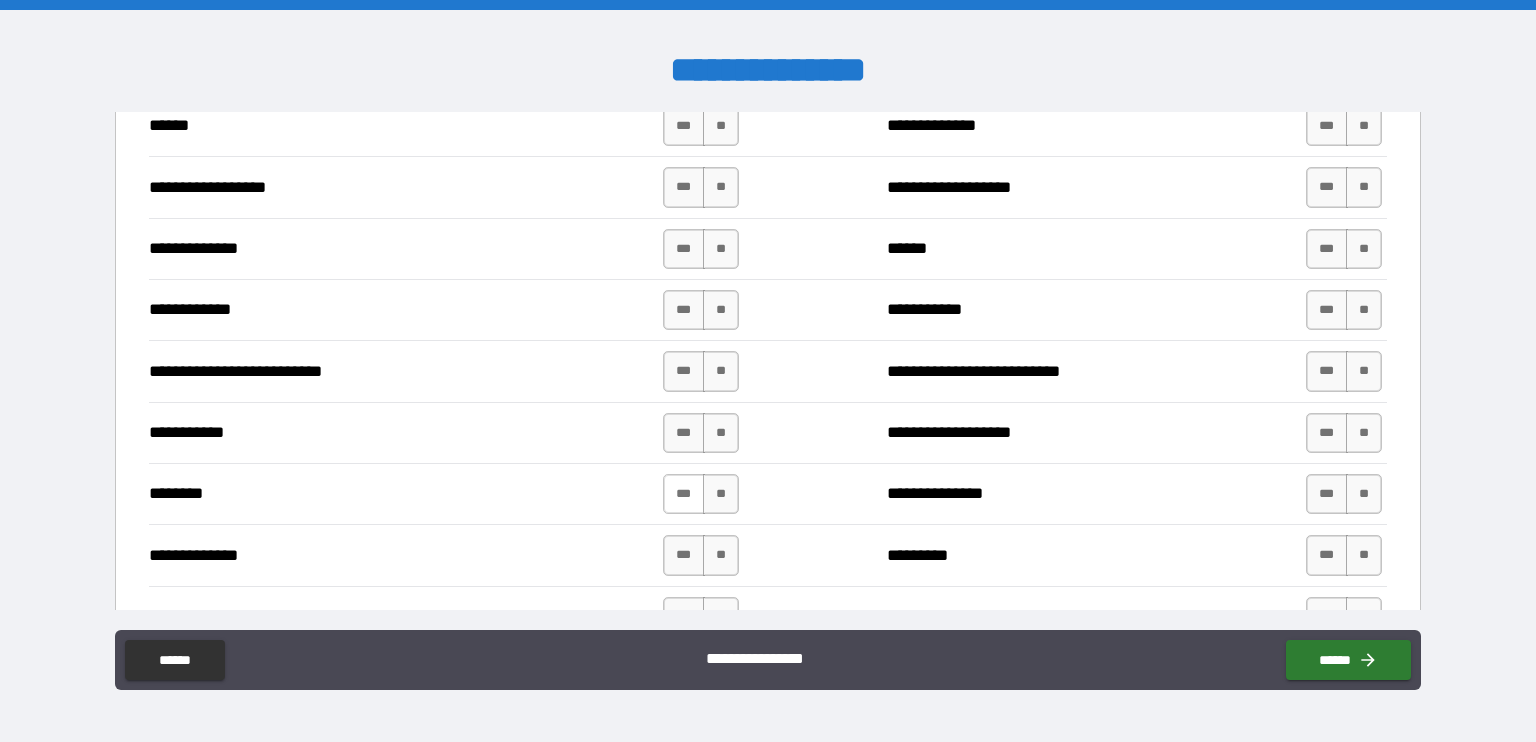 click on "***" at bounding box center [684, 494] 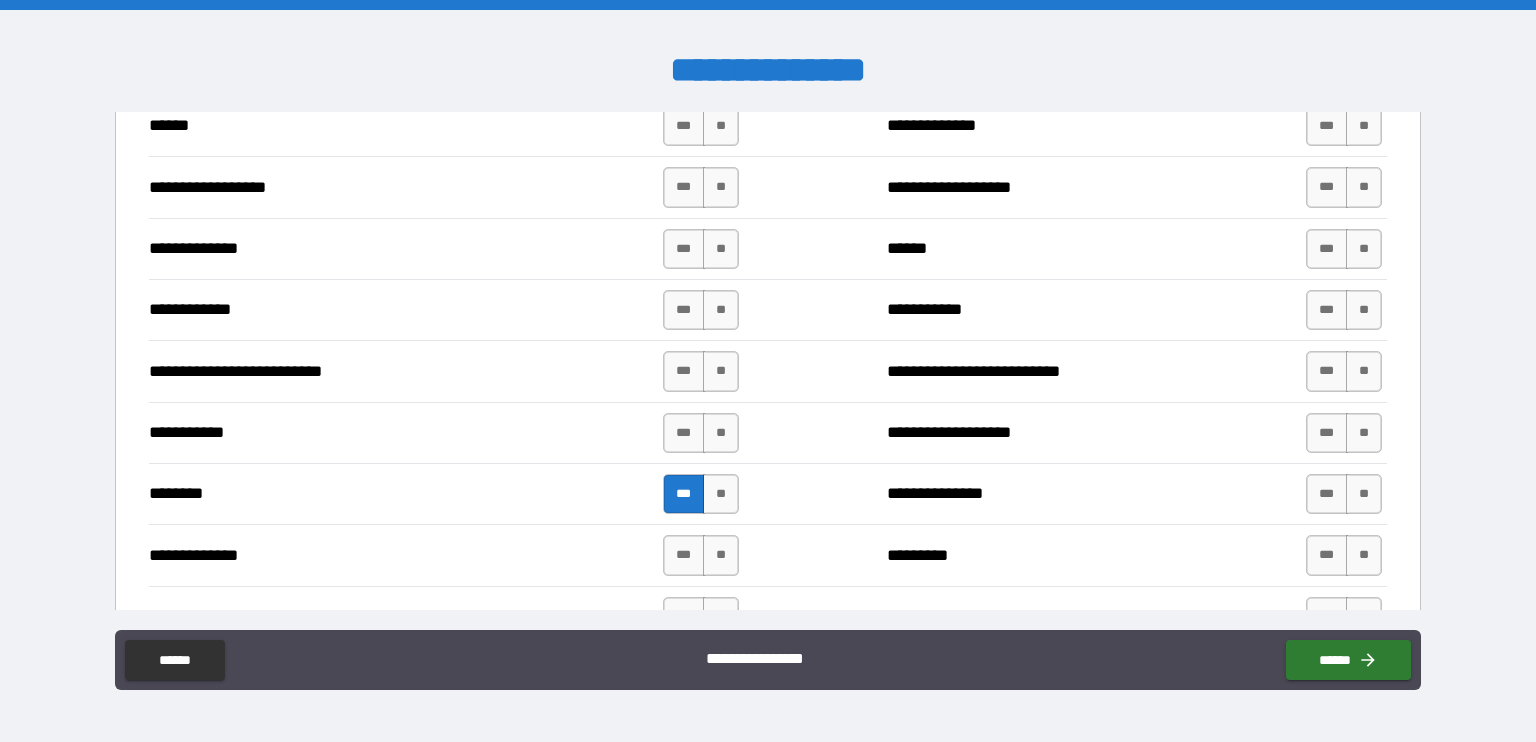 click on "**********" at bounding box center (768, 373) 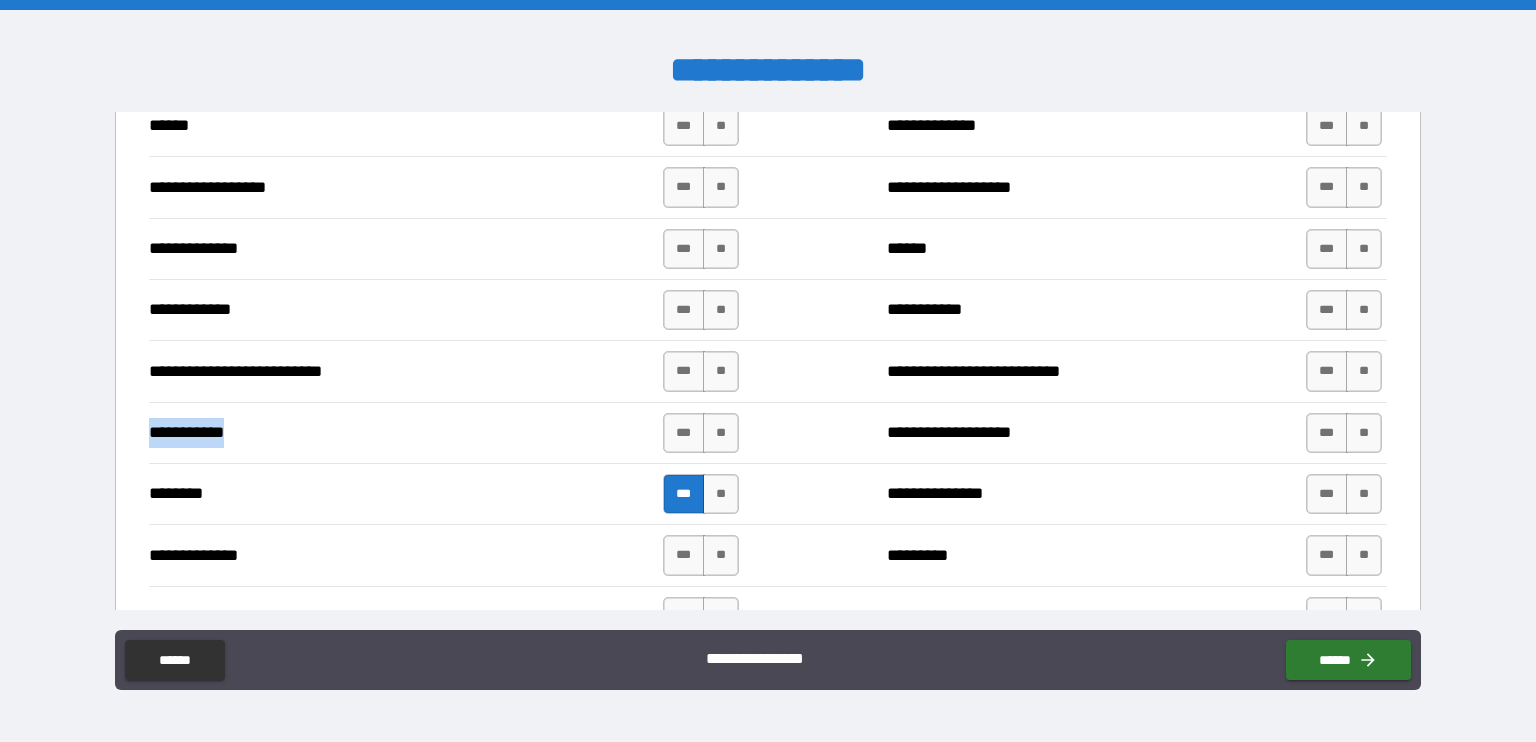 drag, startPoint x: 1420, startPoint y: 336, endPoint x: 1420, endPoint y: 352, distance: 16 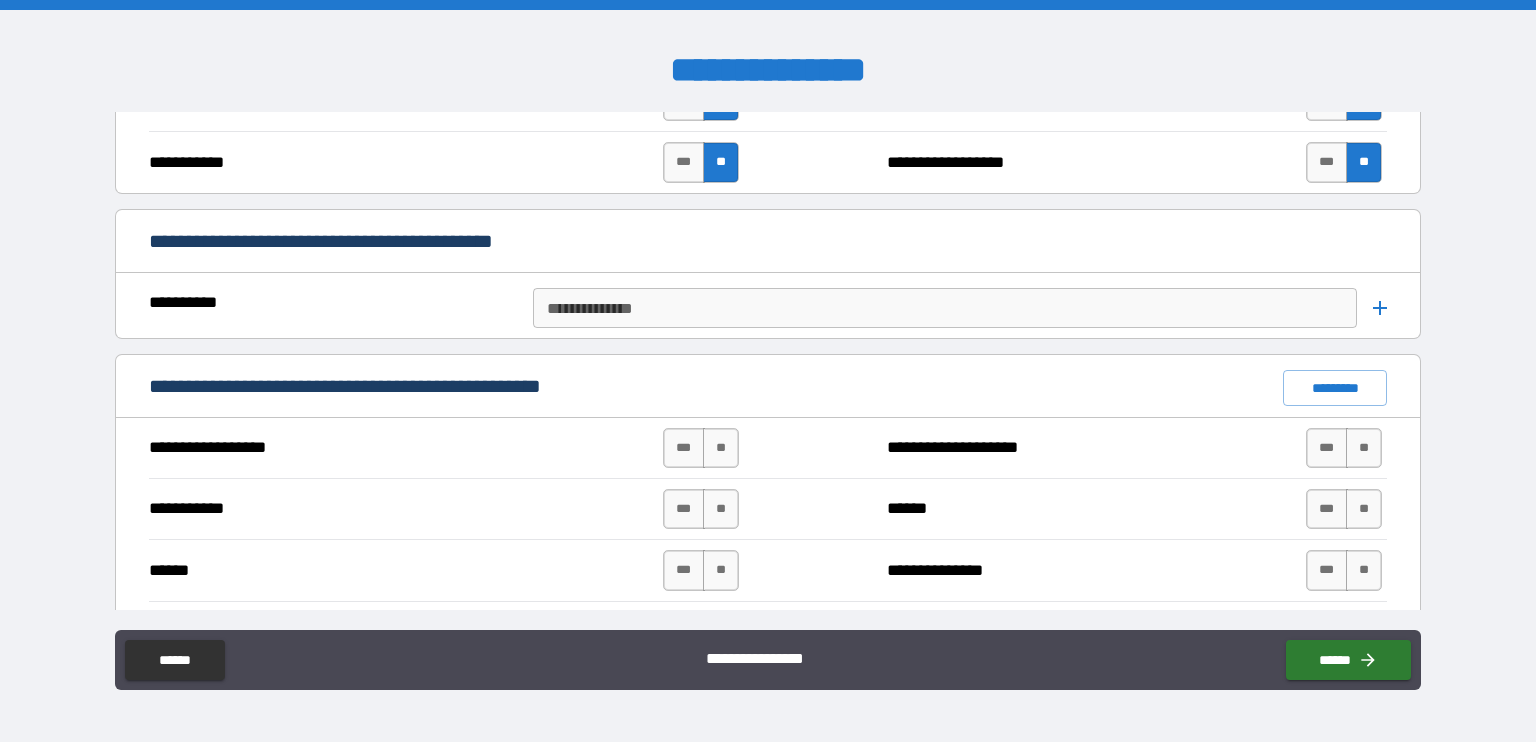 scroll, scrollTop: 1918, scrollLeft: 0, axis: vertical 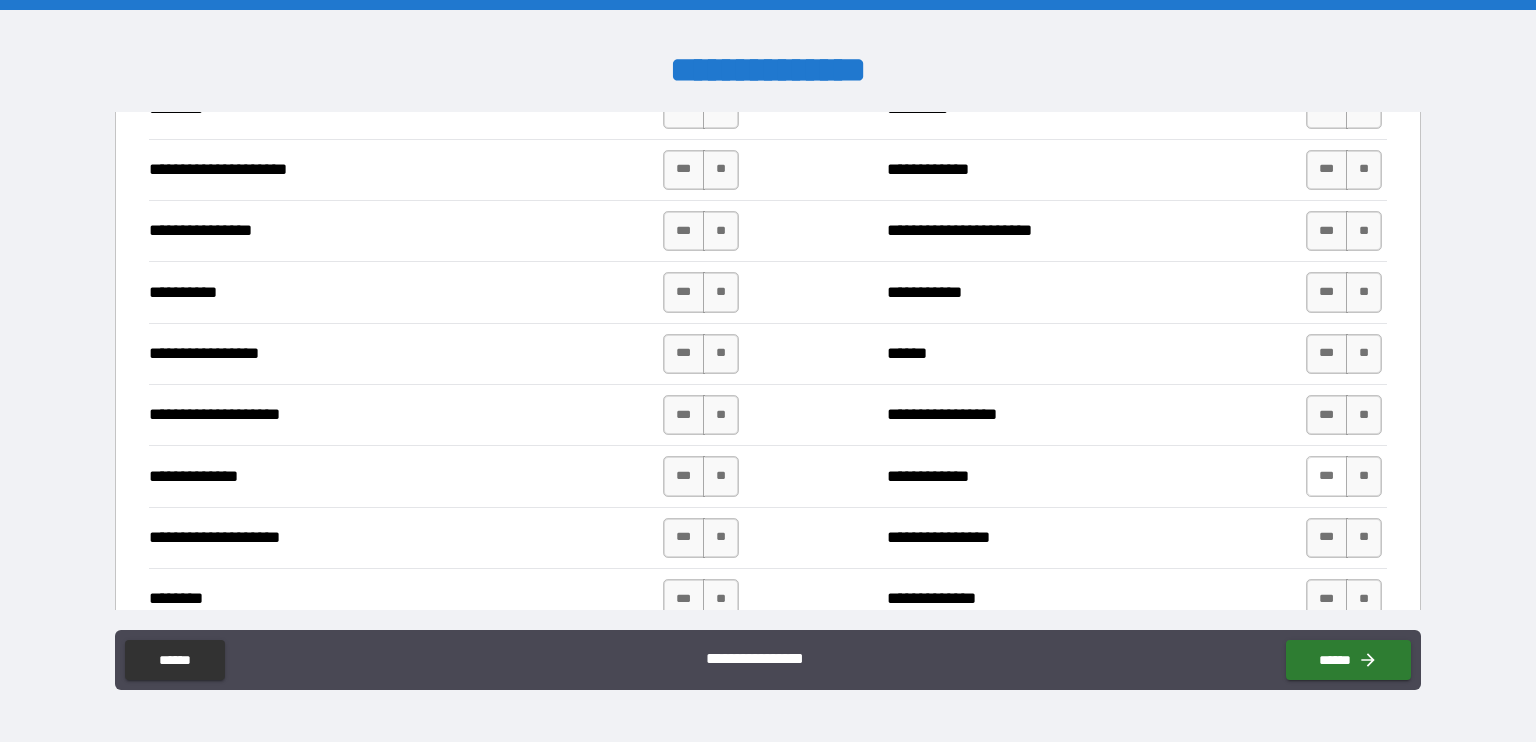 click on "***" at bounding box center (1327, 476) 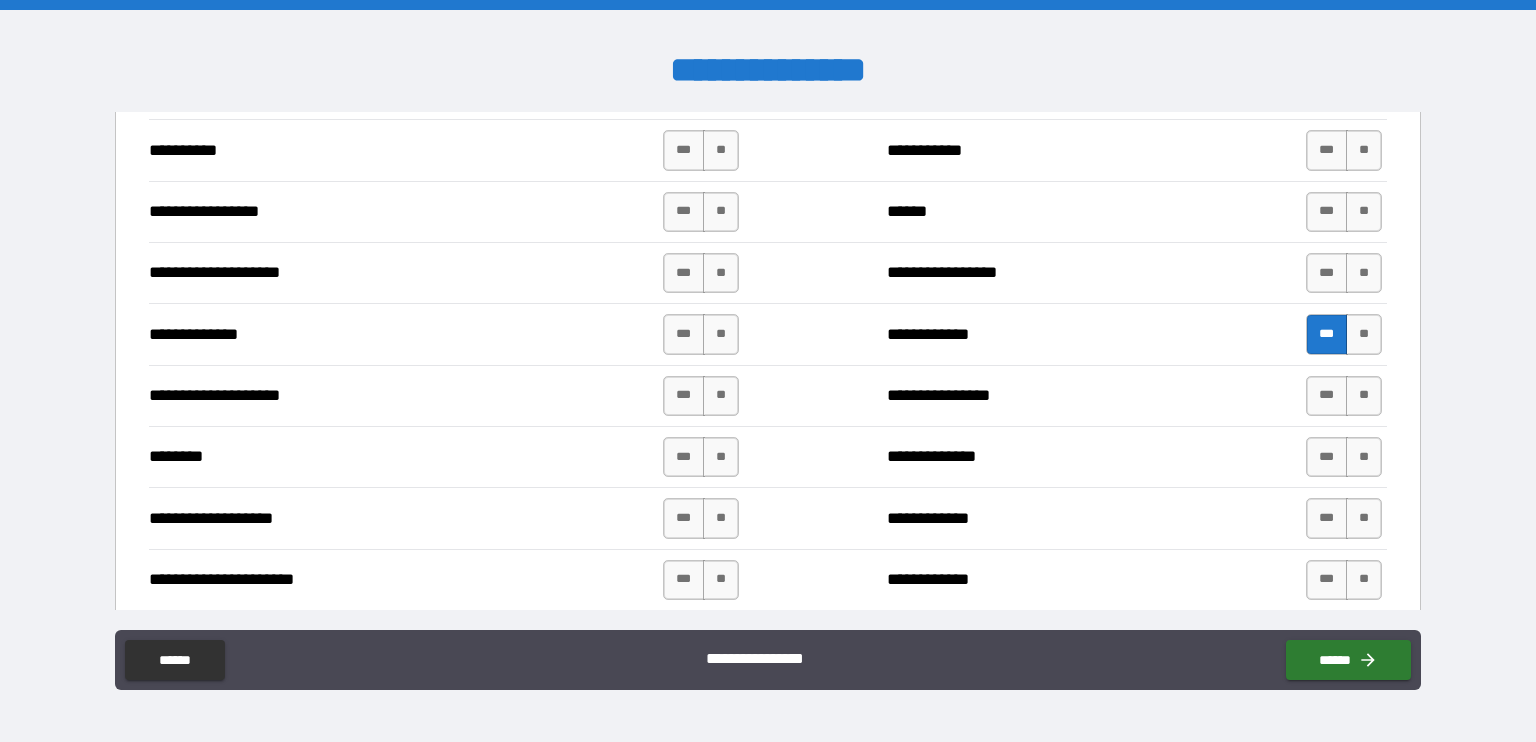 scroll, scrollTop: 2815, scrollLeft: 0, axis: vertical 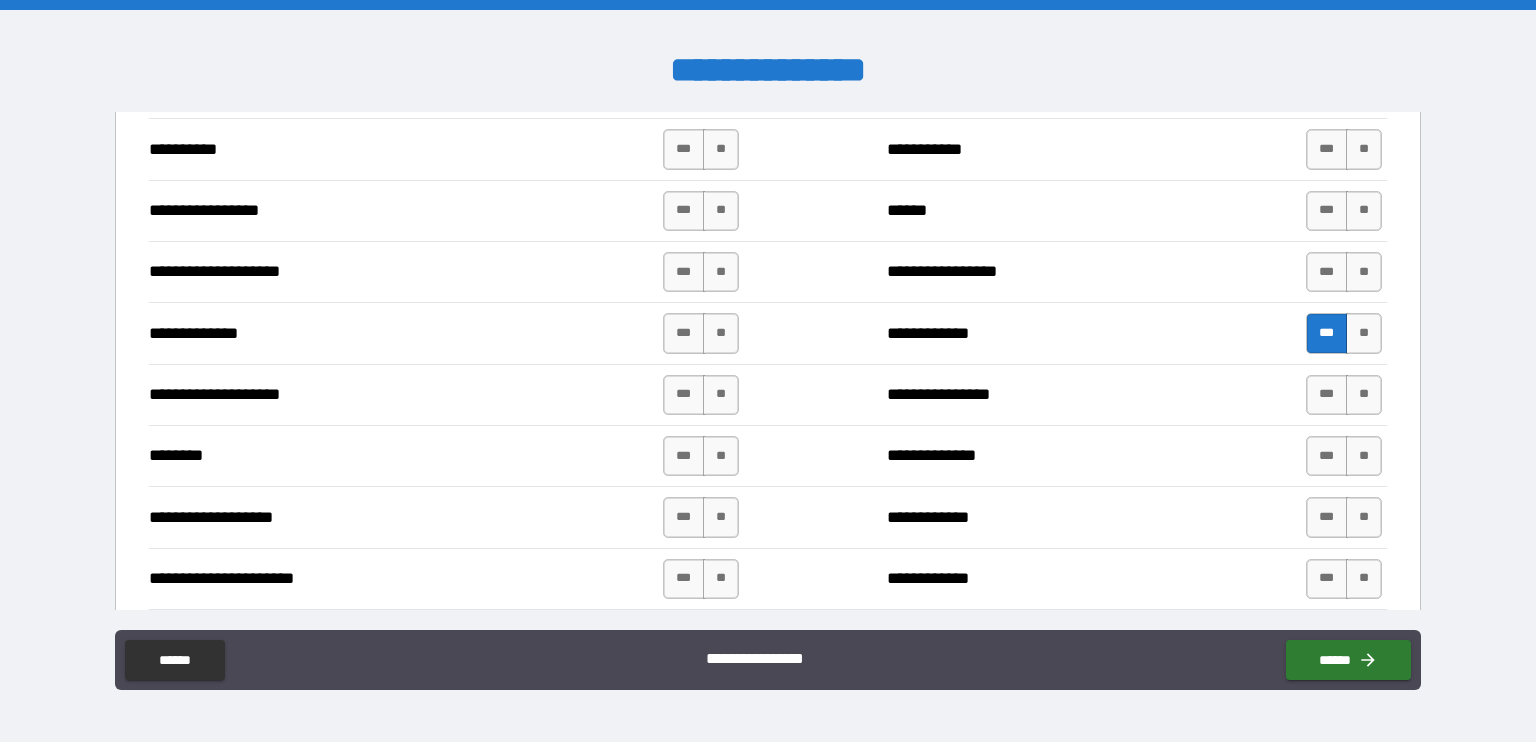 click on "***" at bounding box center [1327, 333] 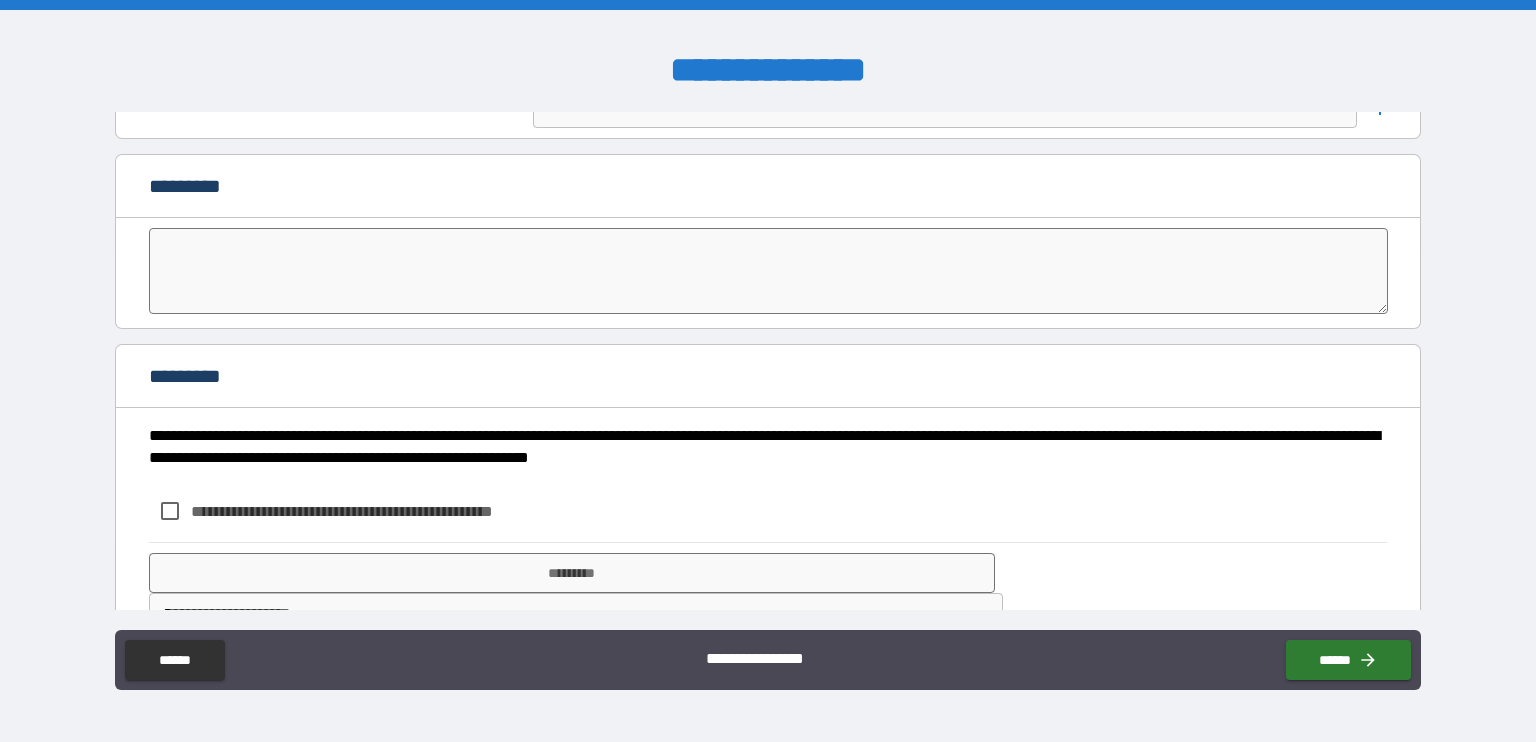 scroll, scrollTop: 4144, scrollLeft: 0, axis: vertical 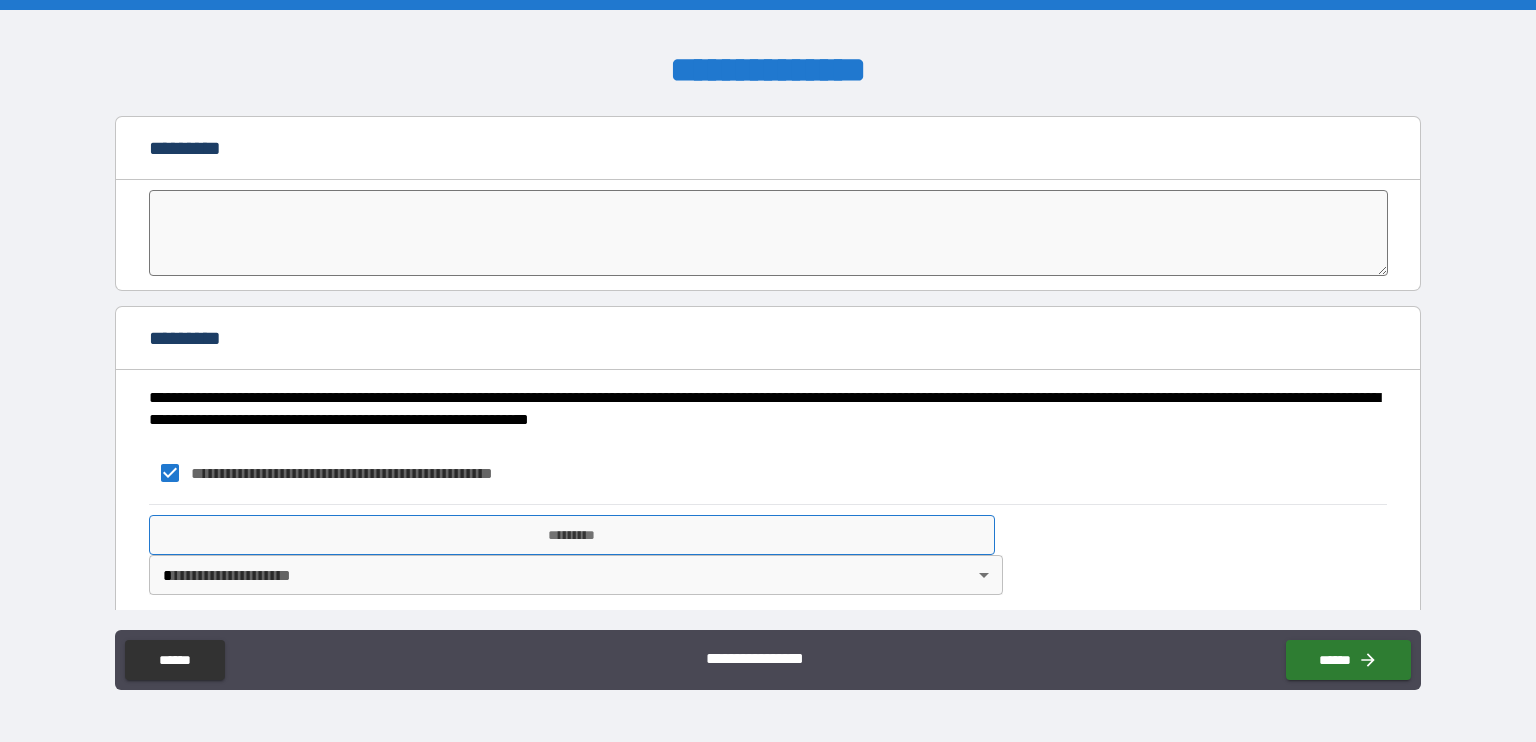click on "*********" at bounding box center (572, 535) 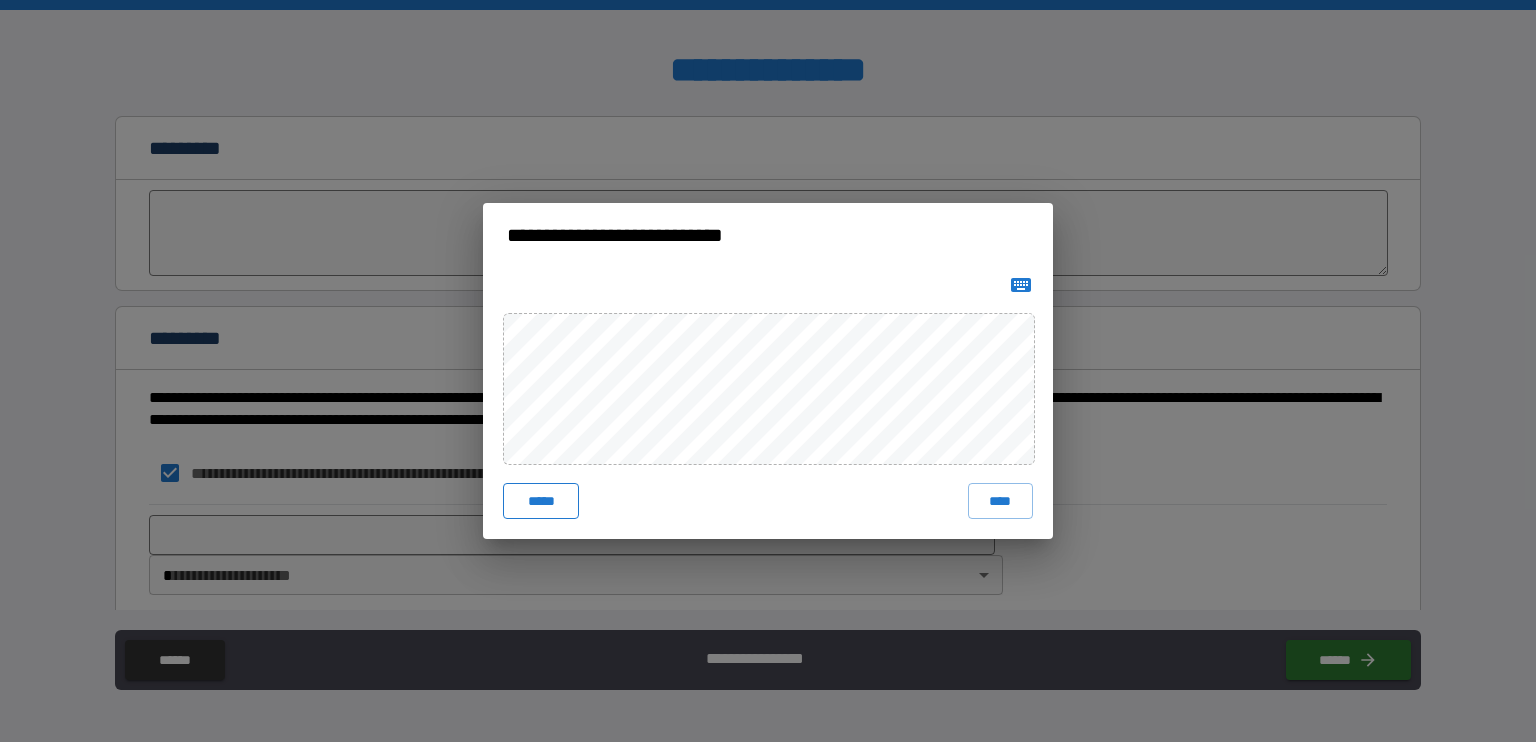 click on "*****" at bounding box center (541, 501) 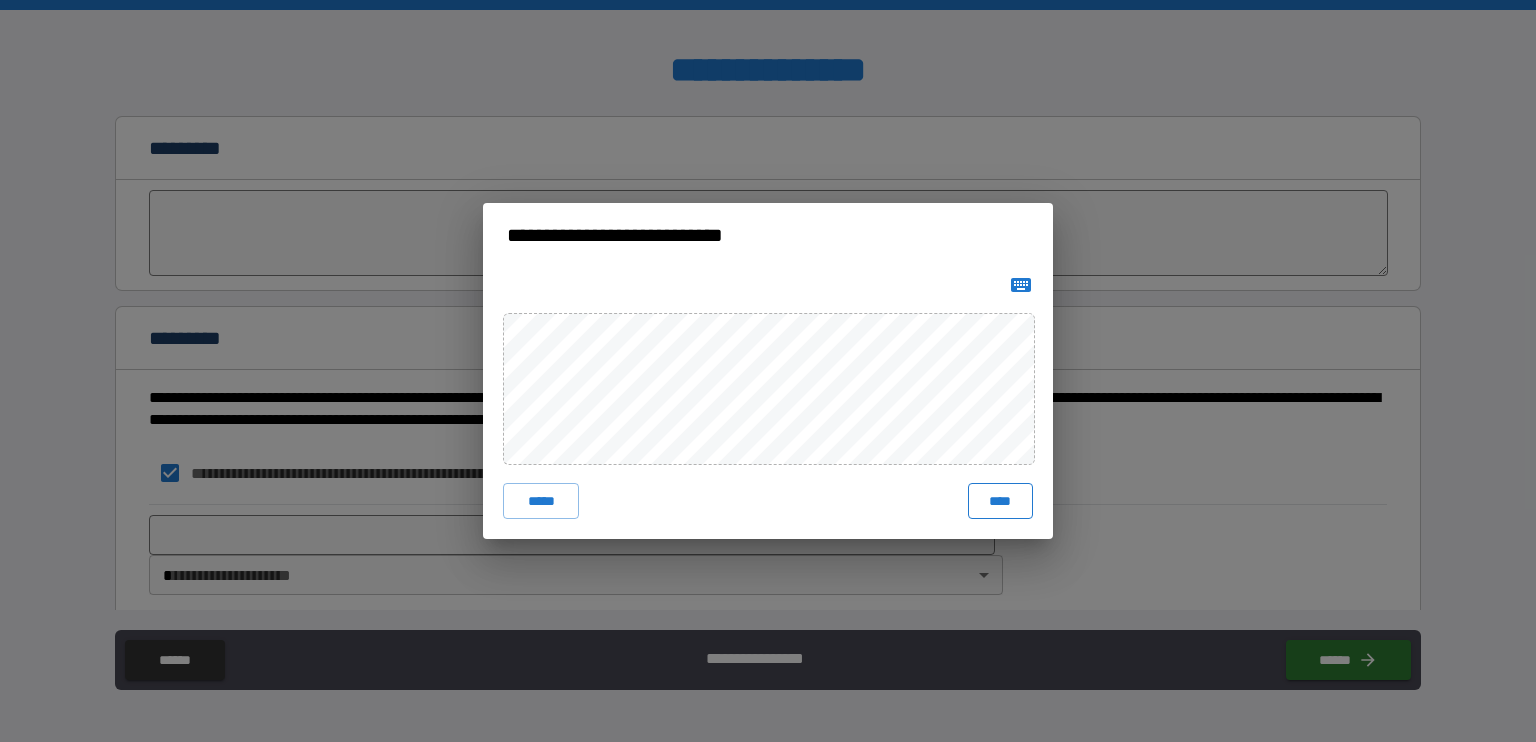 click on "****" at bounding box center (1000, 501) 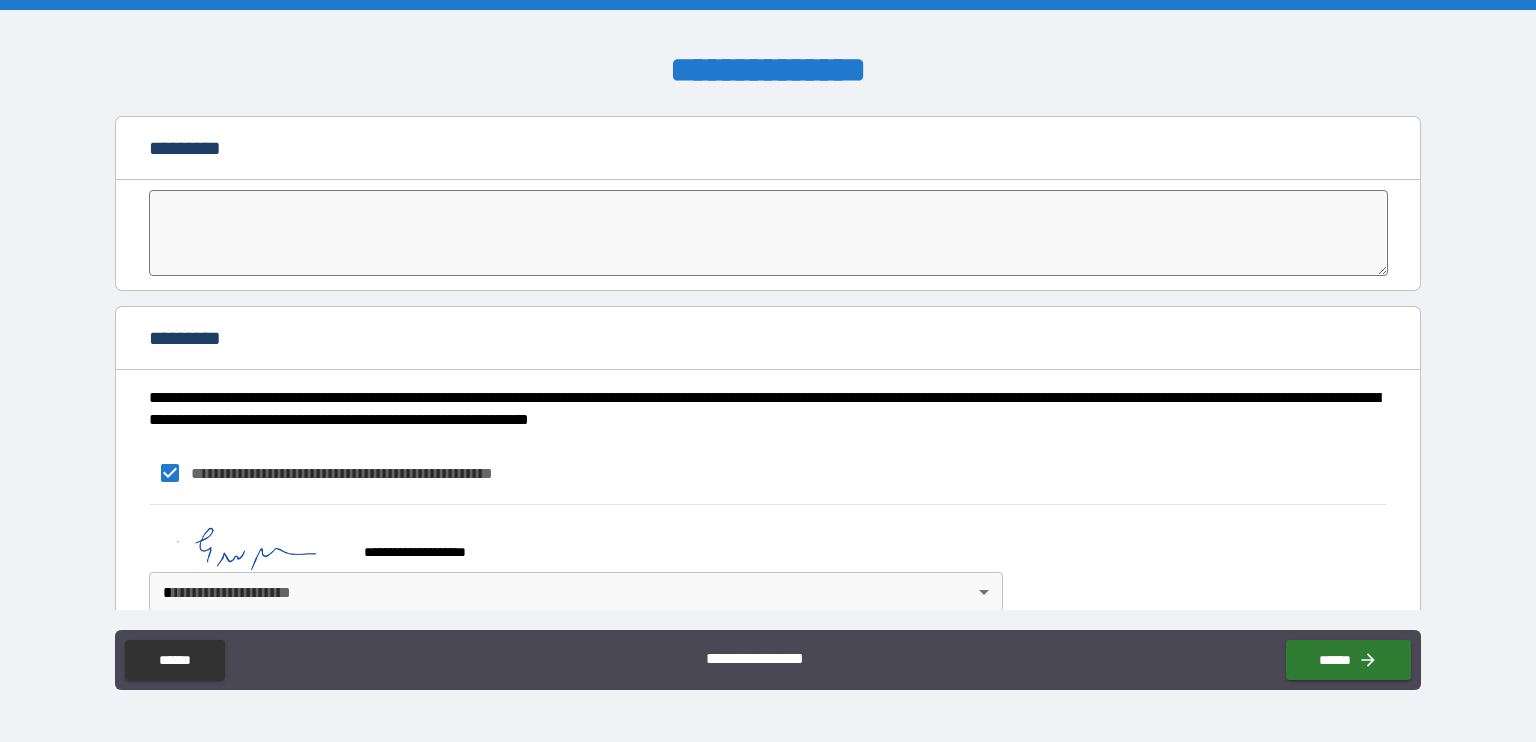 click on "**********" at bounding box center [768, 371] 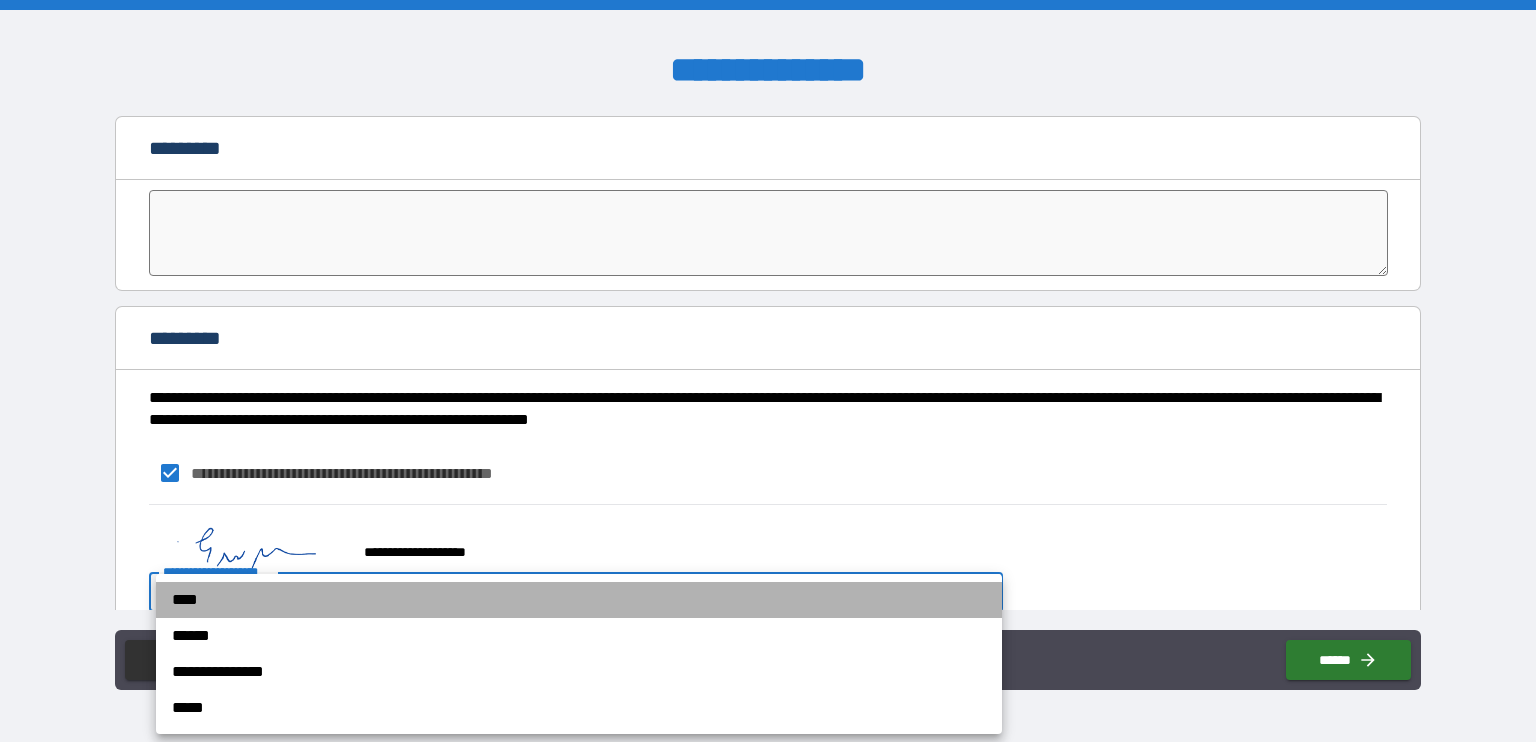 click on "****" at bounding box center [579, 600] 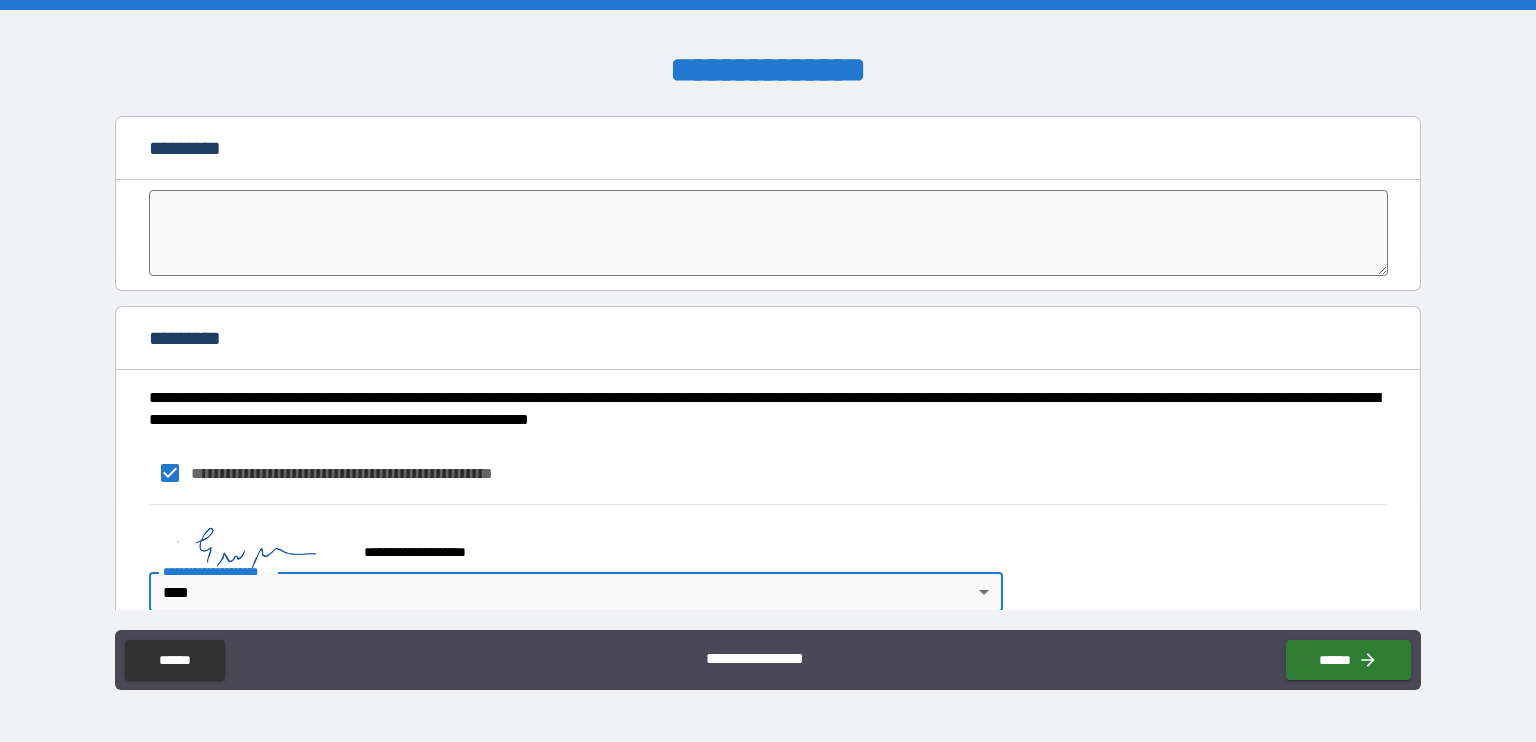 scroll, scrollTop: 4161, scrollLeft: 0, axis: vertical 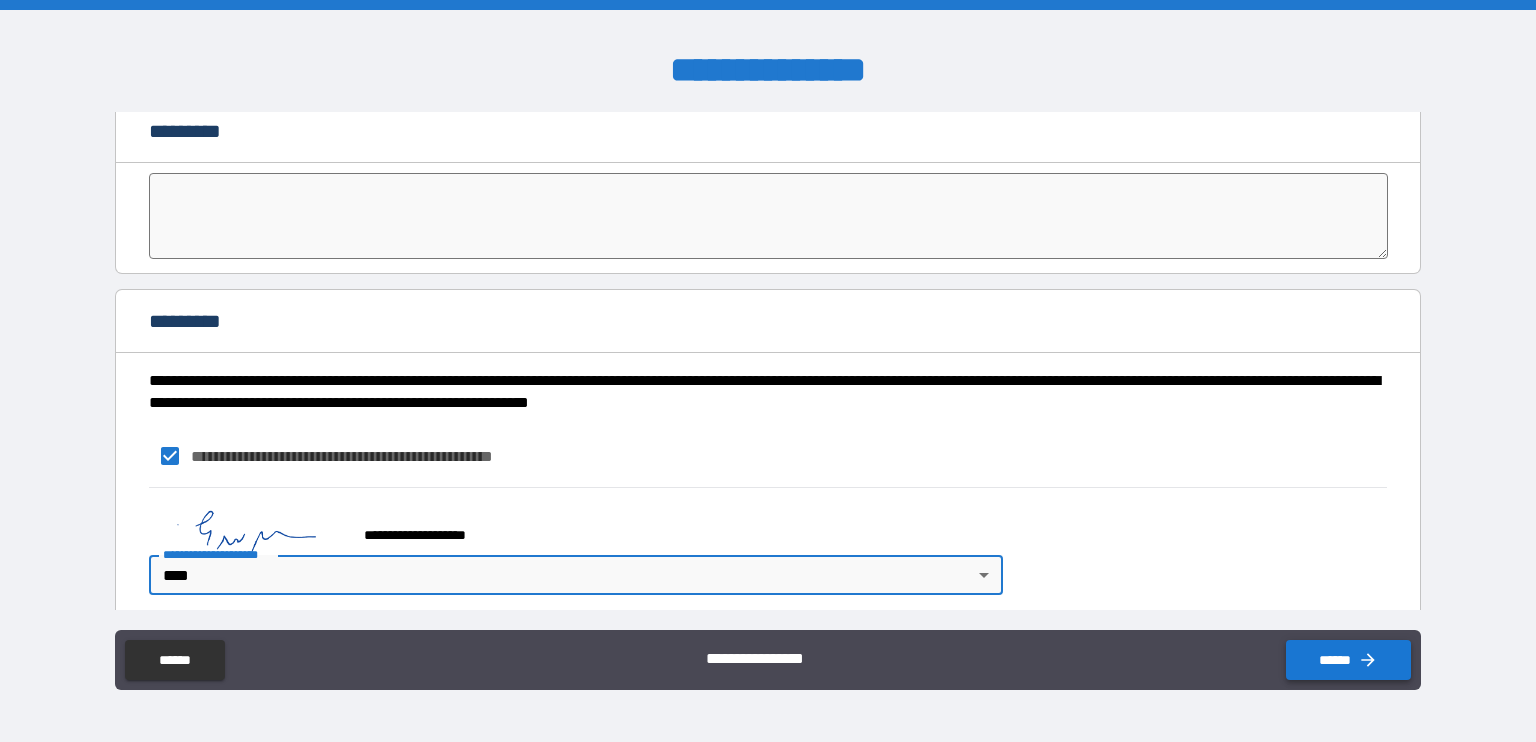 click on "******" at bounding box center (1348, 660) 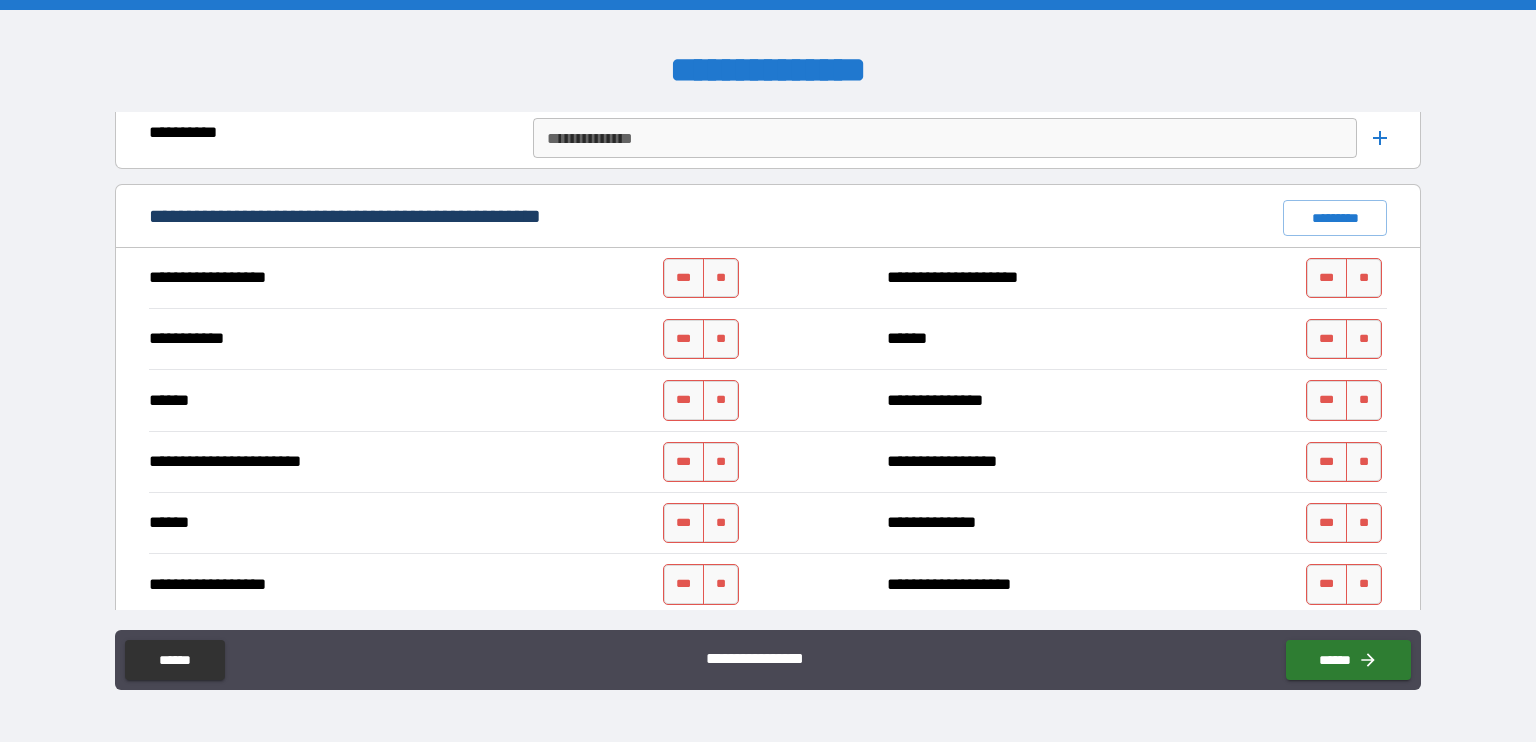 scroll, scrollTop: 1447, scrollLeft: 0, axis: vertical 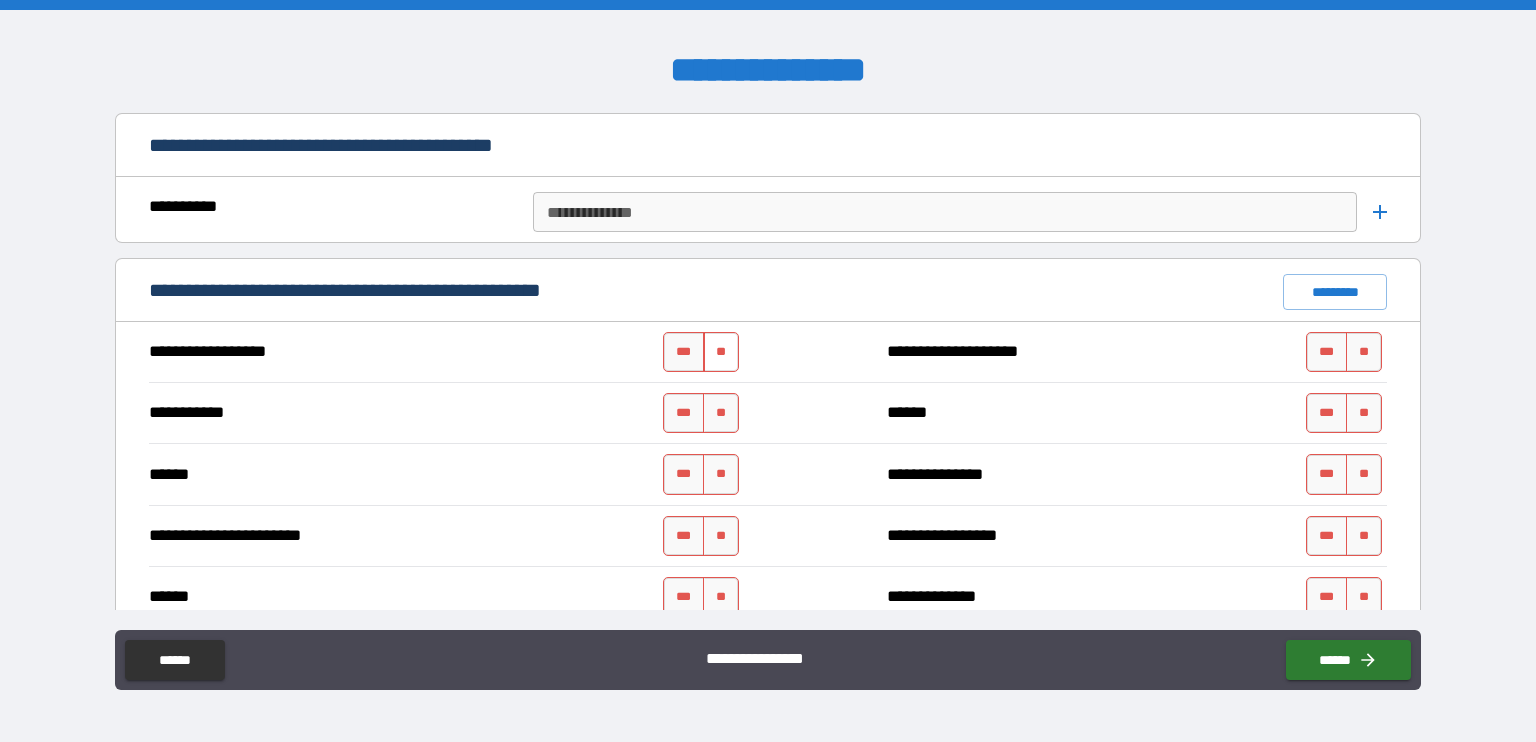 click on "**" at bounding box center [721, 352] 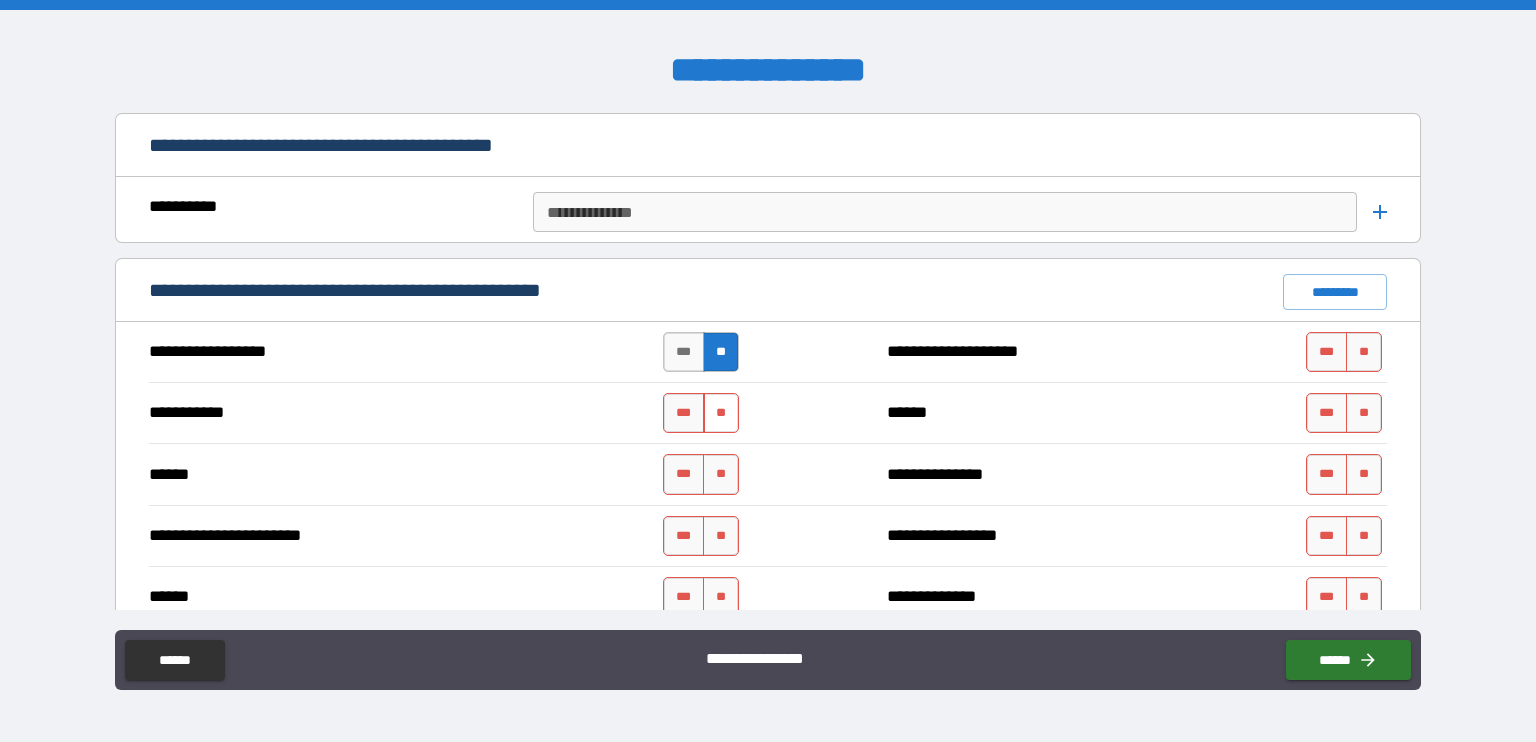 click on "**" at bounding box center [721, 413] 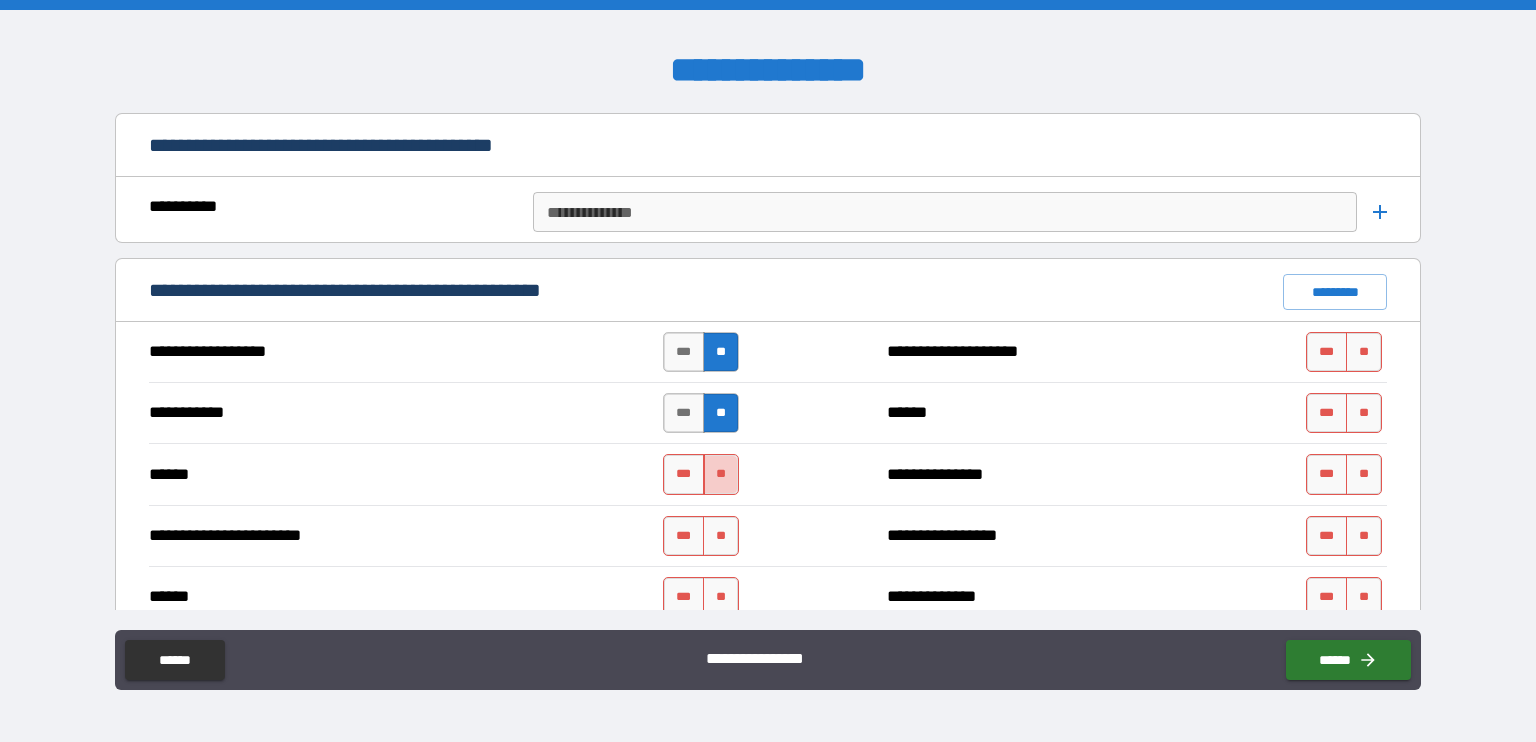 click on "**" at bounding box center [721, 474] 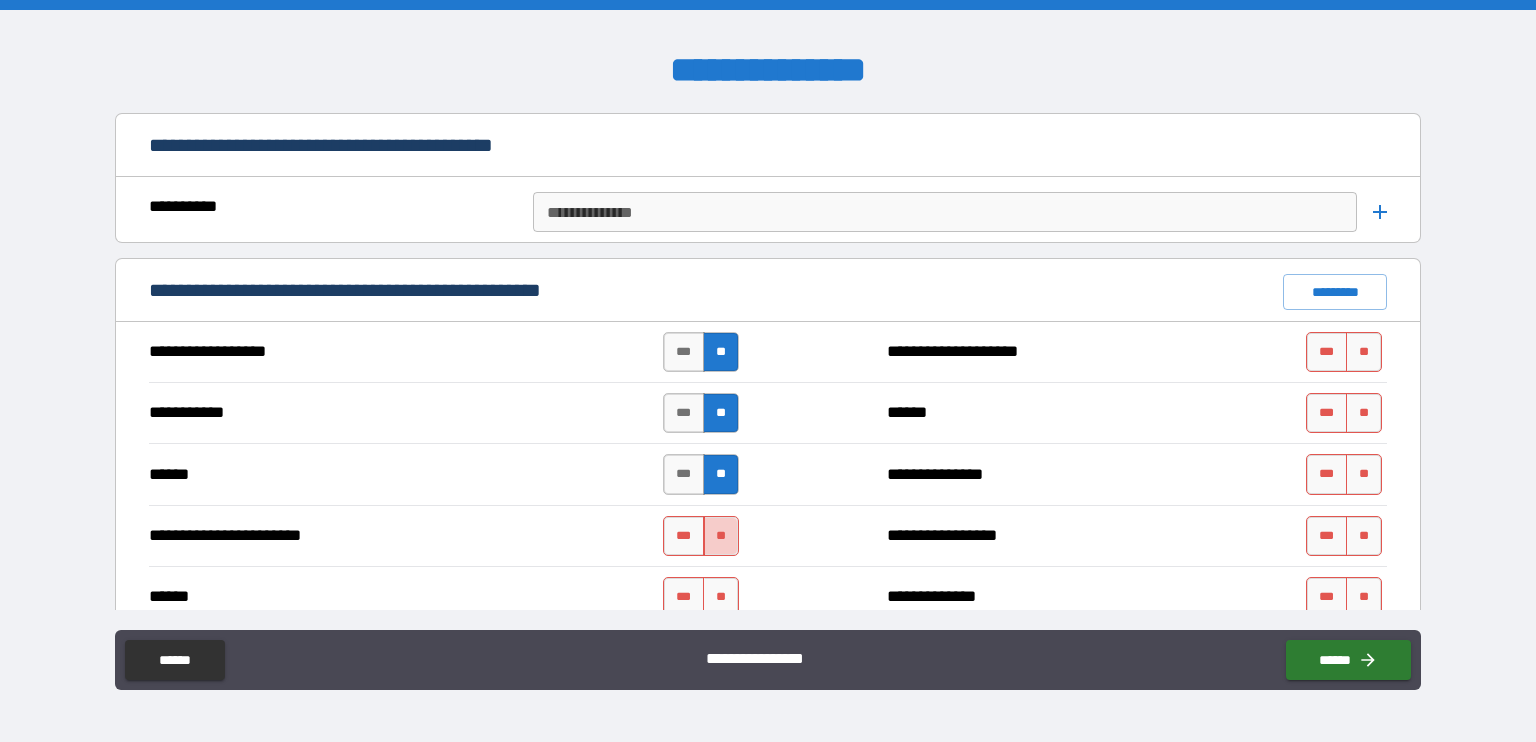 click on "**" at bounding box center (721, 536) 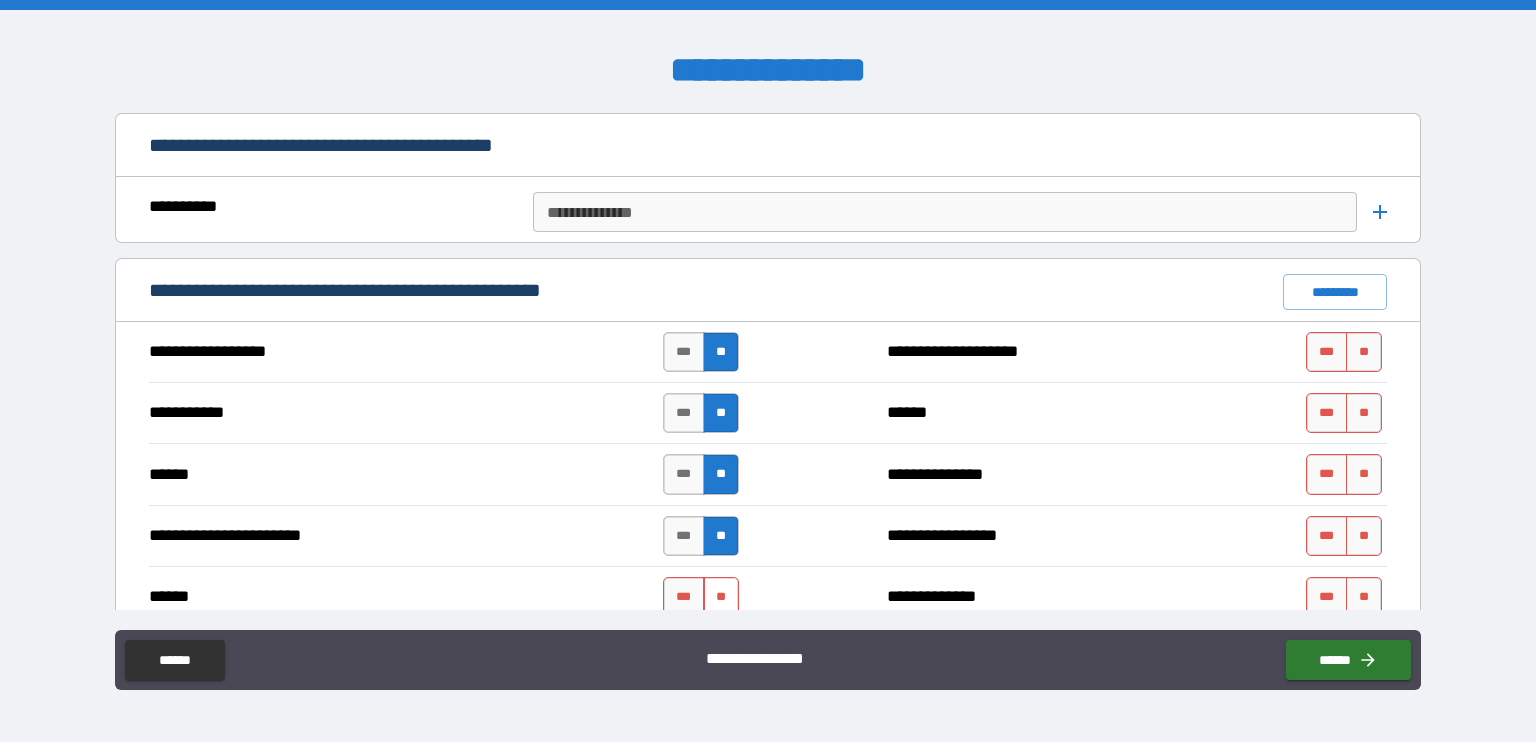 click on "**" at bounding box center [721, 597] 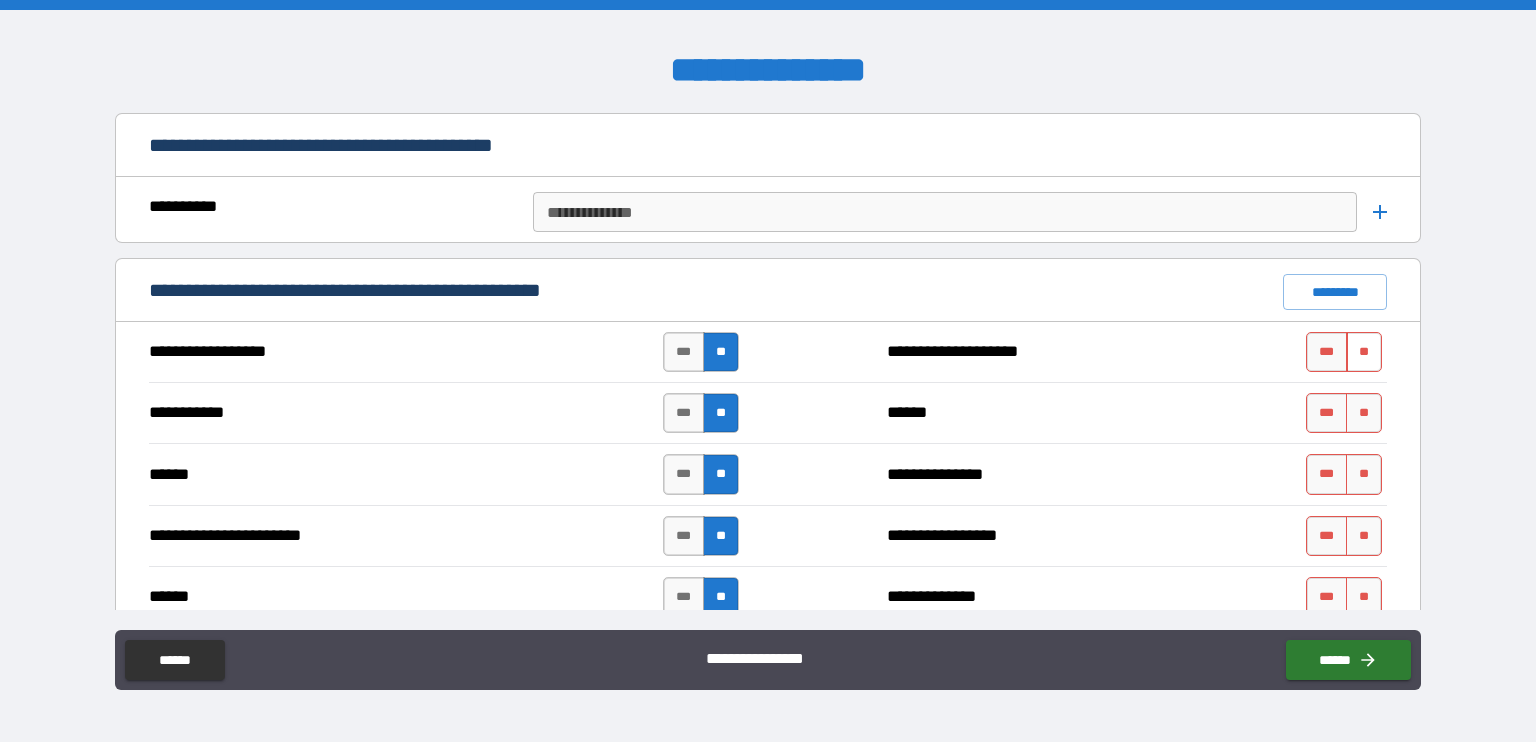 click on "**" at bounding box center (1364, 352) 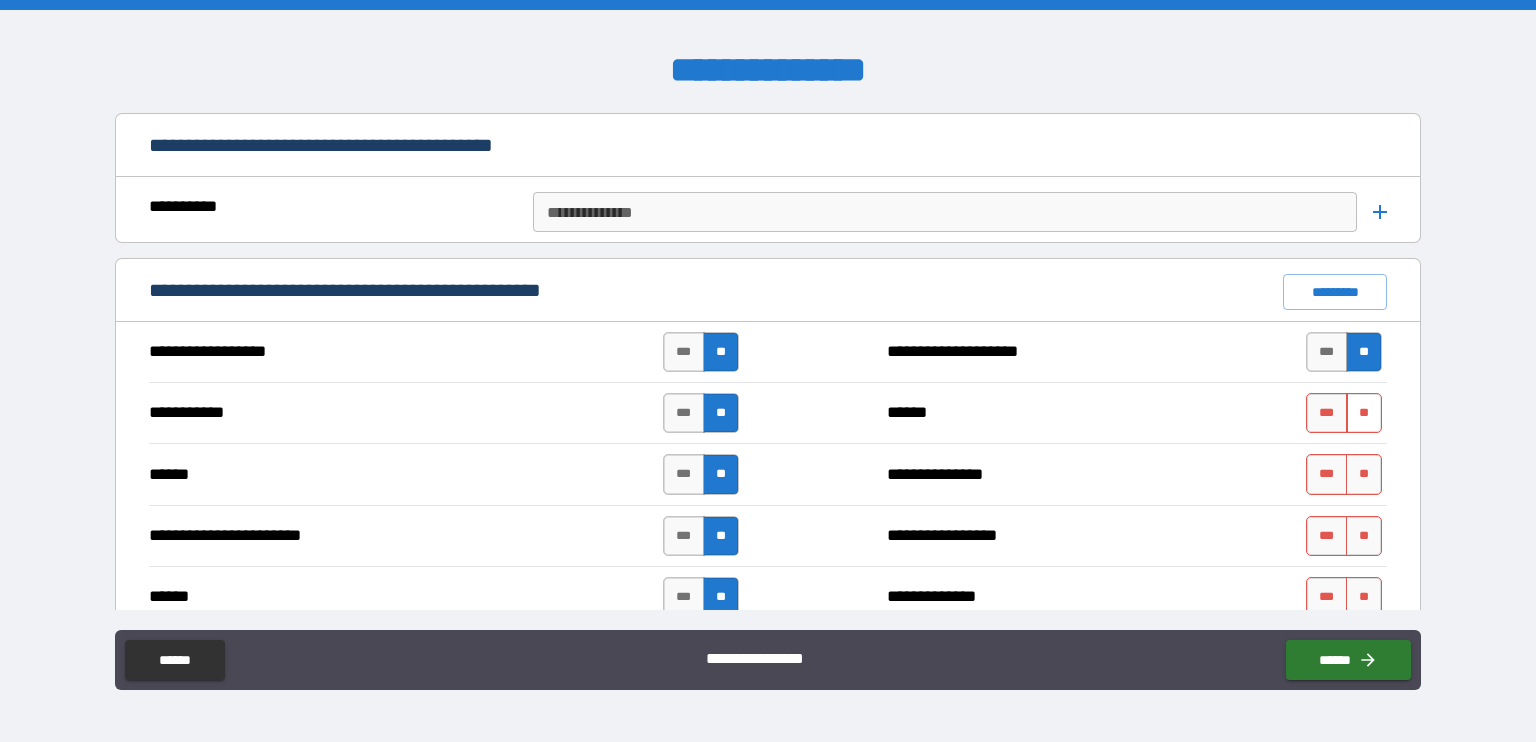 click on "**" at bounding box center (1364, 413) 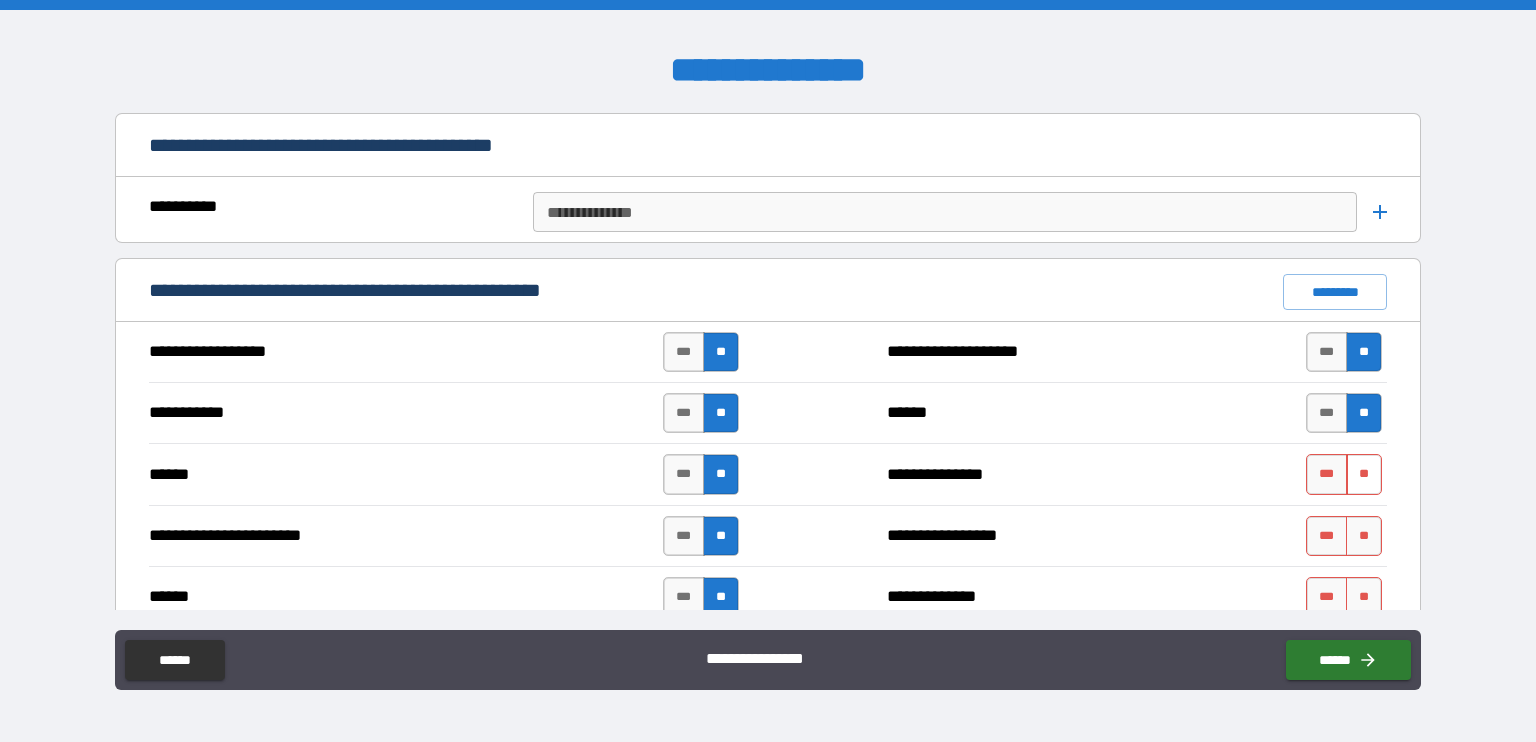 click on "**" at bounding box center (1364, 474) 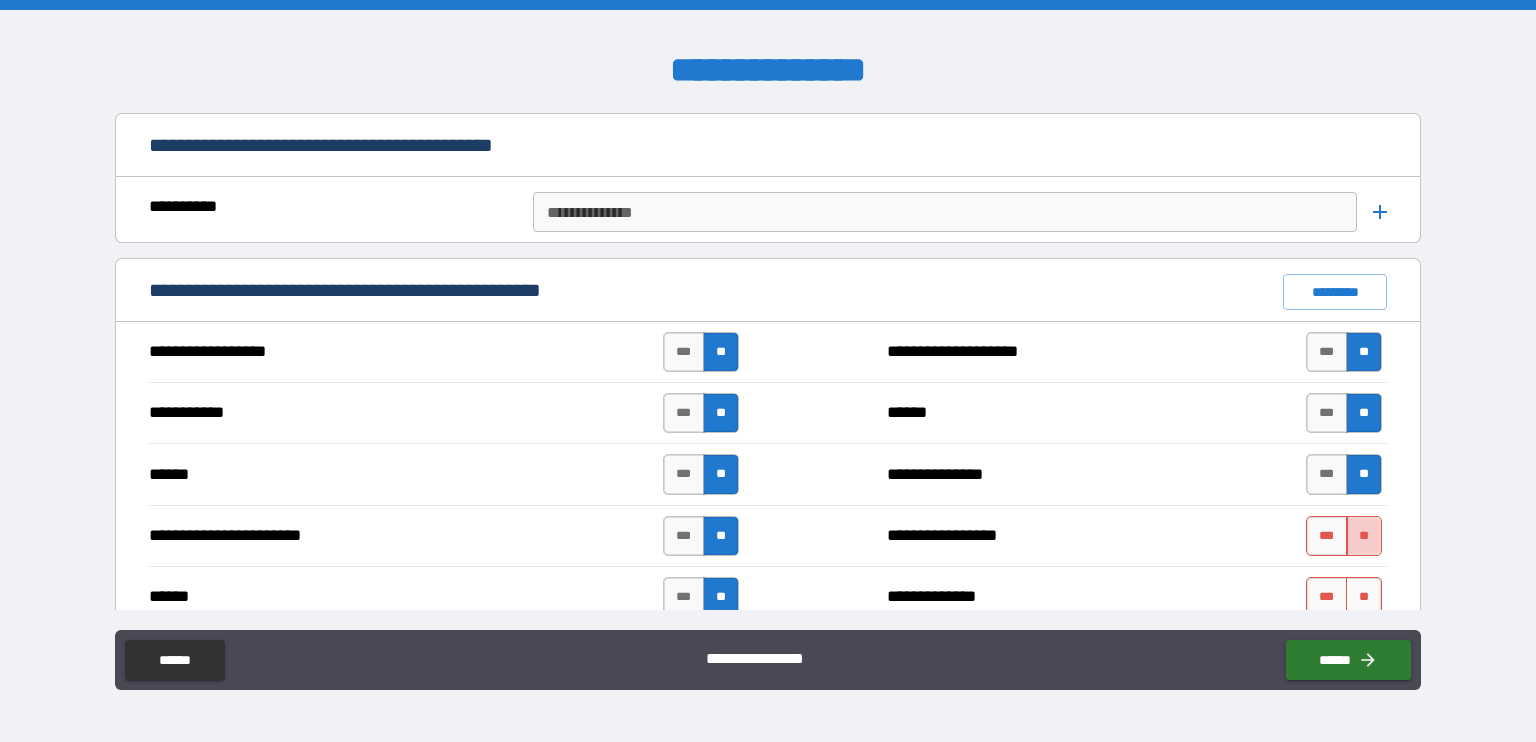 click on "**" at bounding box center (1364, 536) 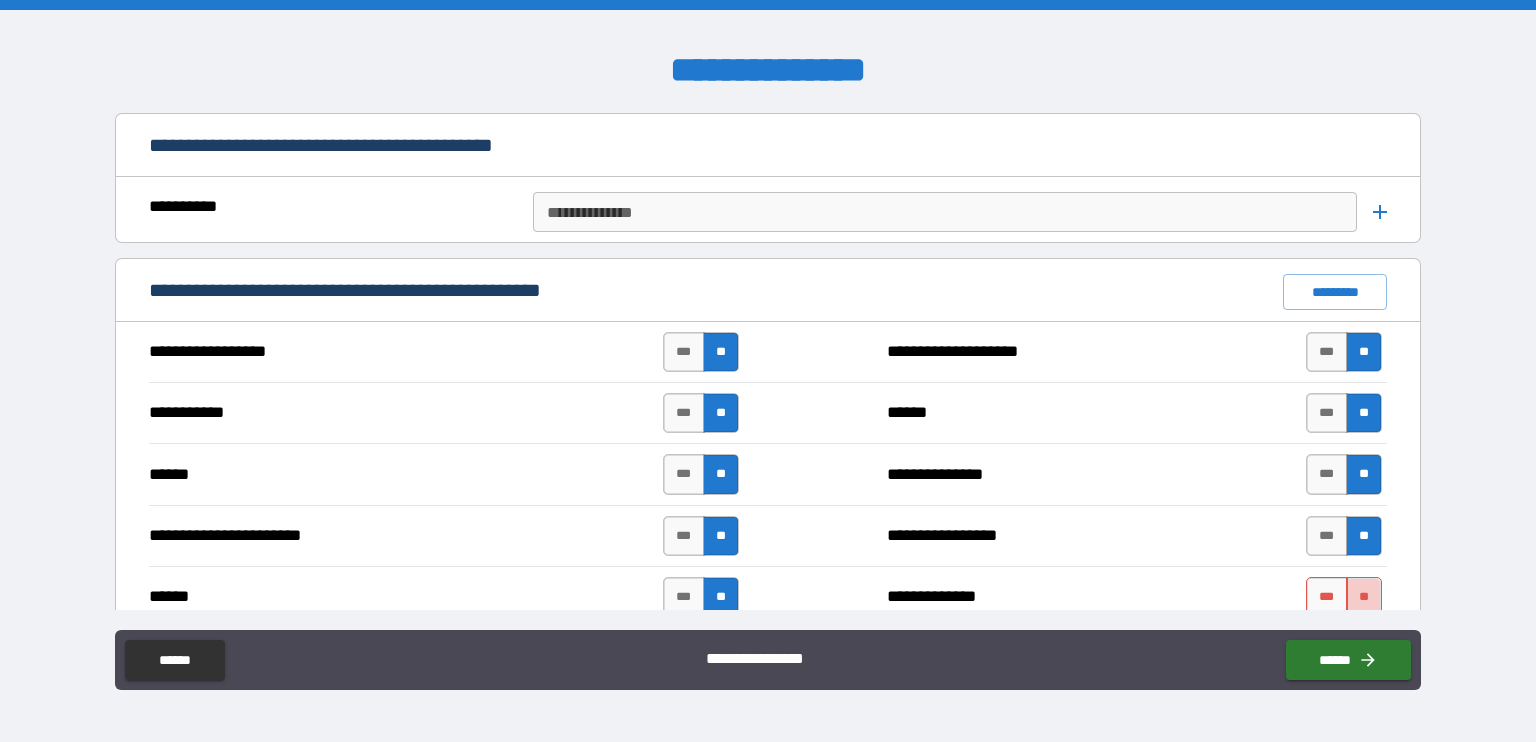 click on "**" at bounding box center [1364, 597] 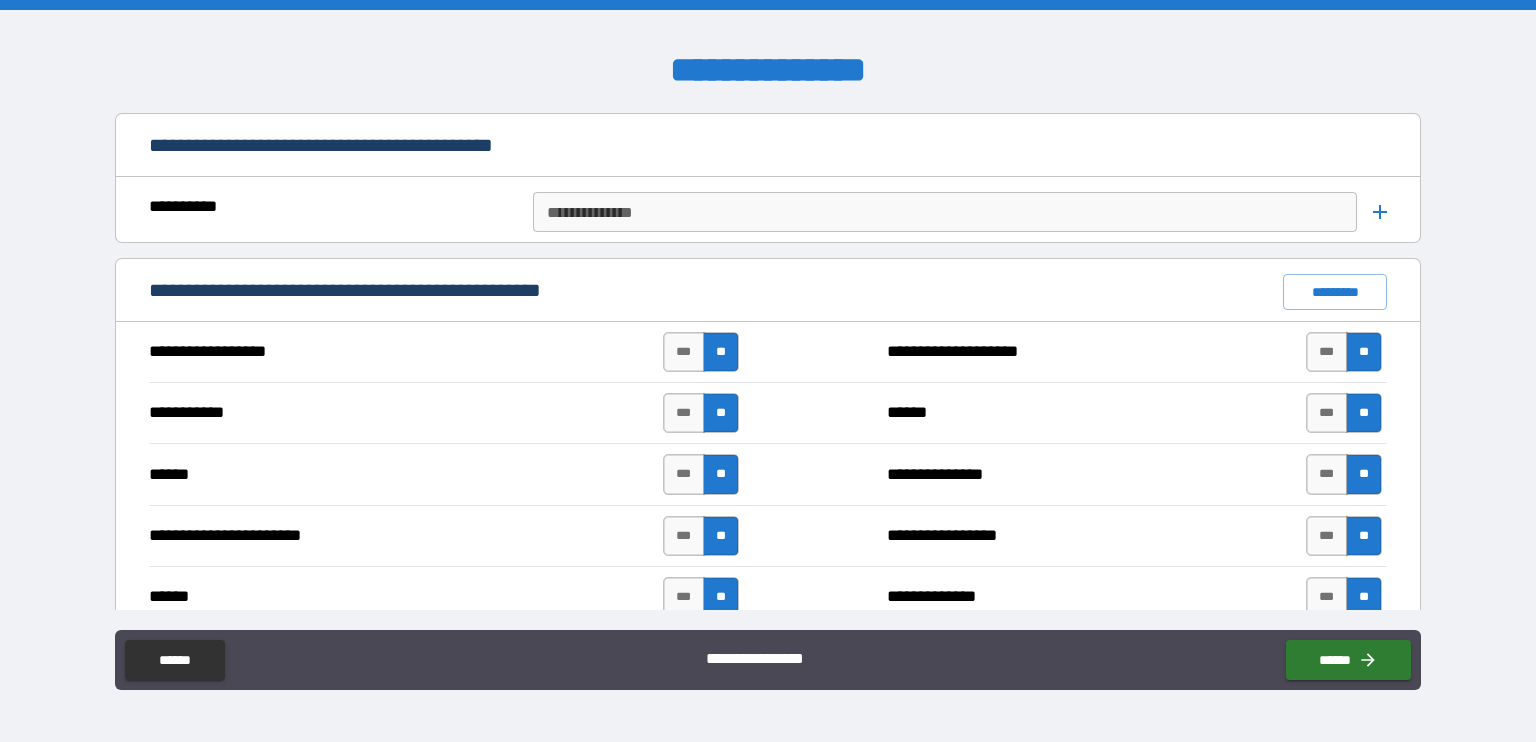type on "*****" 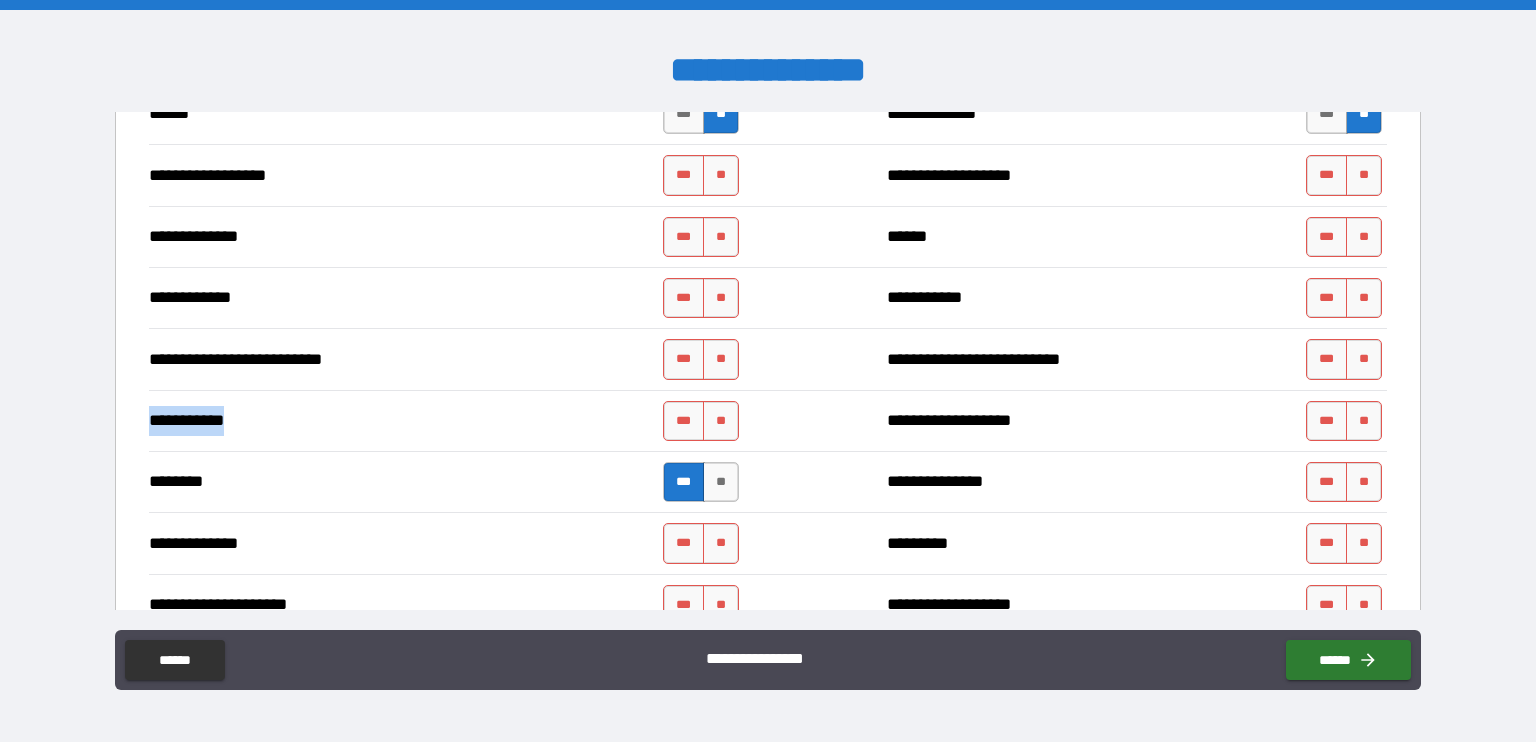 scroll, scrollTop: 1967, scrollLeft: 0, axis: vertical 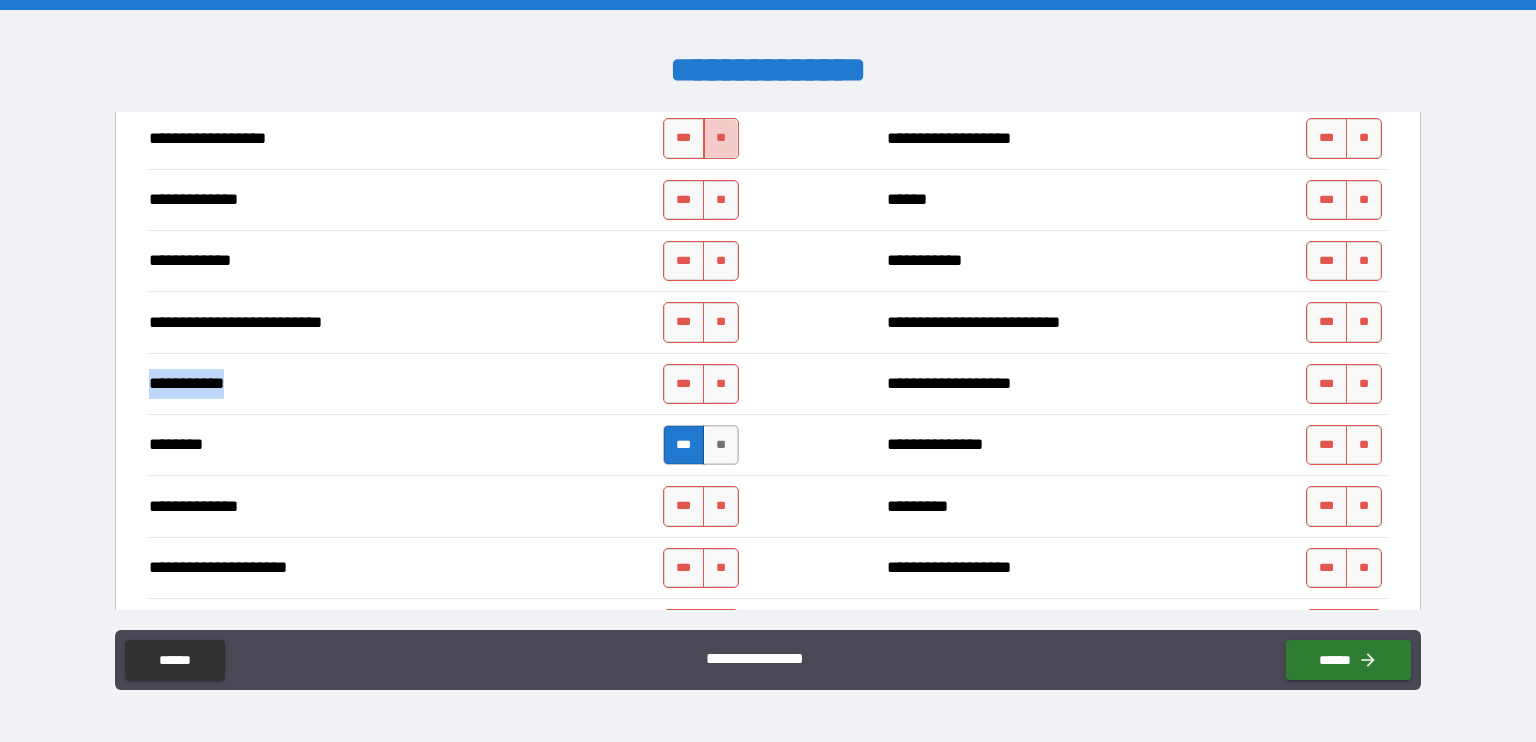click on "**" at bounding box center [721, 138] 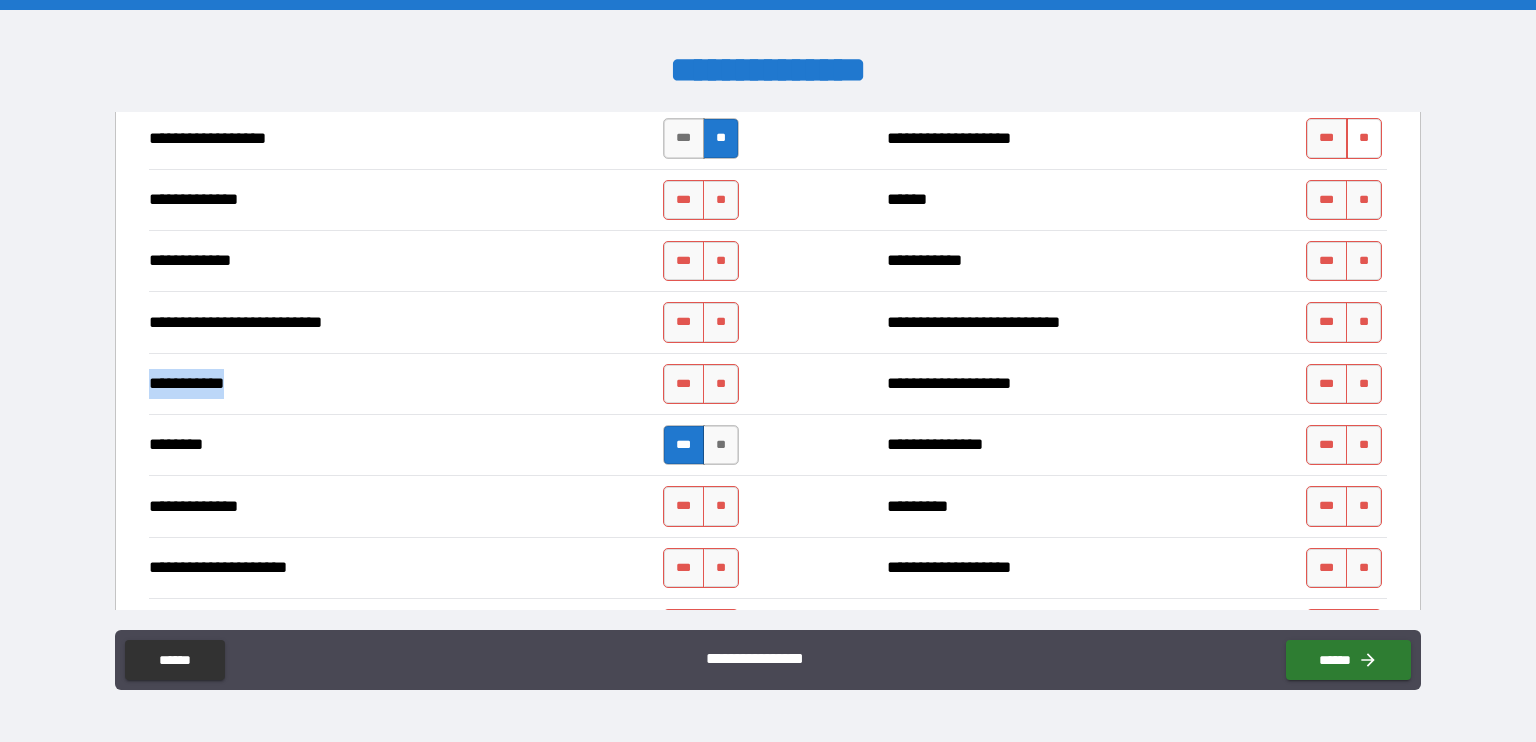 click on "**" at bounding box center [1364, 138] 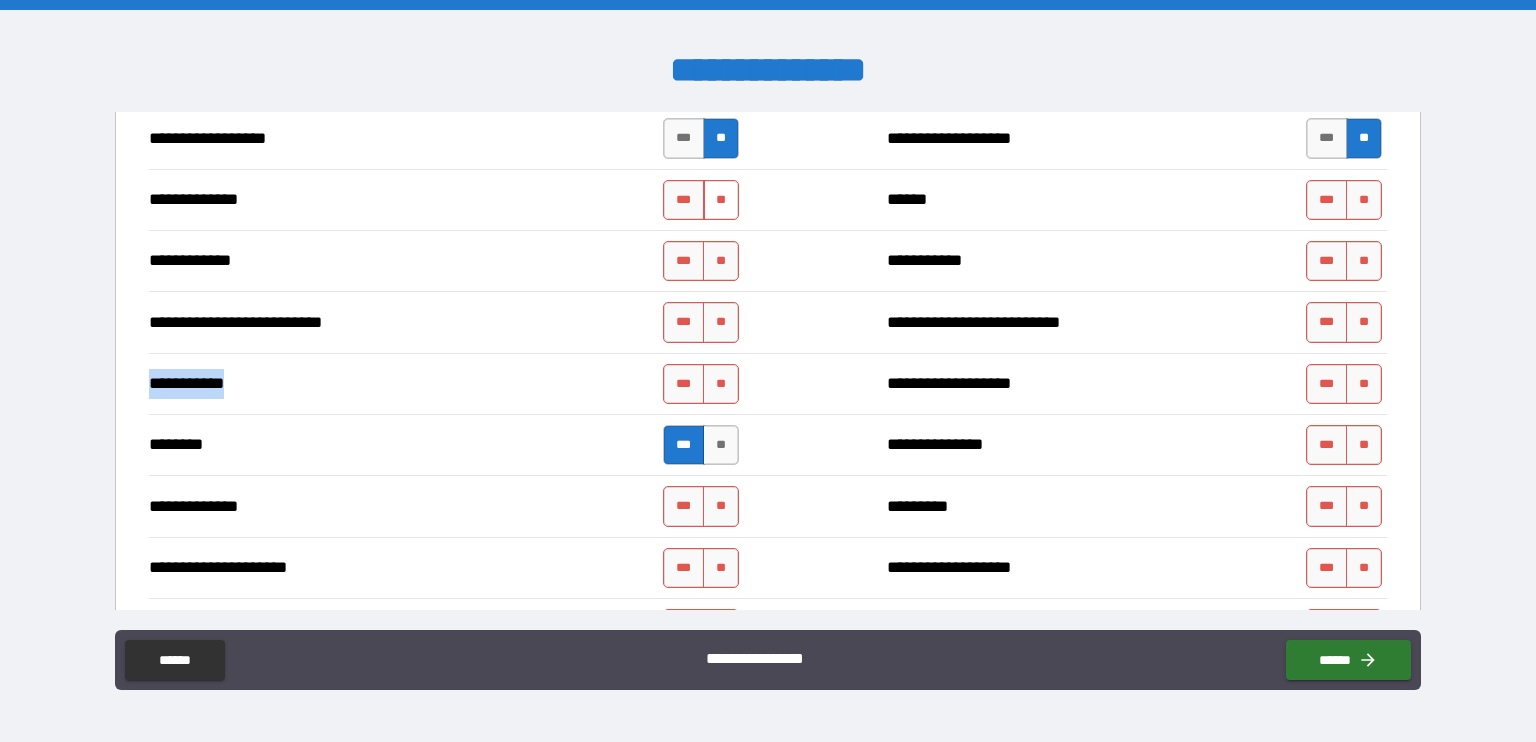 click on "**" at bounding box center (721, 200) 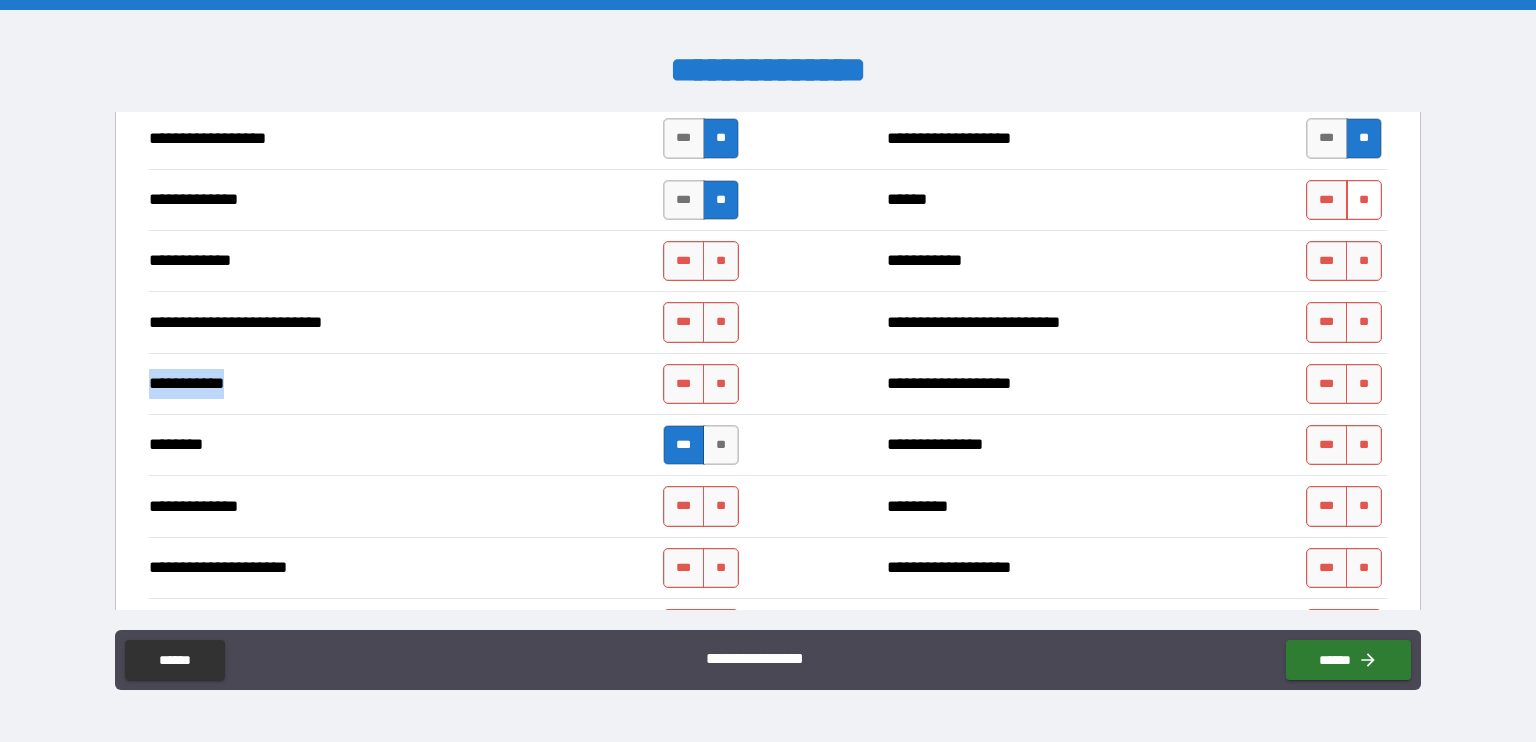 click on "**" at bounding box center (1364, 200) 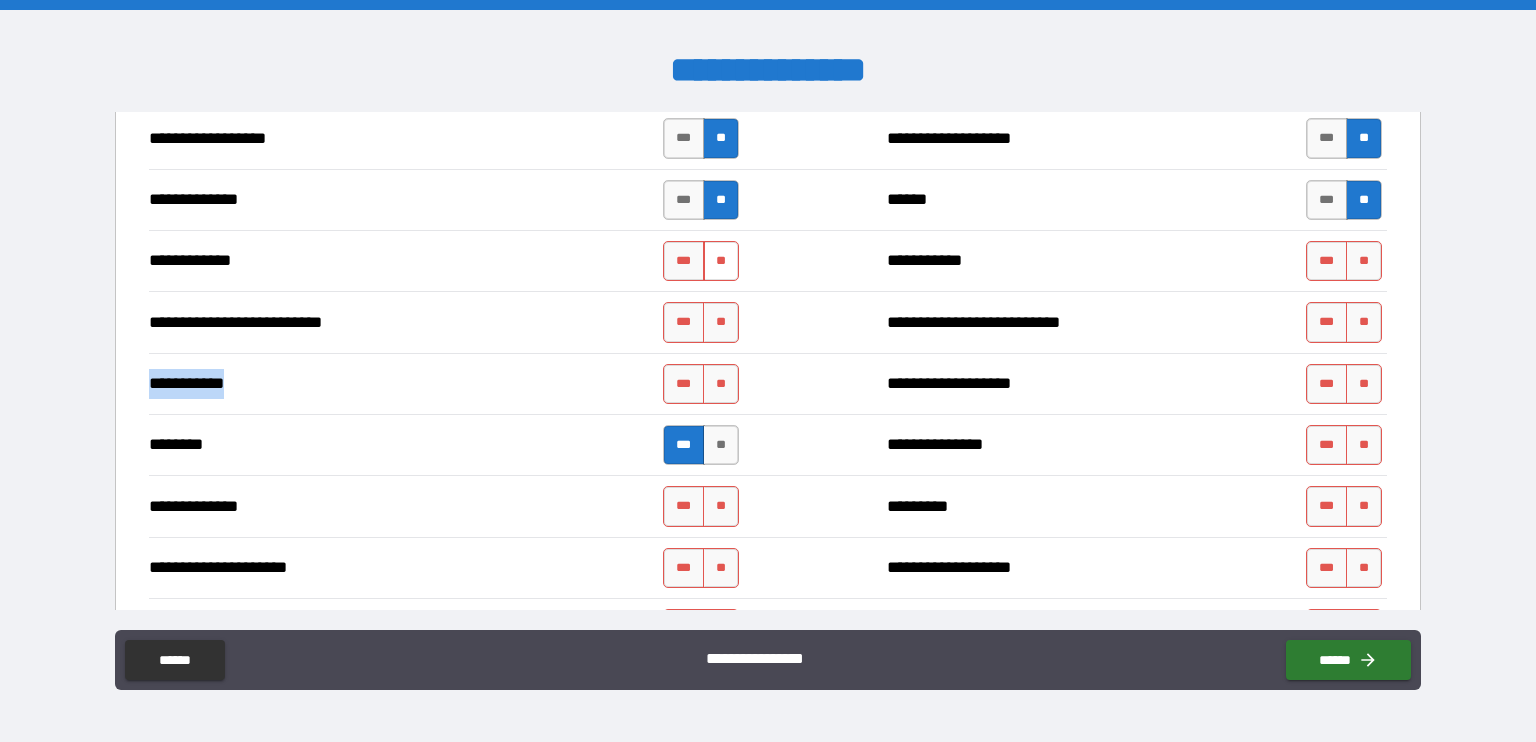 click on "**" at bounding box center (721, 261) 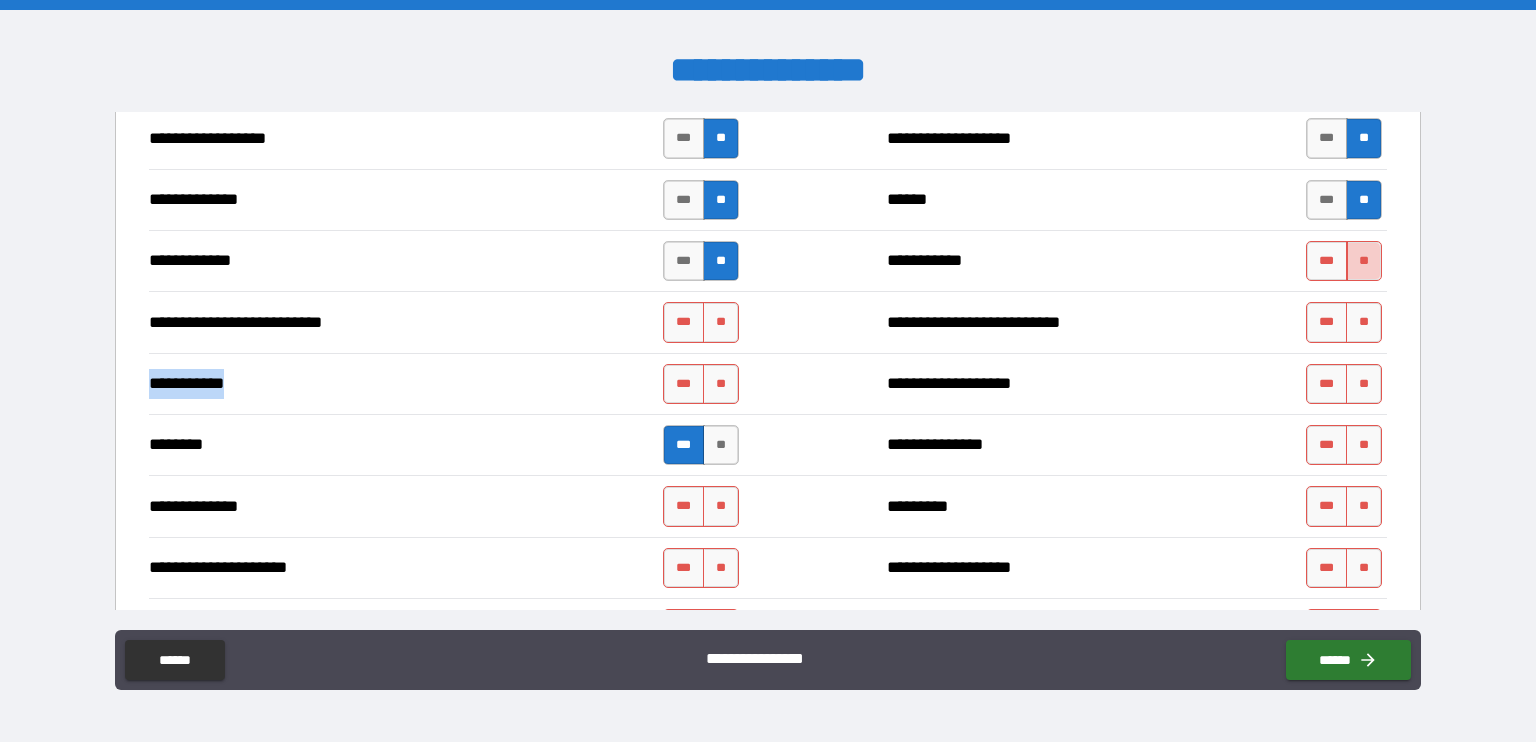 click on "**" at bounding box center [1364, 261] 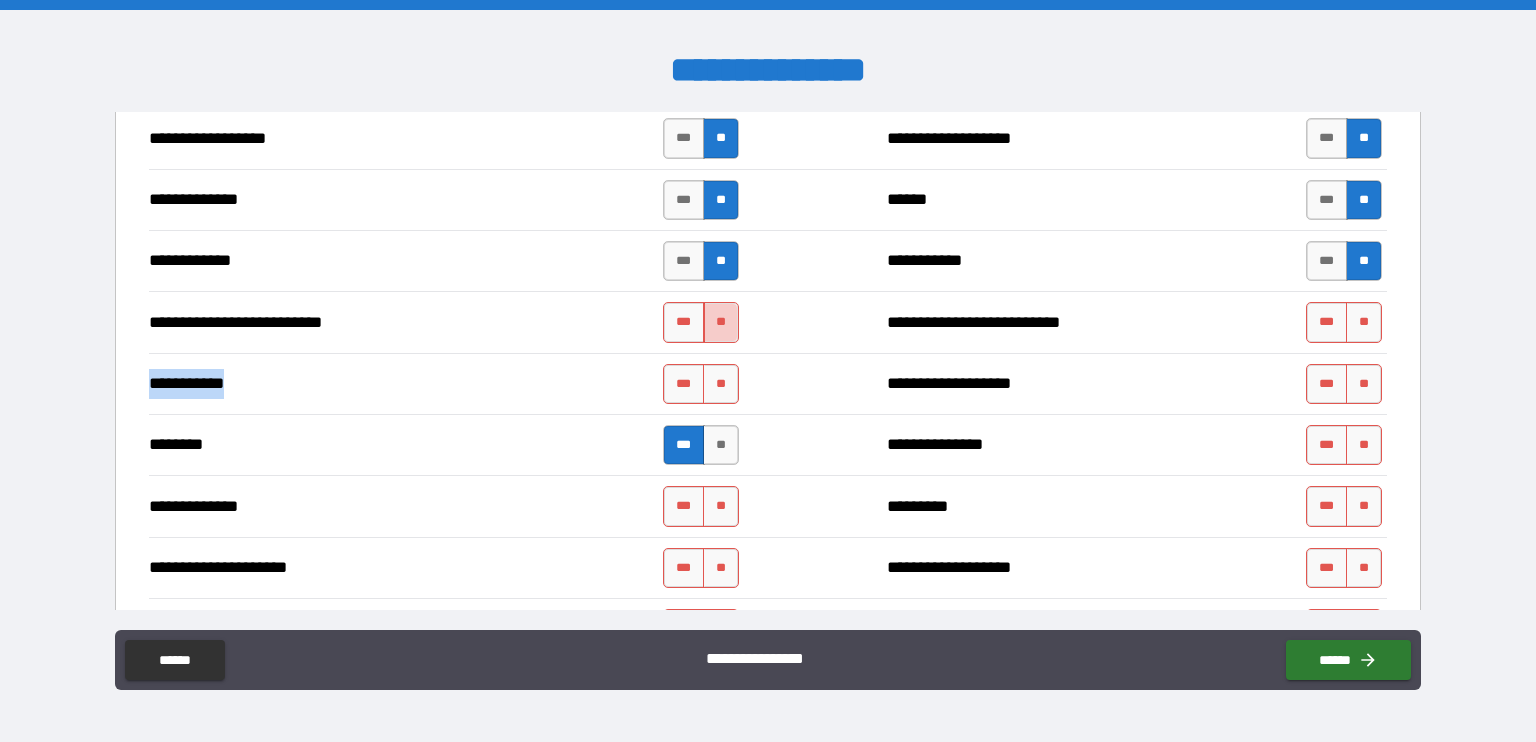 click on "**" at bounding box center [721, 322] 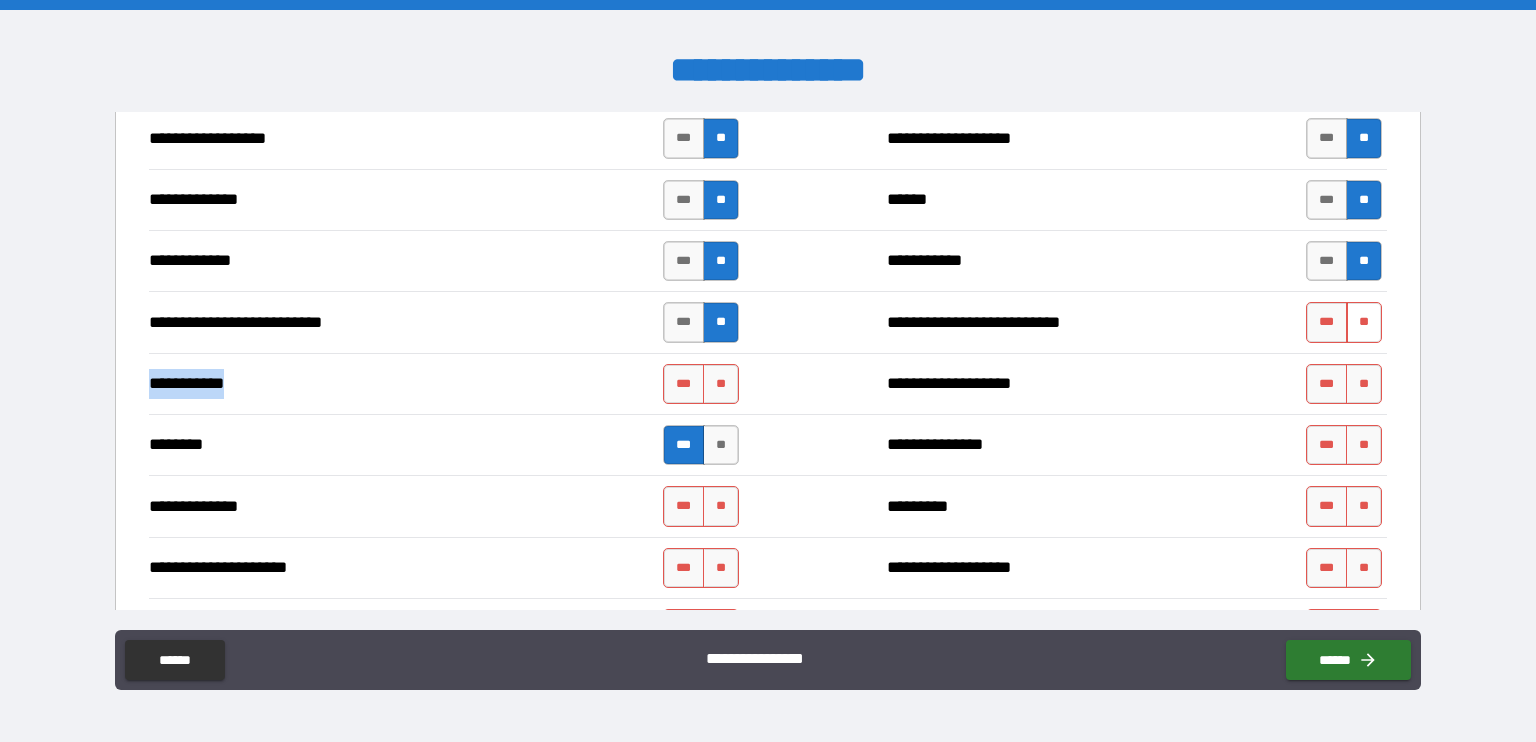 click on "**" at bounding box center [1364, 322] 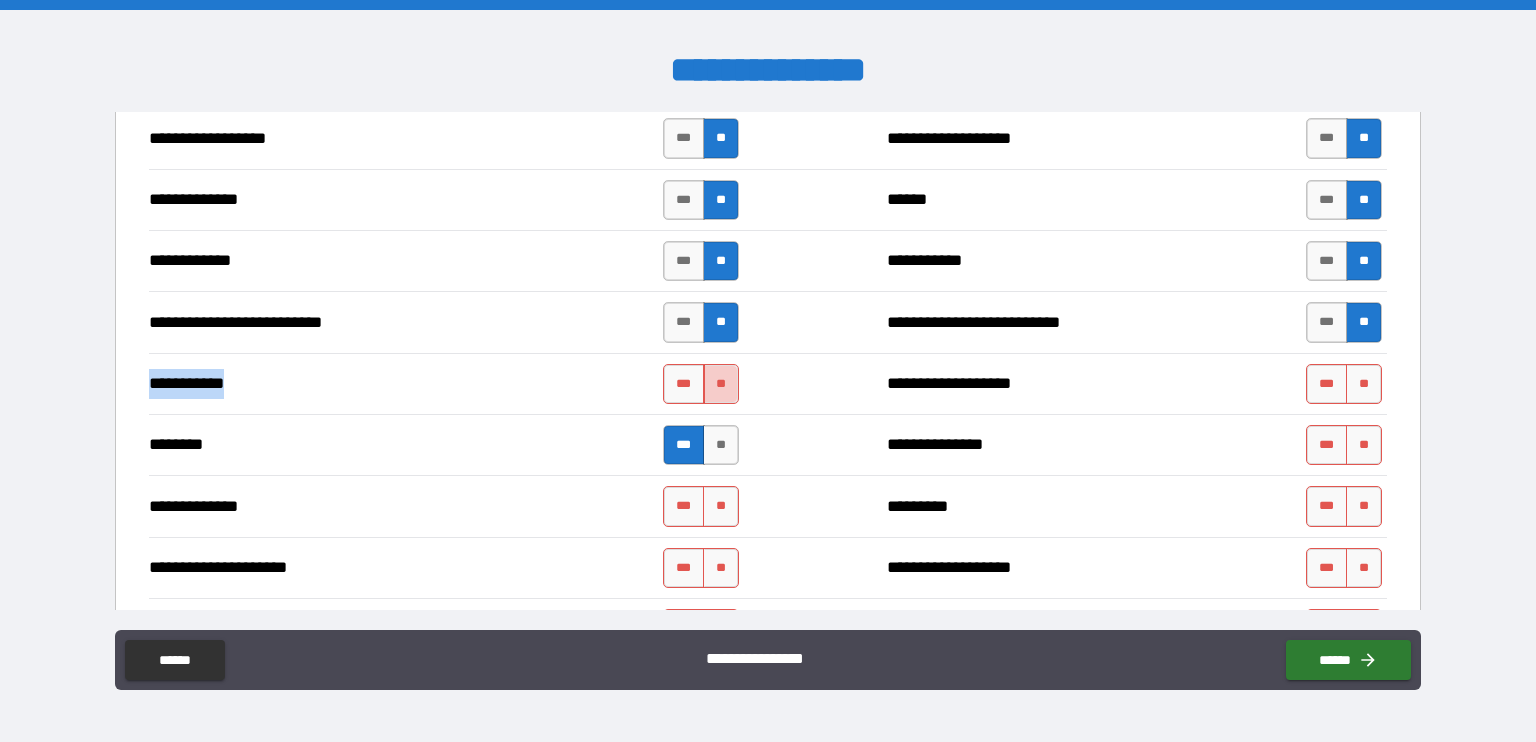 click on "**" at bounding box center [721, 384] 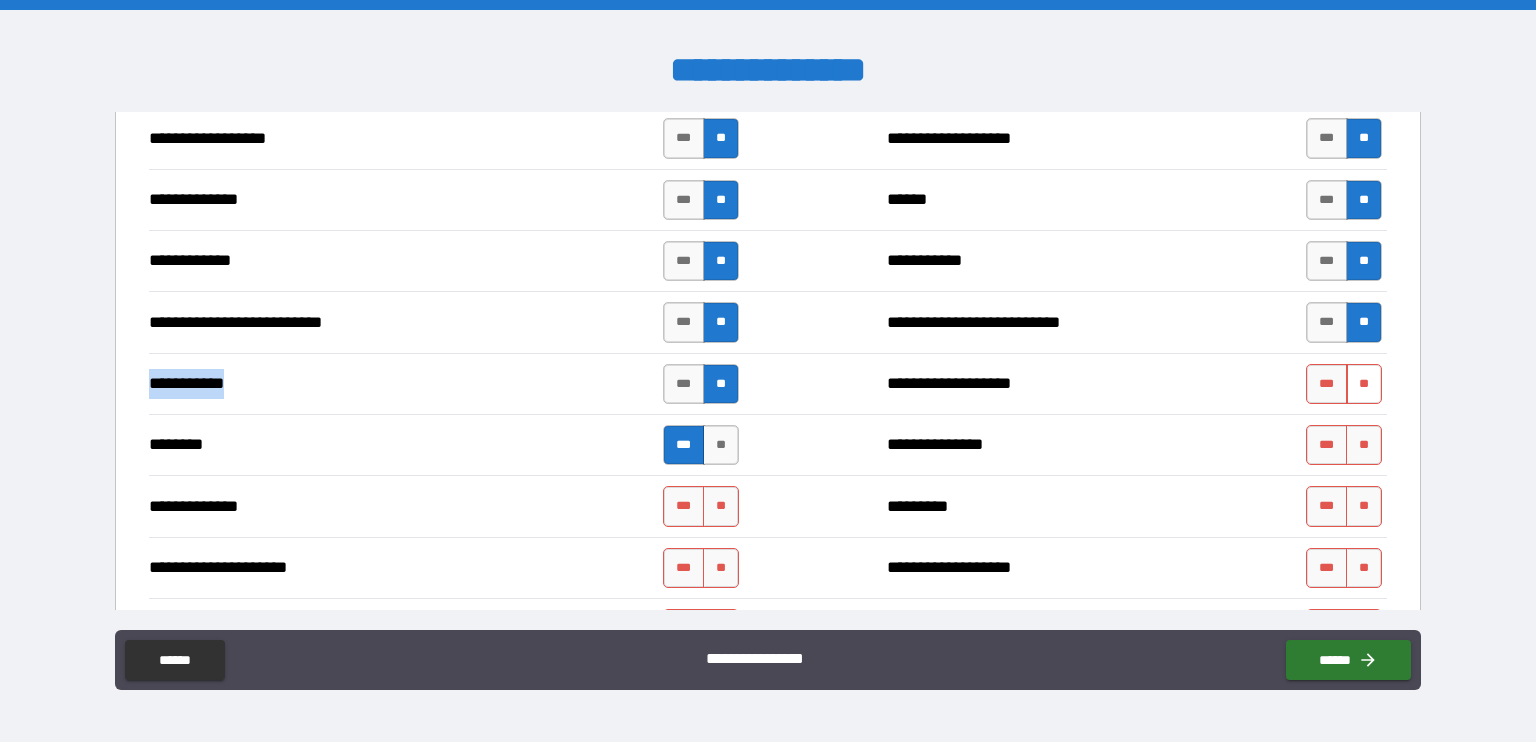 click on "**" at bounding box center [1364, 384] 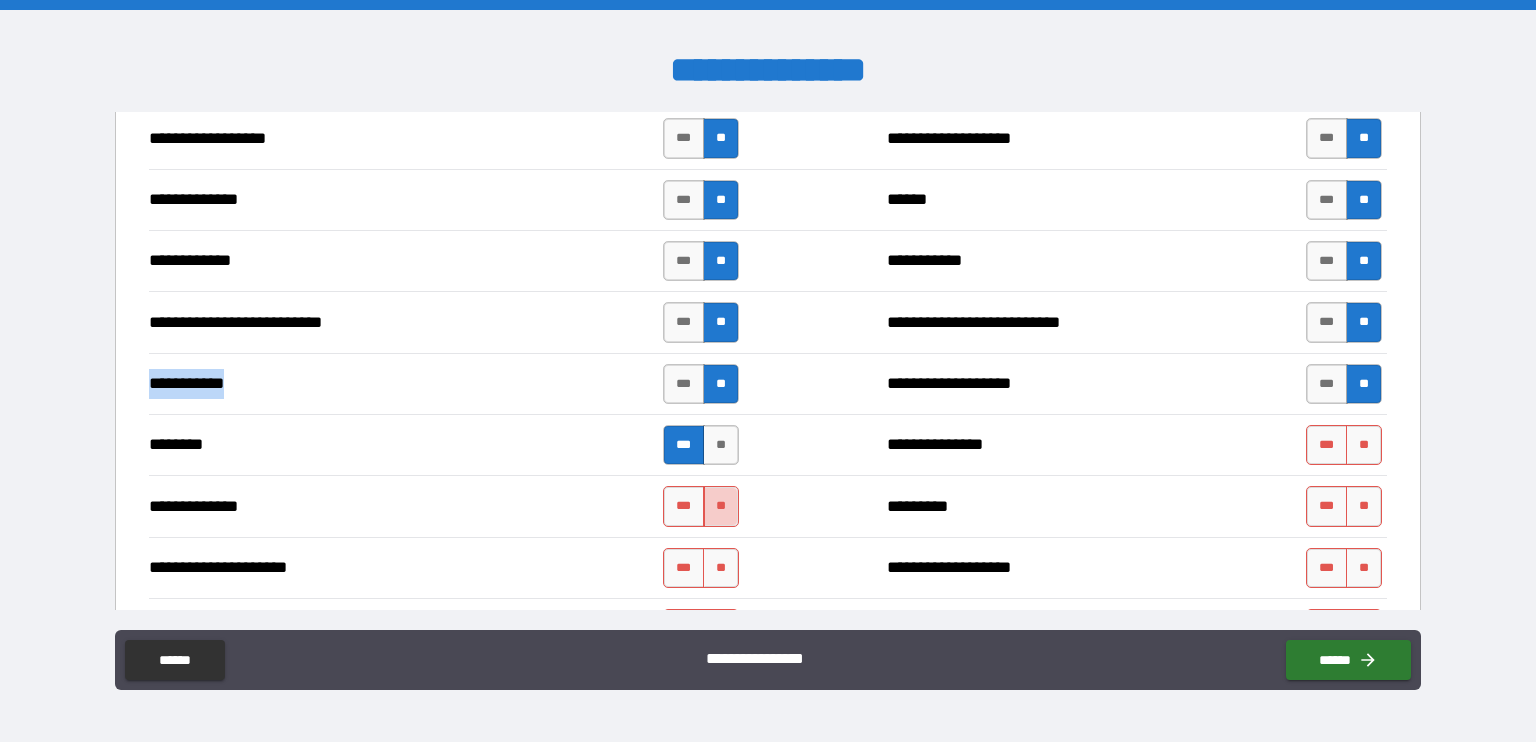 click on "**" at bounding box center (721, 506) 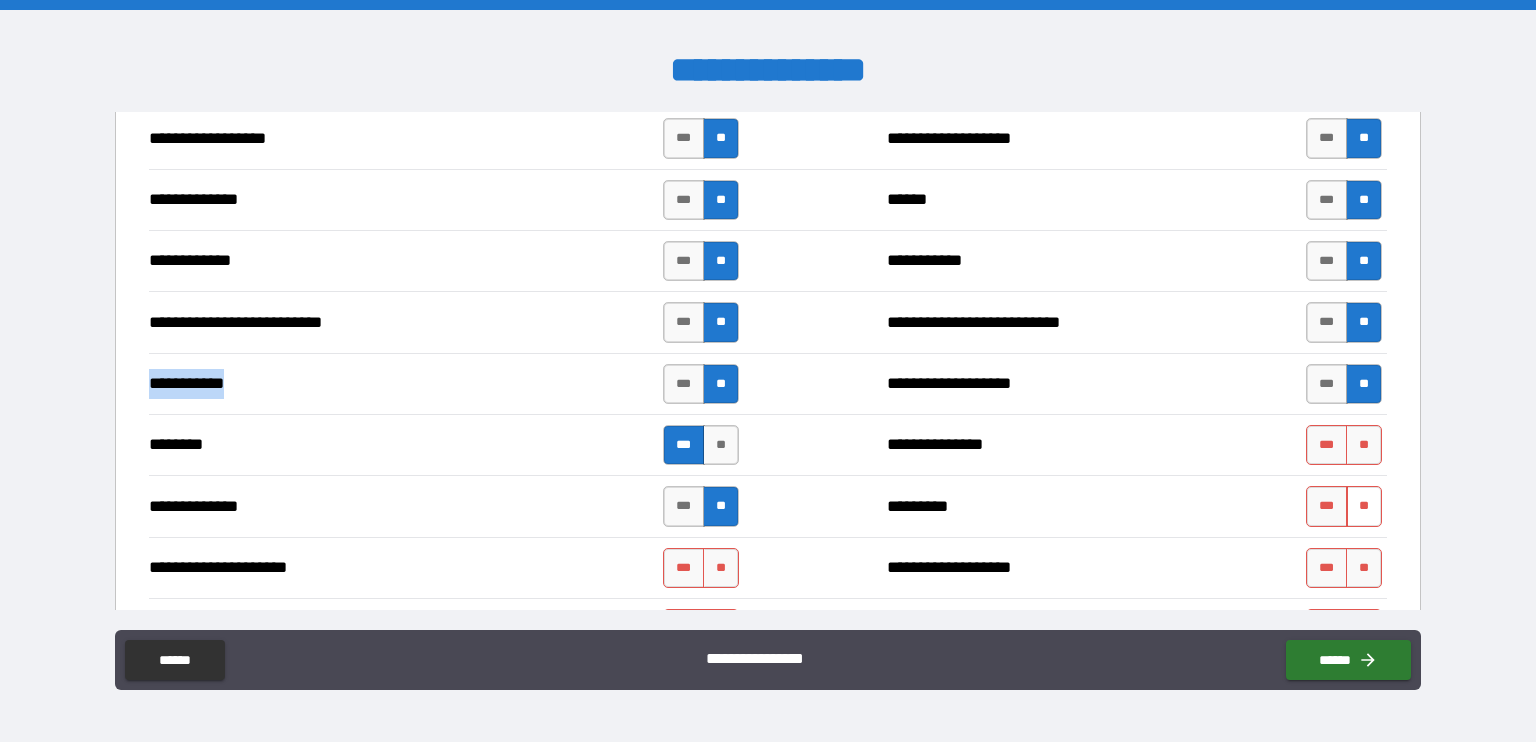 click on "**" at bounding box center (1364, 506) 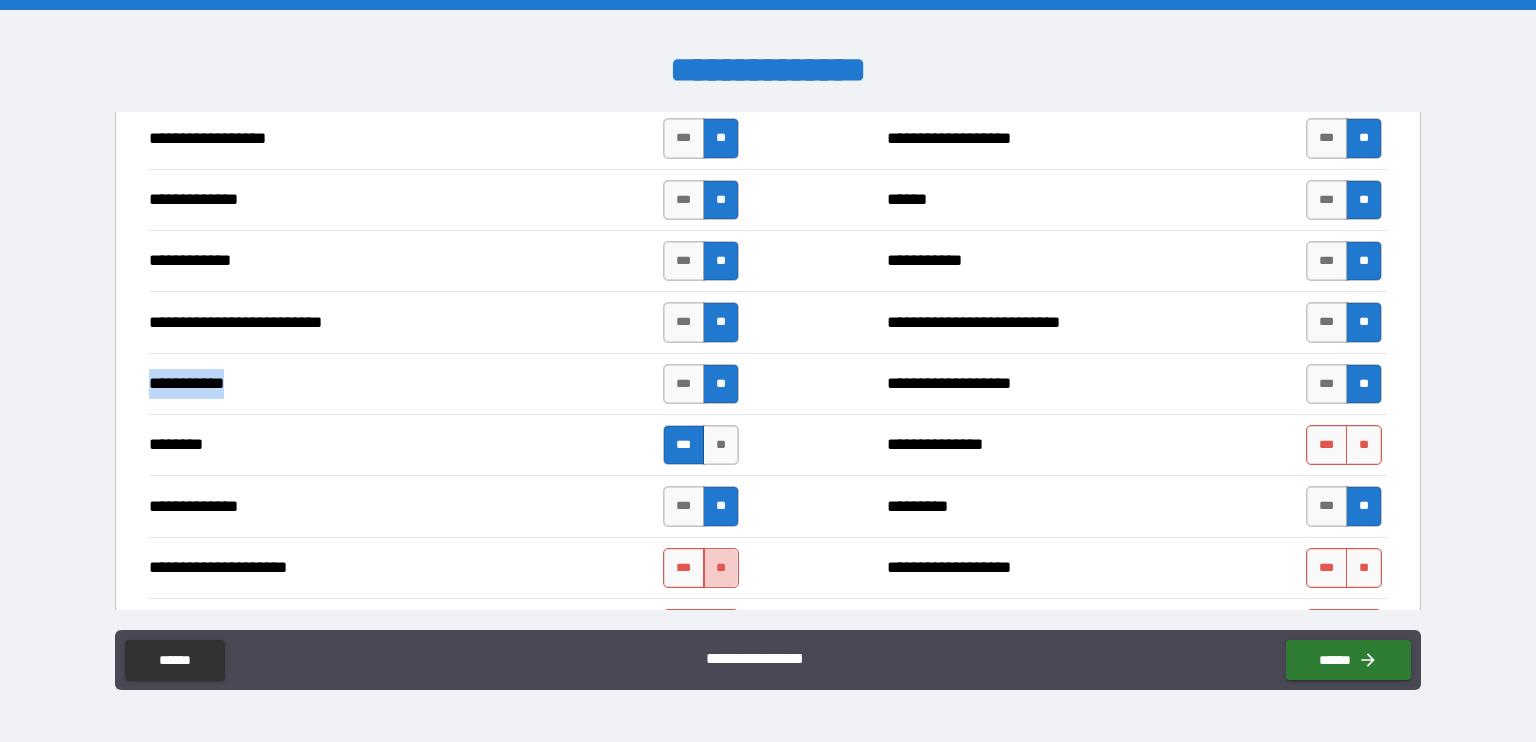 click on "**" at bounding box center [721, 568] 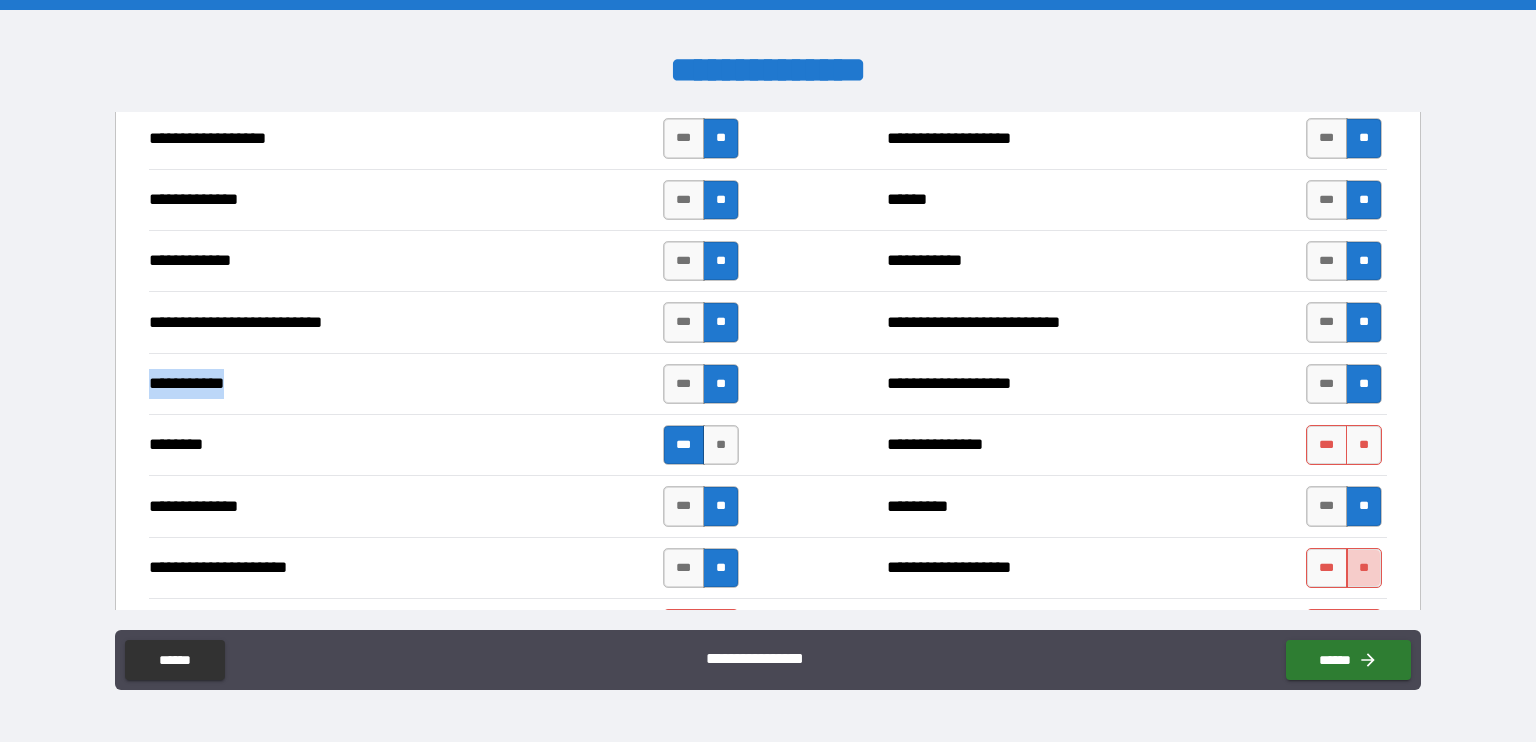click on "**" at bounding box center (1364, 568) 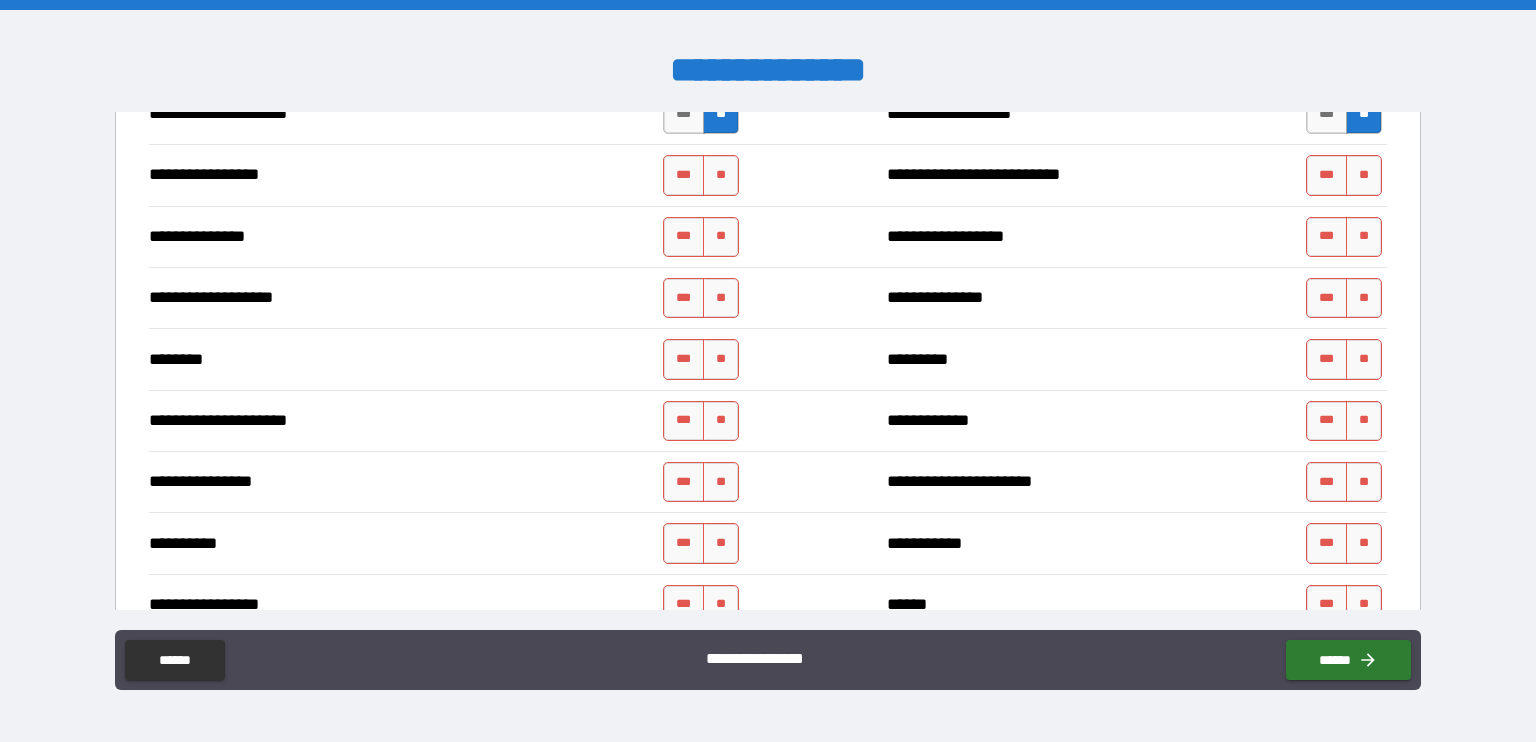 scroll, scrollTop: 2444, scrollLeft: 0, axis: vertical 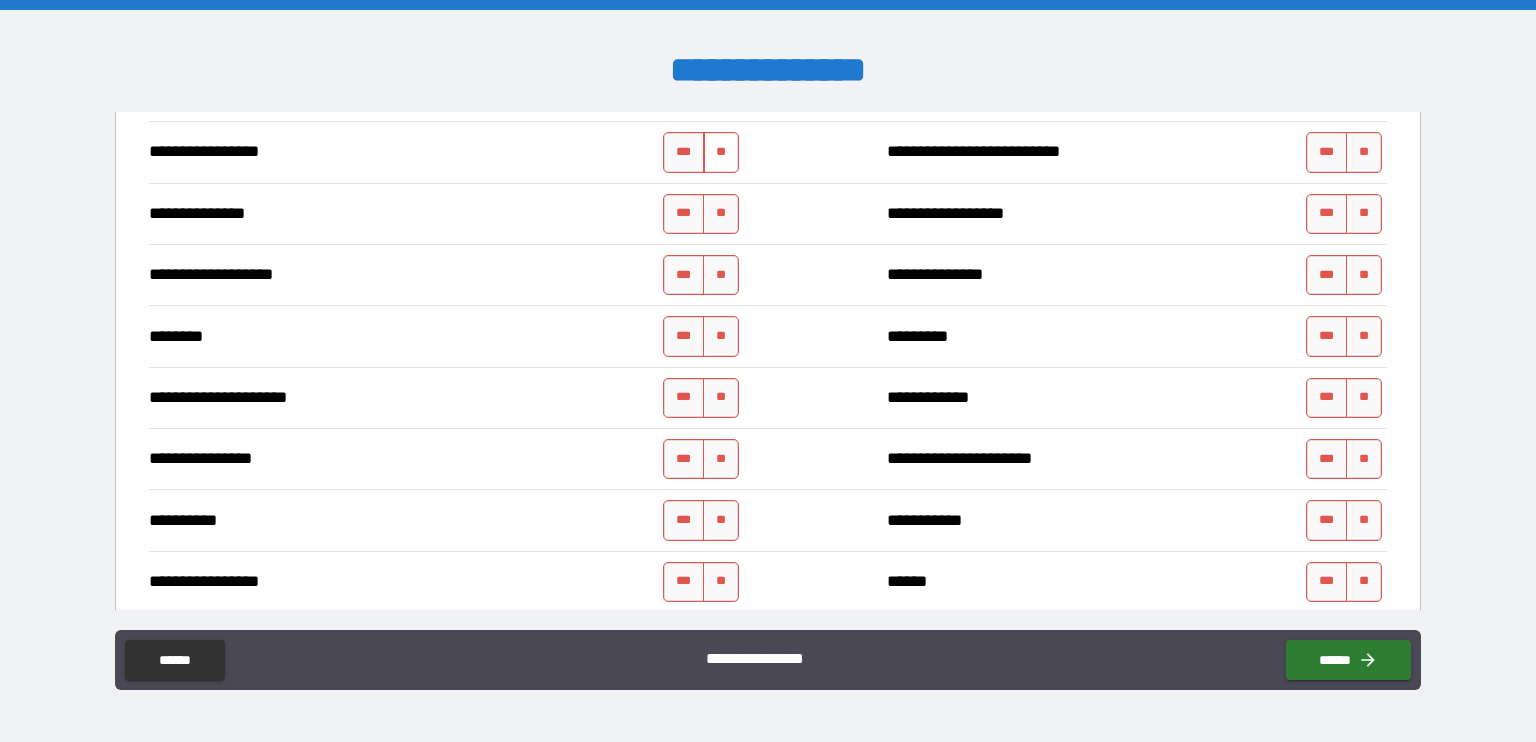 click on "**" at bounding box center (721, 152) 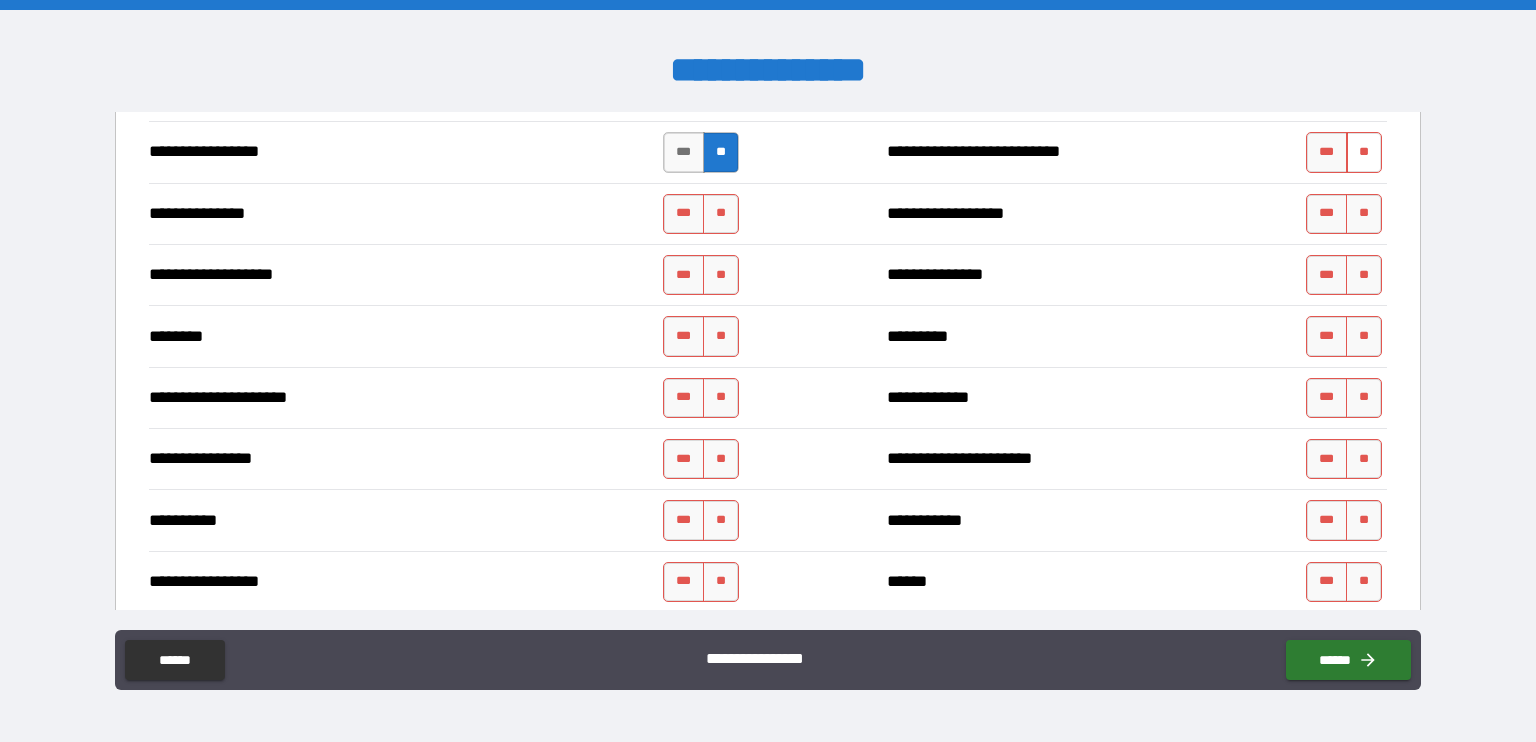 click on "**" at bounding box center [1364, 152] 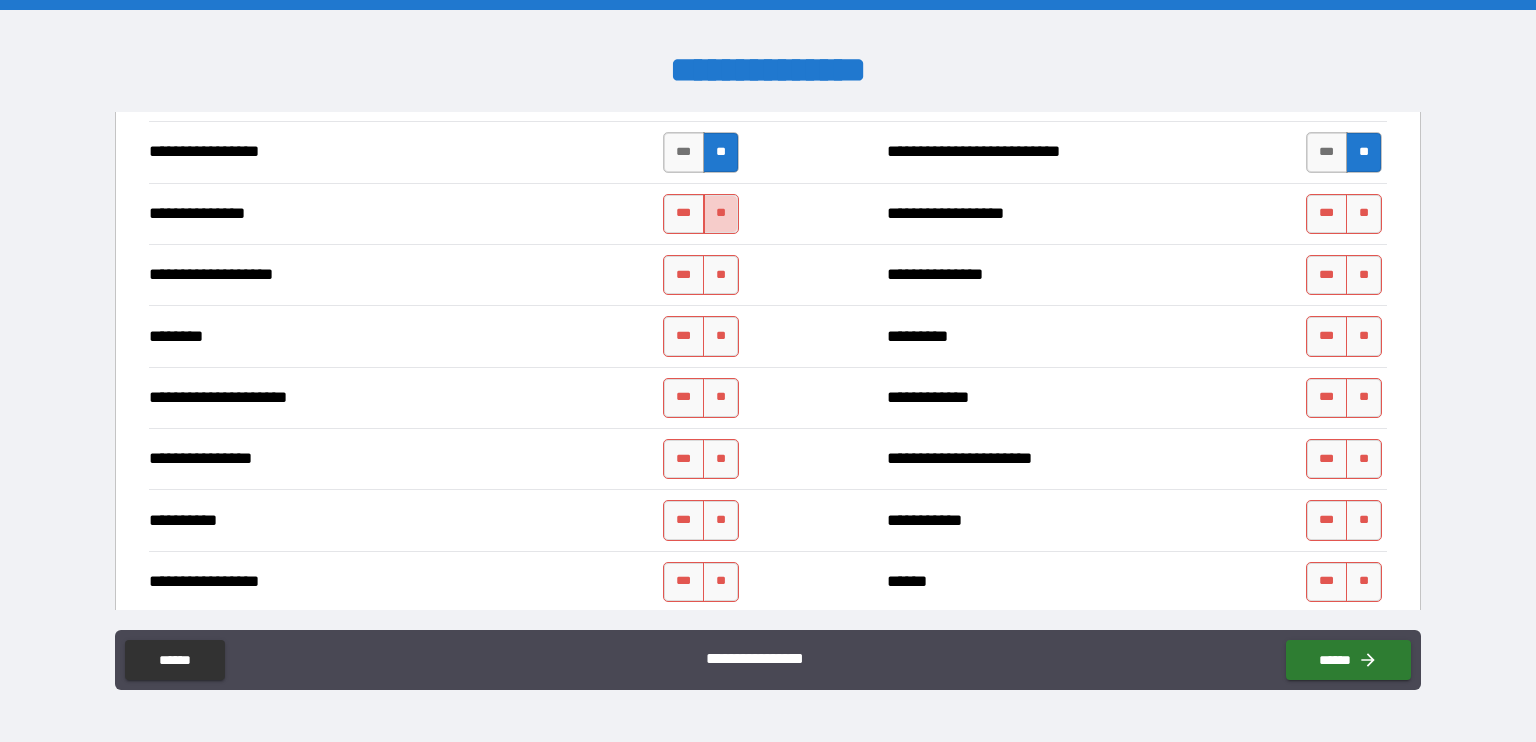 click on "**" at bounding box center (721, 214) 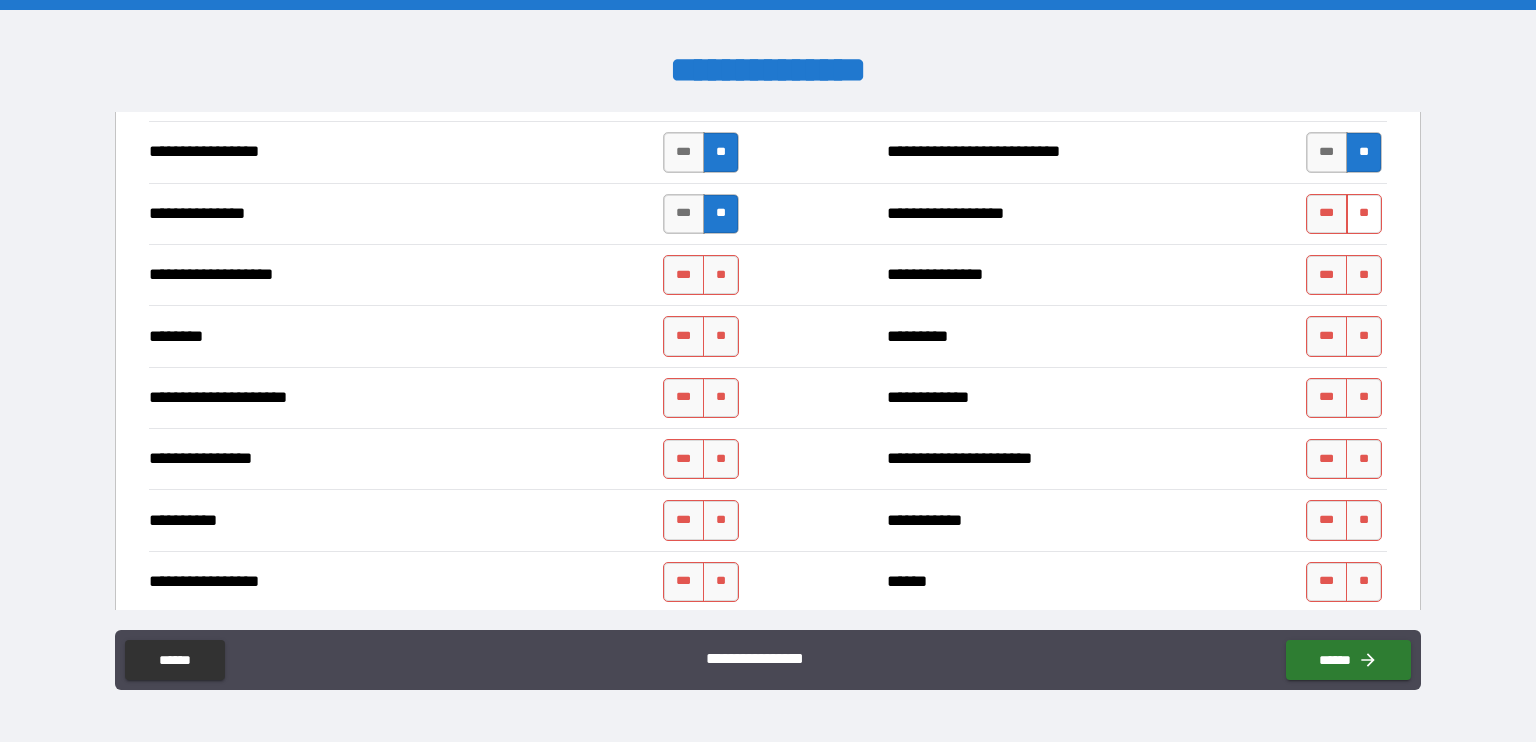 click on "**" at bounding box center [1364, 214] 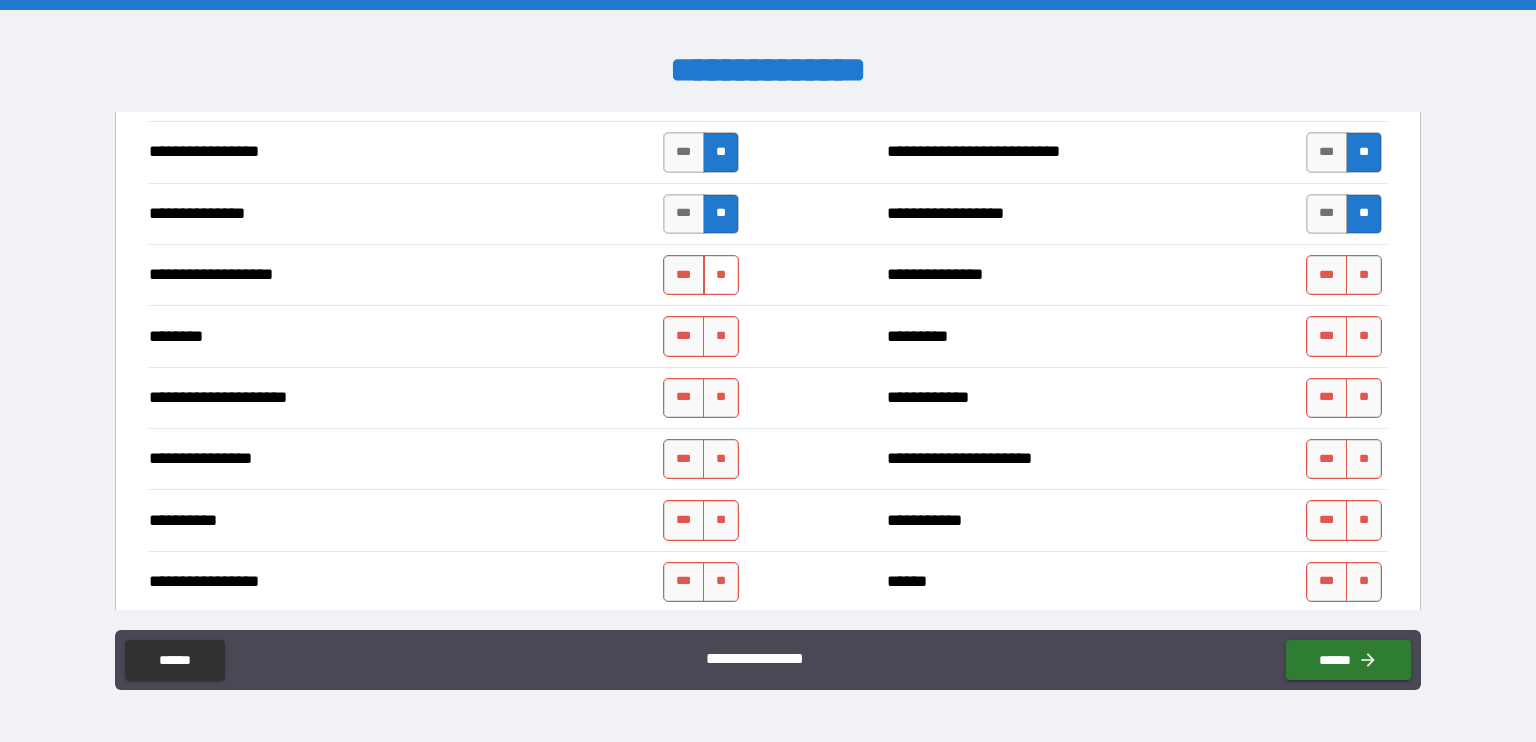 click on "**" at bounding box center [721, 275] 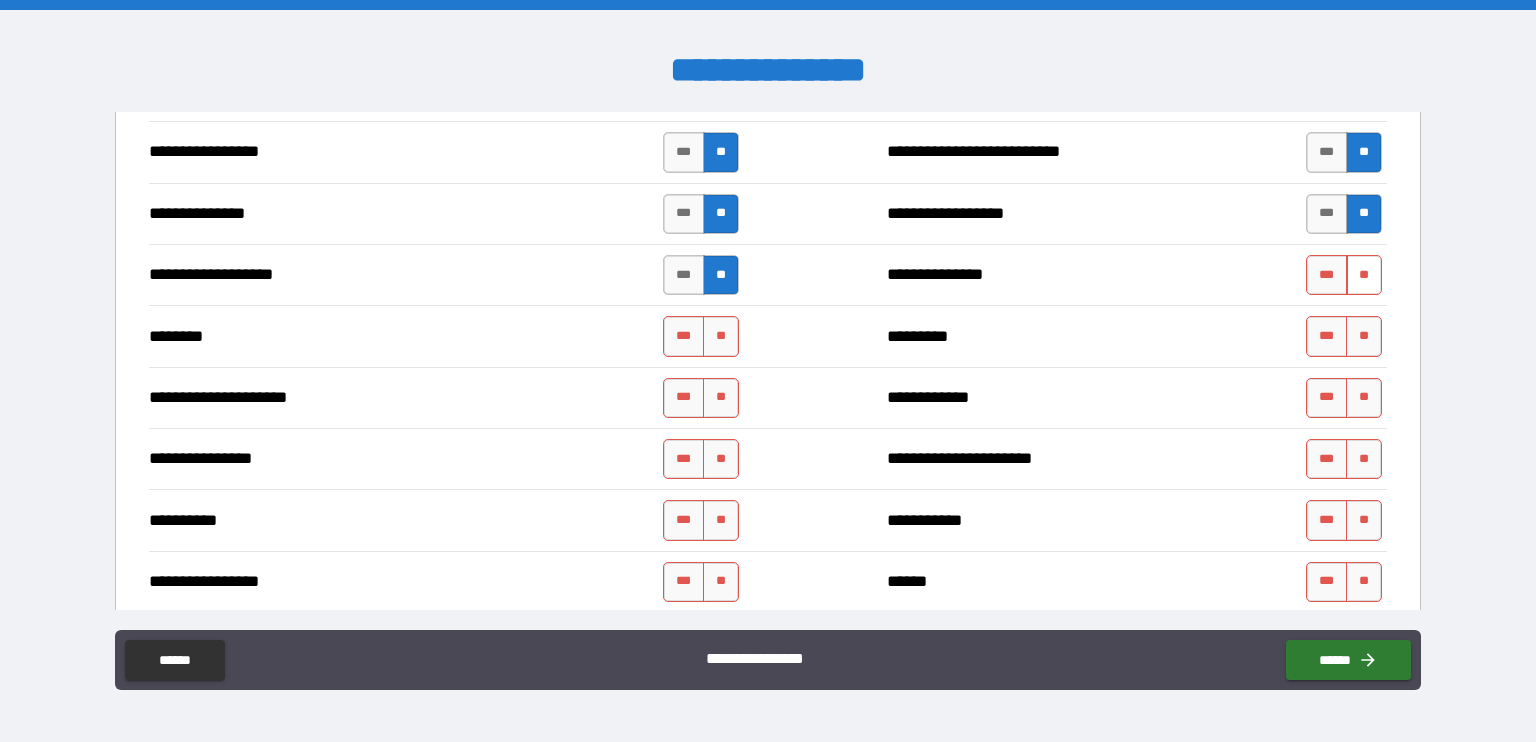 click on "**" at bounding box center (1364, 275) 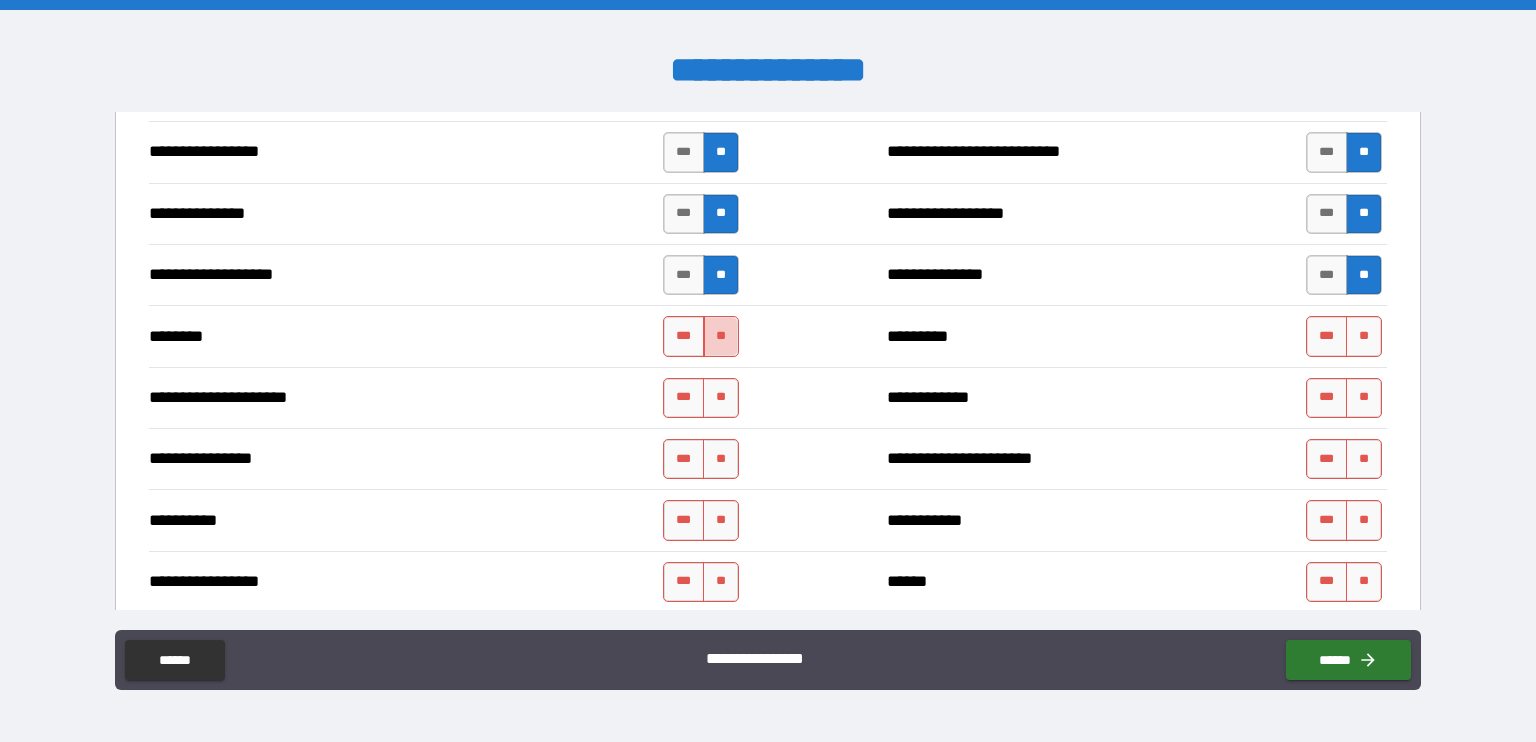 click on "**" at bounding box center [721, 336] 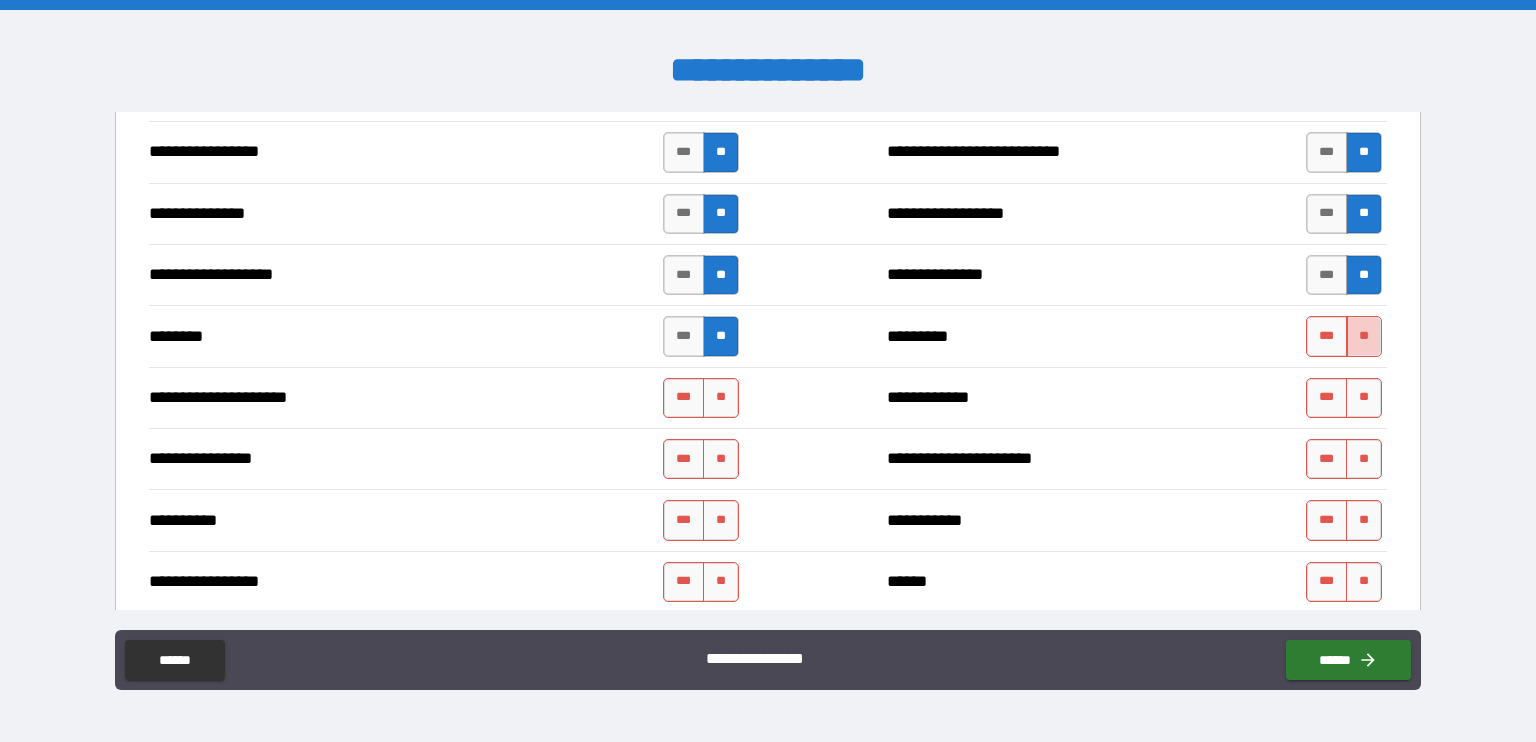 click on "**" at bounding box center [1364, 336] 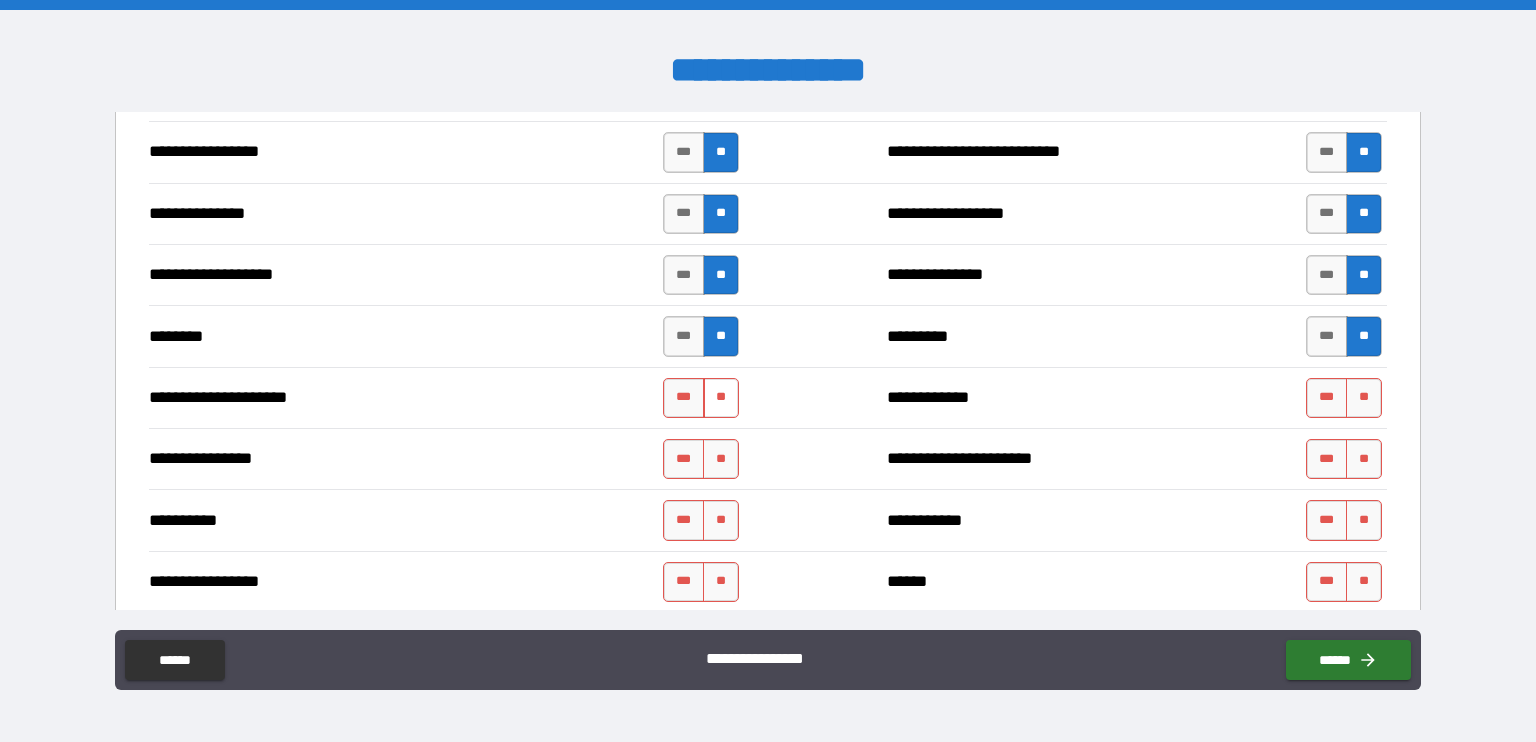 click on "**" at bounding box center [721, 398] 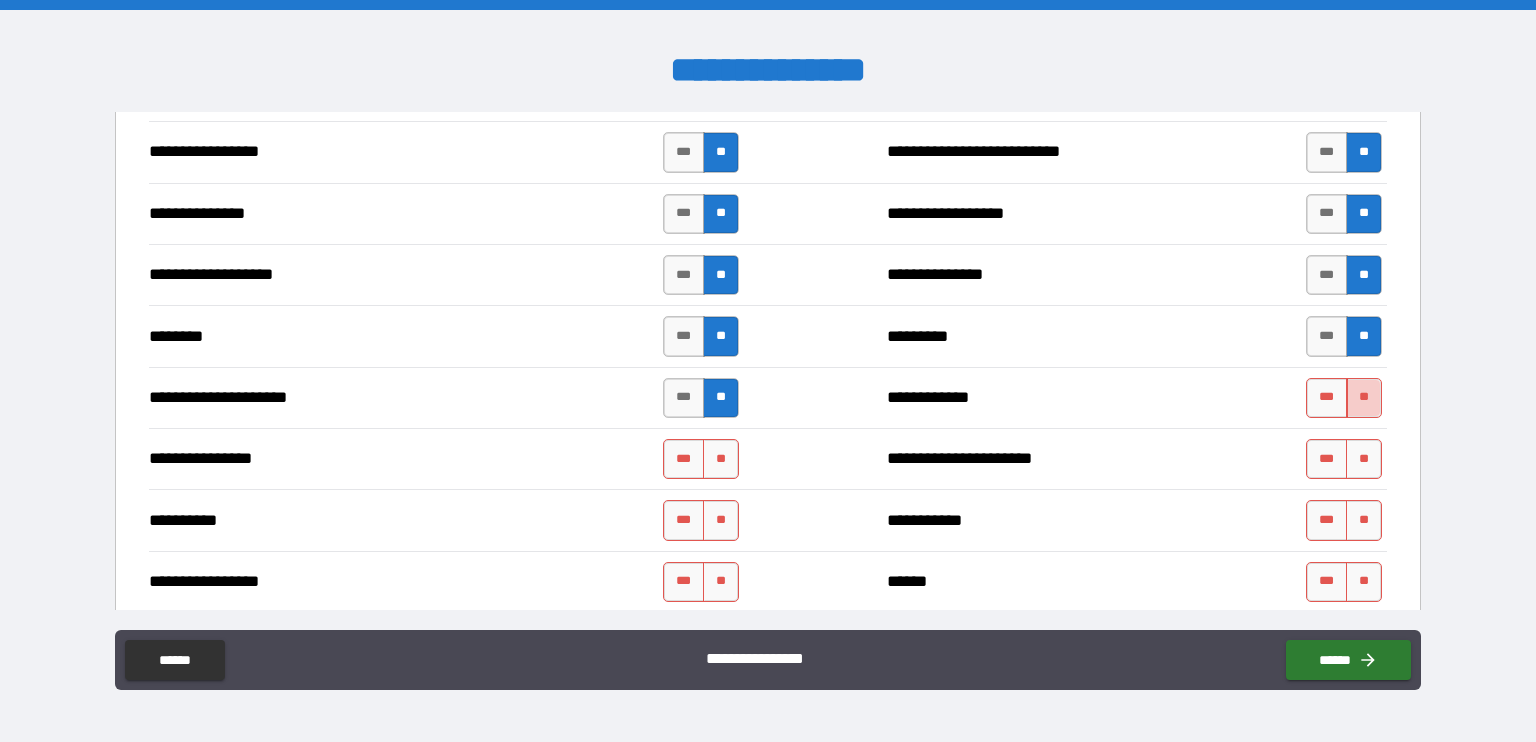 click on "**" at bounding box center [1364, 398] 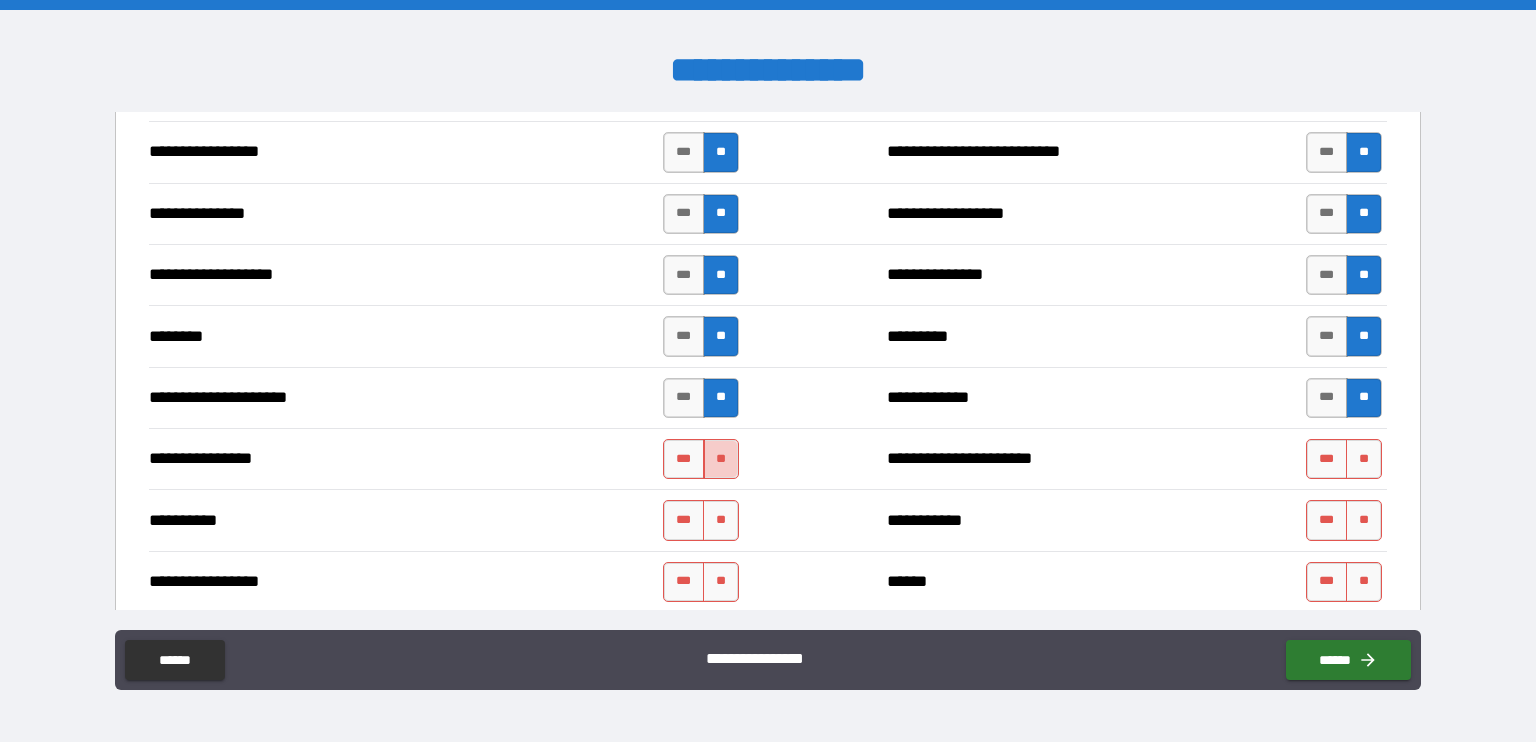 click on "**" at bounding box center [721, 459] 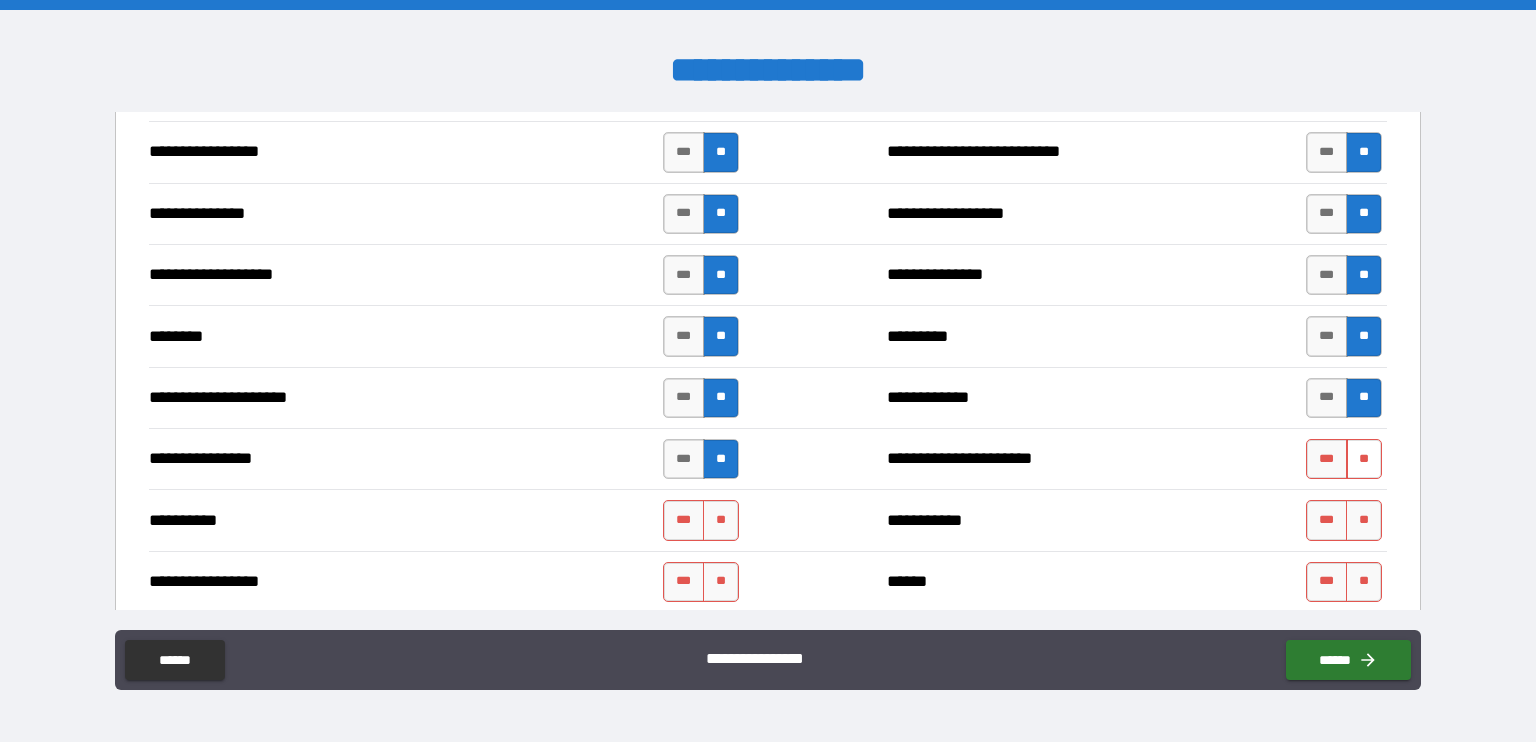 click on "**" at bounding box center [1364, 459] 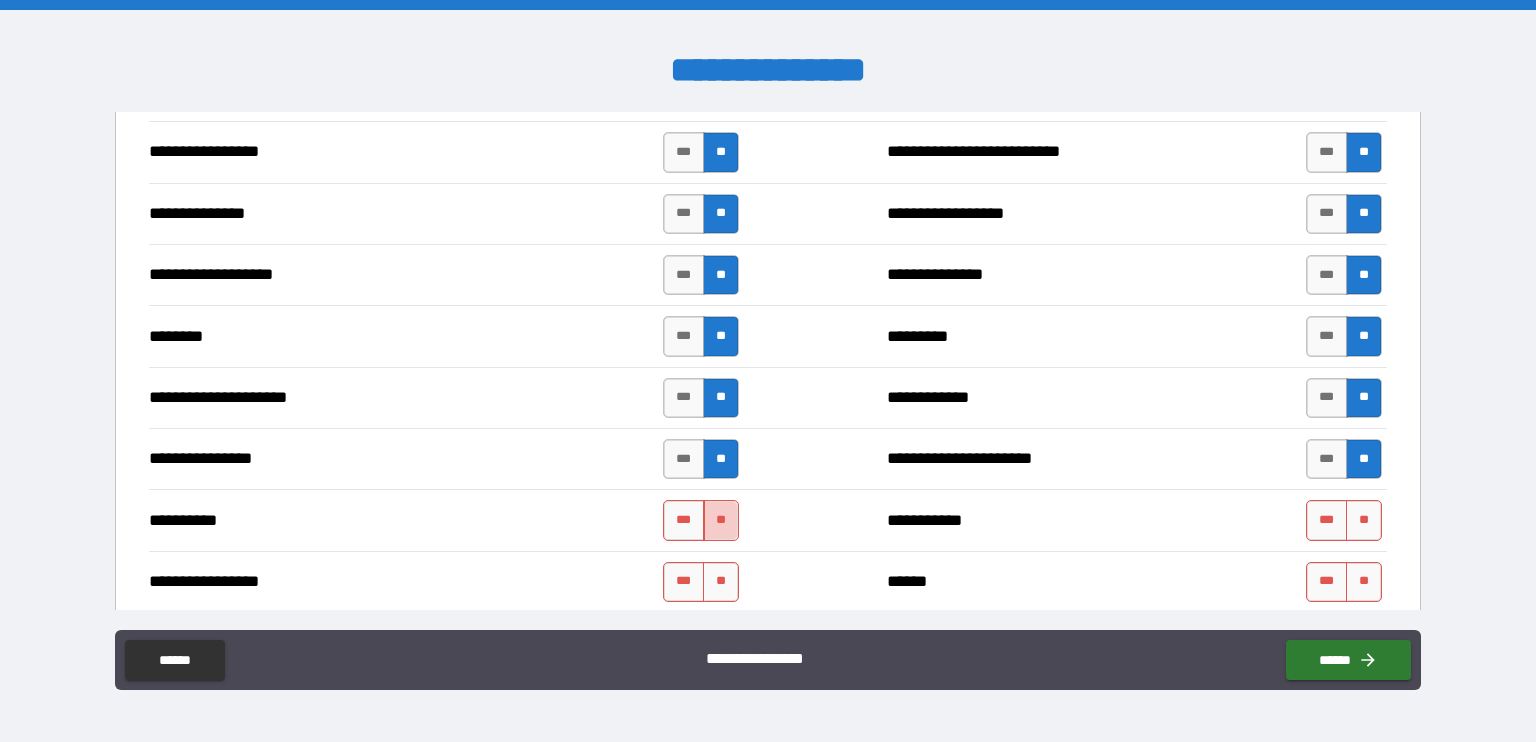 click on "**" at bounding box center [721, 520] 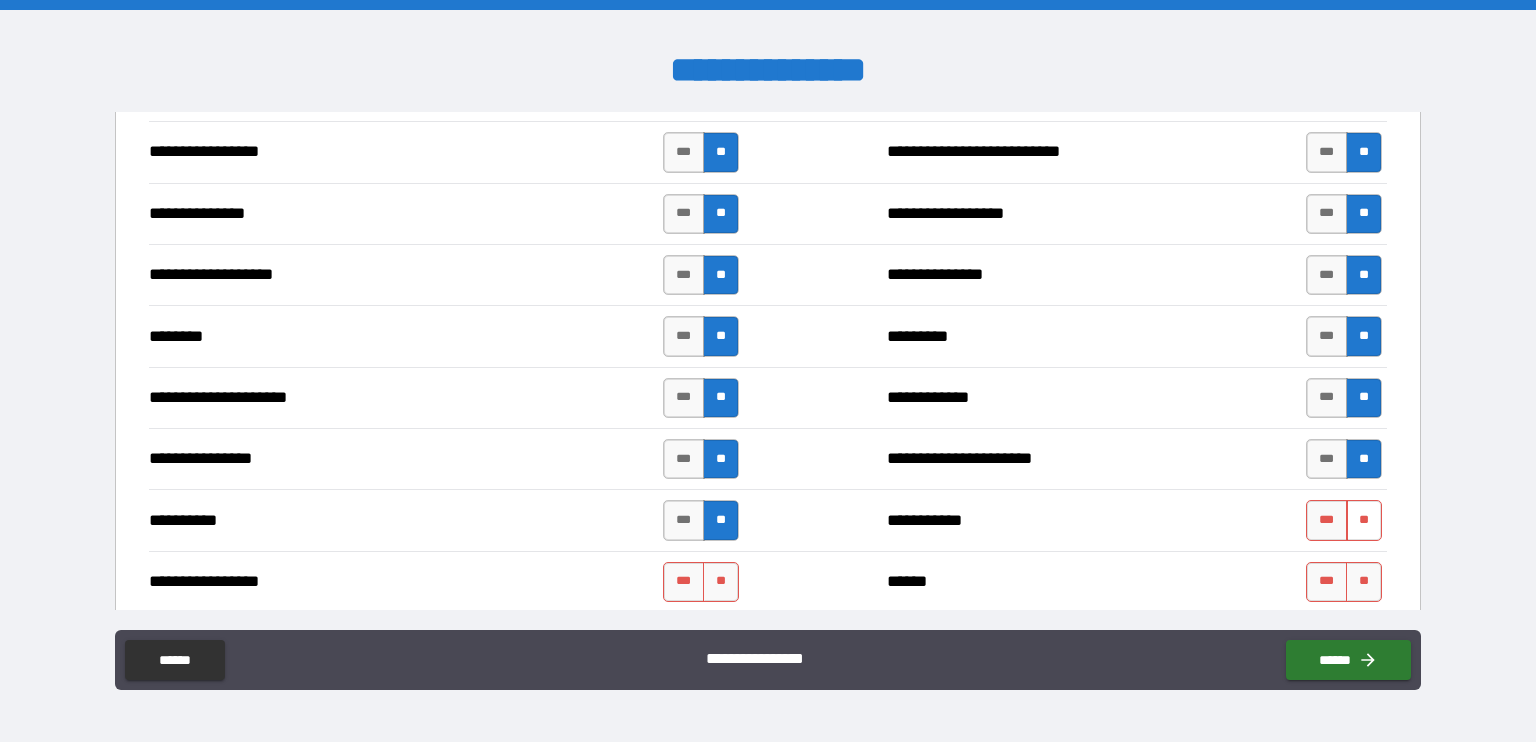 click on "**" at bounding box center (1364, 520) 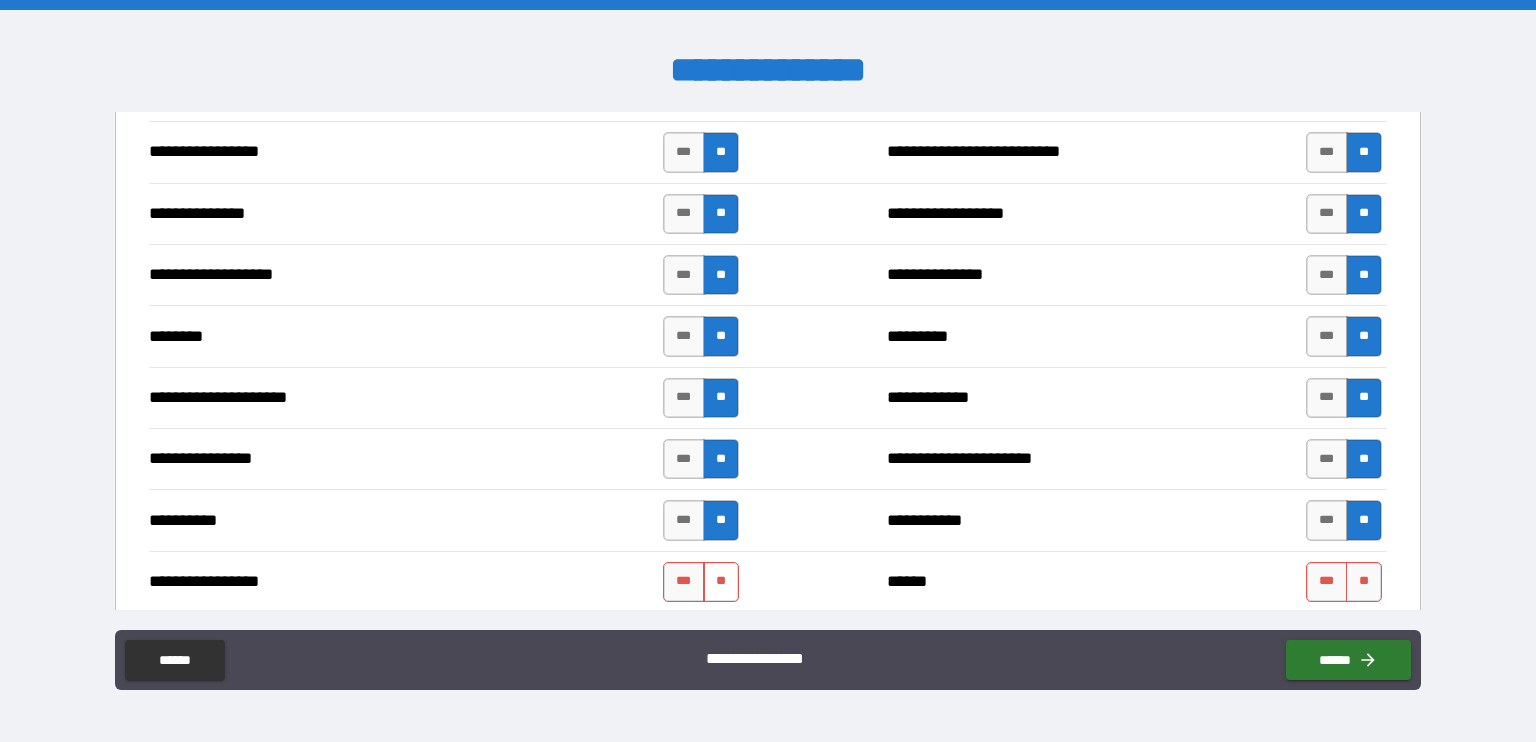 click on "**" at bounding box center [721, 582] 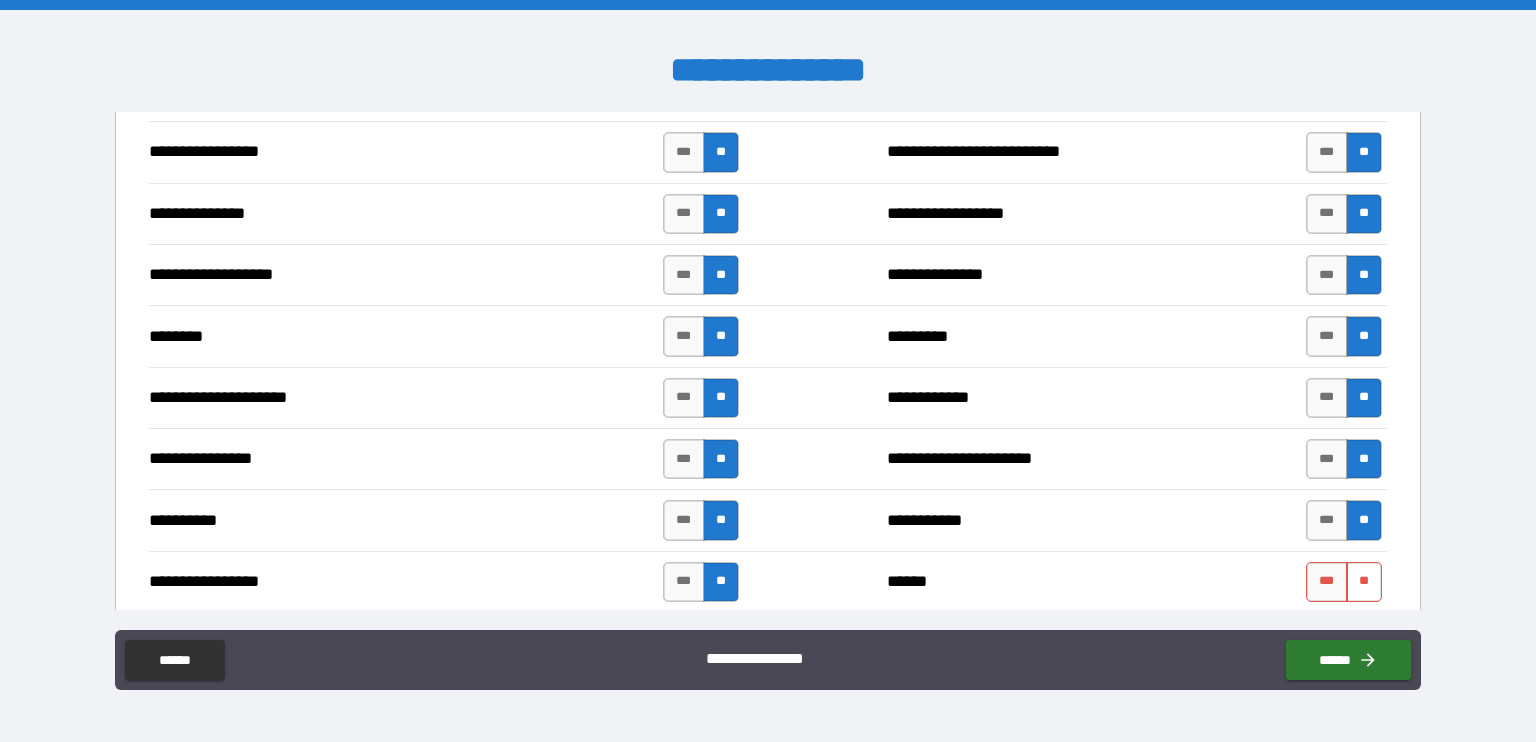 click on "**" at bounding box center [1364, 582] 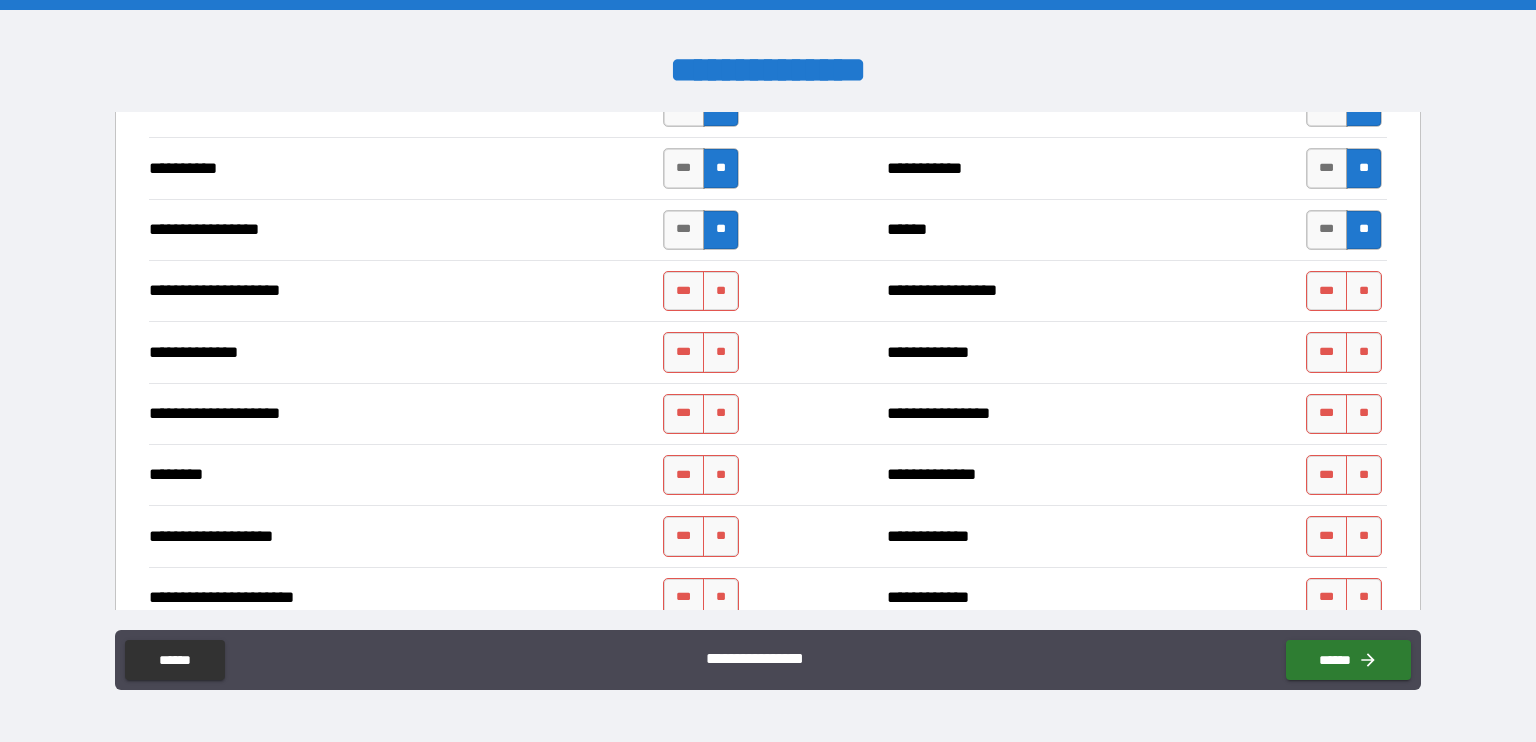 scroll, scrollTop: 2804, scrollLeft: 0, axis: vertical 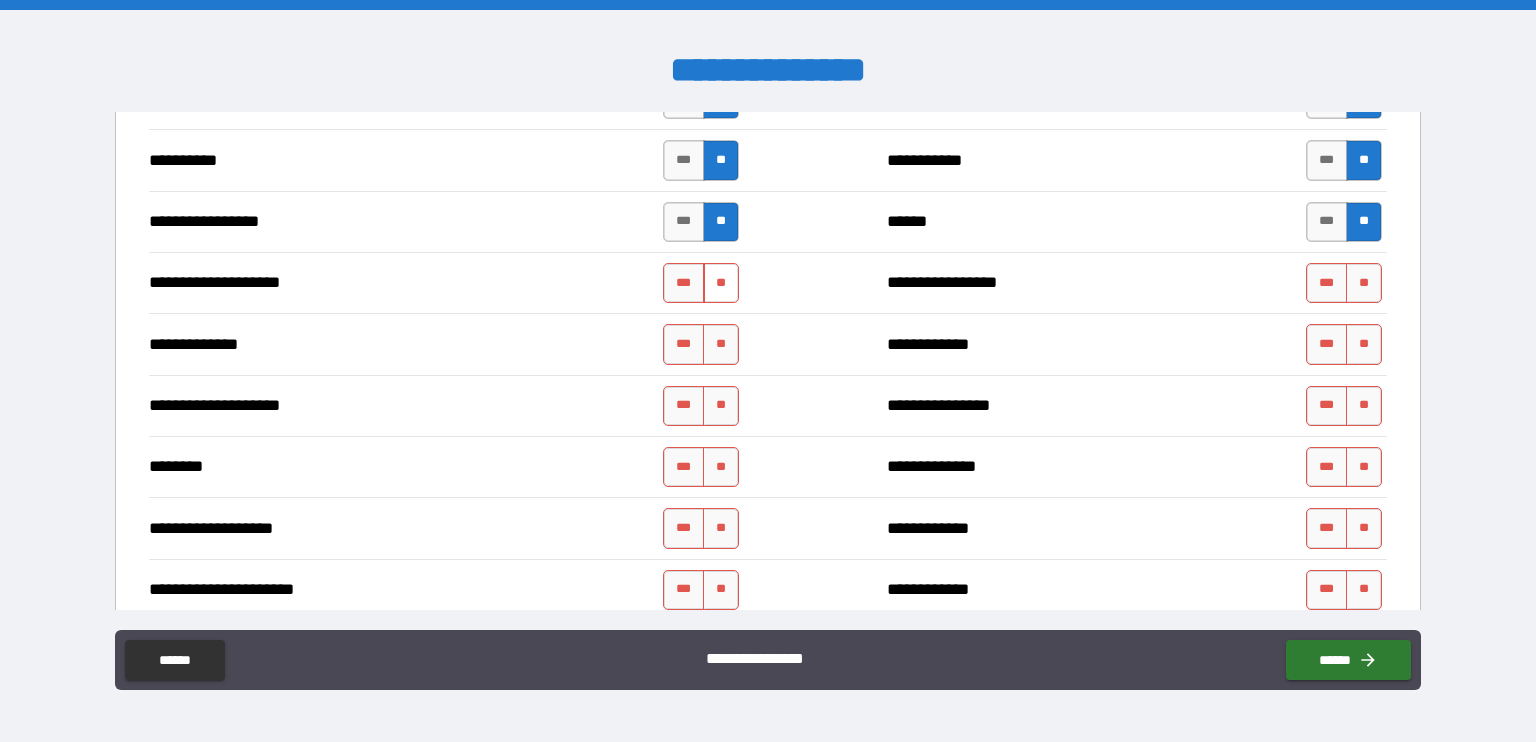 click on "**" at bounding box center (721, 283) 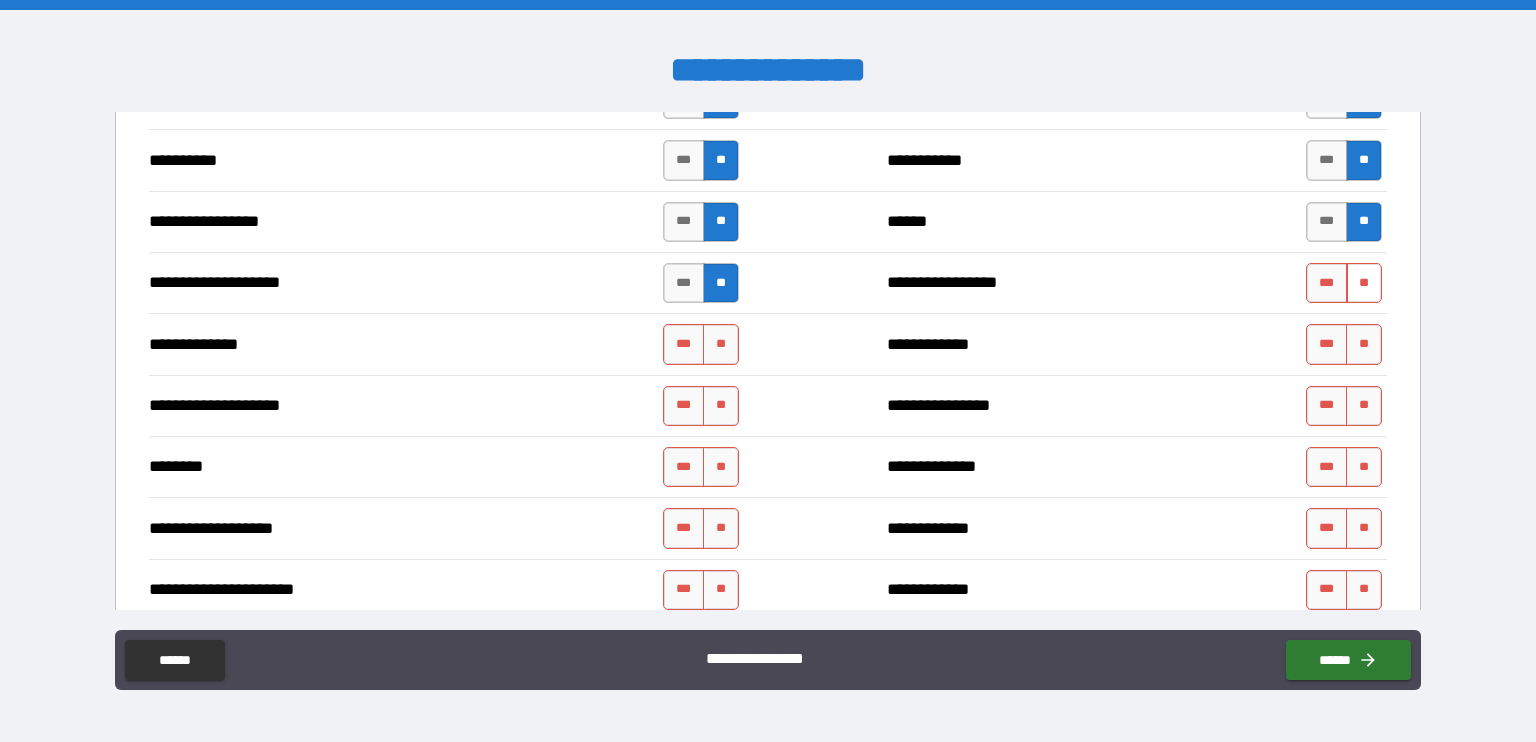 click on "**" at bounding box center [1364, 283] 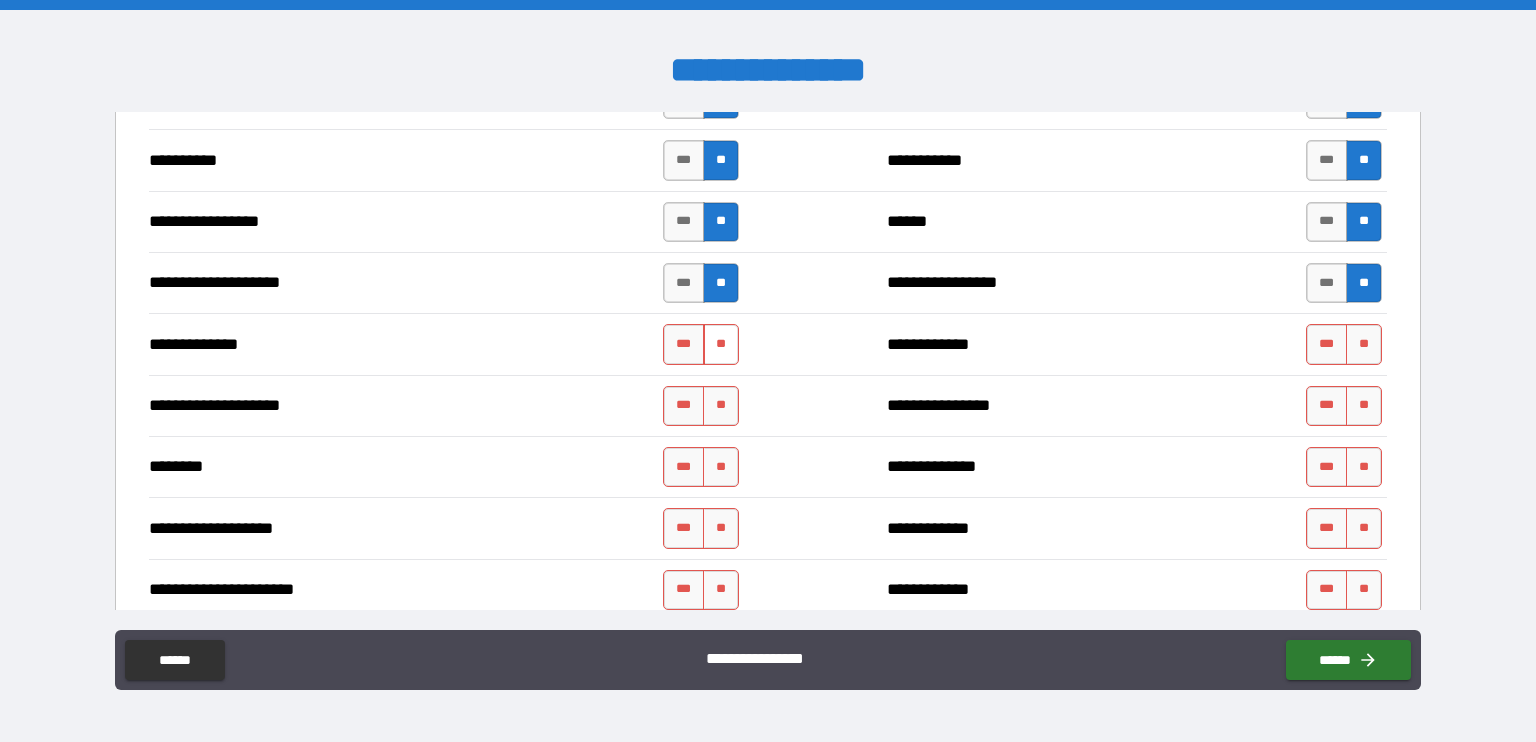 click on "**" at bounding box center [721, 344] 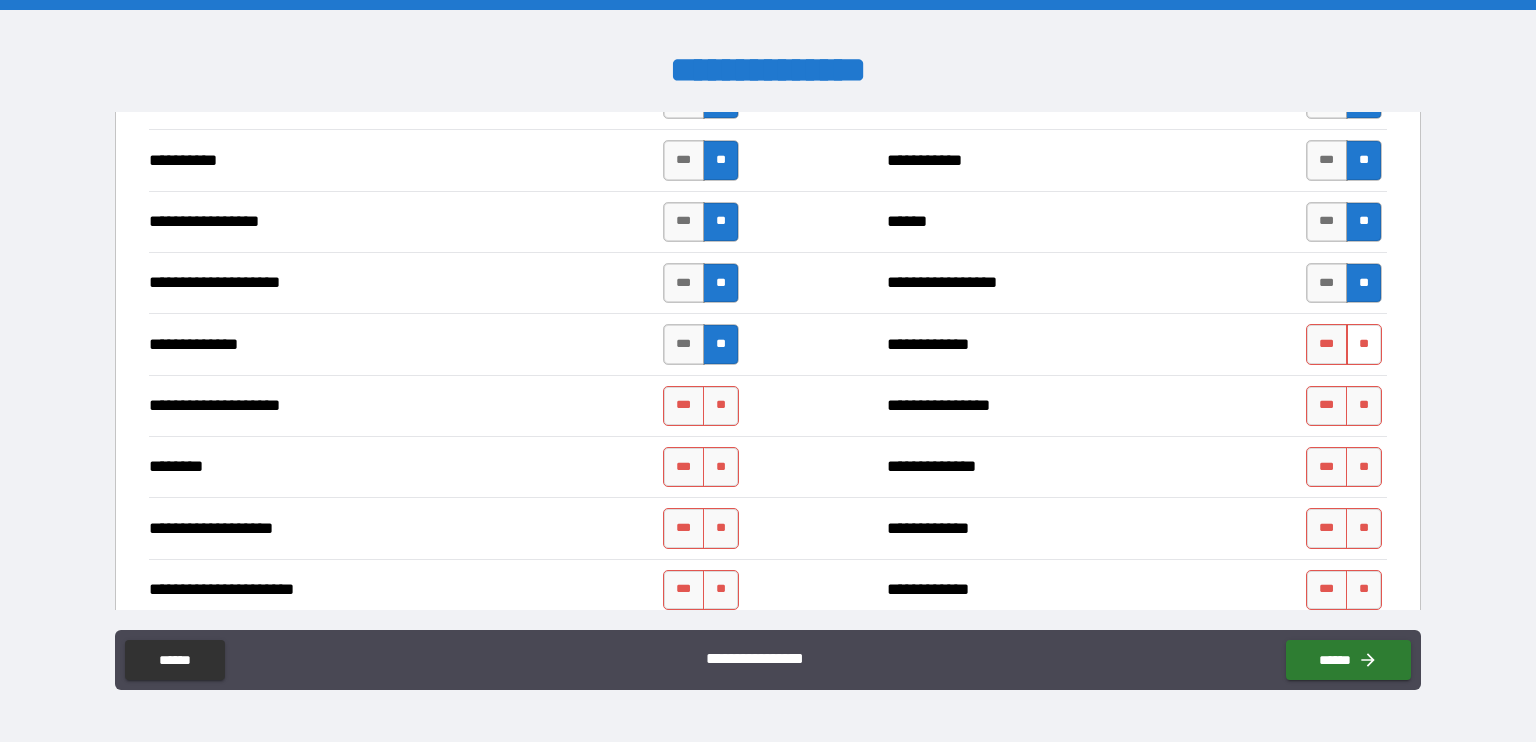click on "**" at bounding box center (1364, 344) 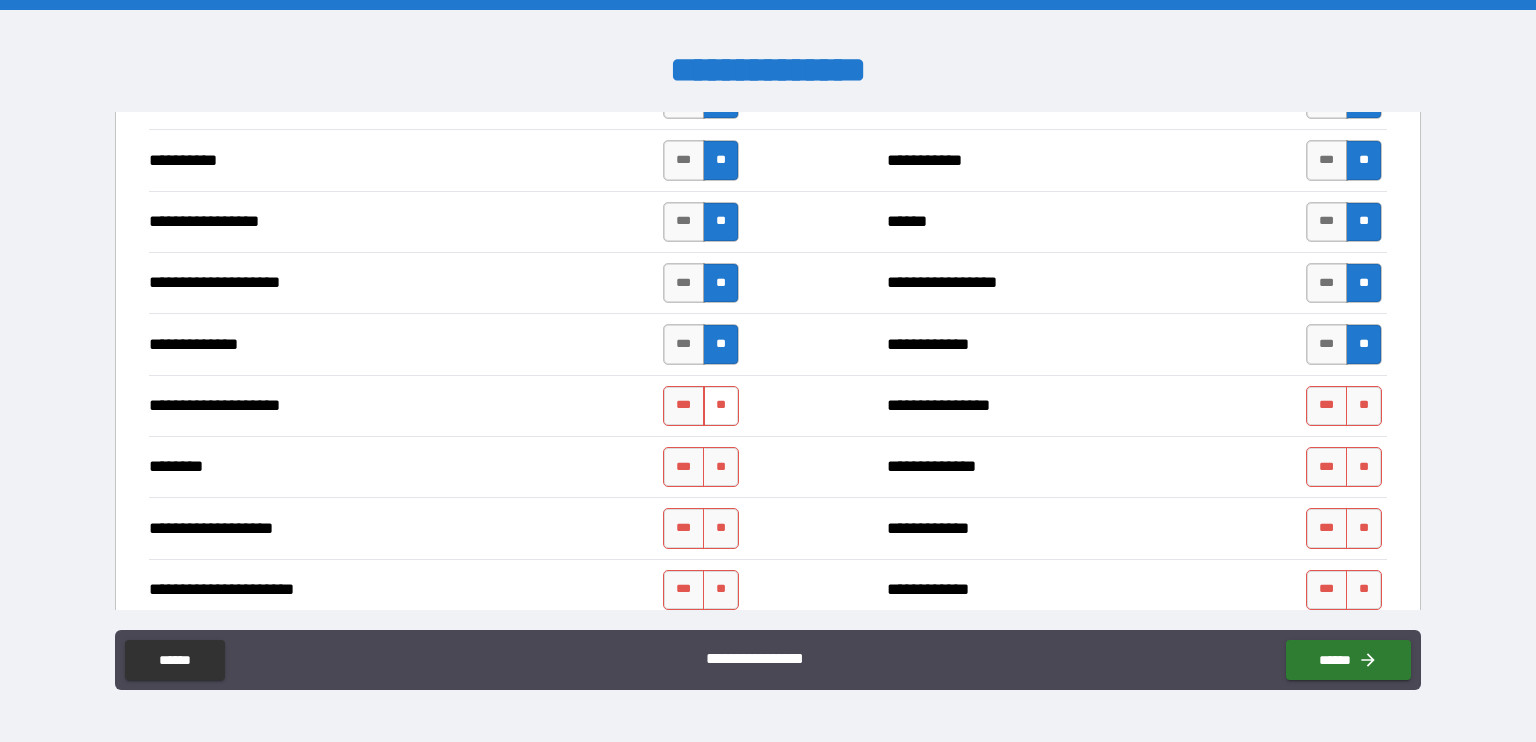 click on "**" at bounding box center [721, 406] 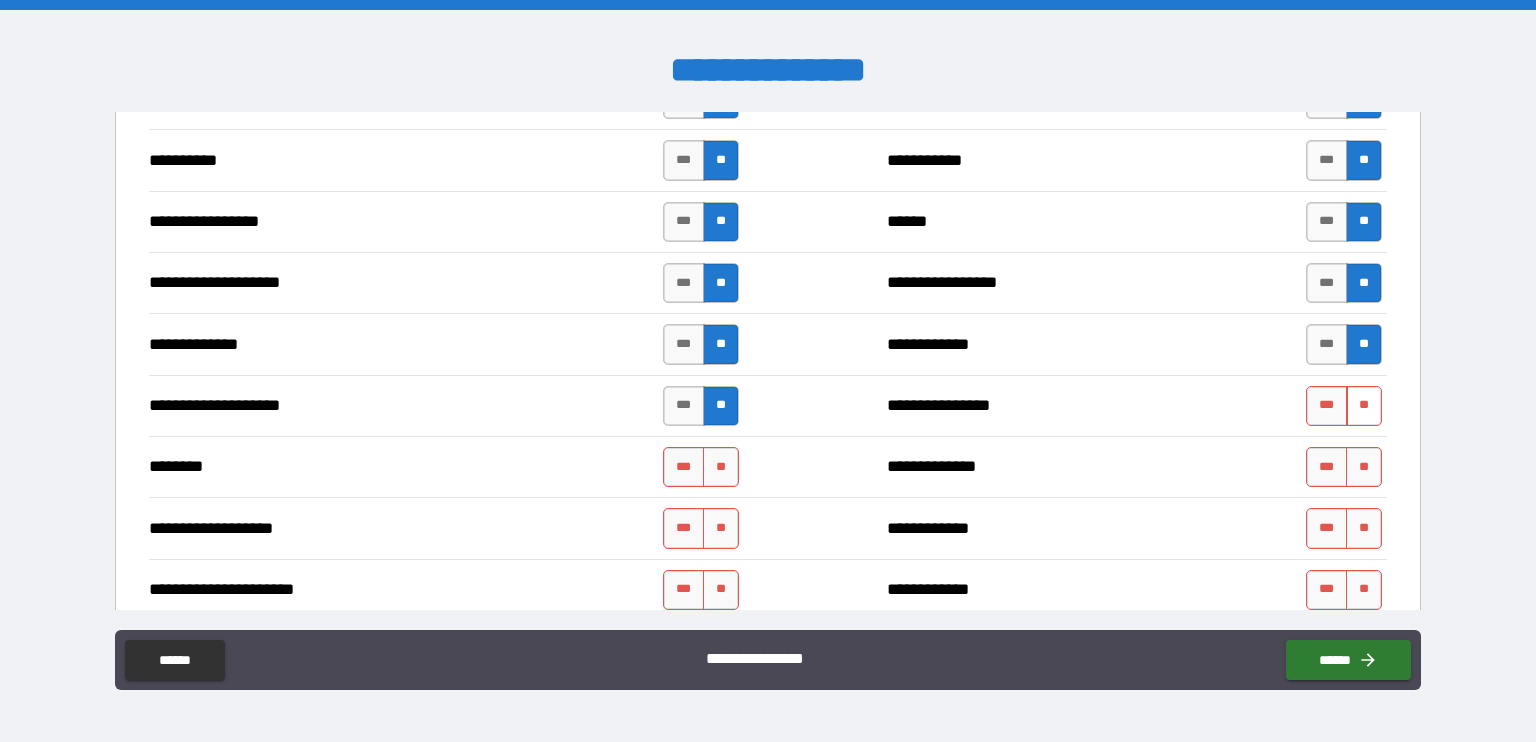 click on "**" at bounding box center [1364, 406] 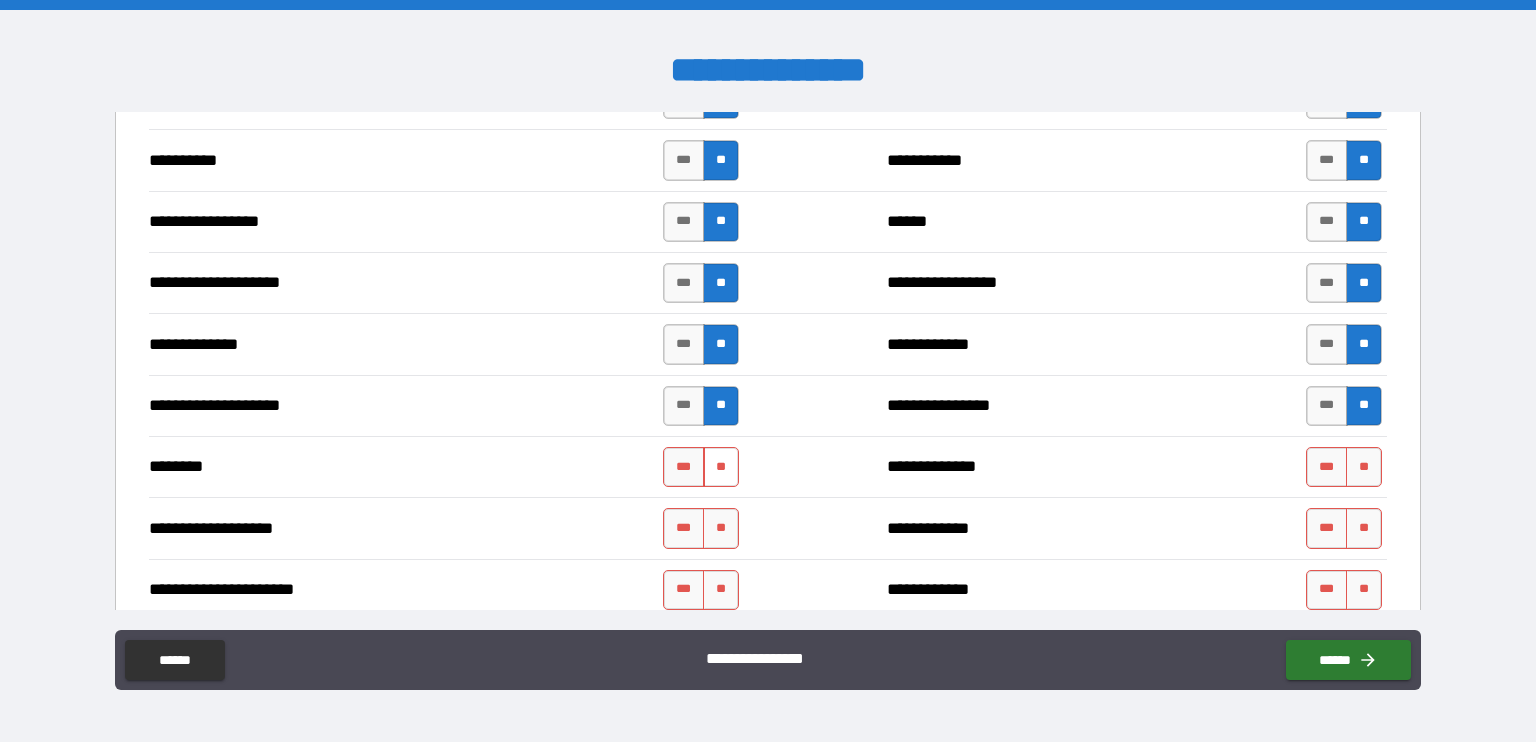 click on "**" at bounding box center (721, 467) 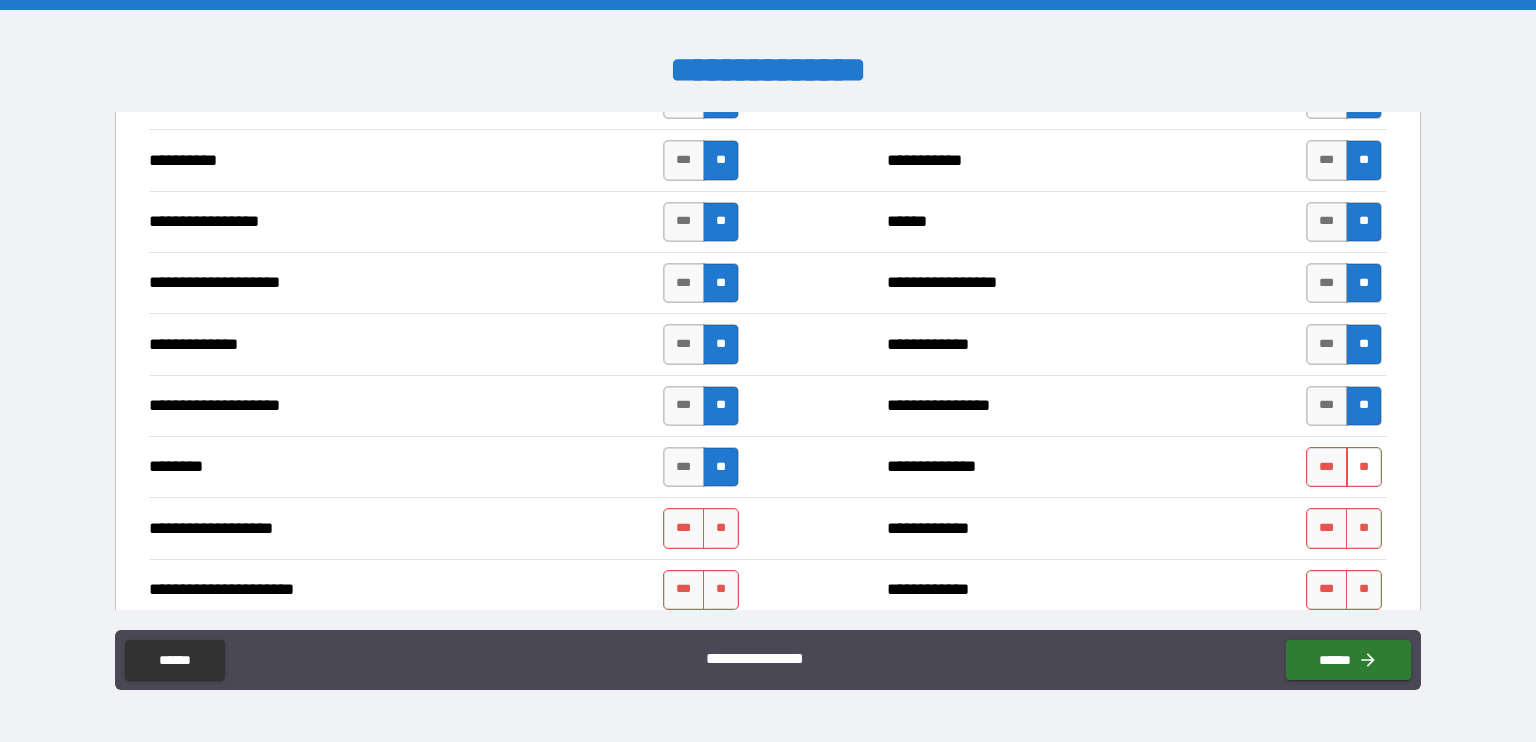 click on "**" at bounding box center [1364, 467] 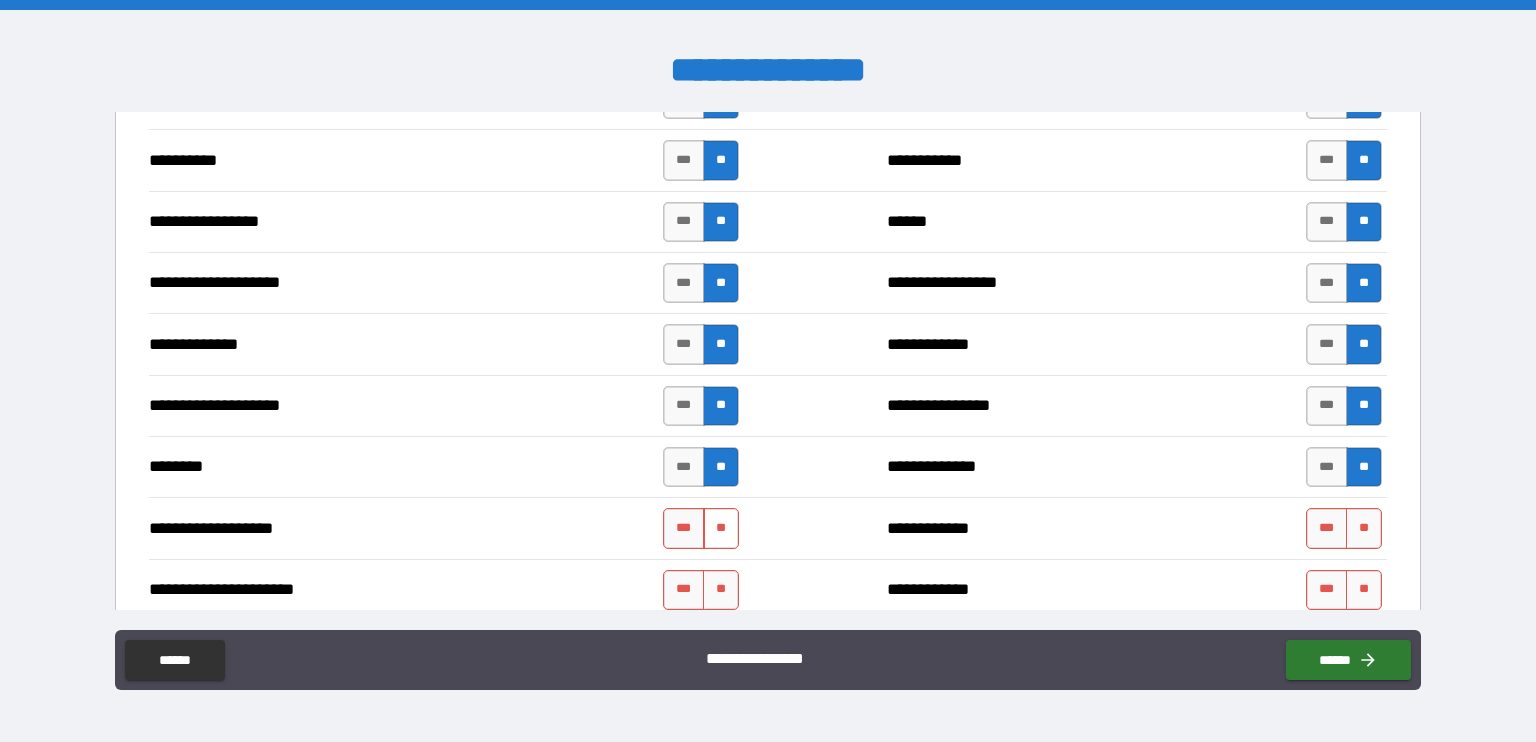 click on "**" at bounding box center [721, 528] 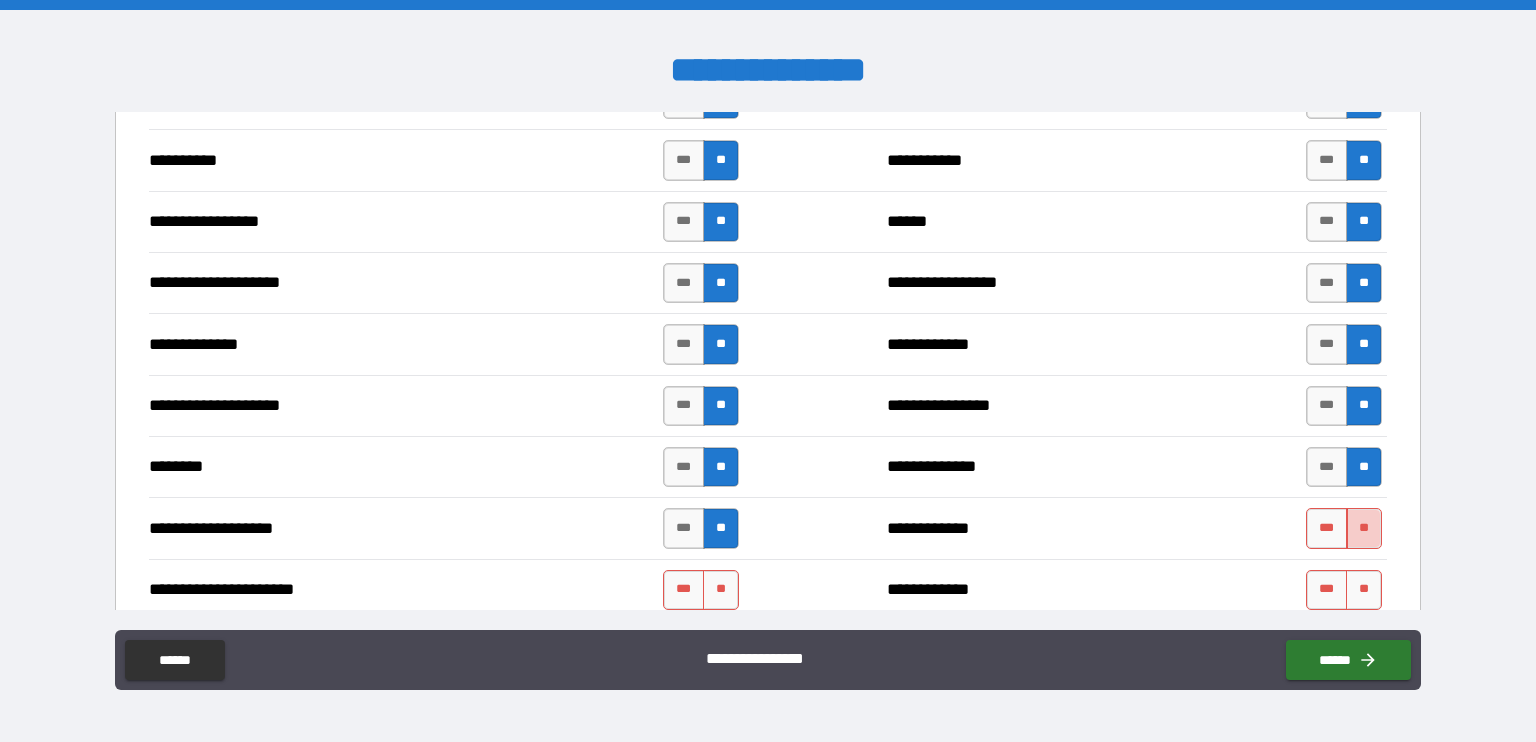 click on "**" at bounding box center (1364, 528) 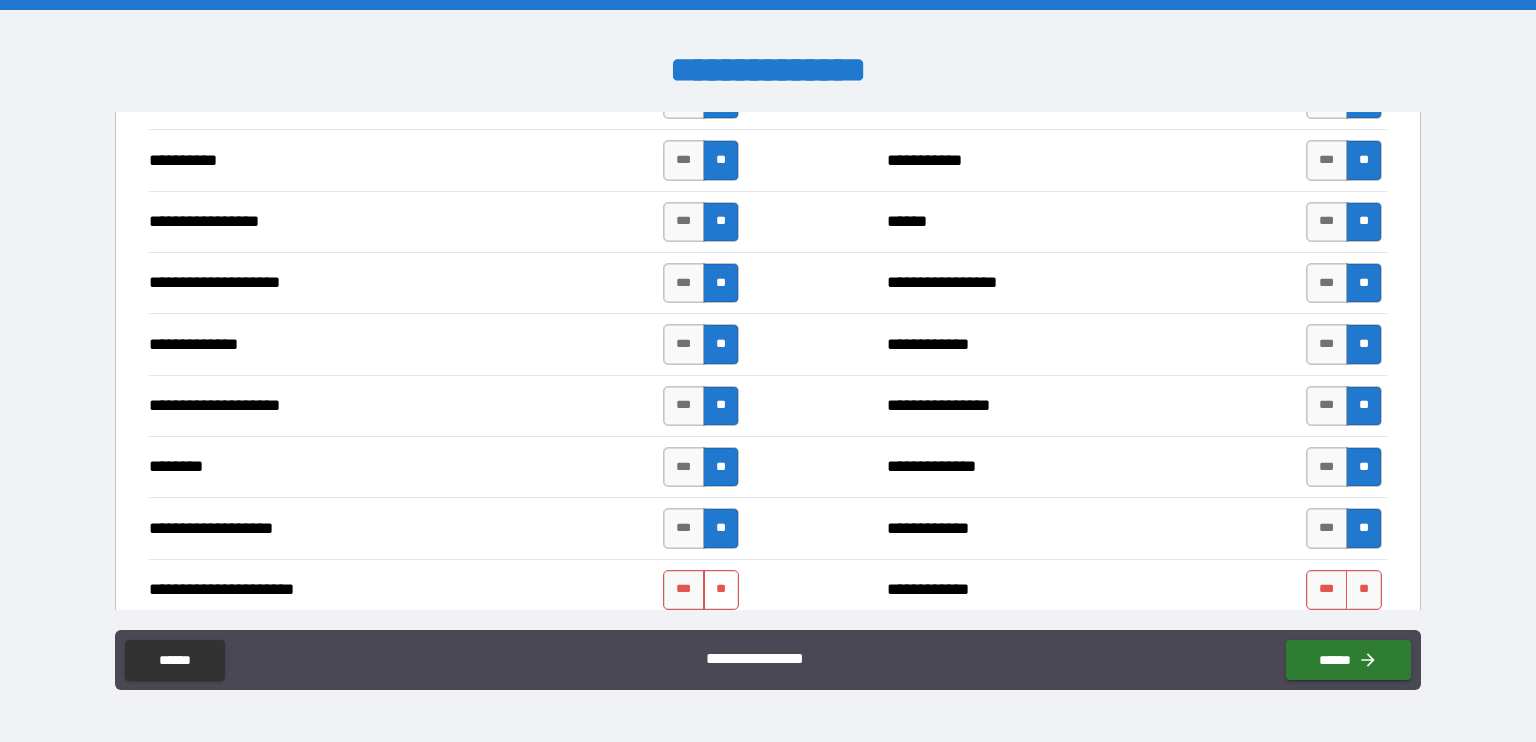 click on "**" at bounding box center [721, 590] 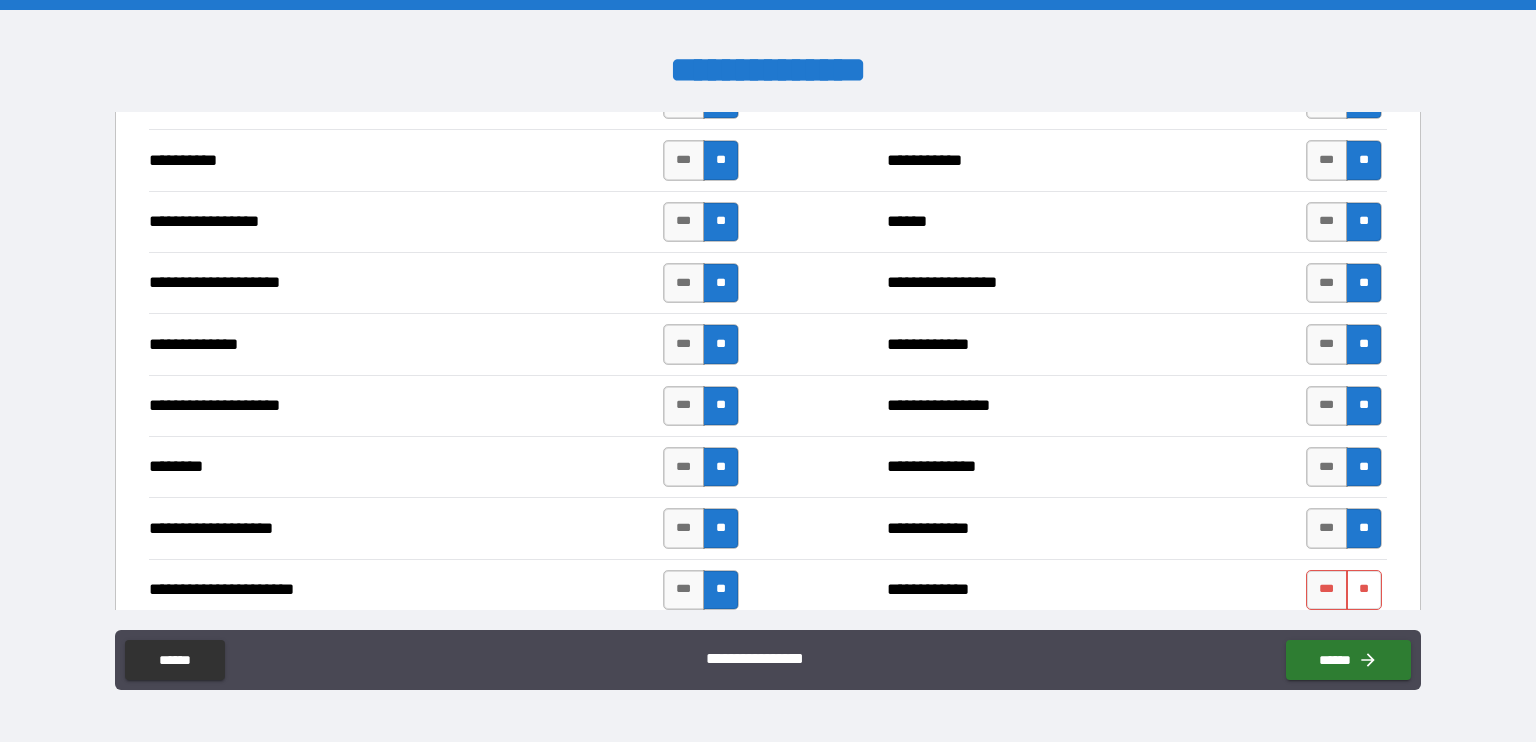 click on "**" at bounding box center (1364, 590) 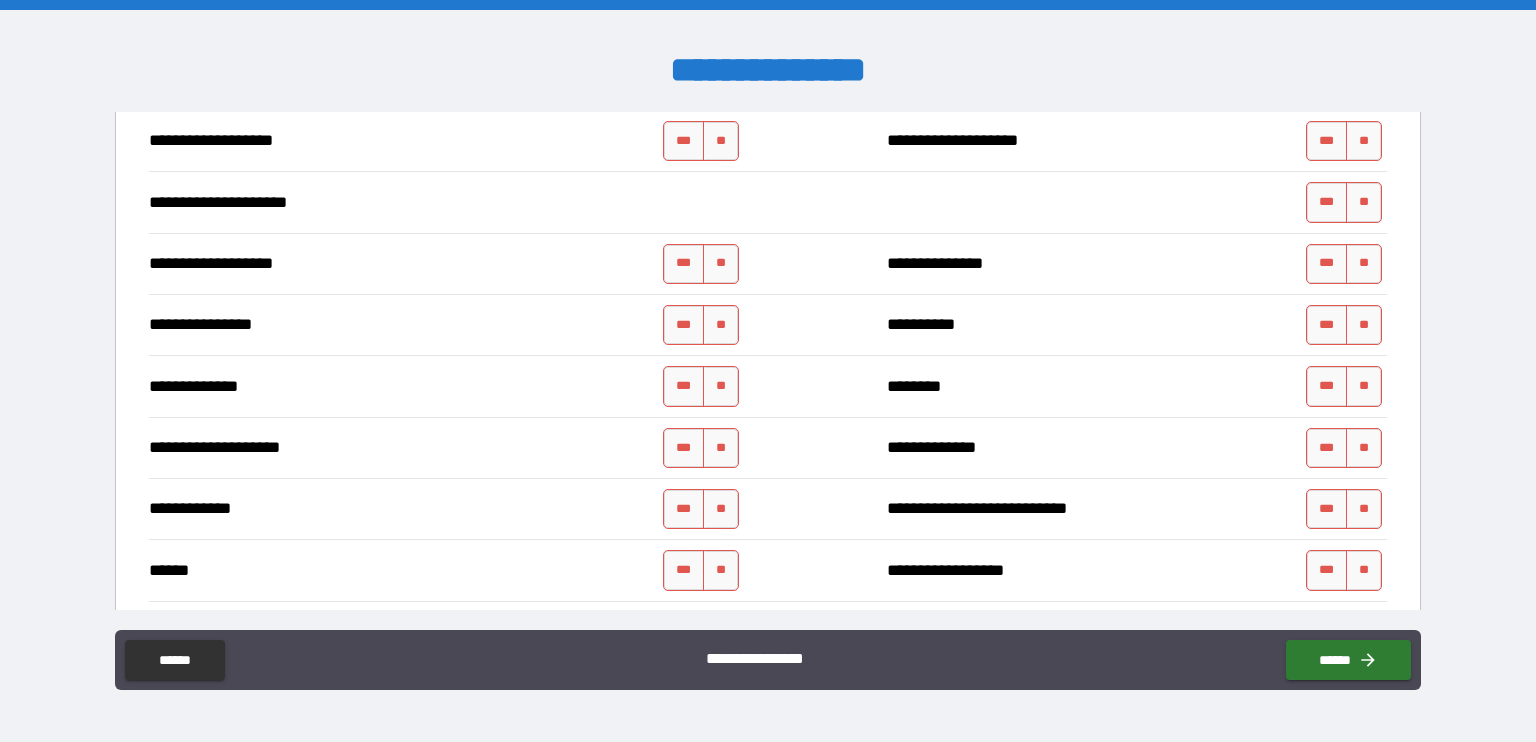 scroll, scrollTop: 3216, scrollLeft: 0, axis: vertical 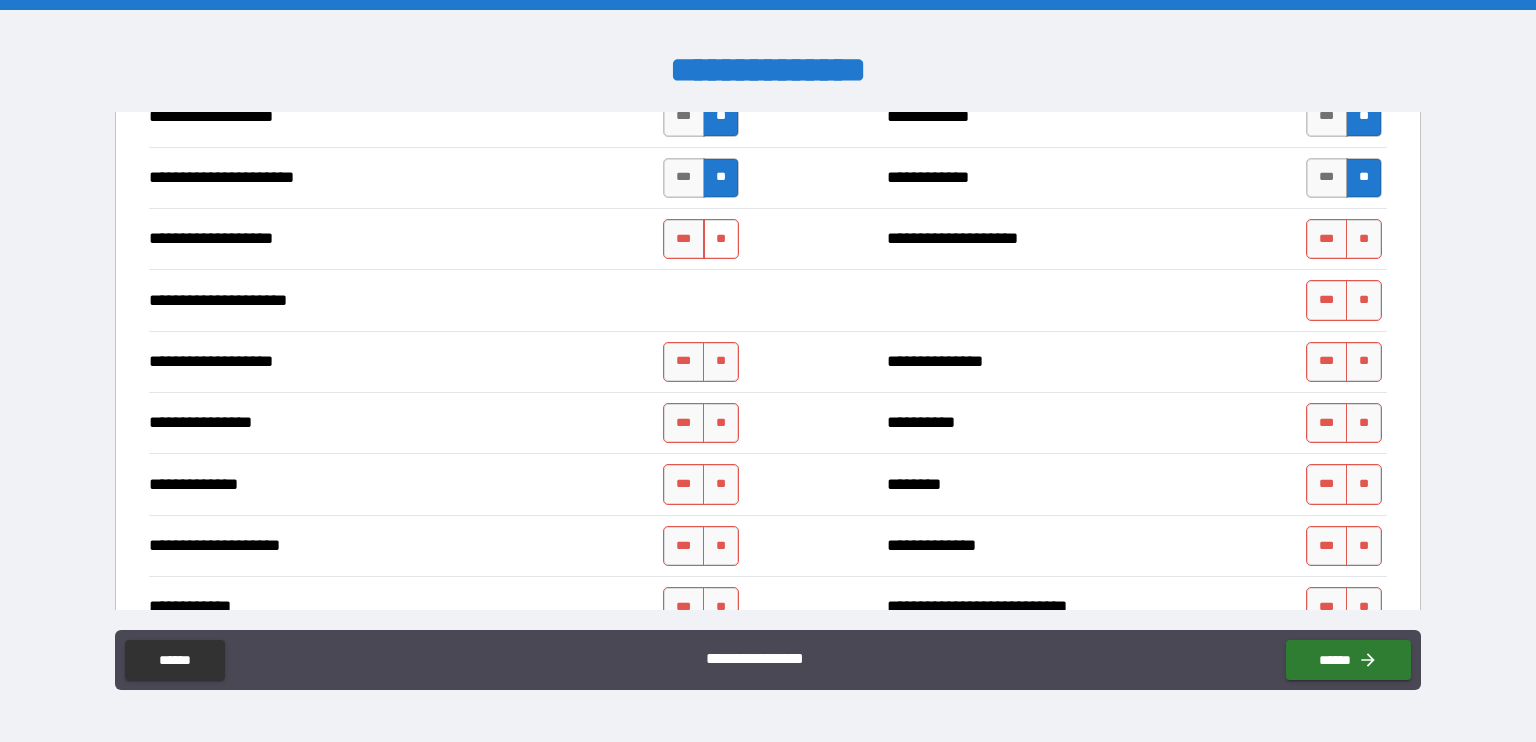 click on "**" at bounding box center [721, 239] 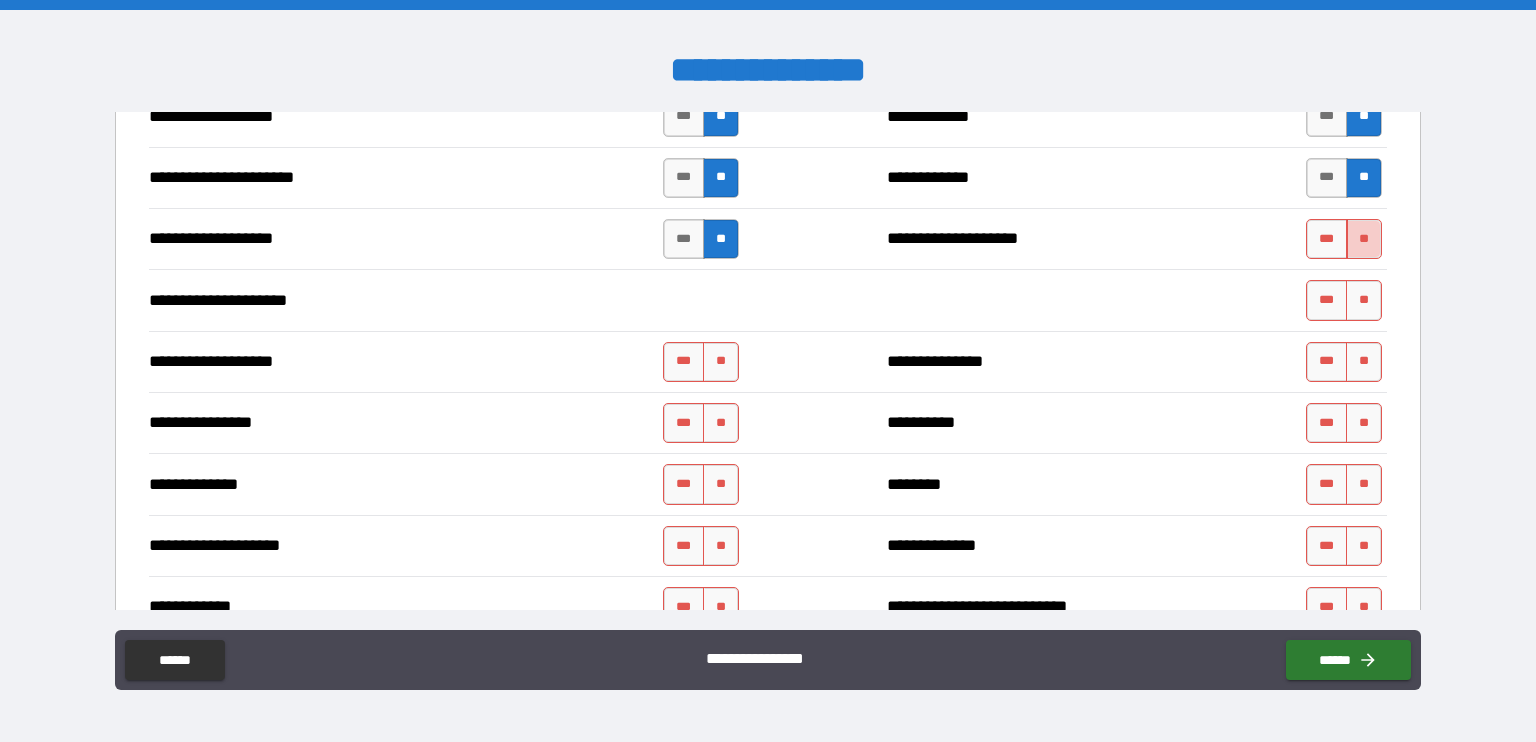 click on "**" at bounding box center (1364, 239) 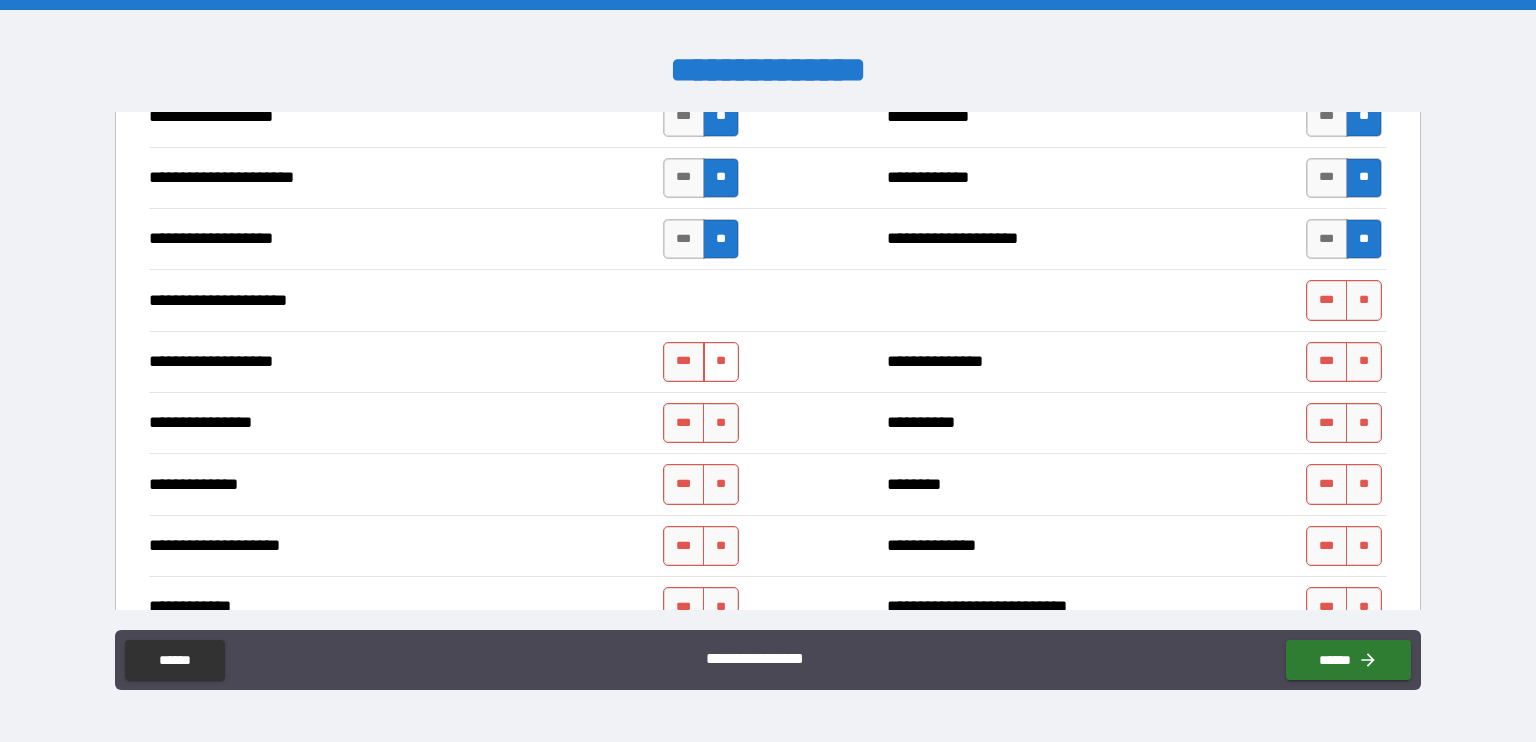 click on "**" at bounding box center [721, 362] 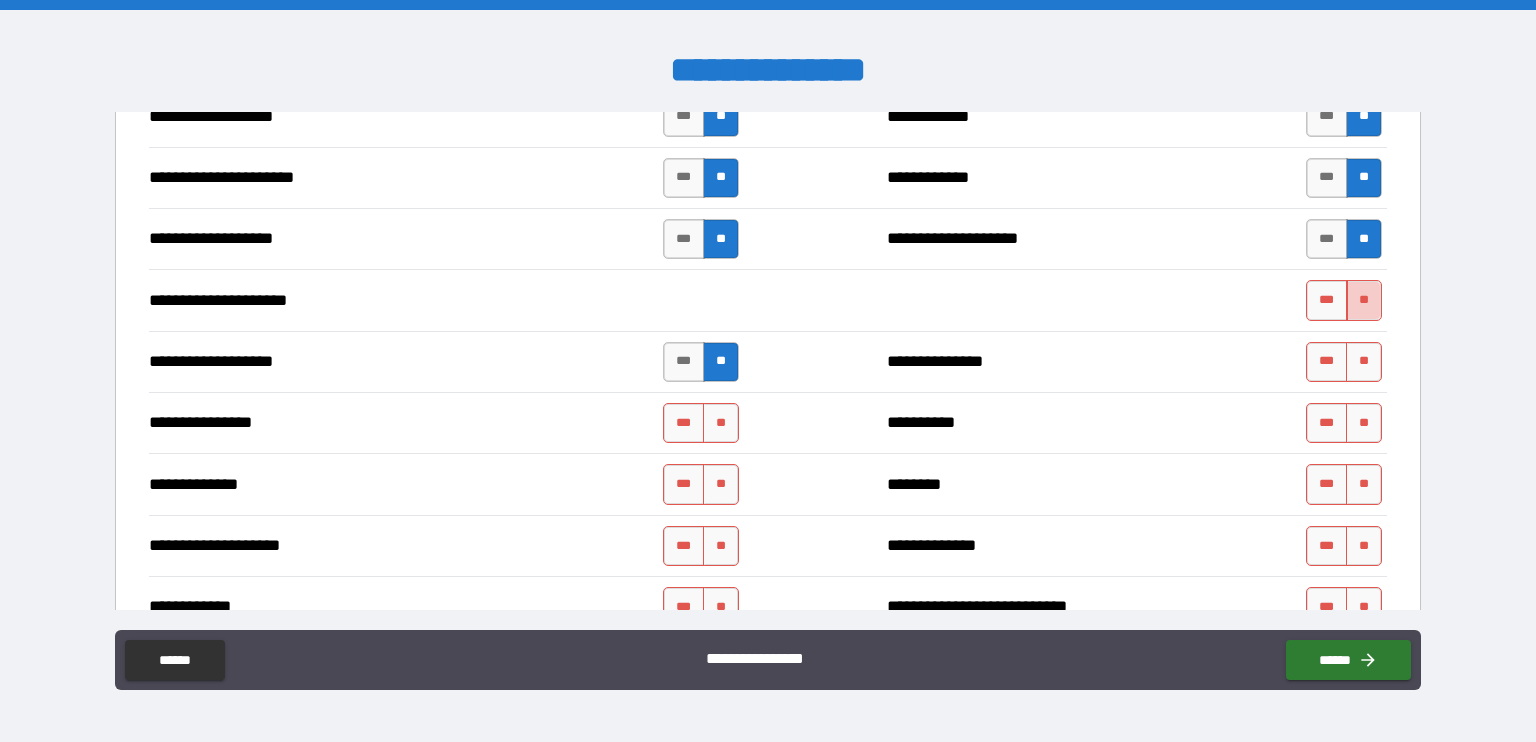 click on "**" at bounding box center [1364, 300] 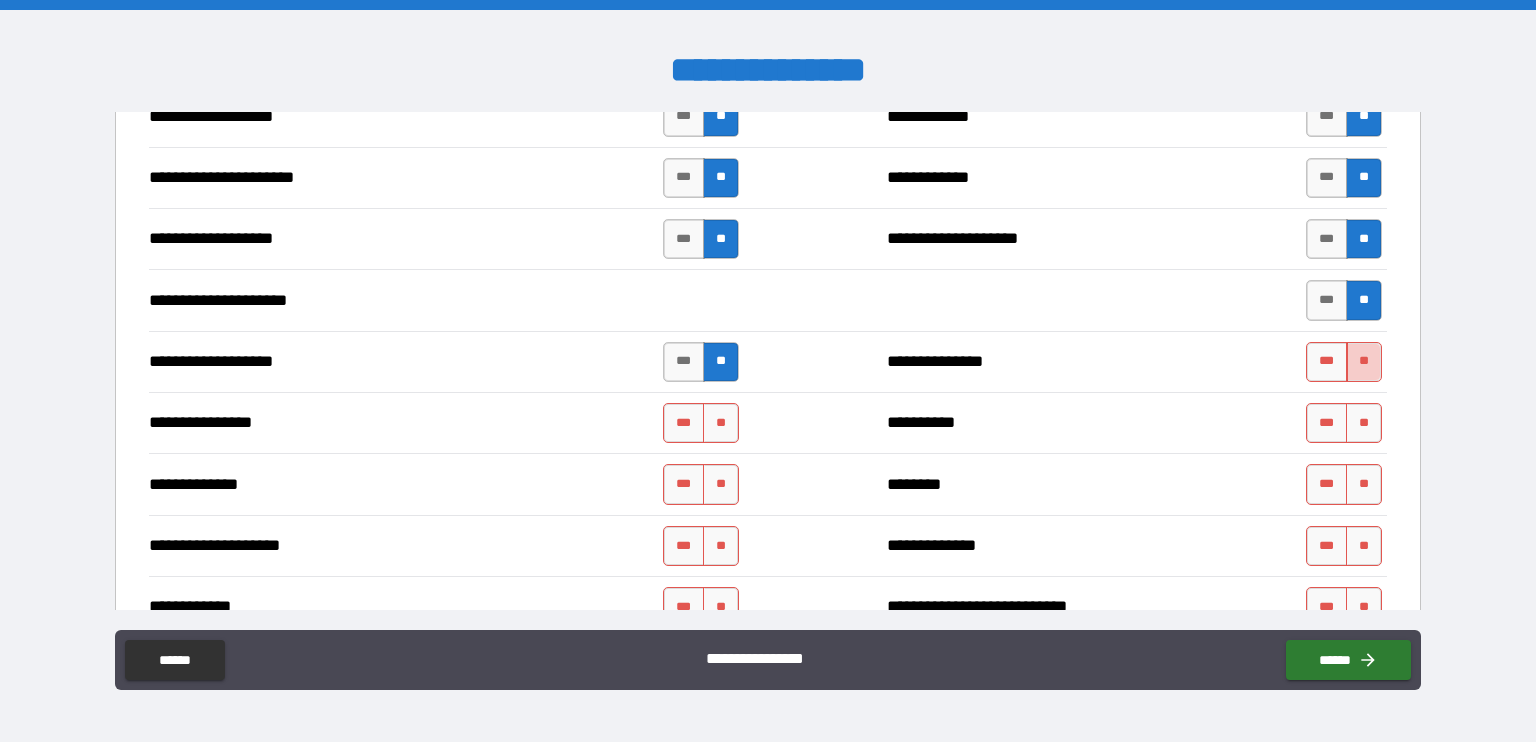 click on "**" at bounding box center [1364, 362] 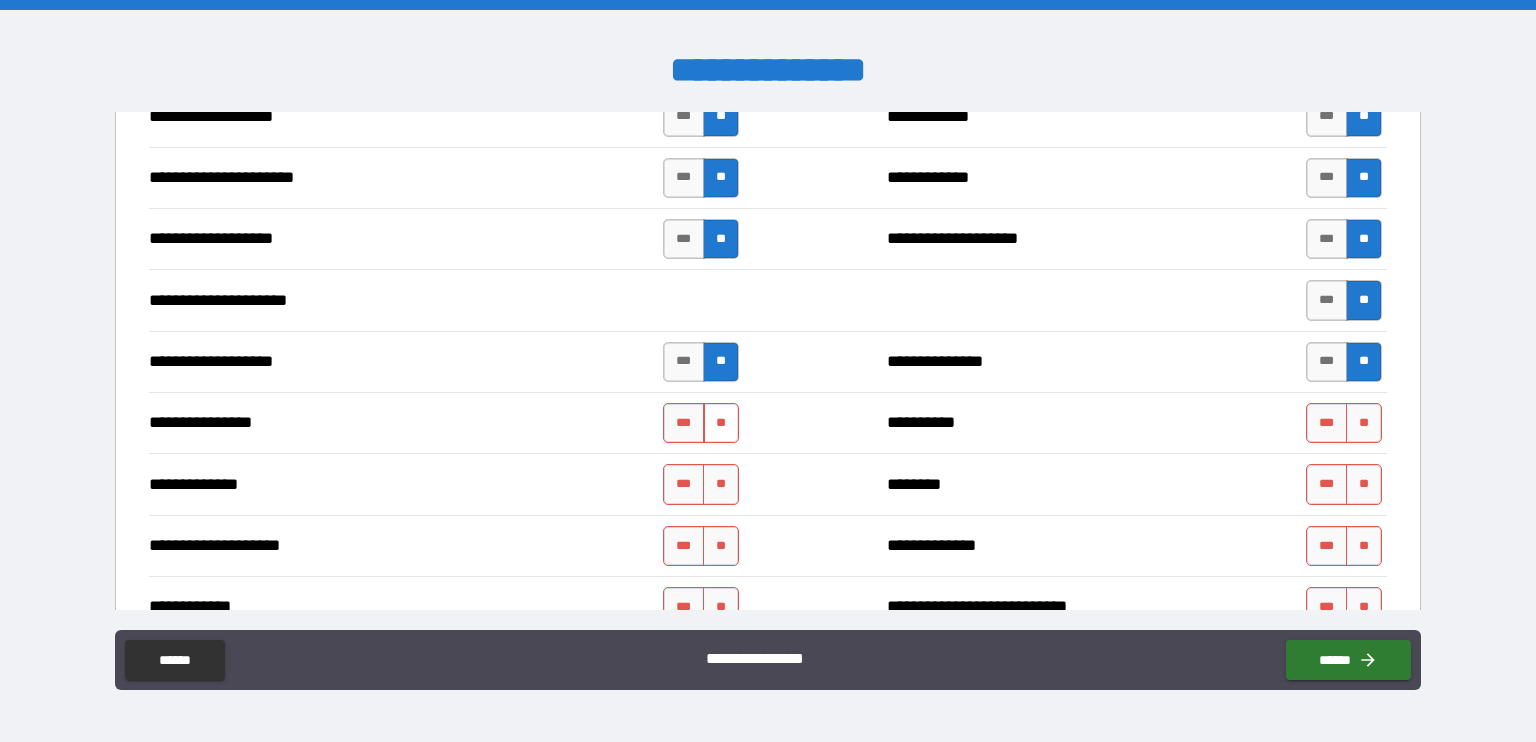 click on "**" at bounding box center (721, 423) 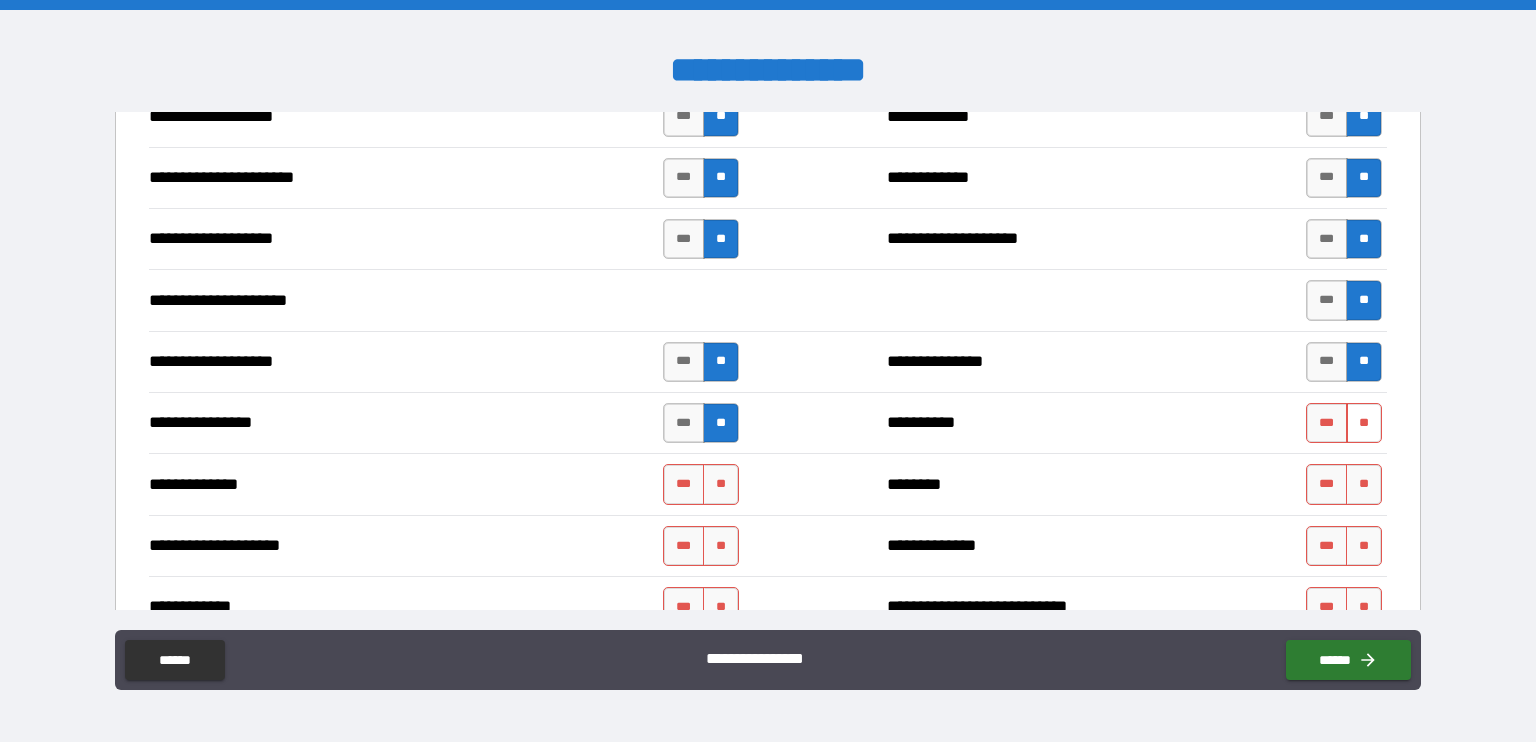 click on "**" at bounding box center (1364, 423) 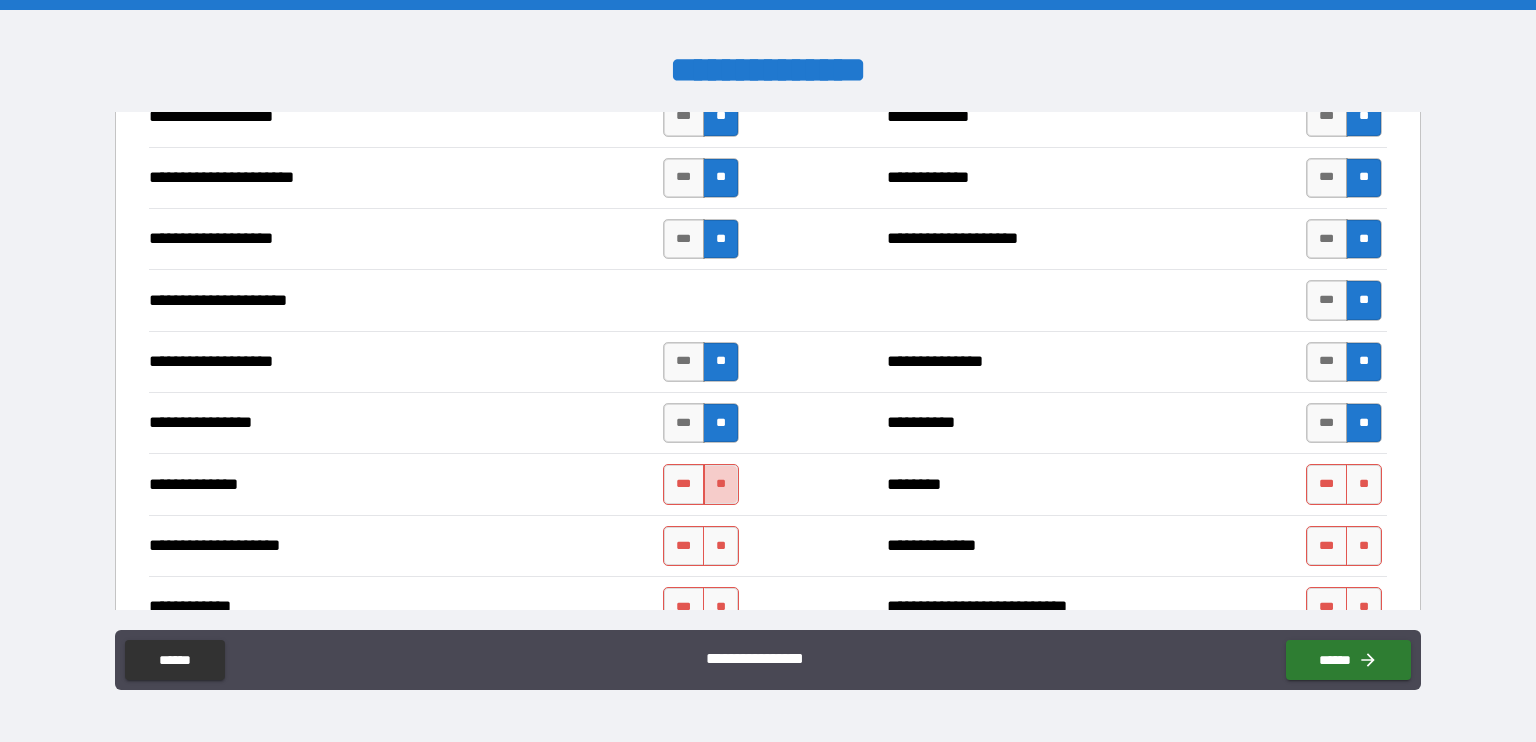 click on "**" at bounding box center [721, 484] 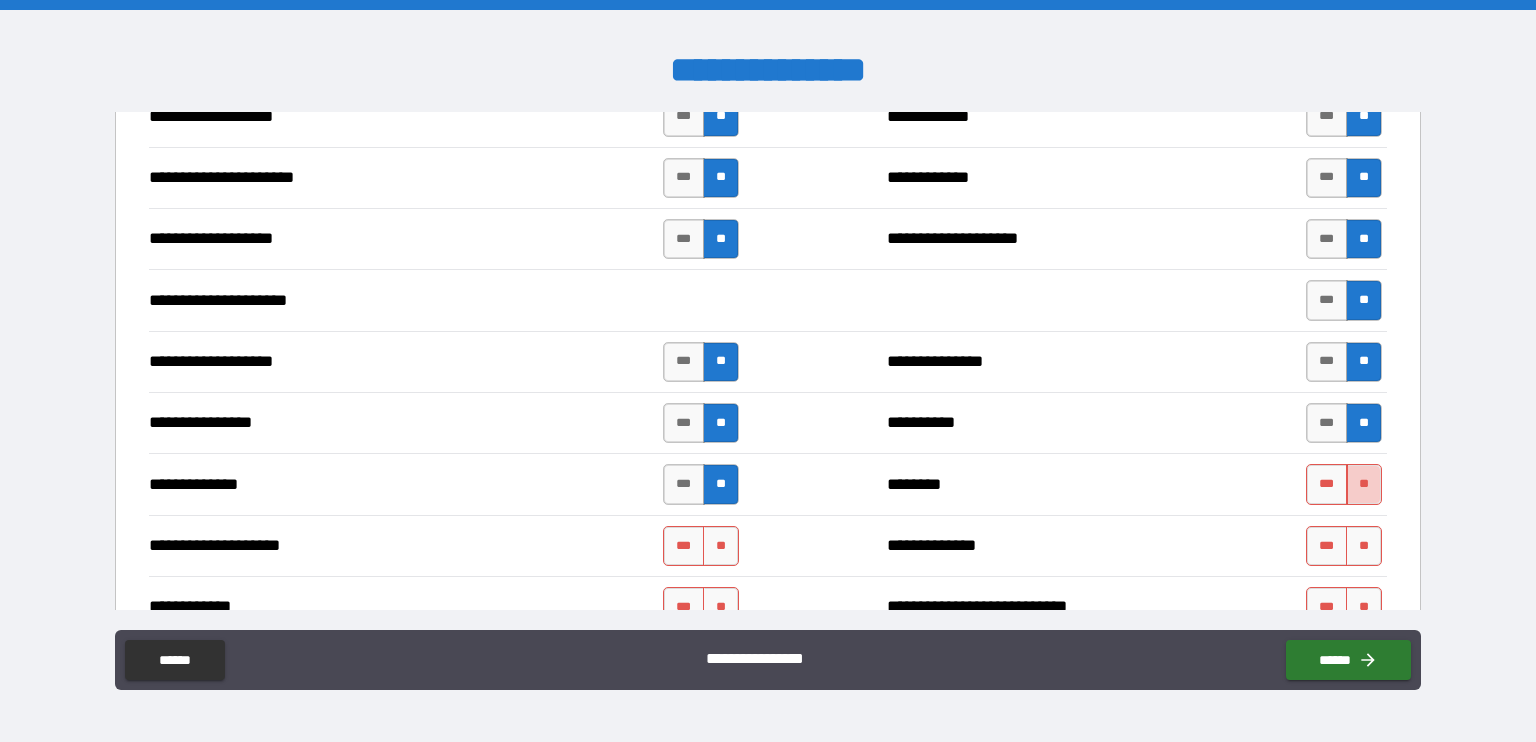 click on "**" at bounding box center [1364, 484] 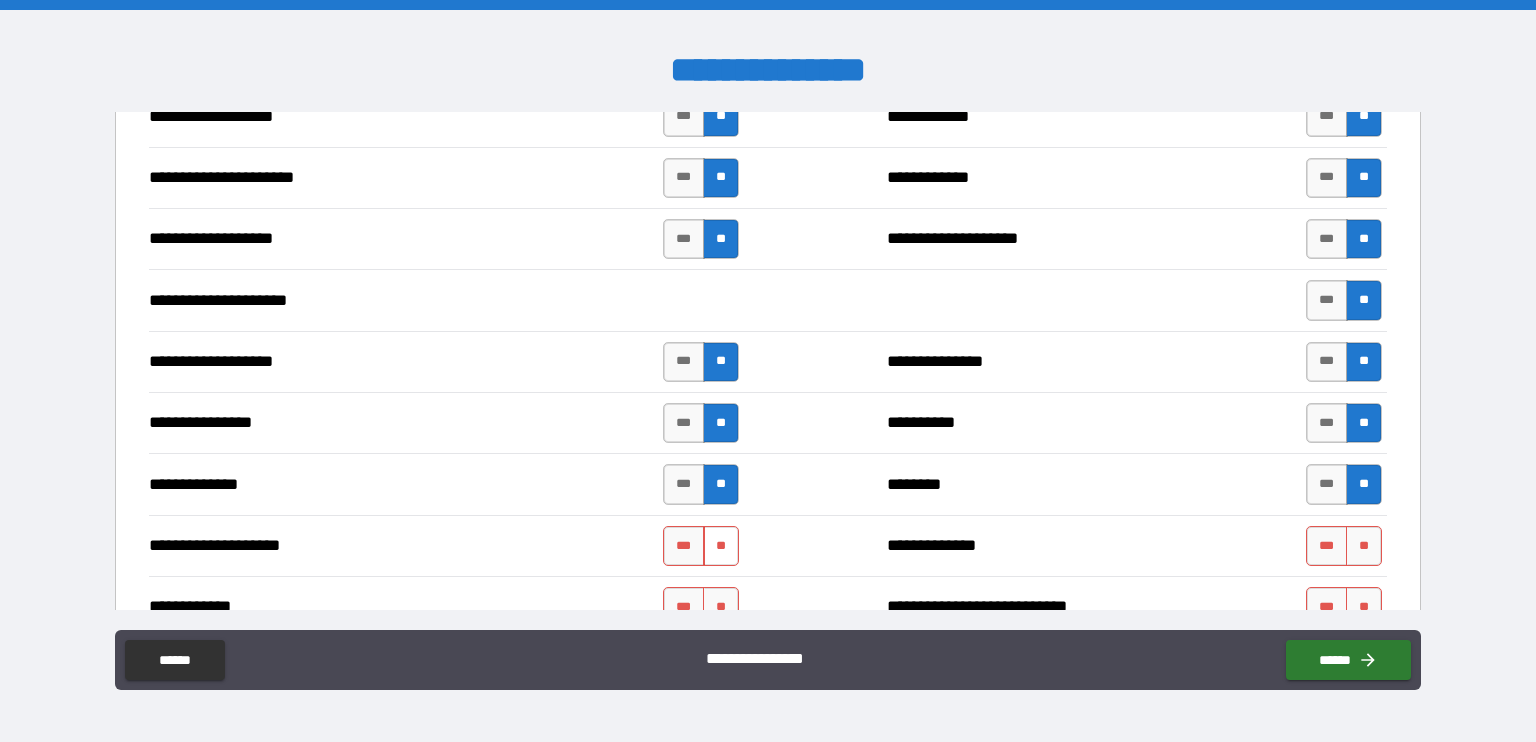 click on "**" at bounding box center (721, 546) 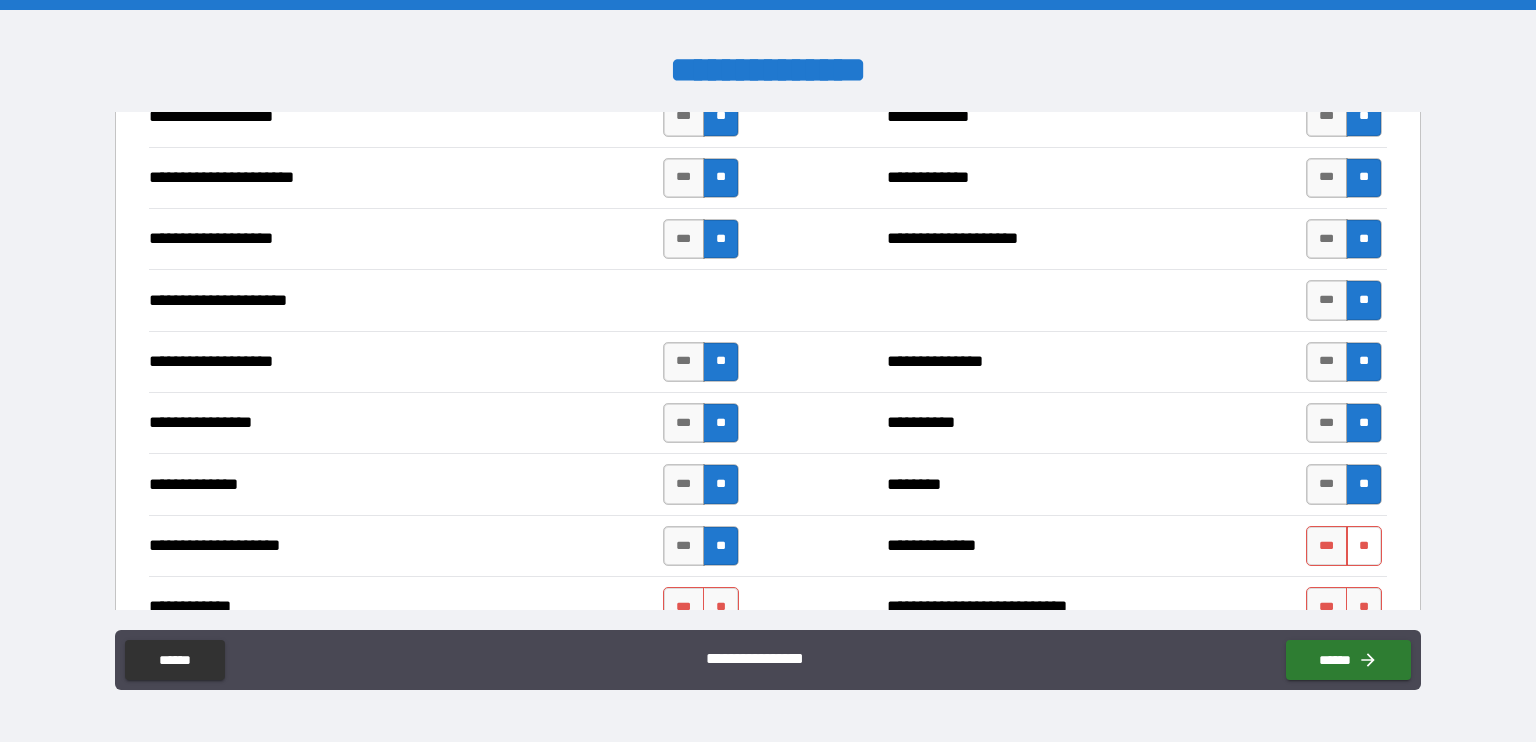 click on "**" at bounding box center [1364, 546] 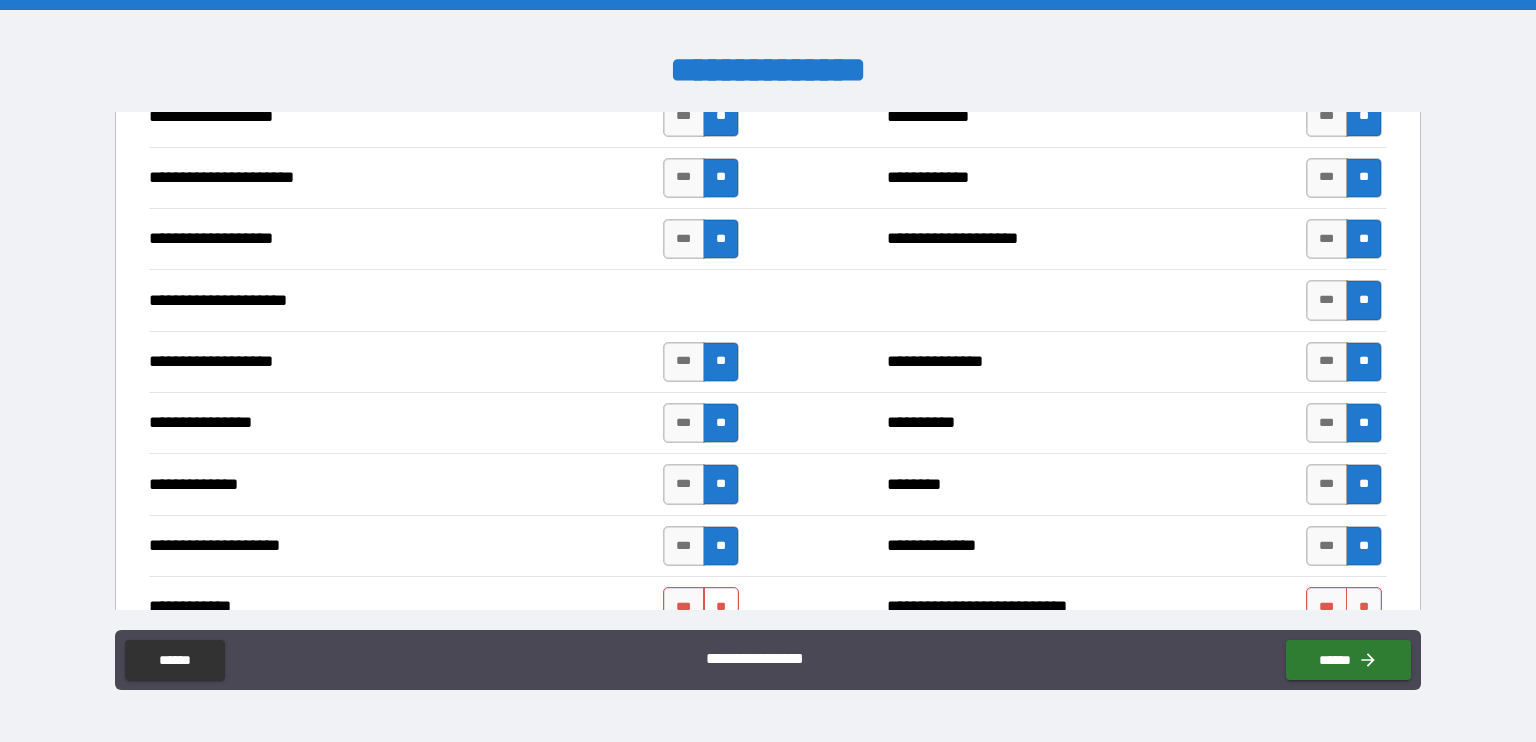 click on "**" at bounding box center (721, 607) 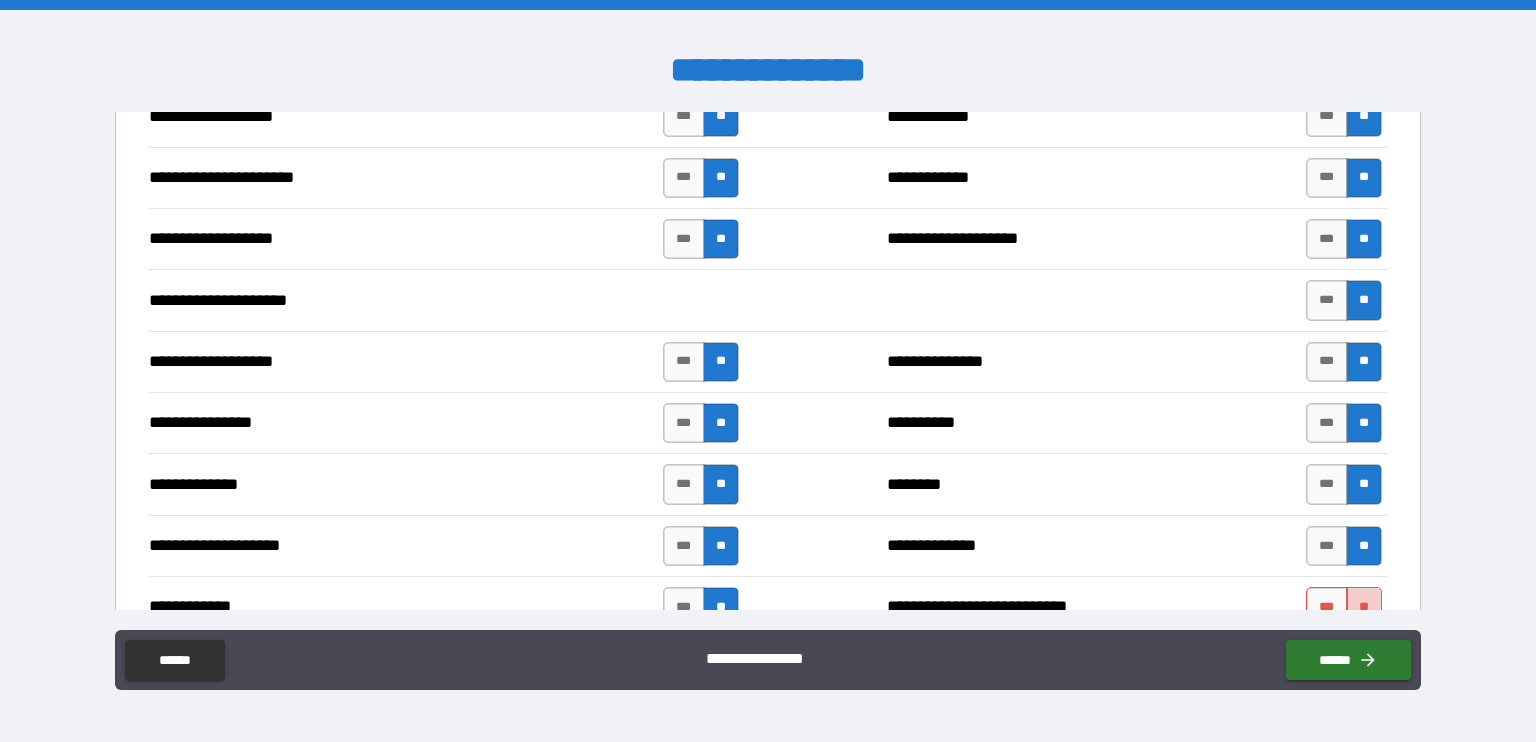 click on "**" at bounding box center (1364, 607) 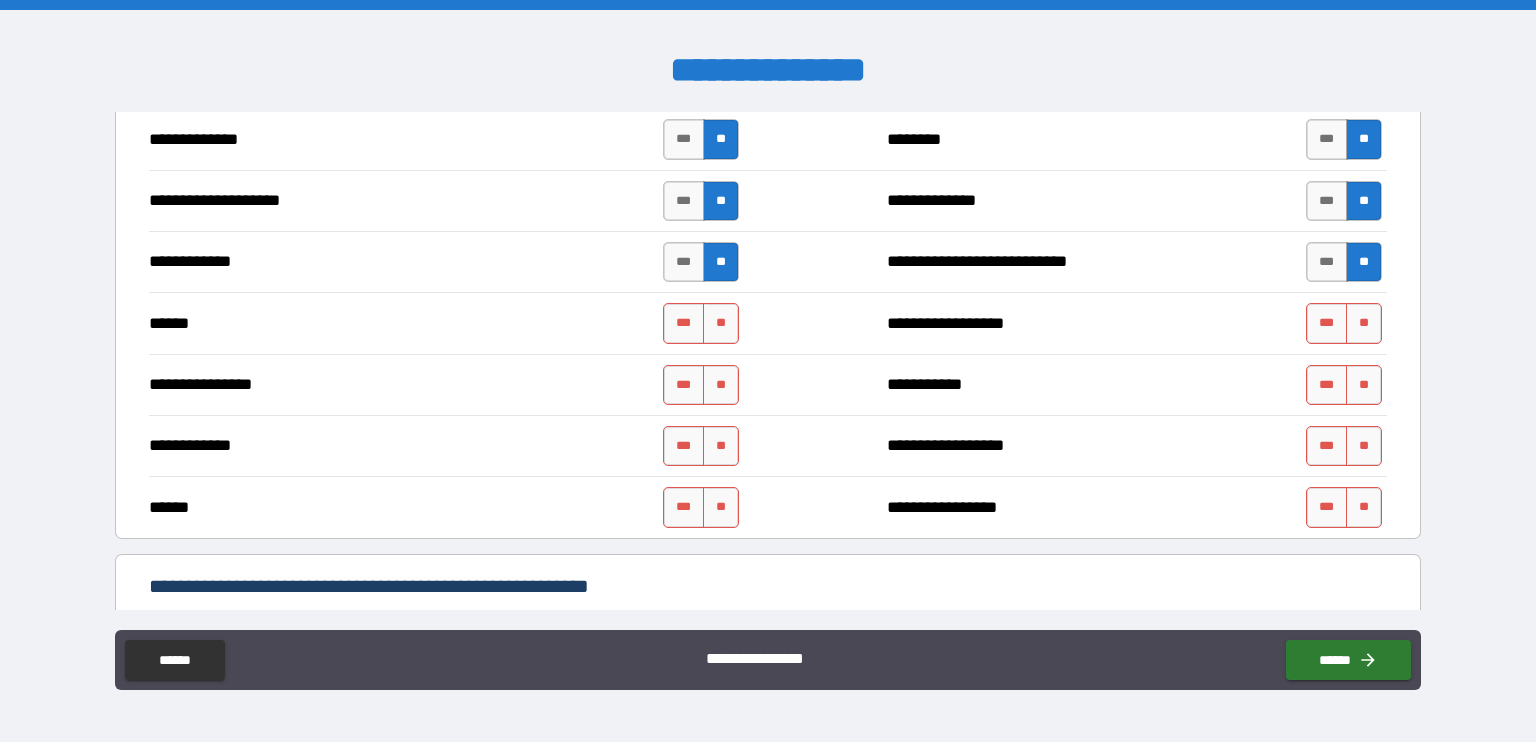 scroll, scrollTop: 3576, scrollLeft: 0, axis: vertical 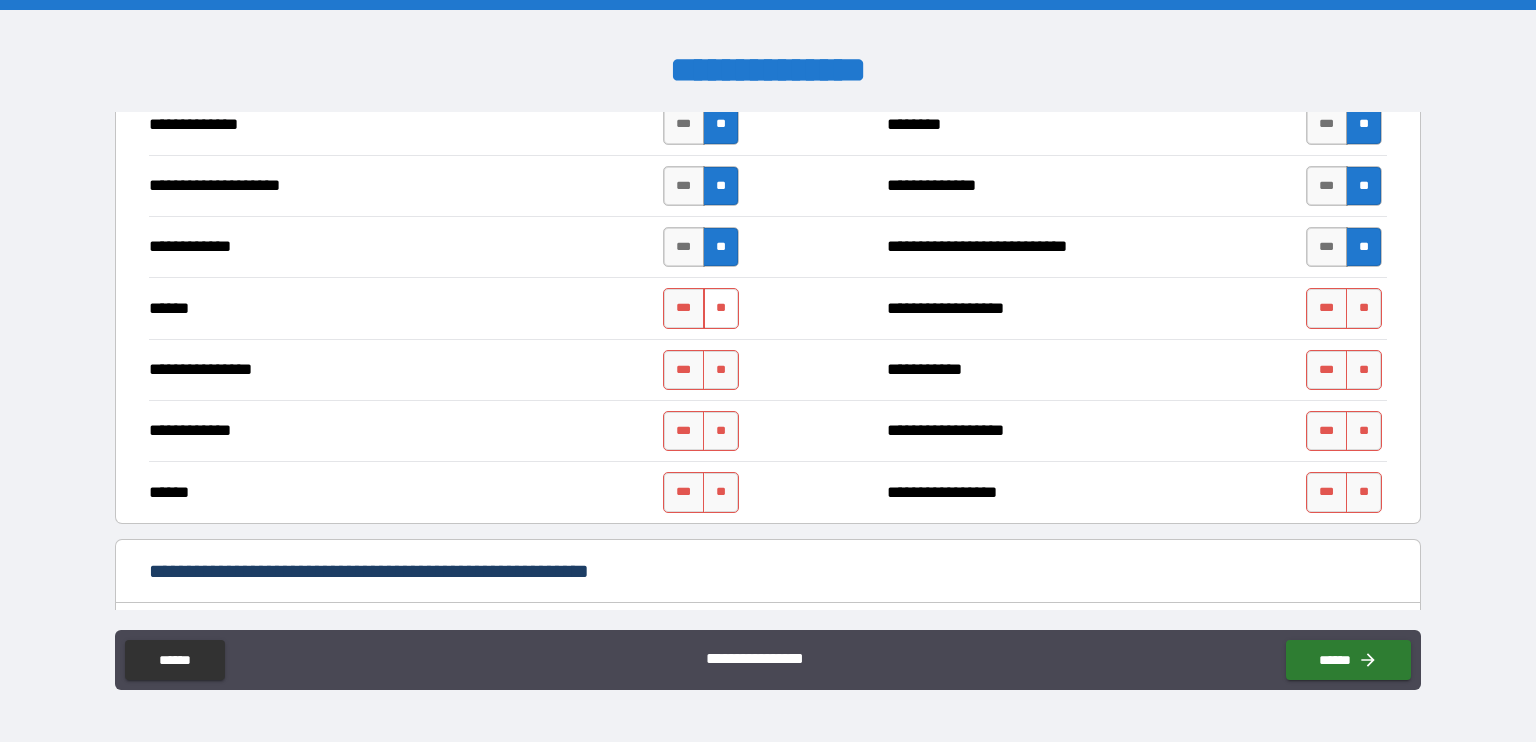 click on "**" at bounding box center [721, 308] 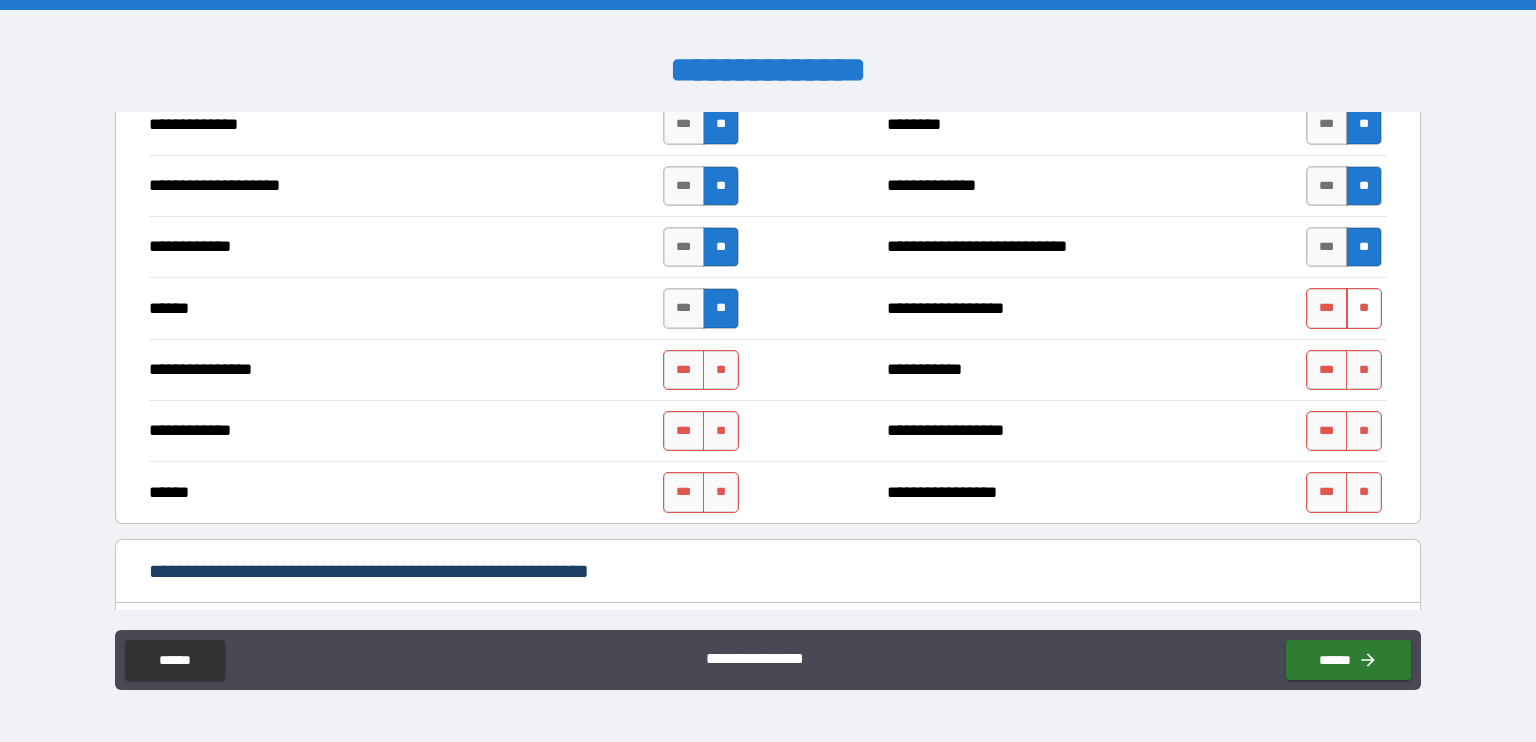 click on "**" at bounding box center (1364, 308) 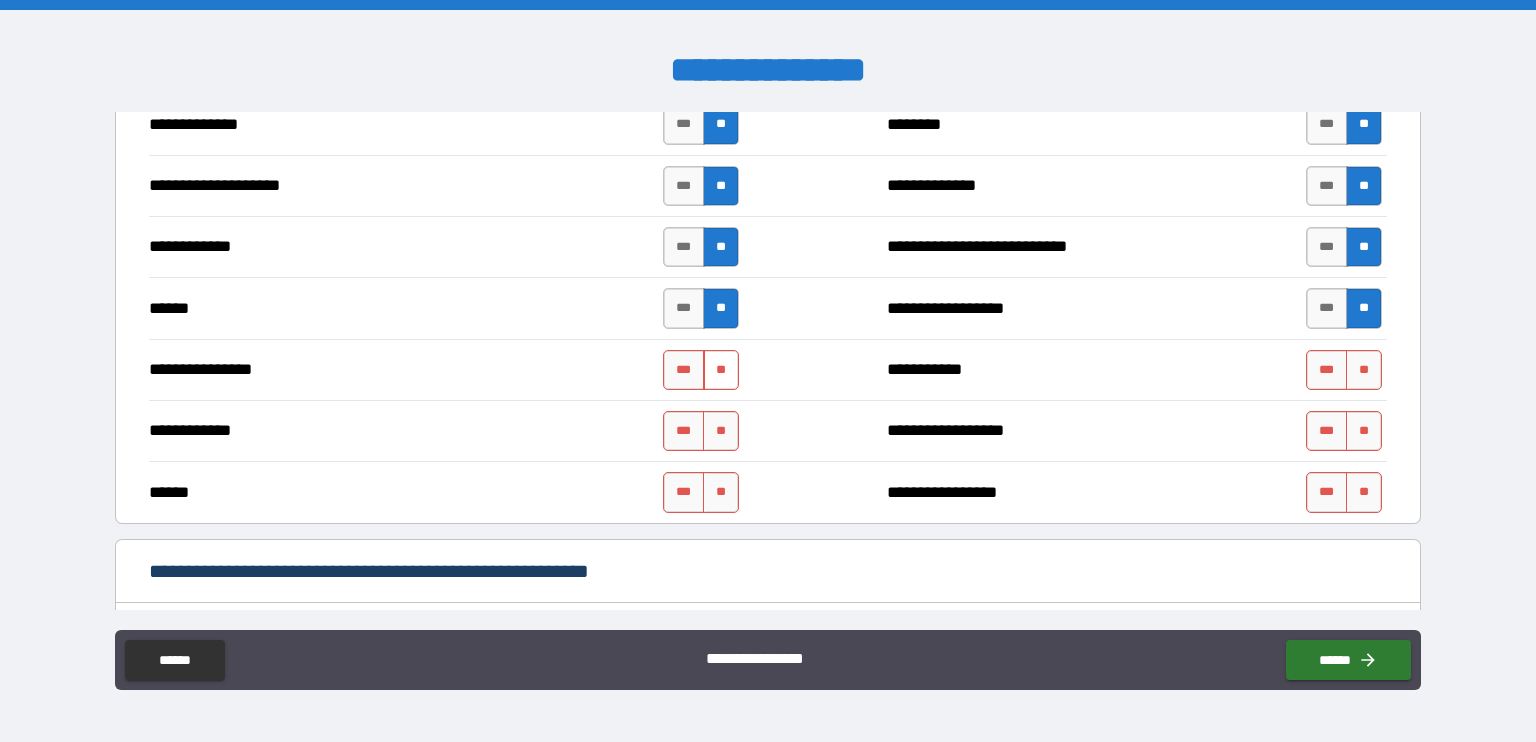 click on "**" at bounding box center (721, 370) 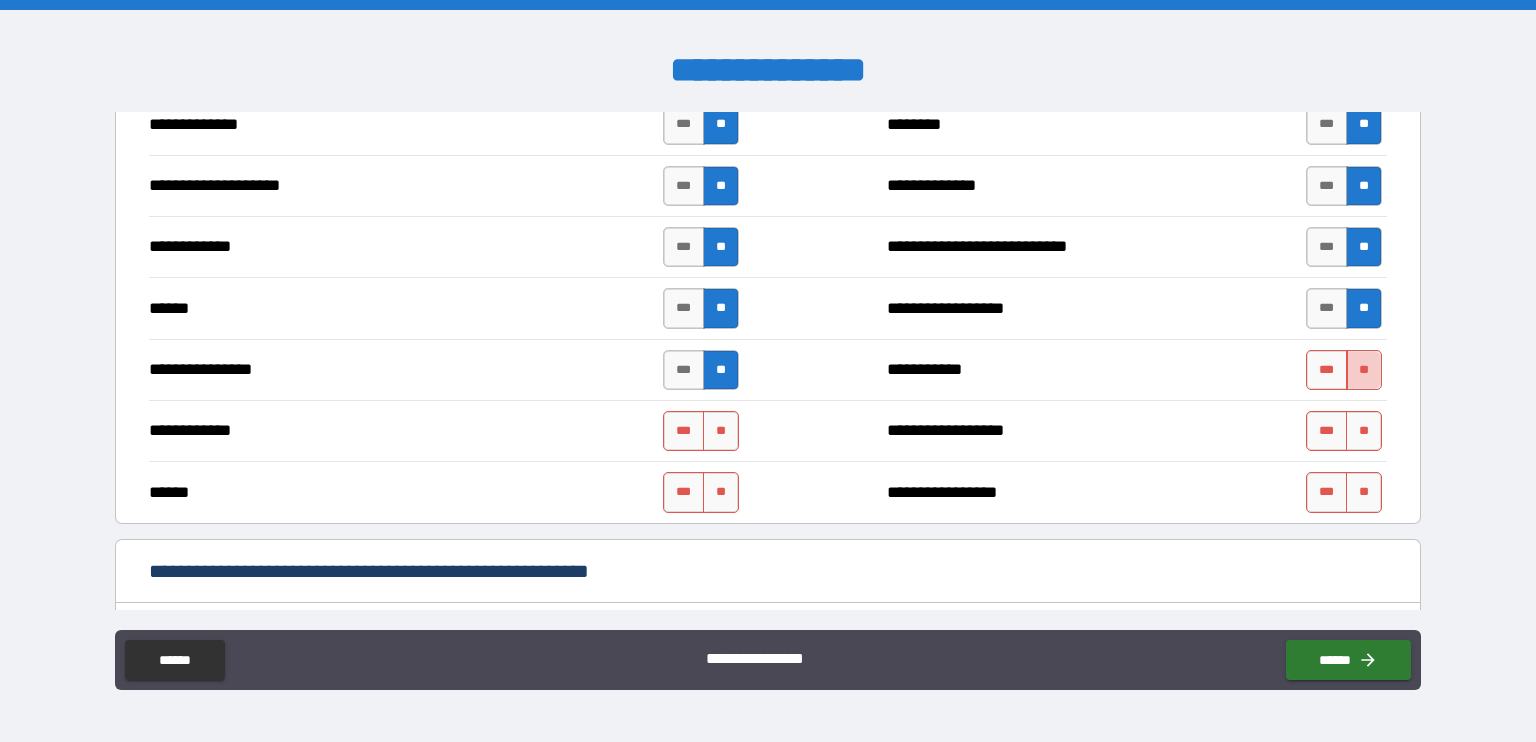 click on "**" at bounding box center (1364, 370) 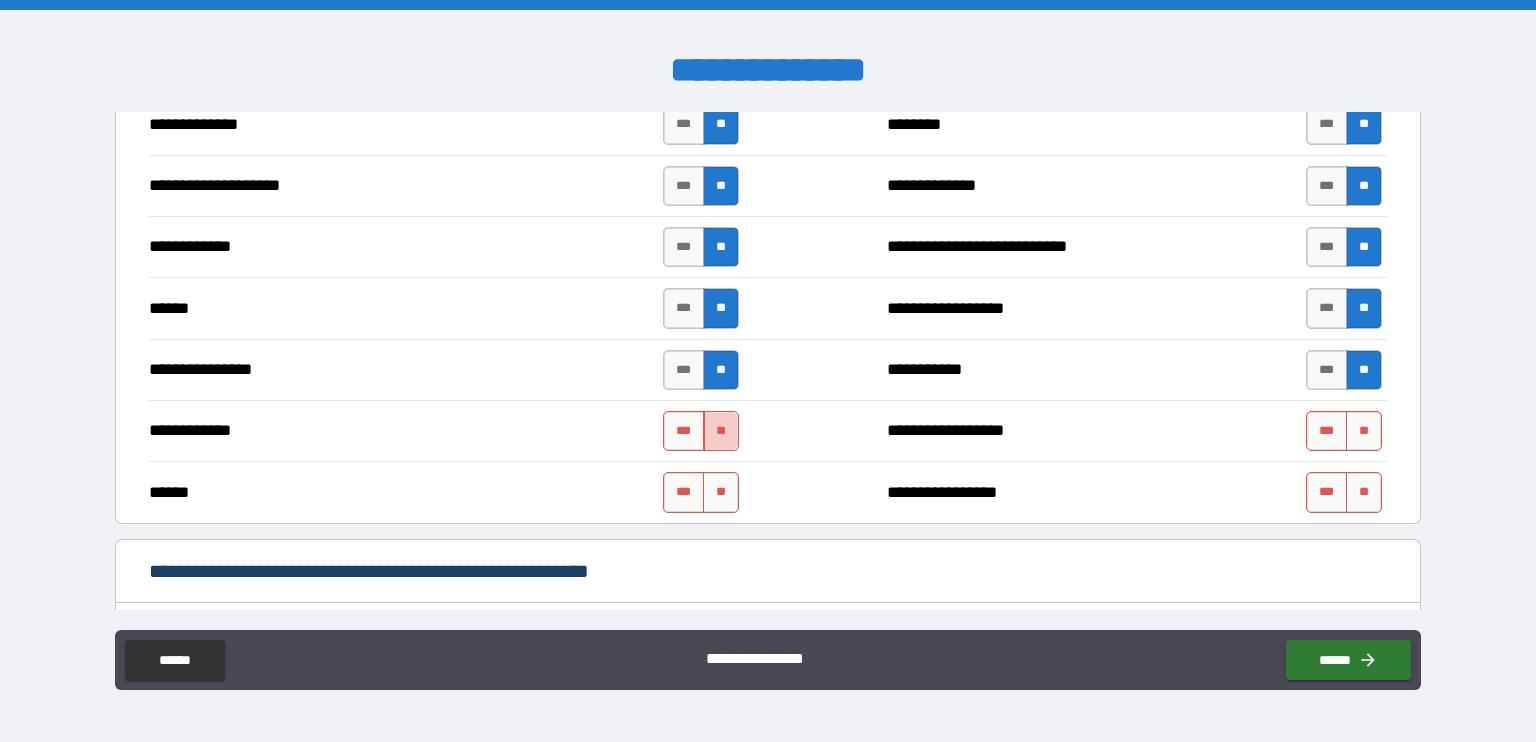 click on "**" at bounding box center (721, 431) 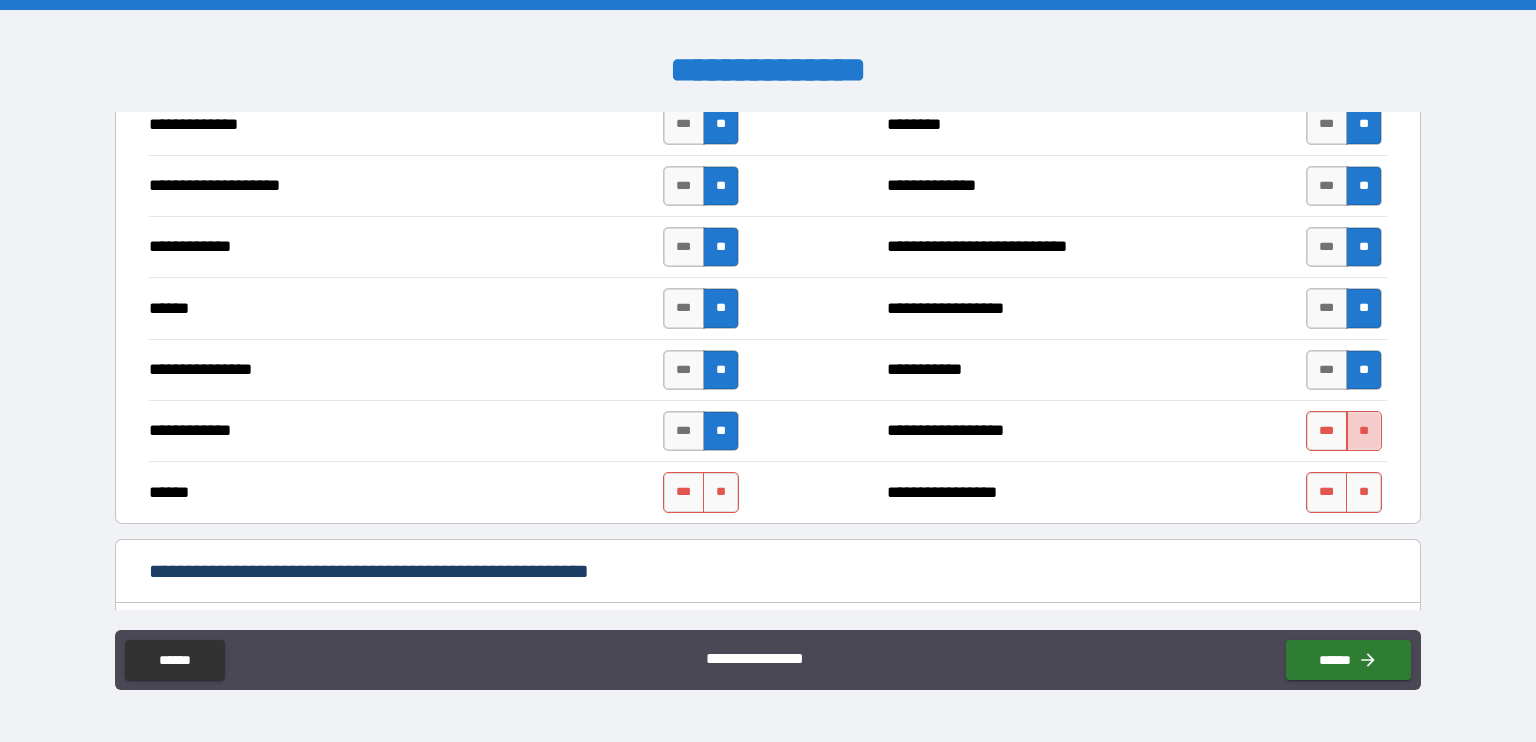 click on "**" at bounding box center [1364, 431] 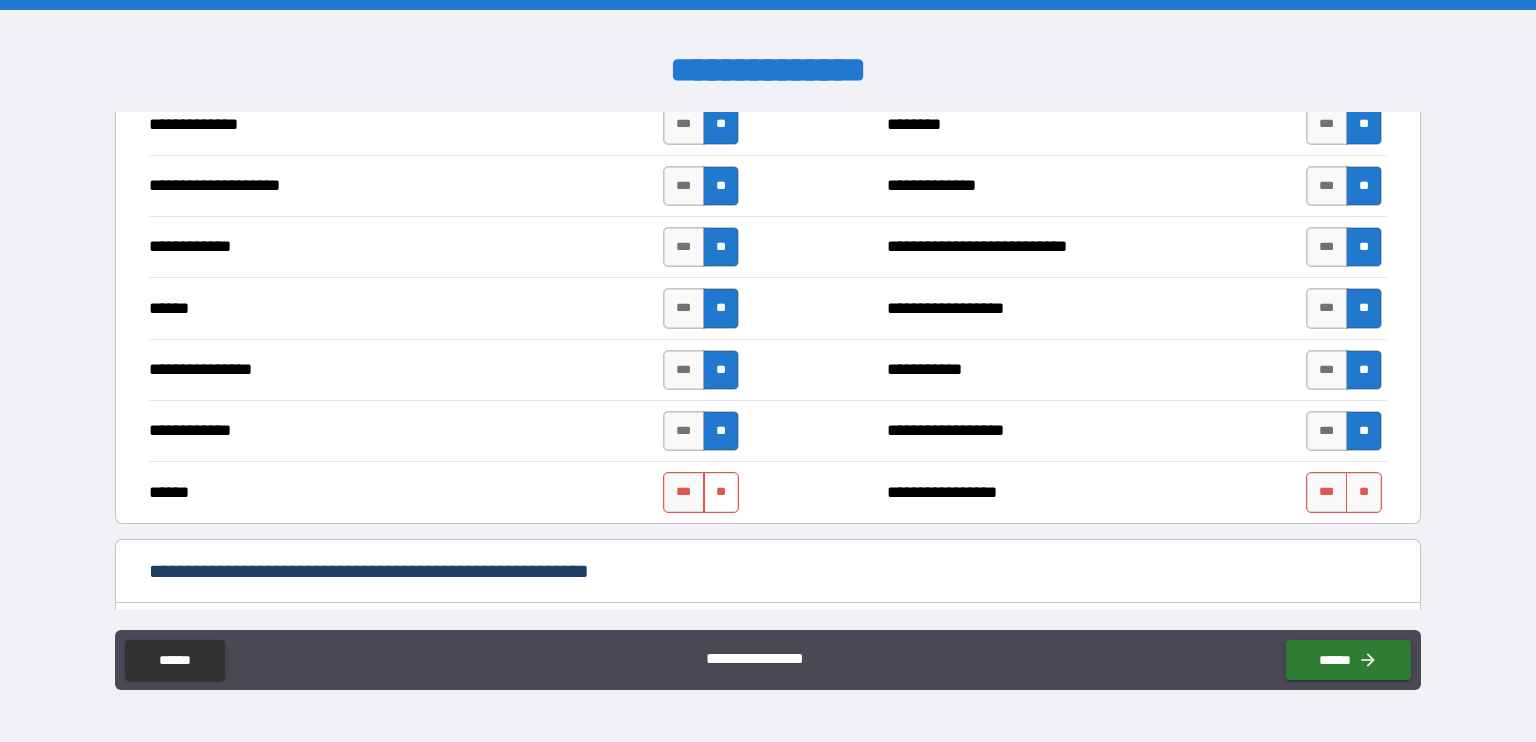 click on "**" at bounding box center [721, 492] 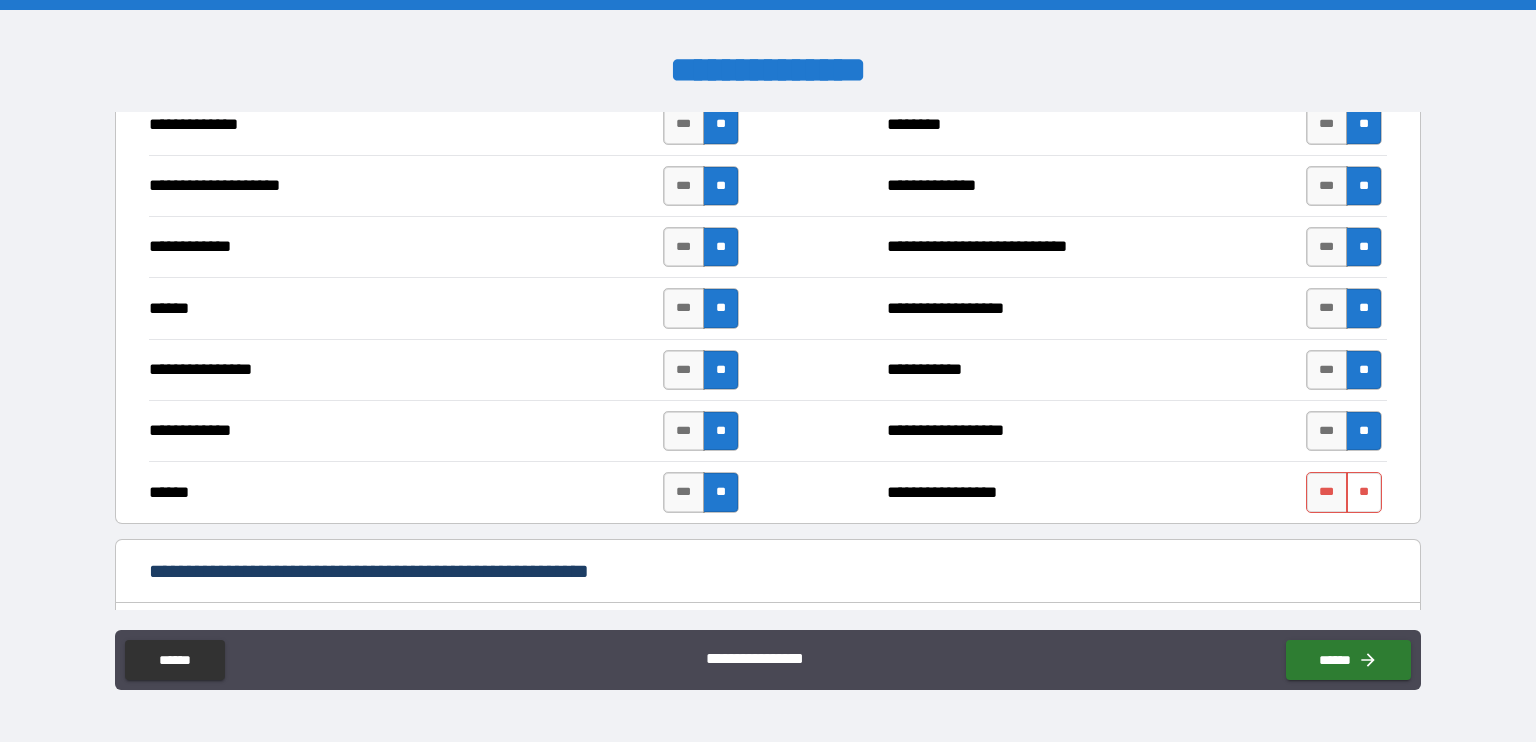 click on "**" at bounding box center [1364, 492] 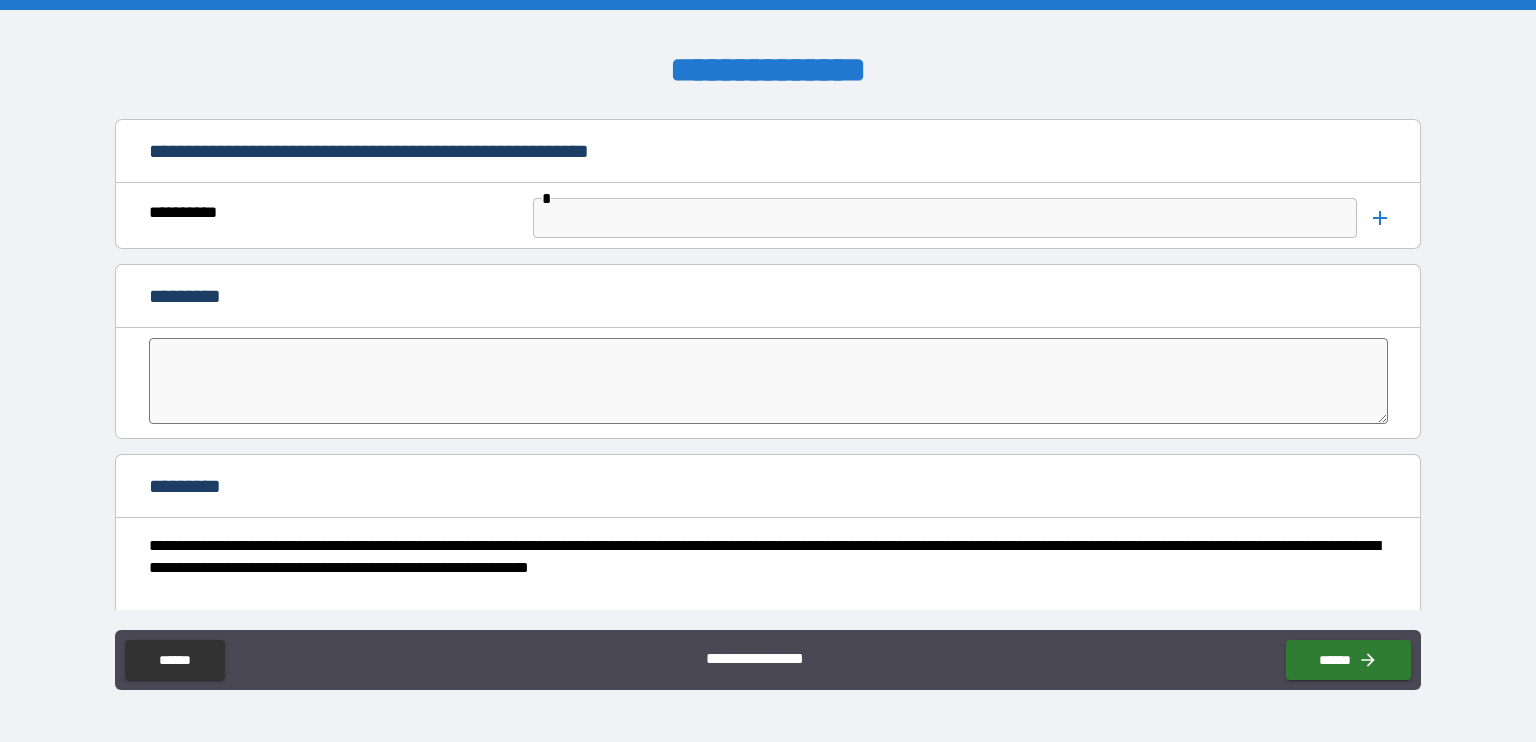 scroll, scrollTop: 4161, scrollLeft: 0, axis: vertical 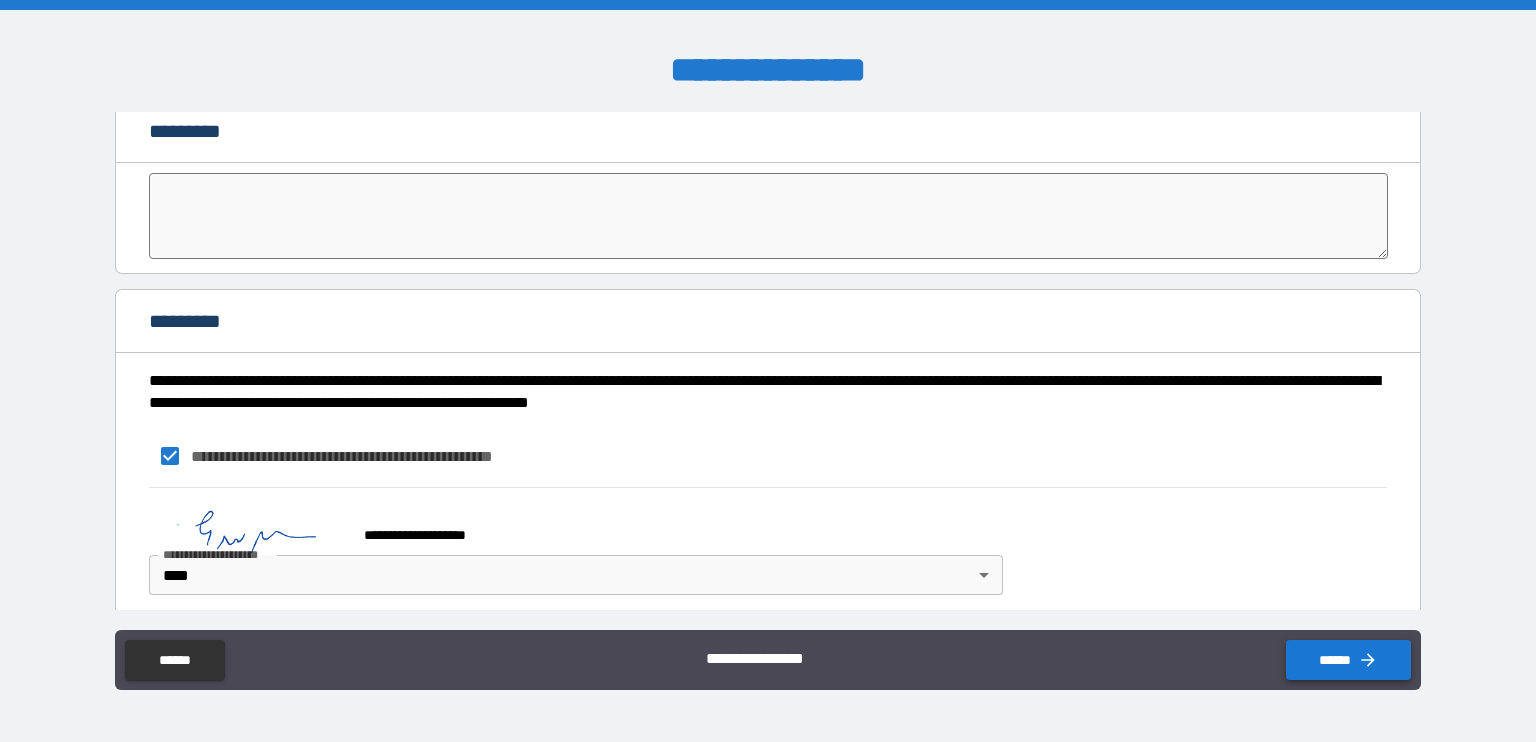 click on "******" at bounding box center (1348, 660) 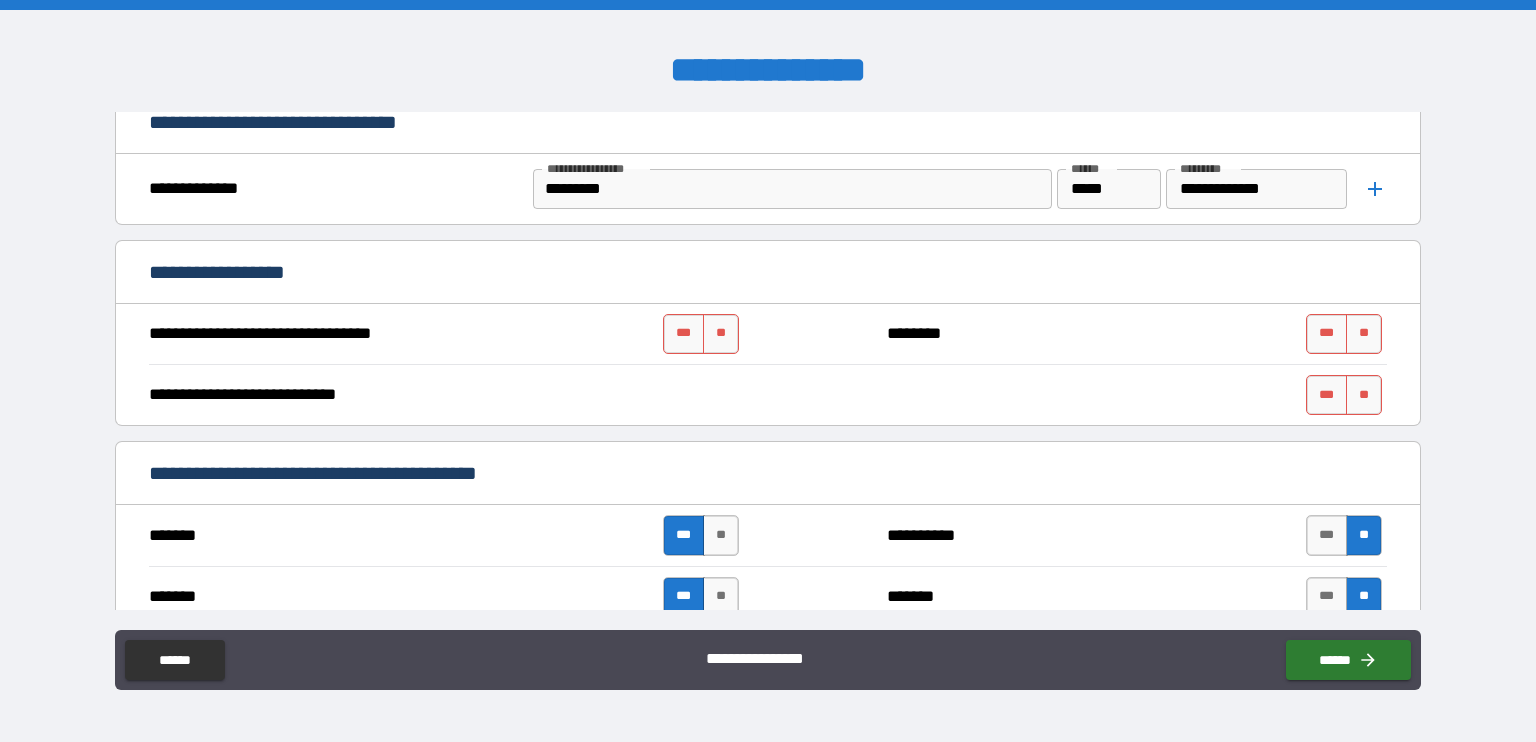 scroll, scrollTop: 756, scrollLeft: 0, axis: vertical 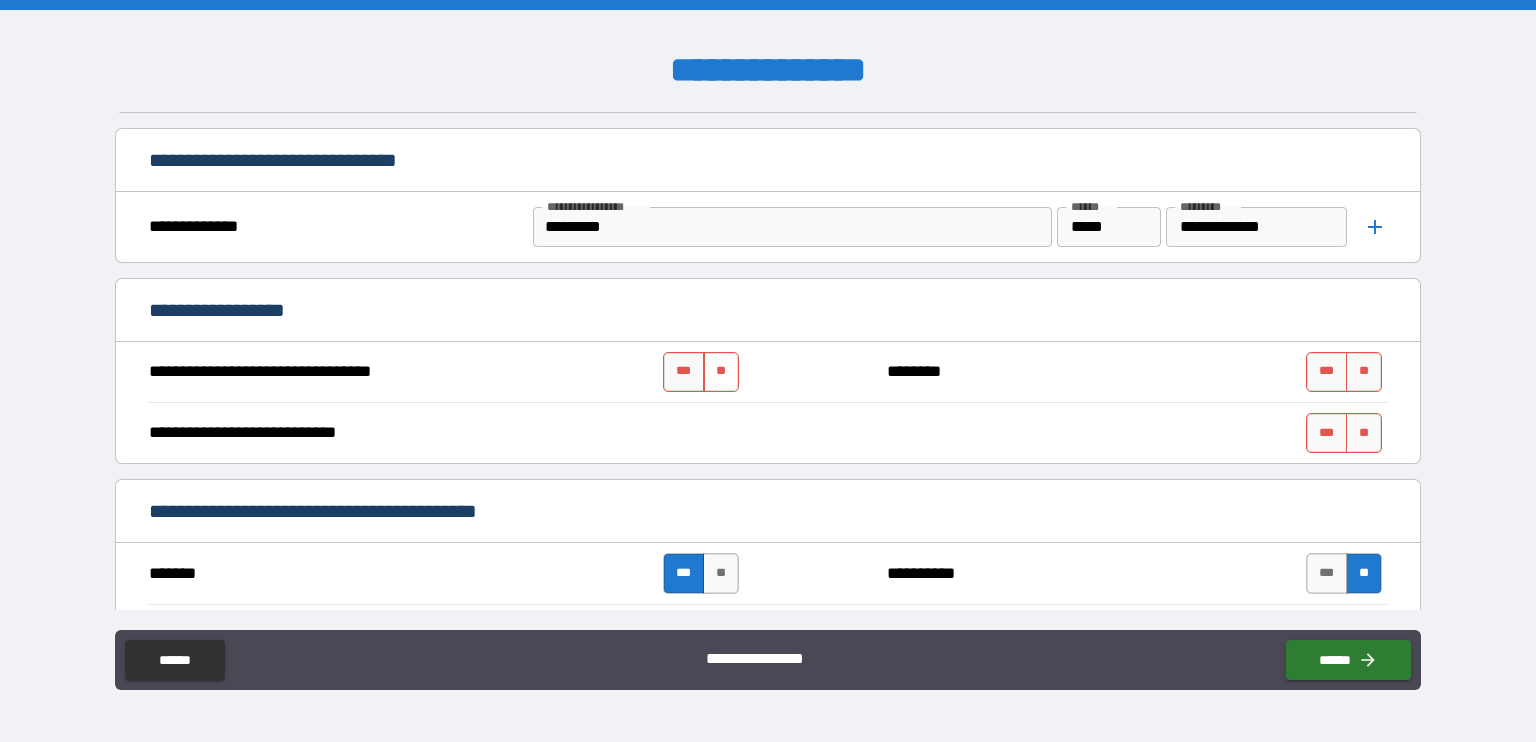 click on "**" at bounding box center [721, 372] 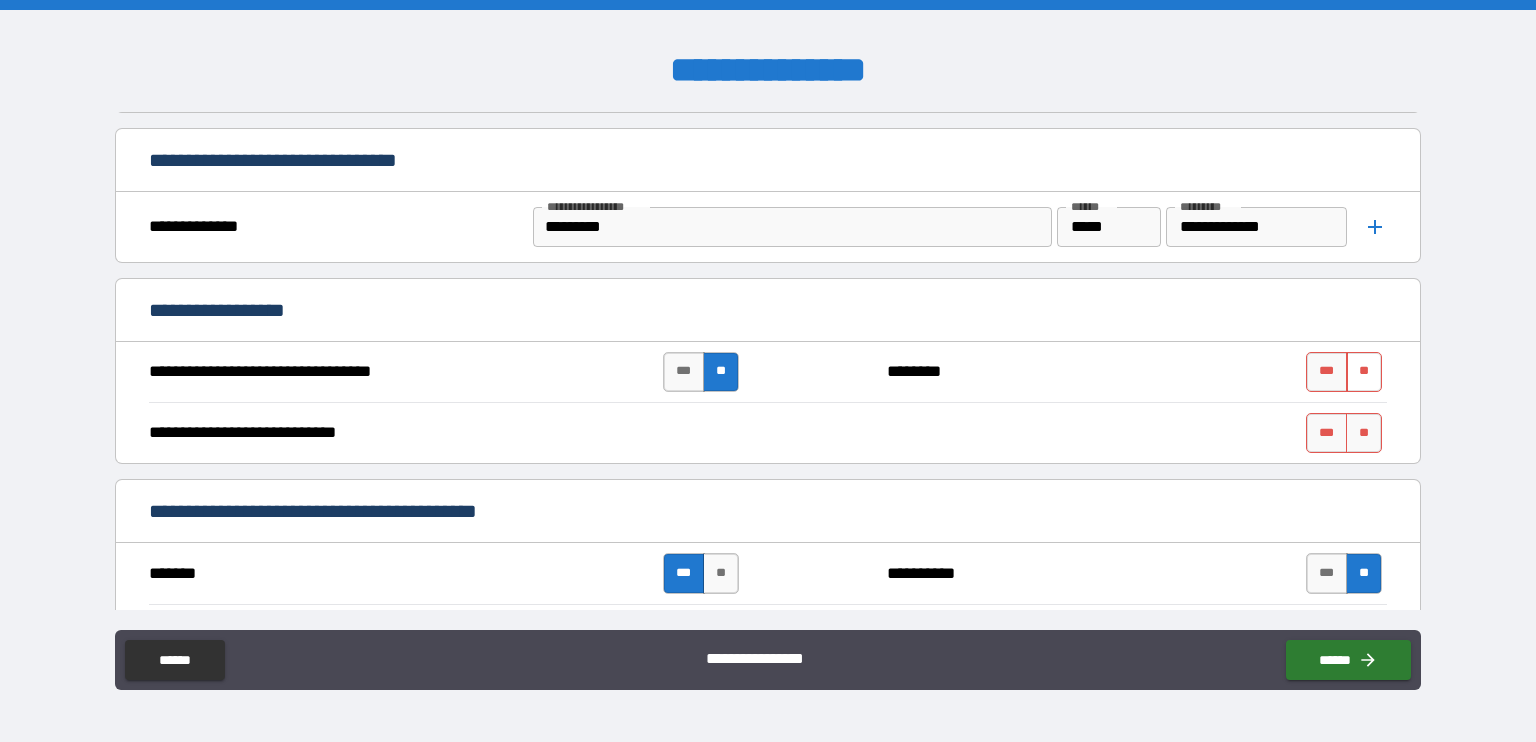 click on "**" at bounding box center (1364, 372) 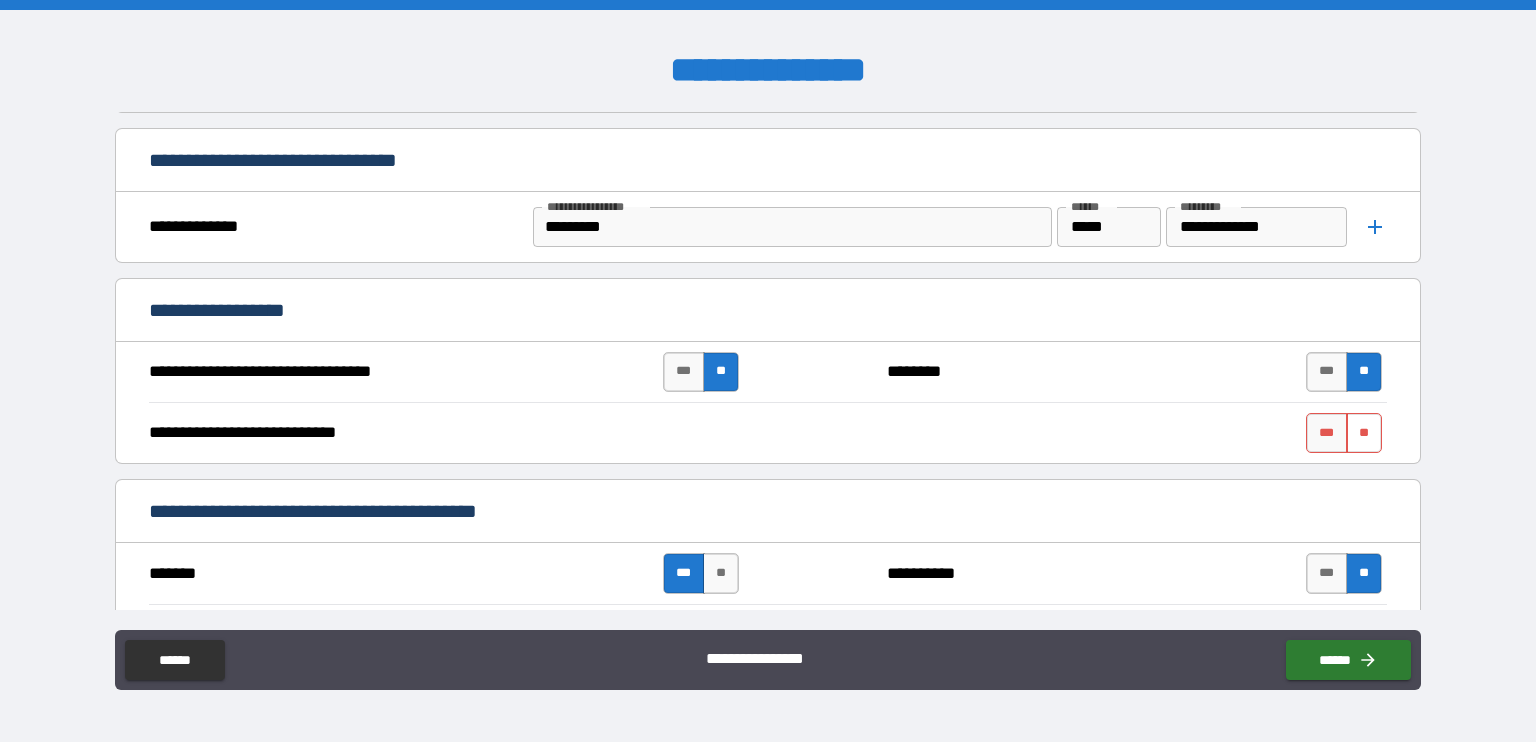 click on "**" at bounding box center (1364, 433) 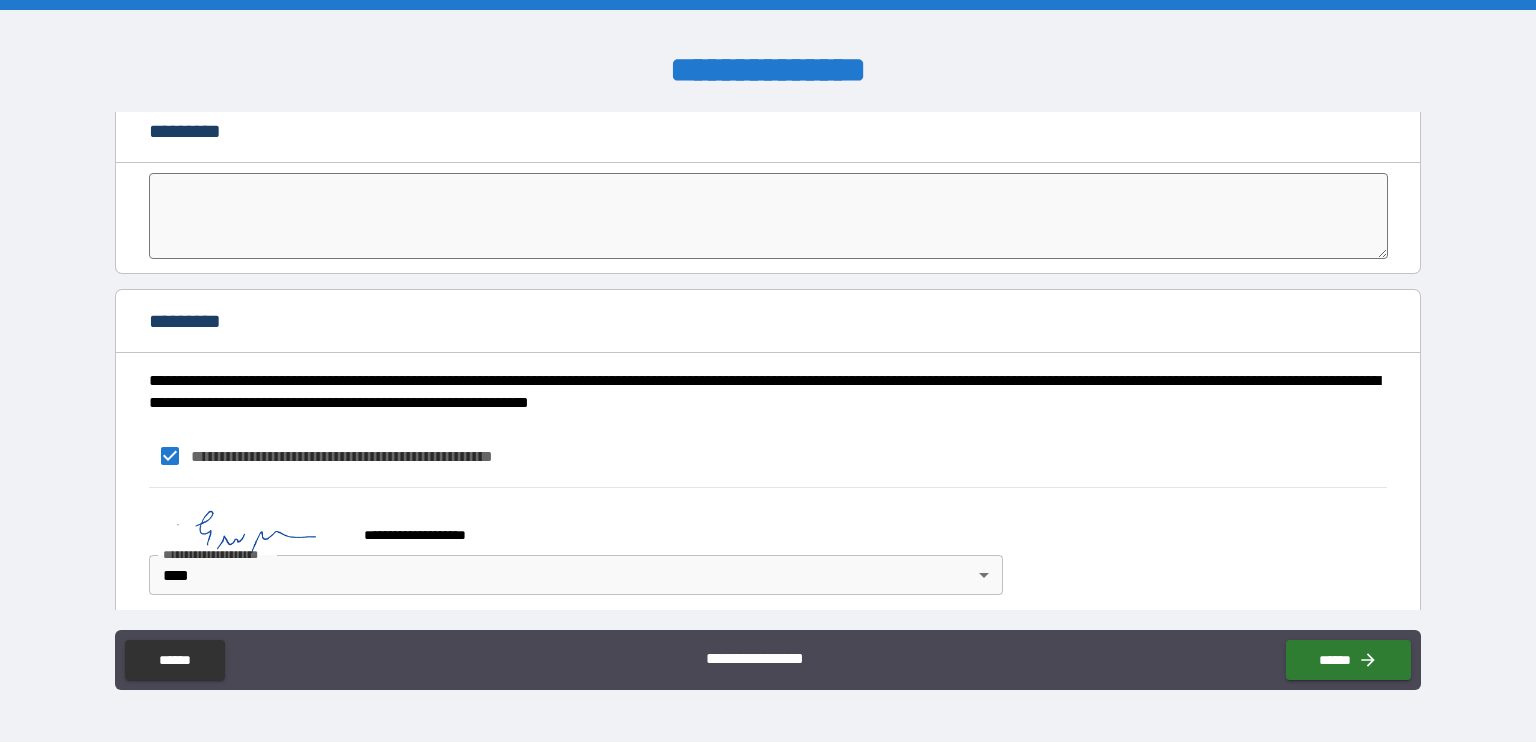 scroll, scrollTop: 756, scrollLeft: 0, axis: vertical 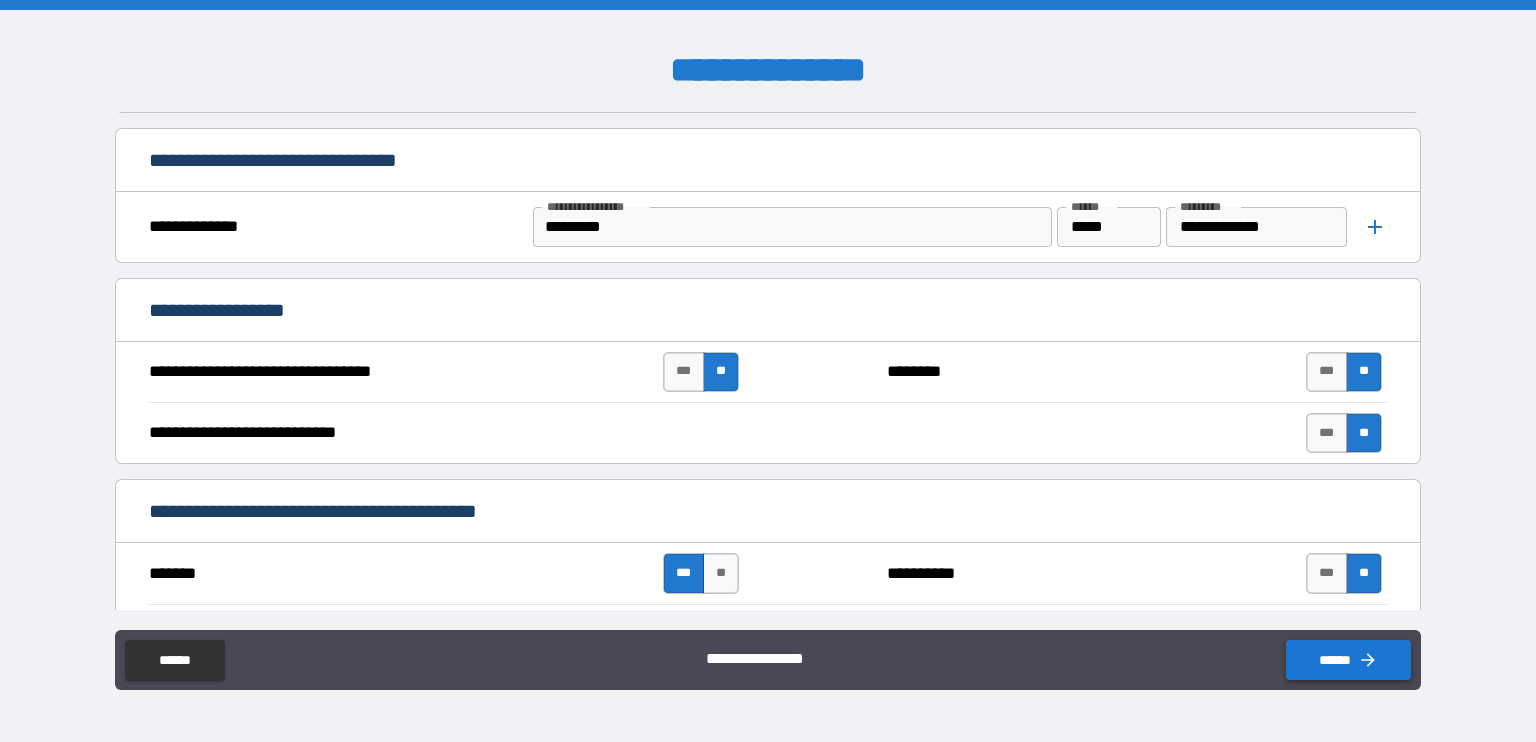 click on "******" at bounding box center [1348, 660] 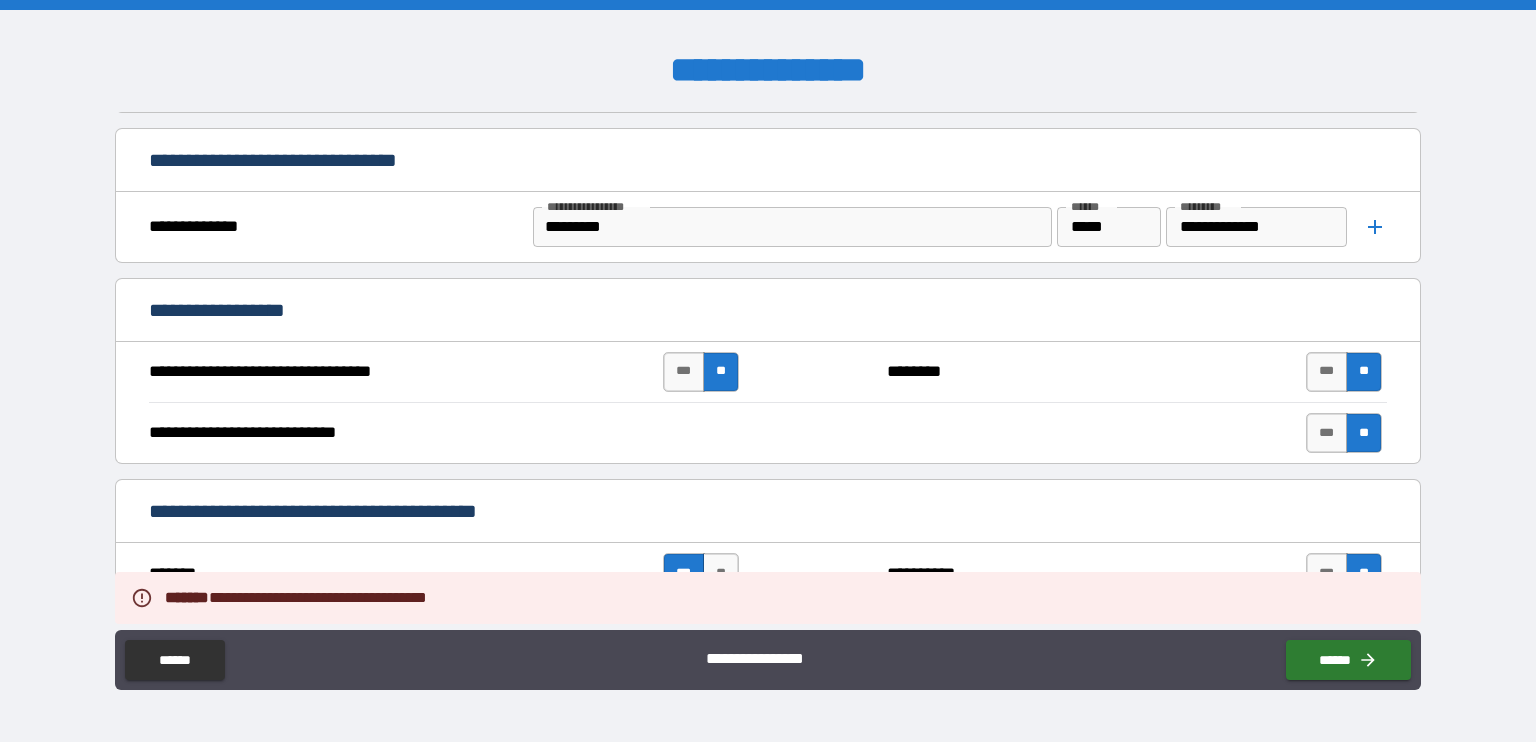 scroll, scrollTop: 2924, scrollLeft: 0, axis: vertical 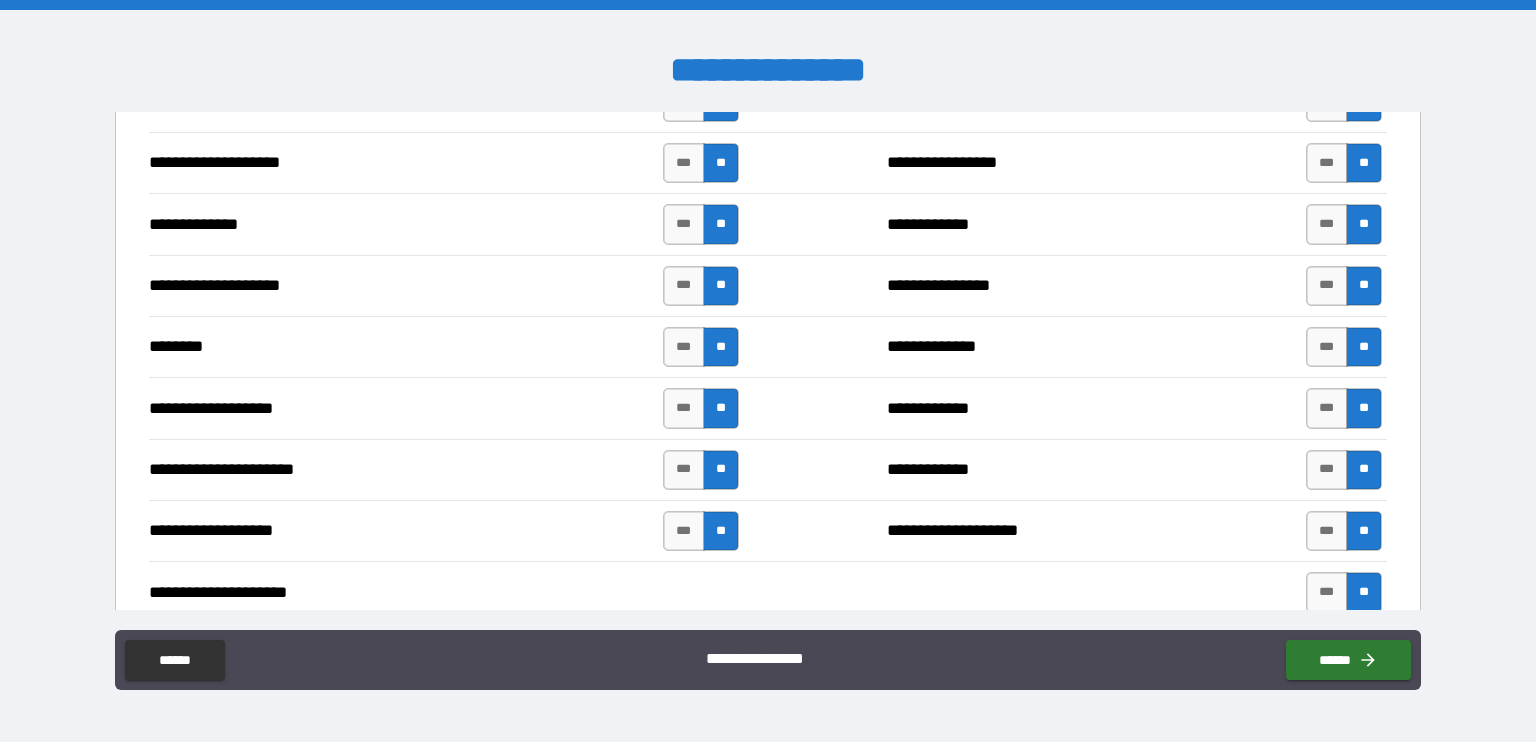 click on "**********" at bounding box center [768, 373] 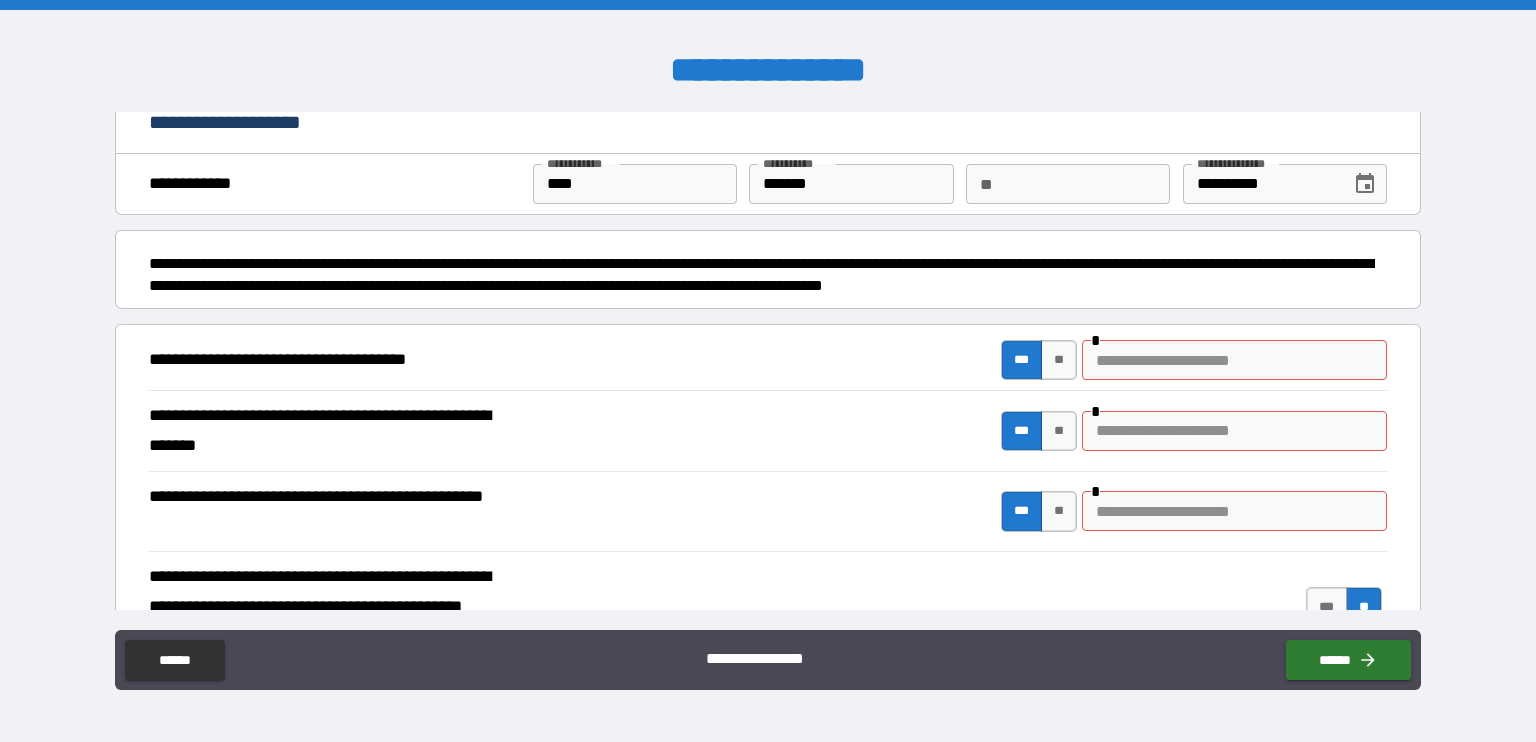scroll, scrollTop: 0, scrollLeft: 0, axis: both 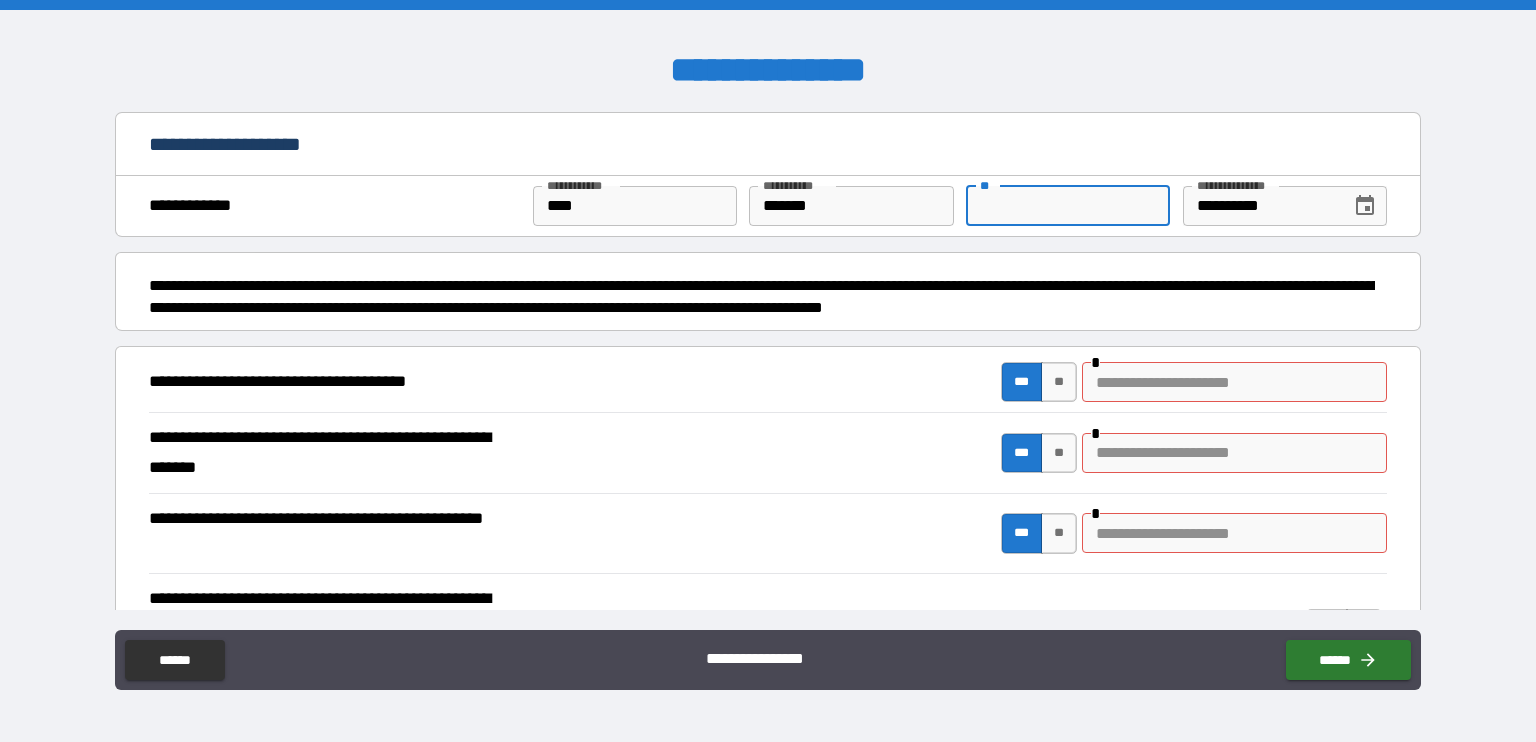 click on "**" at bounding box center [1068, 206] 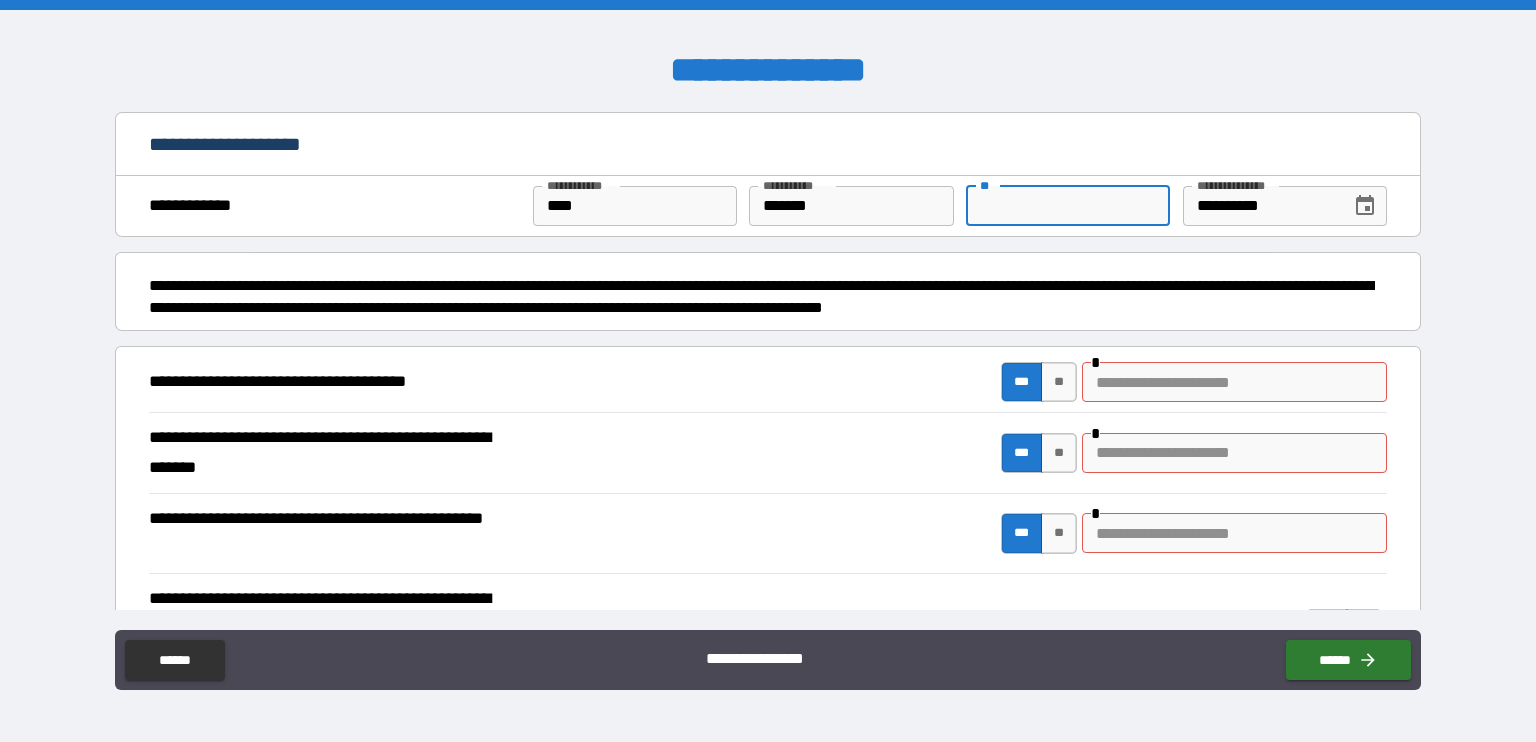 type on "*" 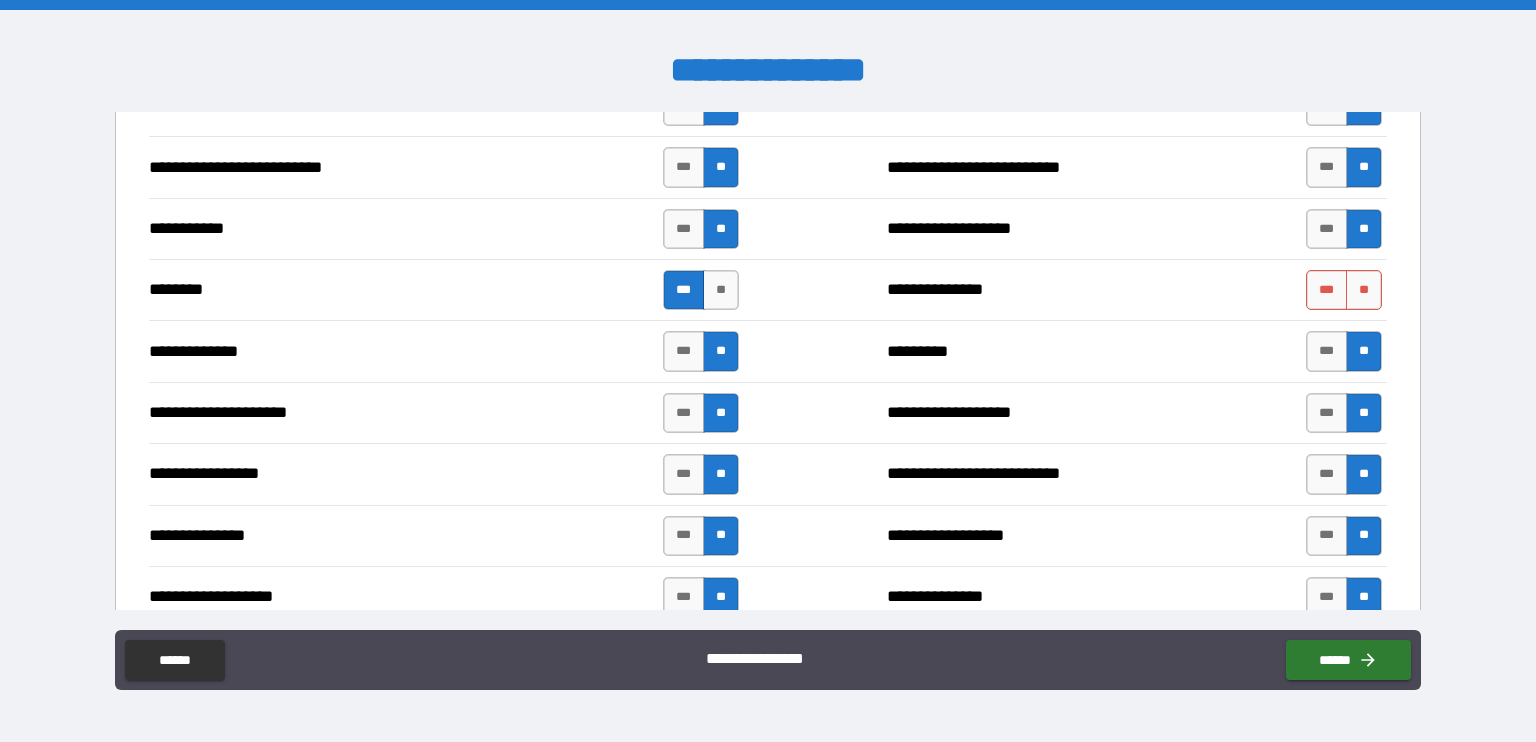 scroll, scrollTop: 2099, scrollLeft: 0, axis: vertical 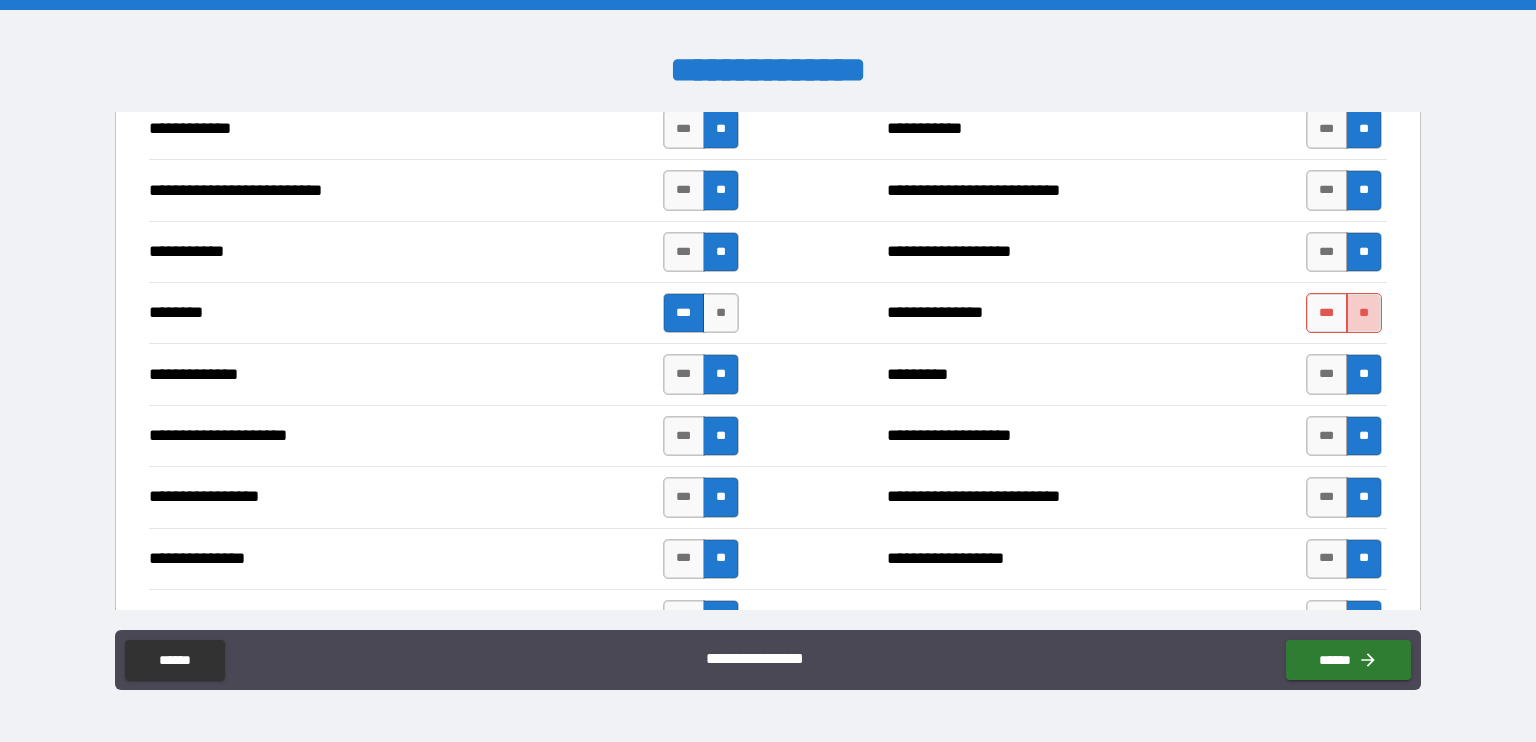 click on "**" at bounding box center (1364, 313) 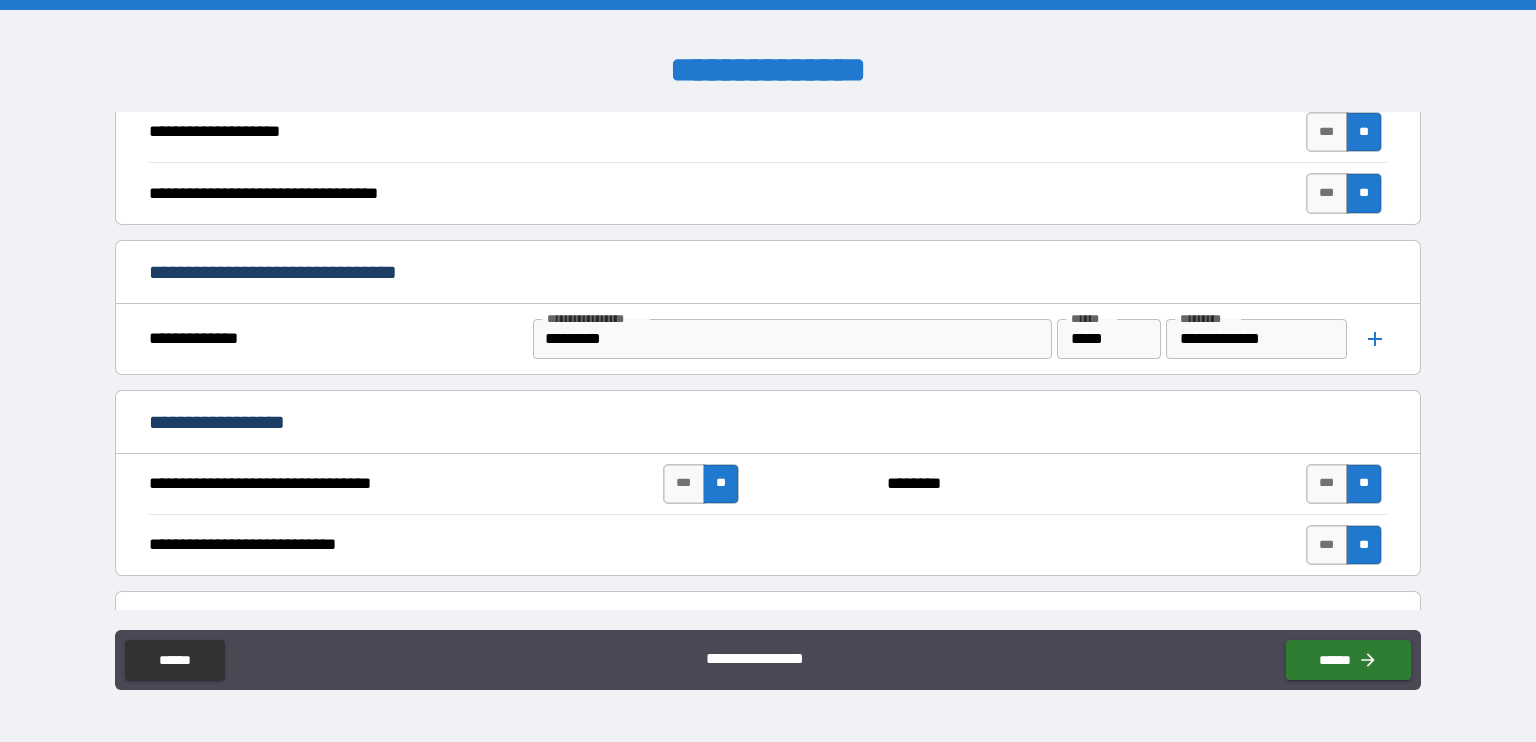 scroll, scrollTop: 0, scrollLeft: 0, axis: both 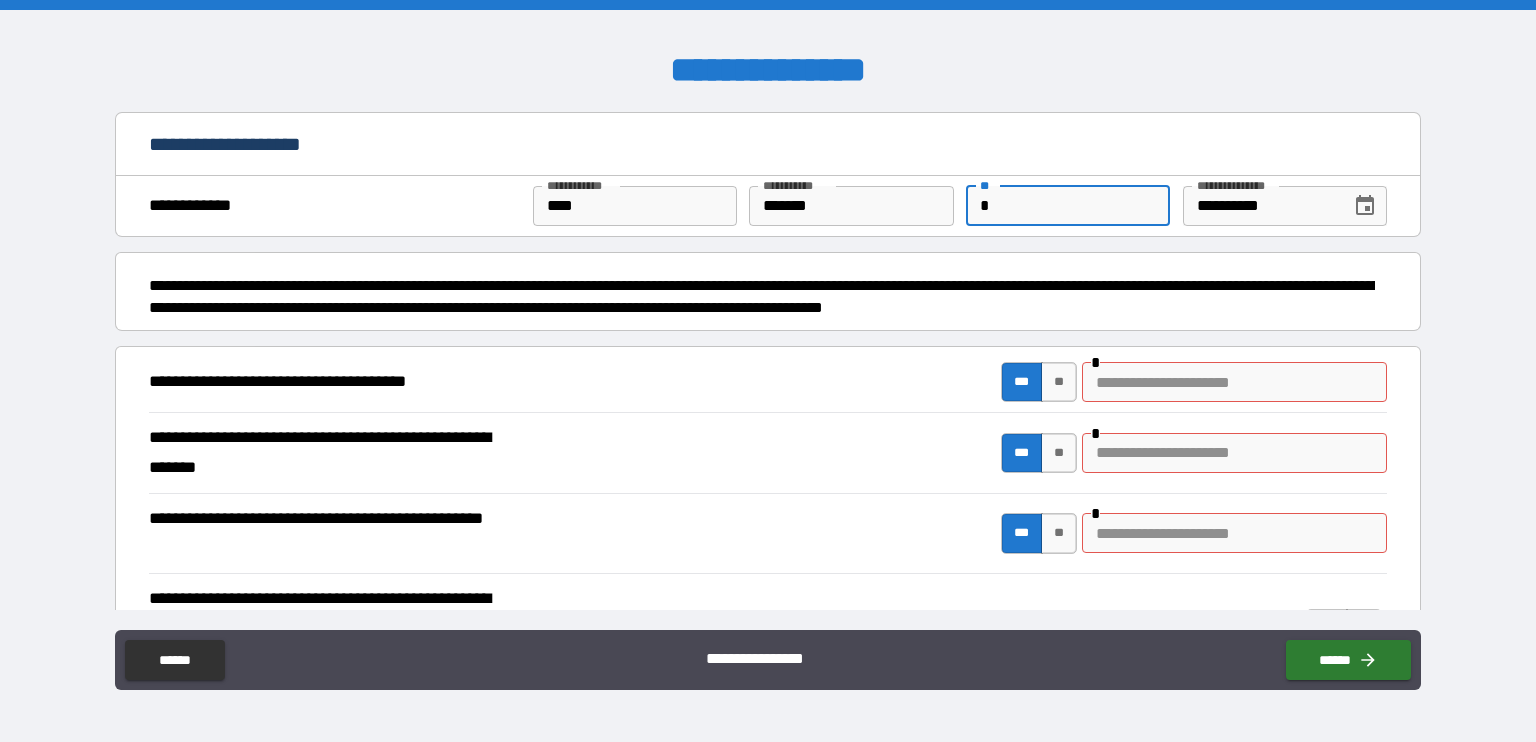 click on "*" at bounding box center (1068, 206) 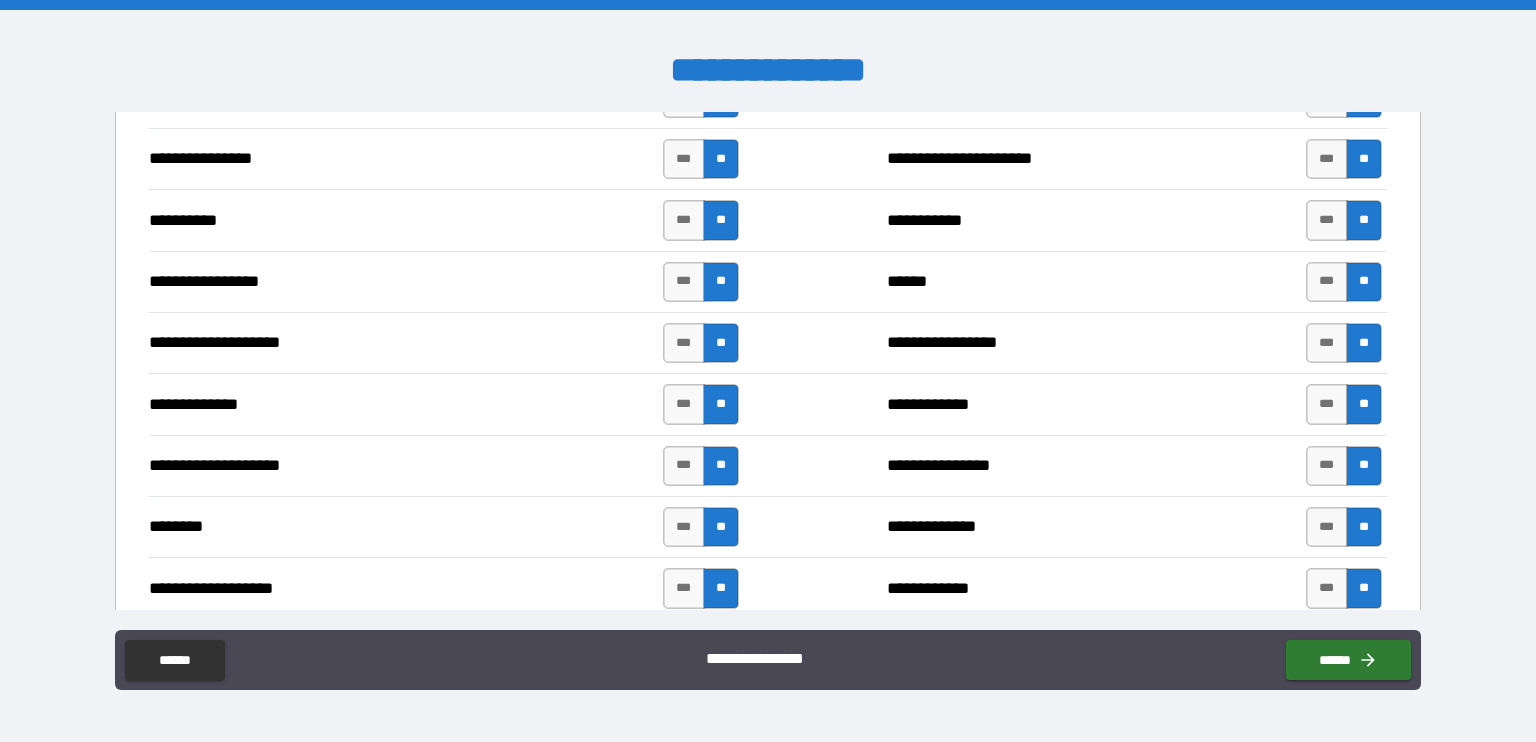scroll, scrollTop: 0, scrollLeft: 0, axis: both 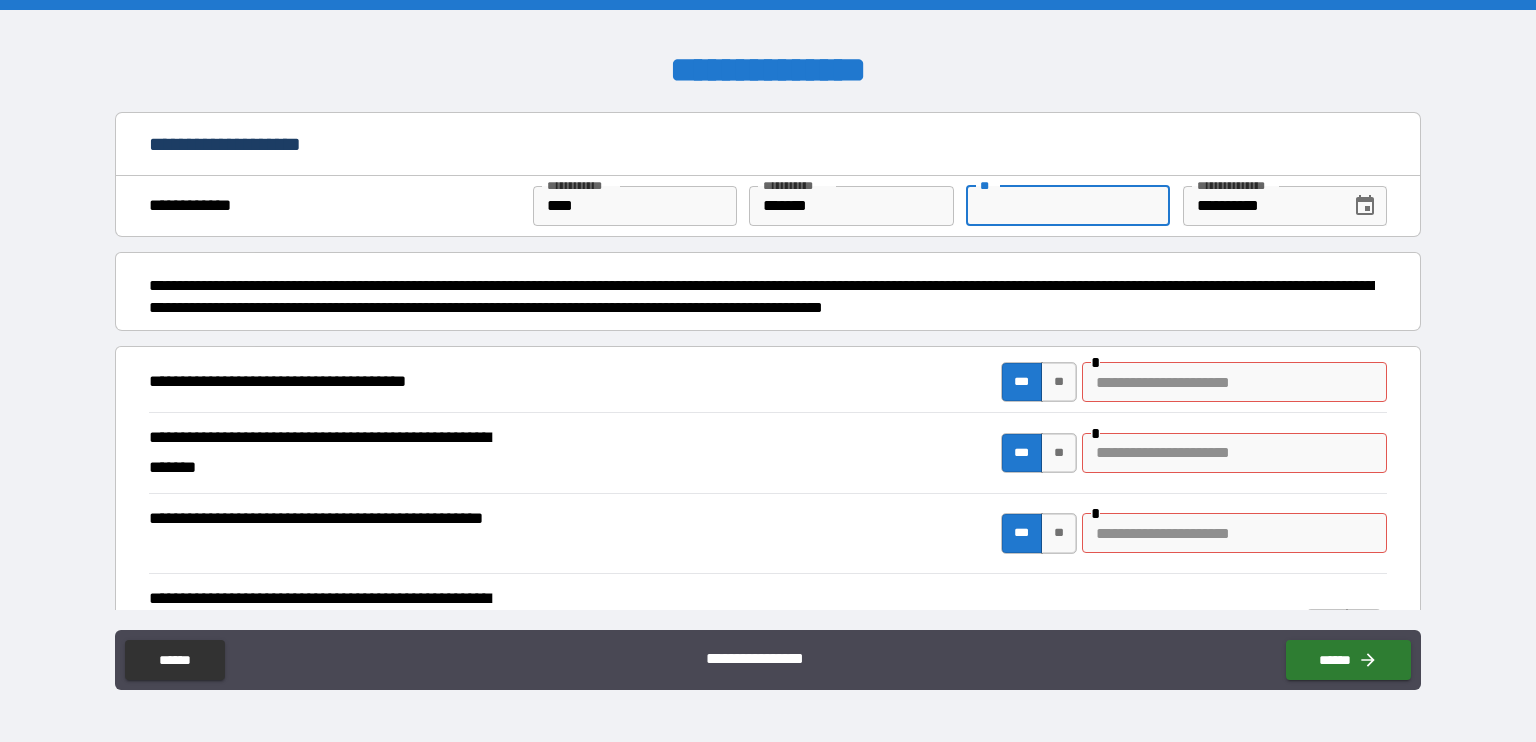 type 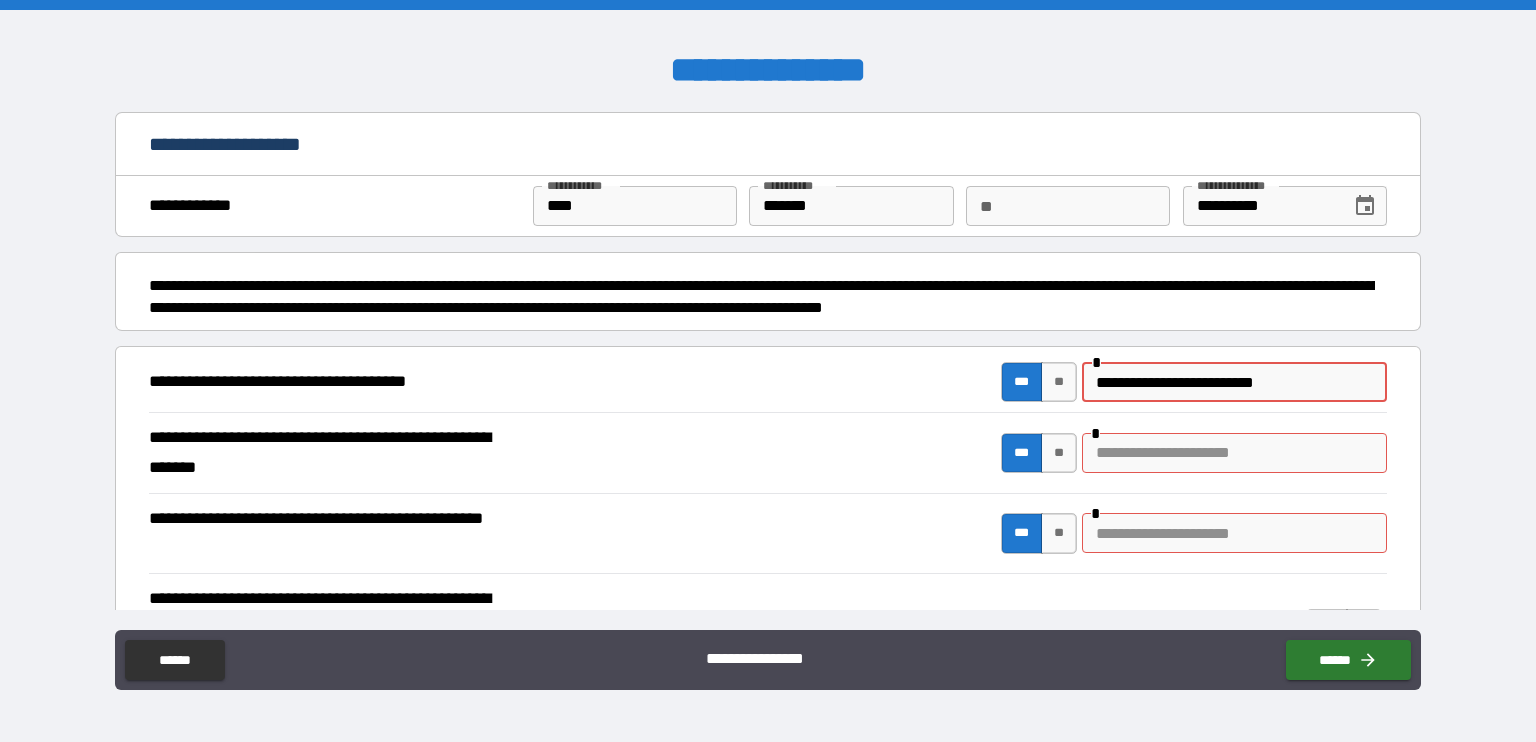 type on "**********" 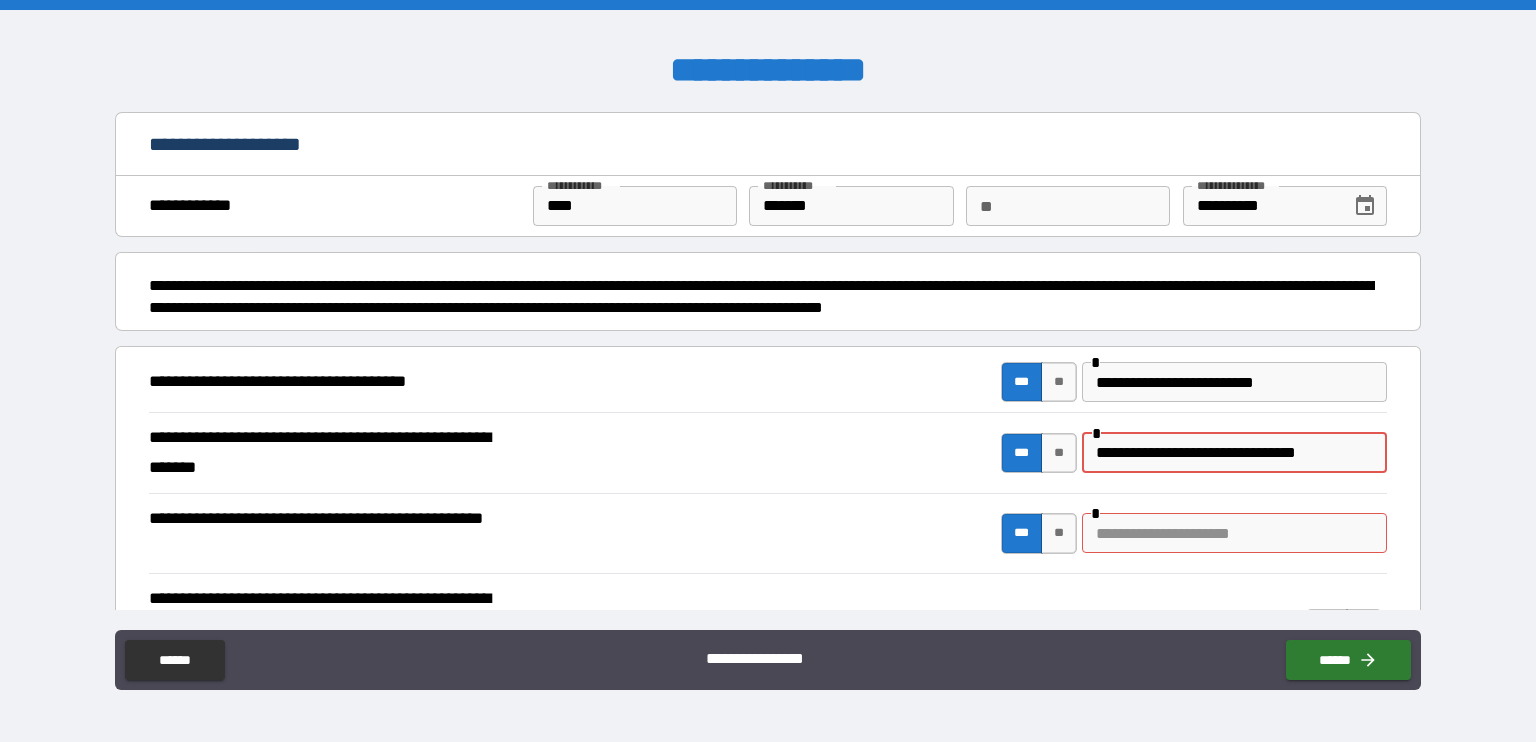type on "**********" 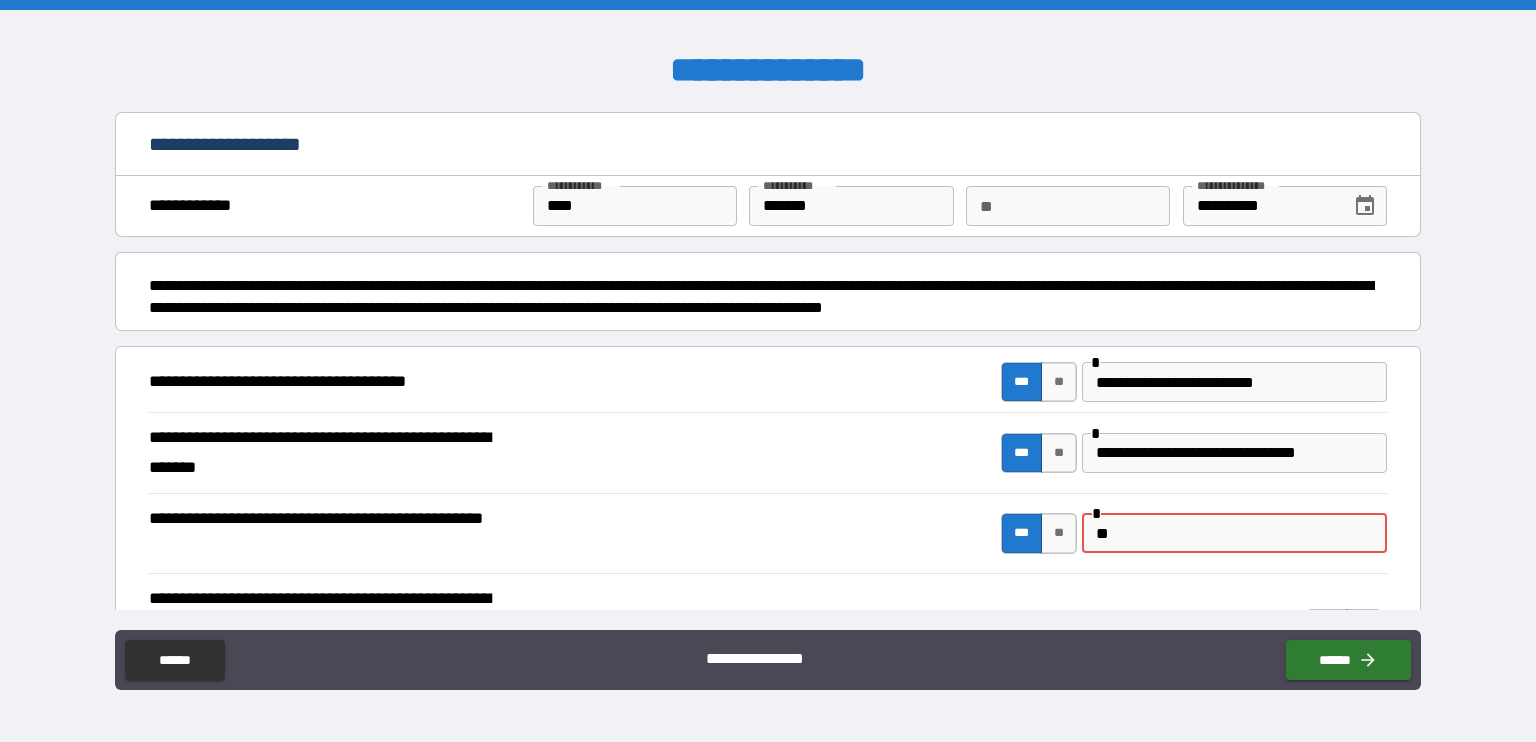 type on "*" 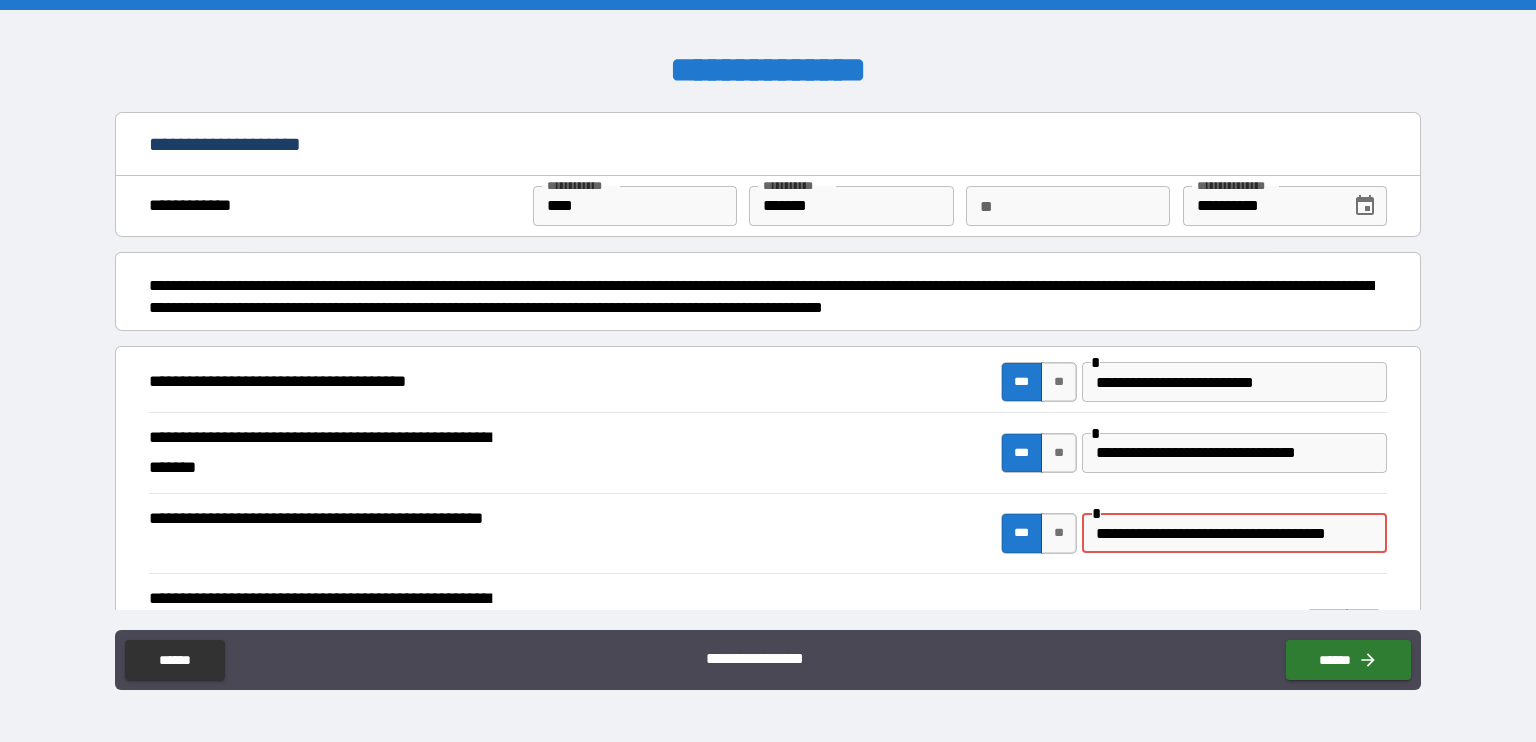 type on "**********" 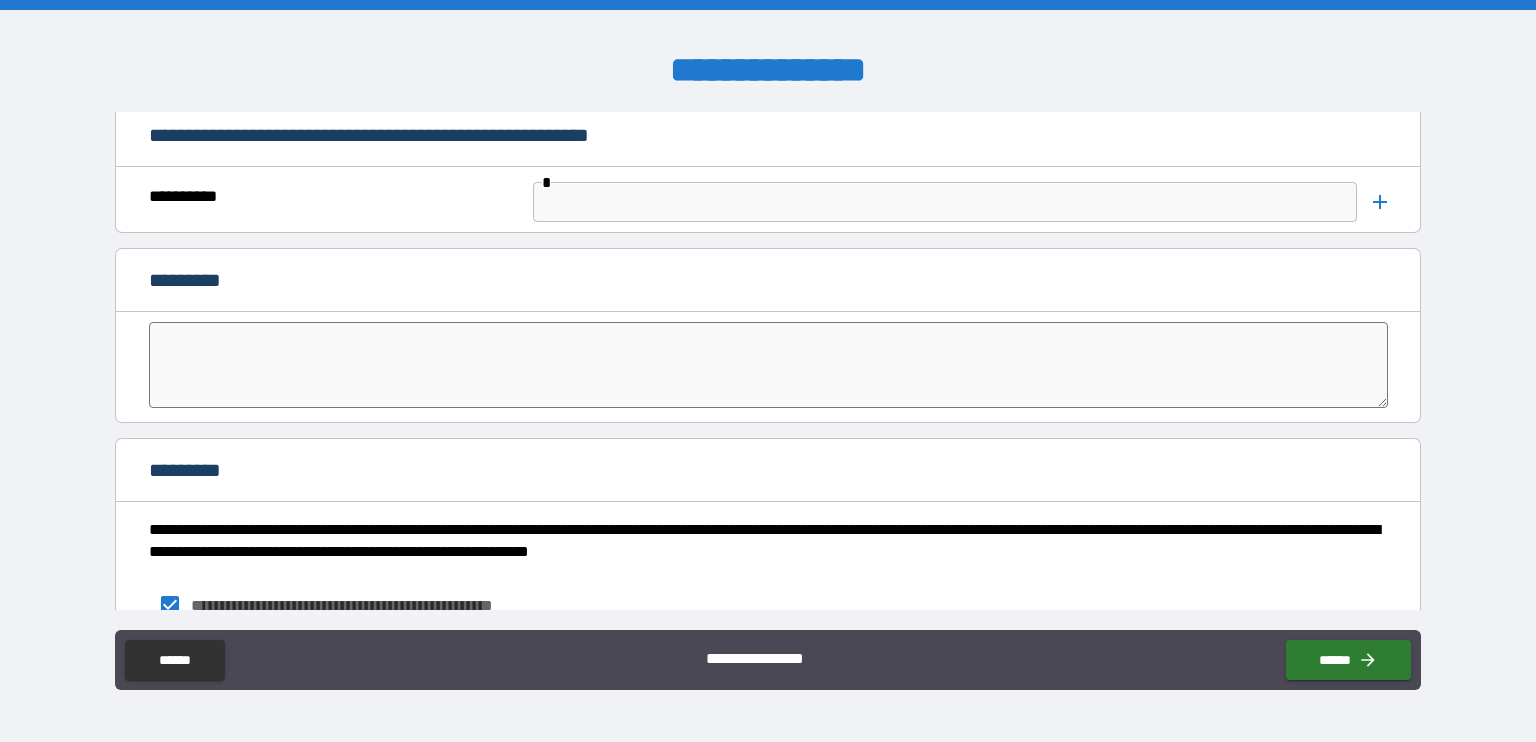 scroll, scrollTop: 4161, scrollLeft: 0, axis: vertical 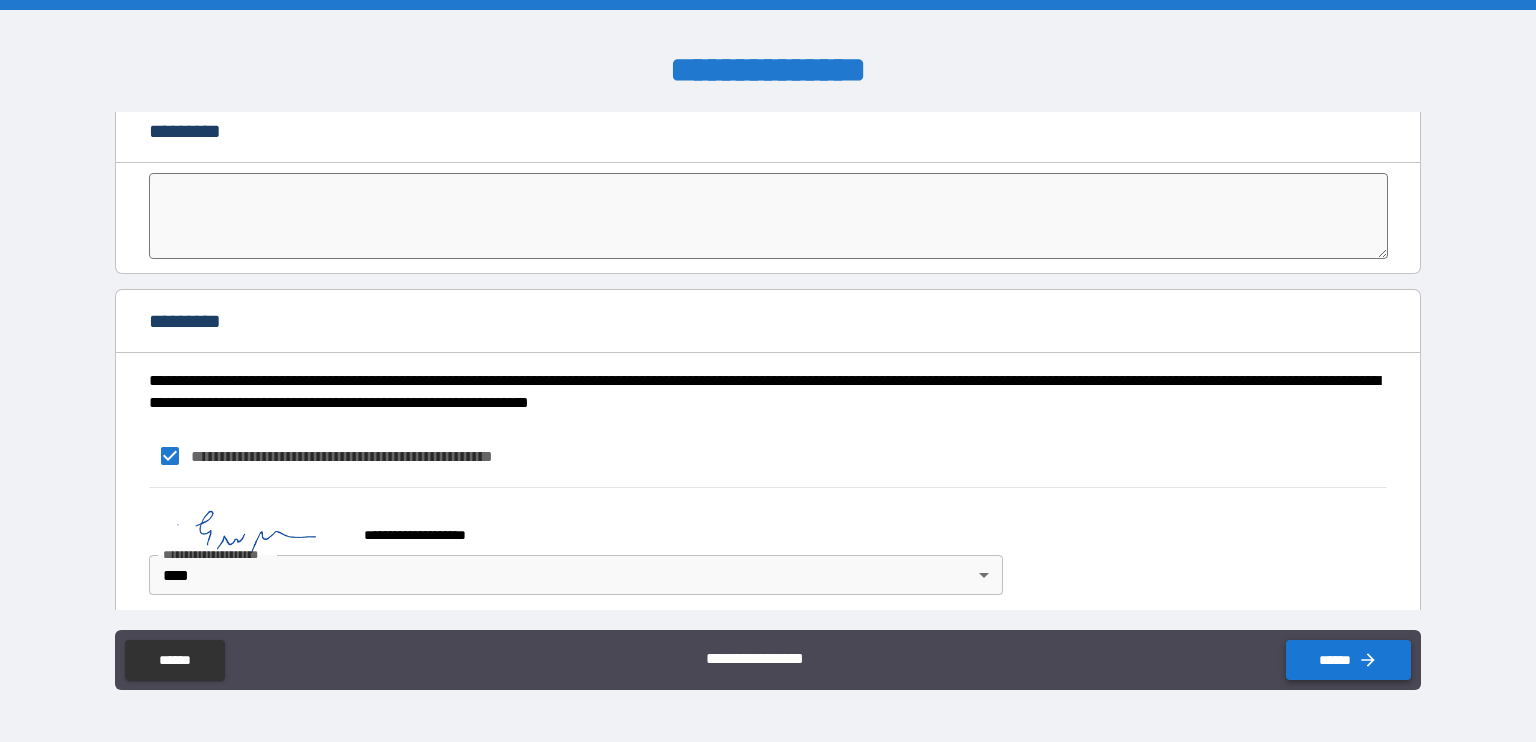 click on "******" at bounding box center [1348, 660] 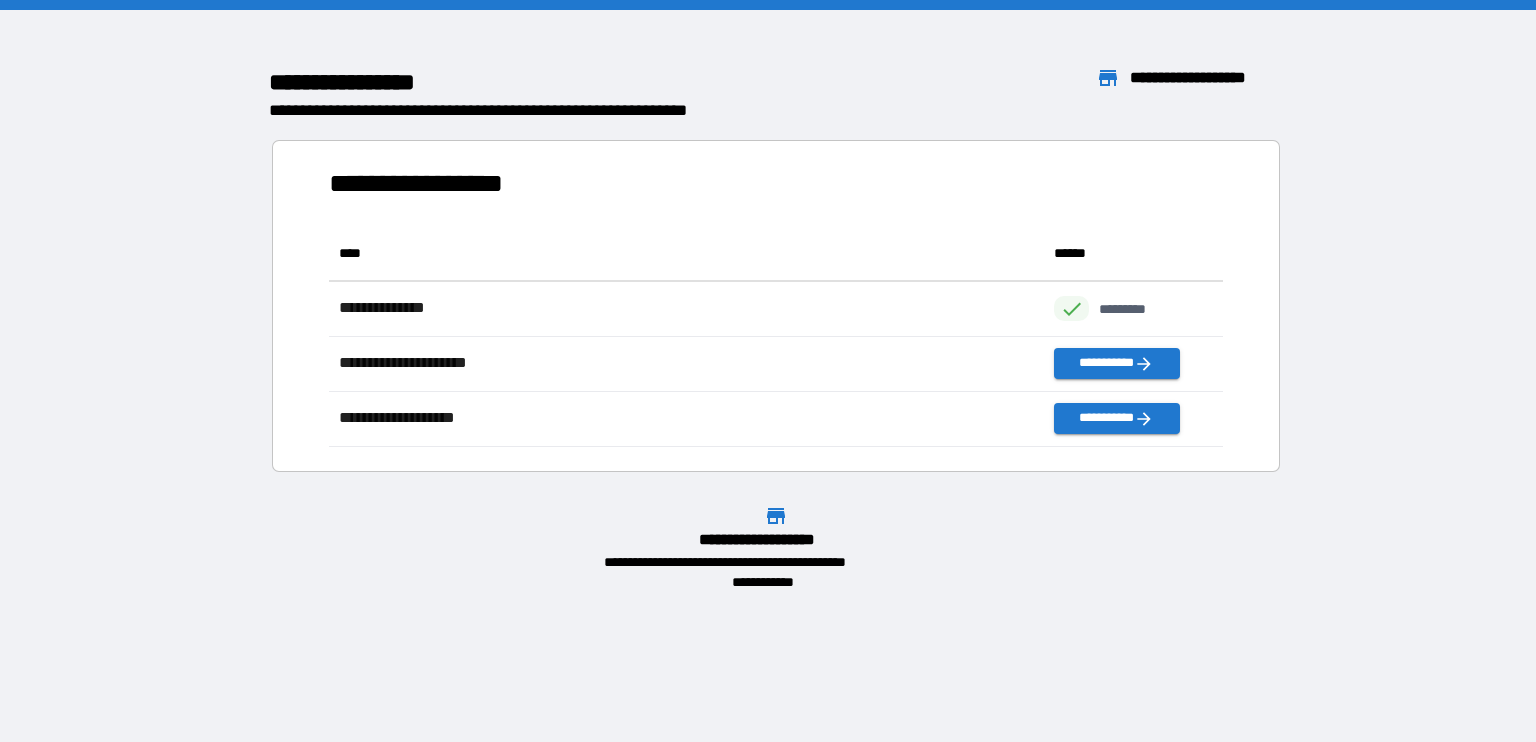 scroll, scrollTop: 16, scrollLeft: 16, axis: both 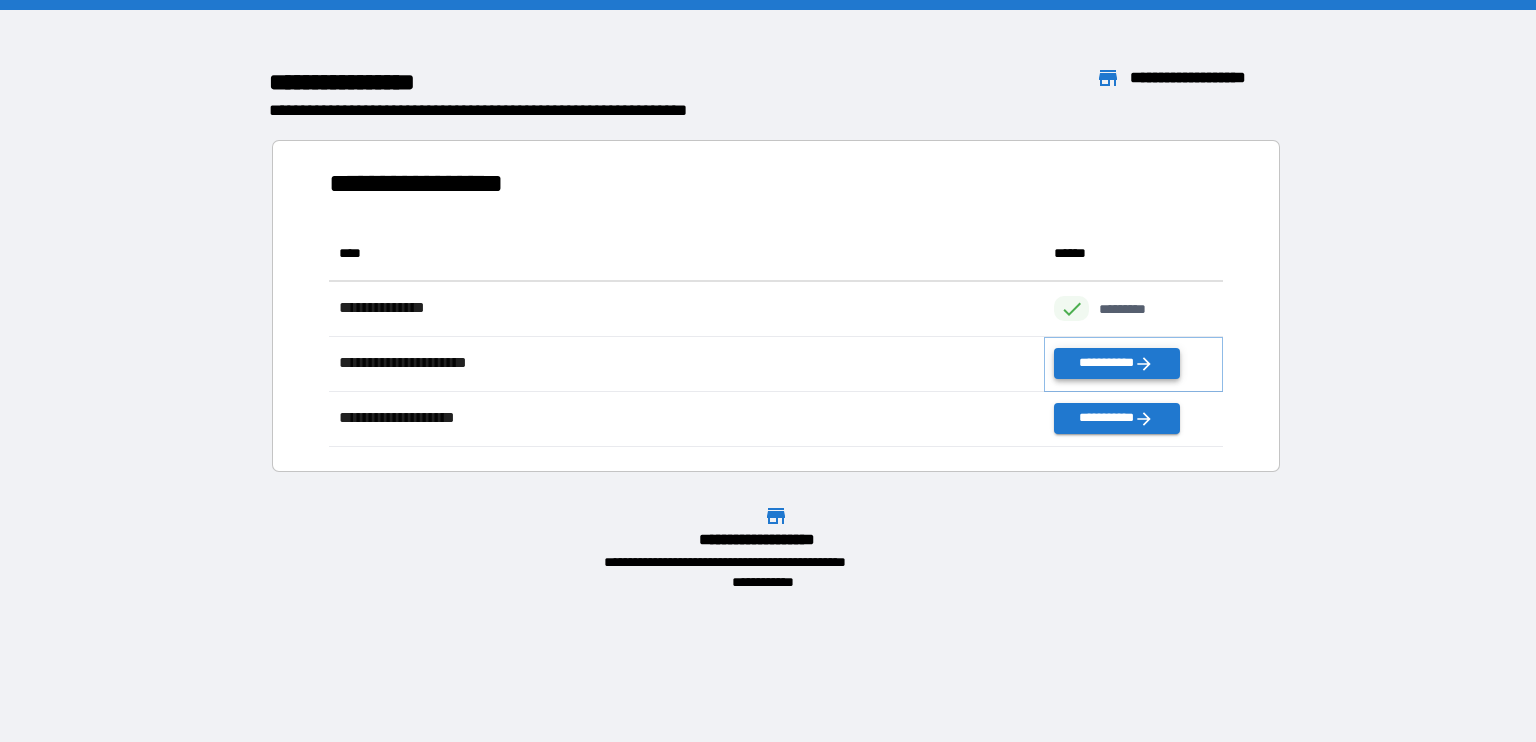 click on "**********" at bounding box center [1116, 363] 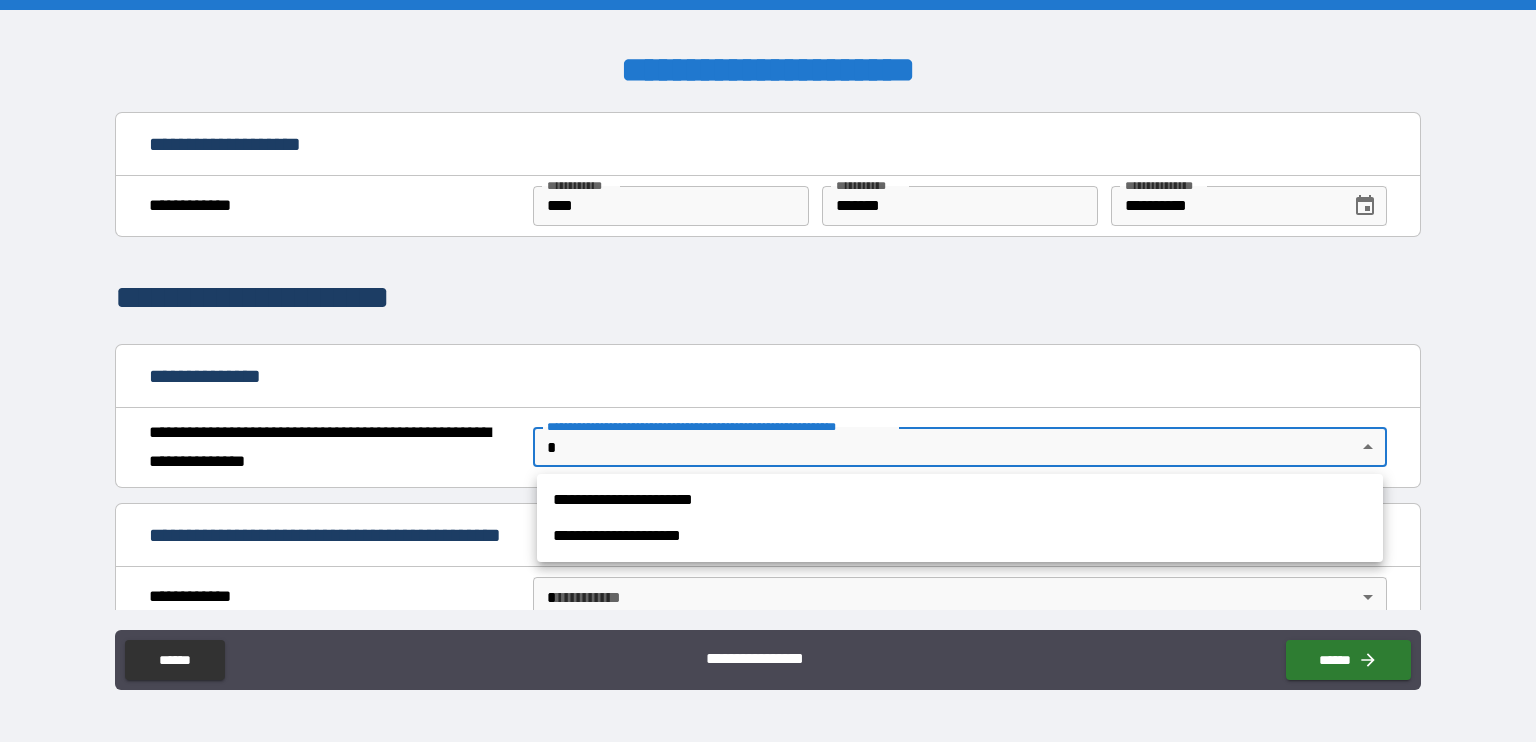 click on "**********" at bounding box center (768, 371) 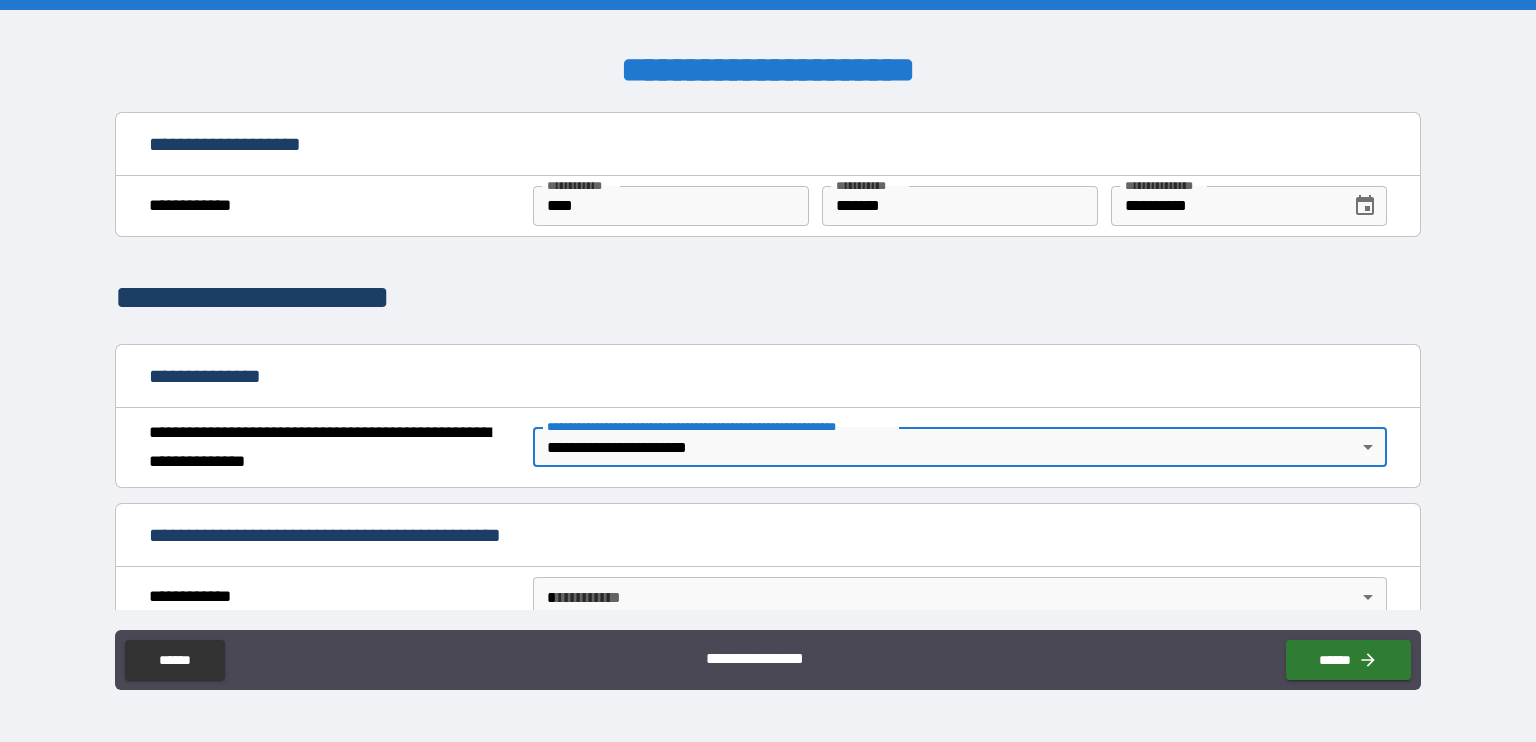 type on "*" 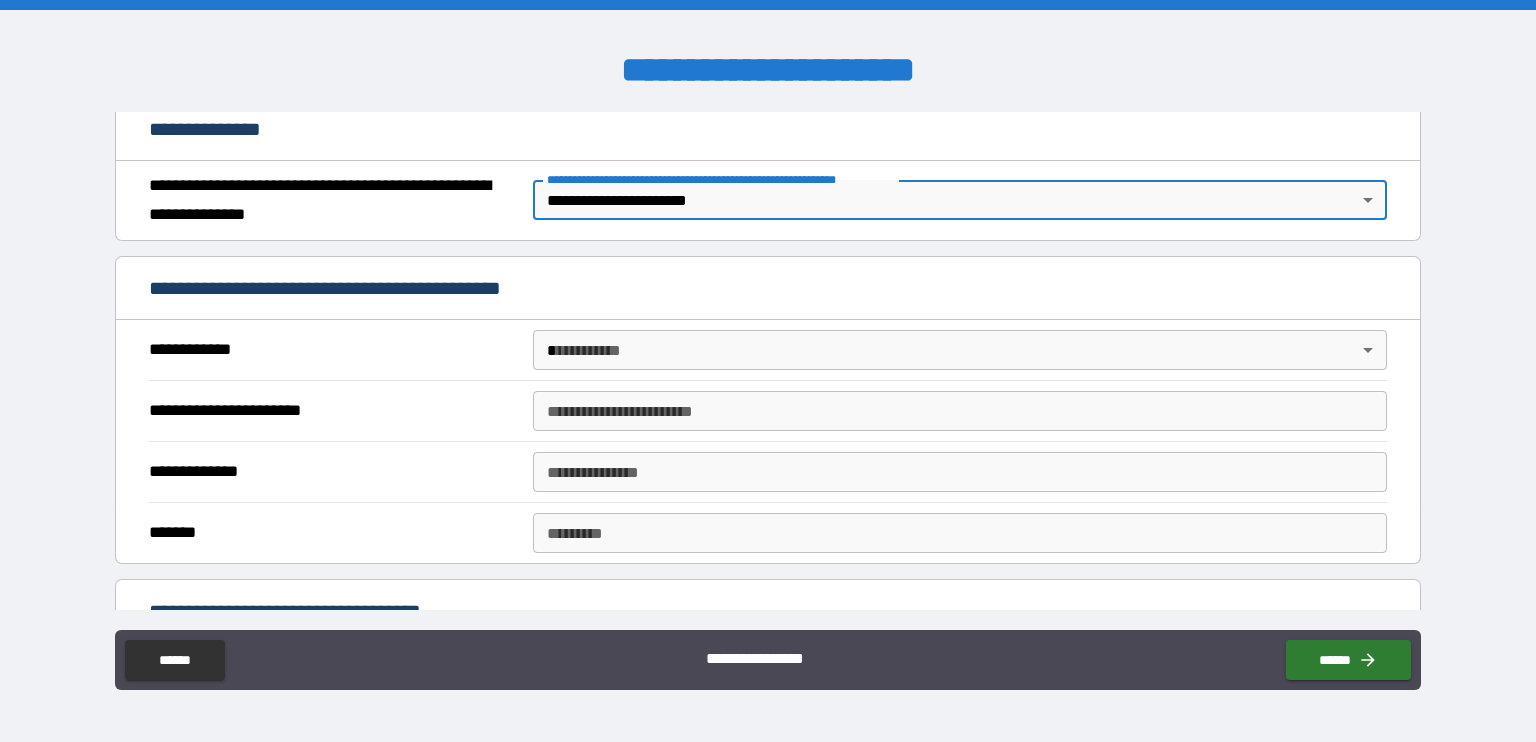 scroll, scrollTop: 276, scrollLeft: 0, axis: vertical 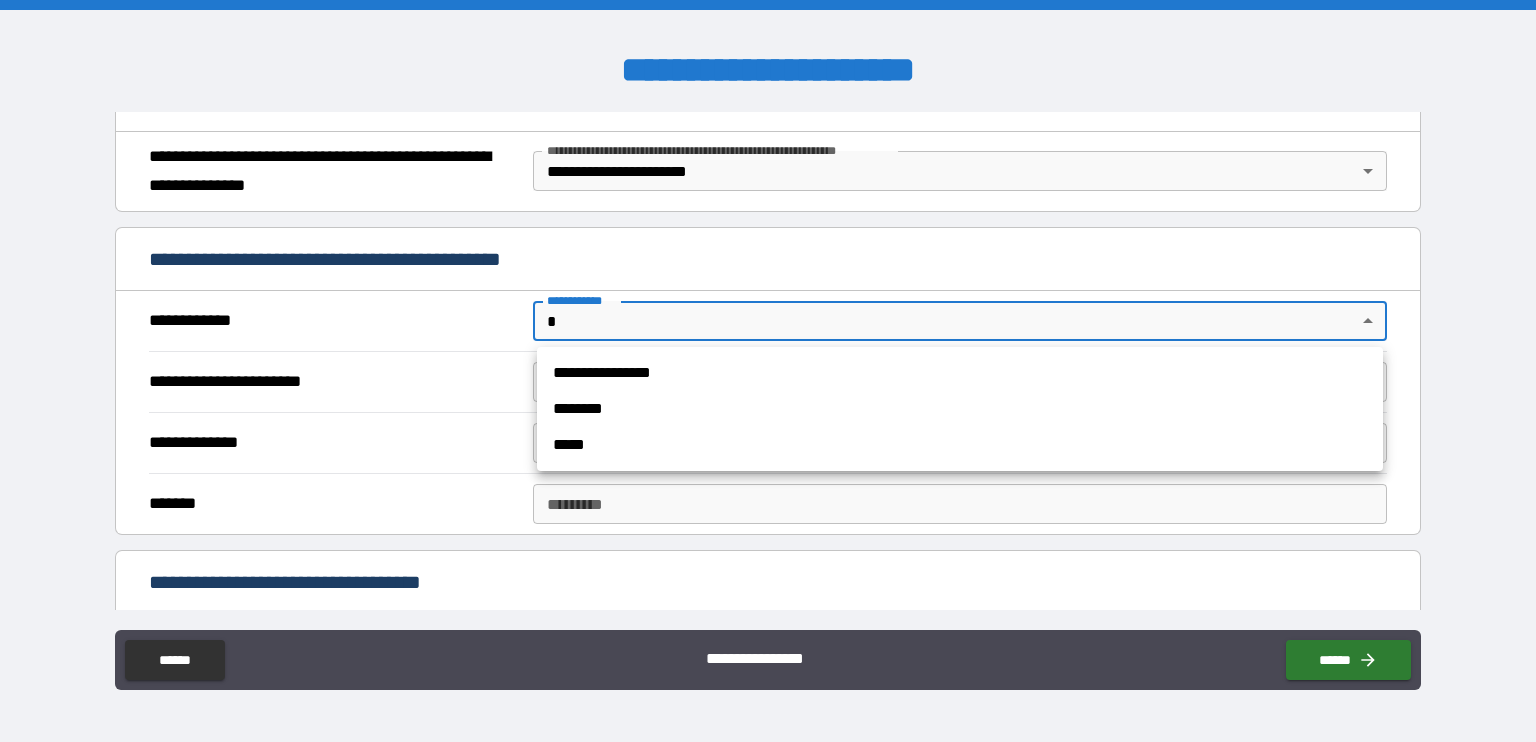 click on "**********" at bounding box center [768, 371] 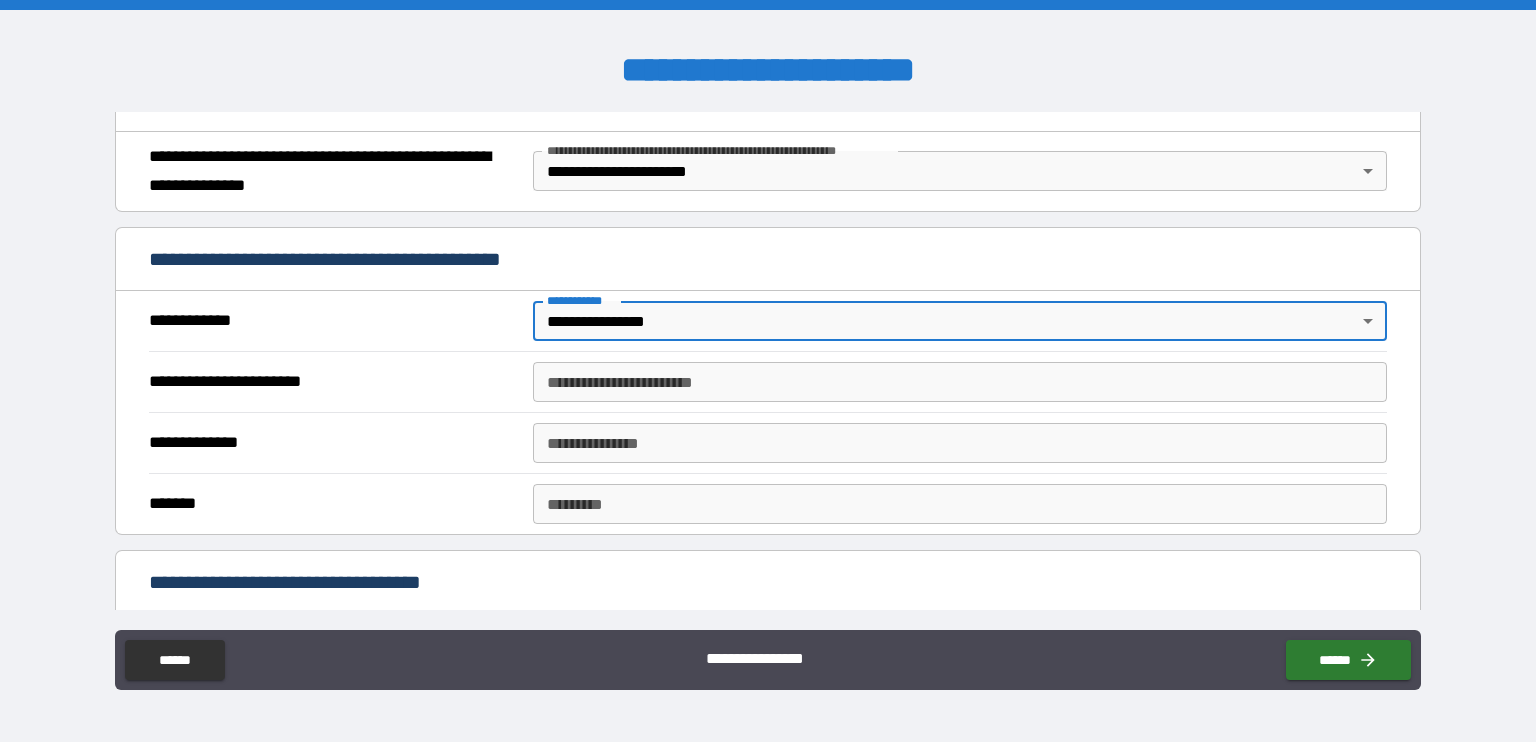 click on "**********" at bounding box center (960, 382) 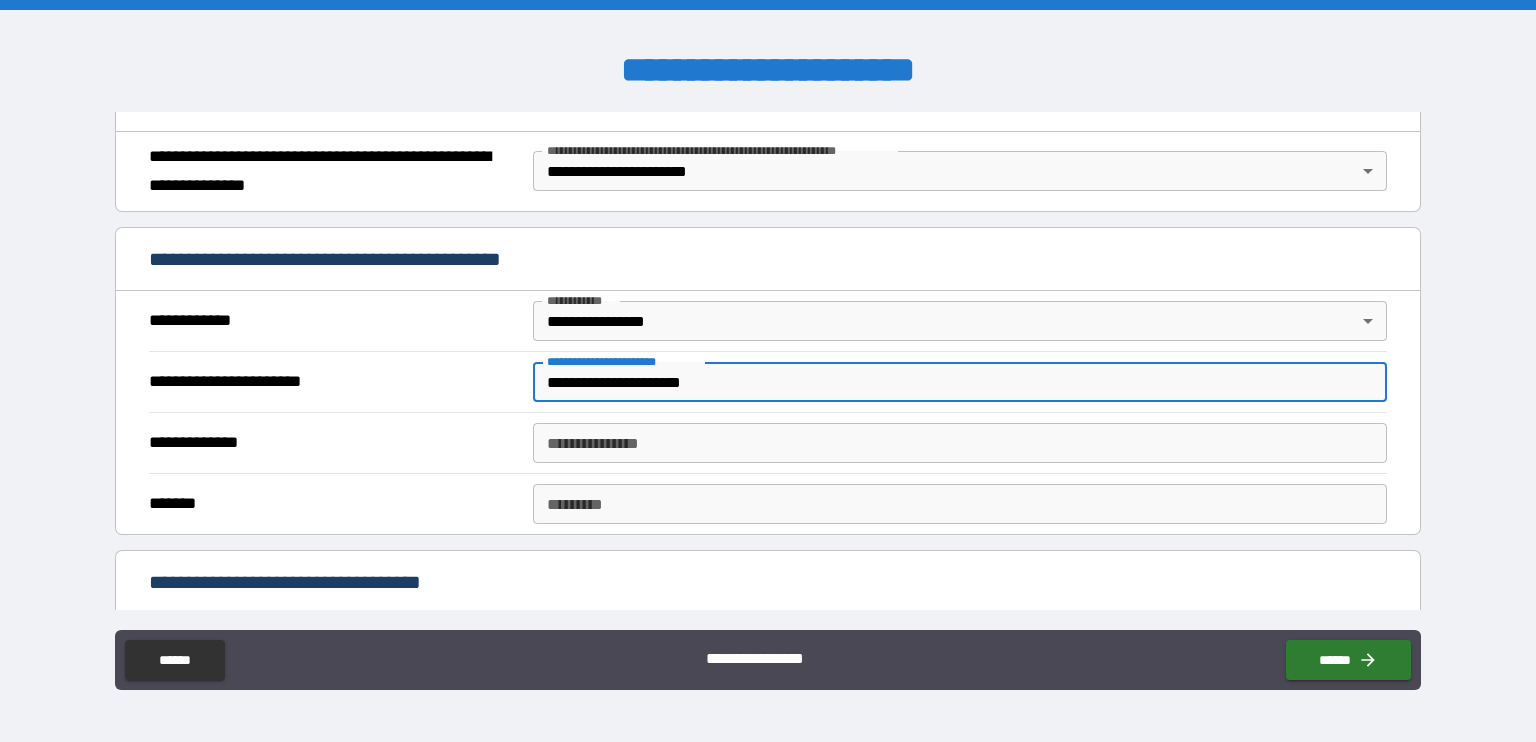 type on "**********" 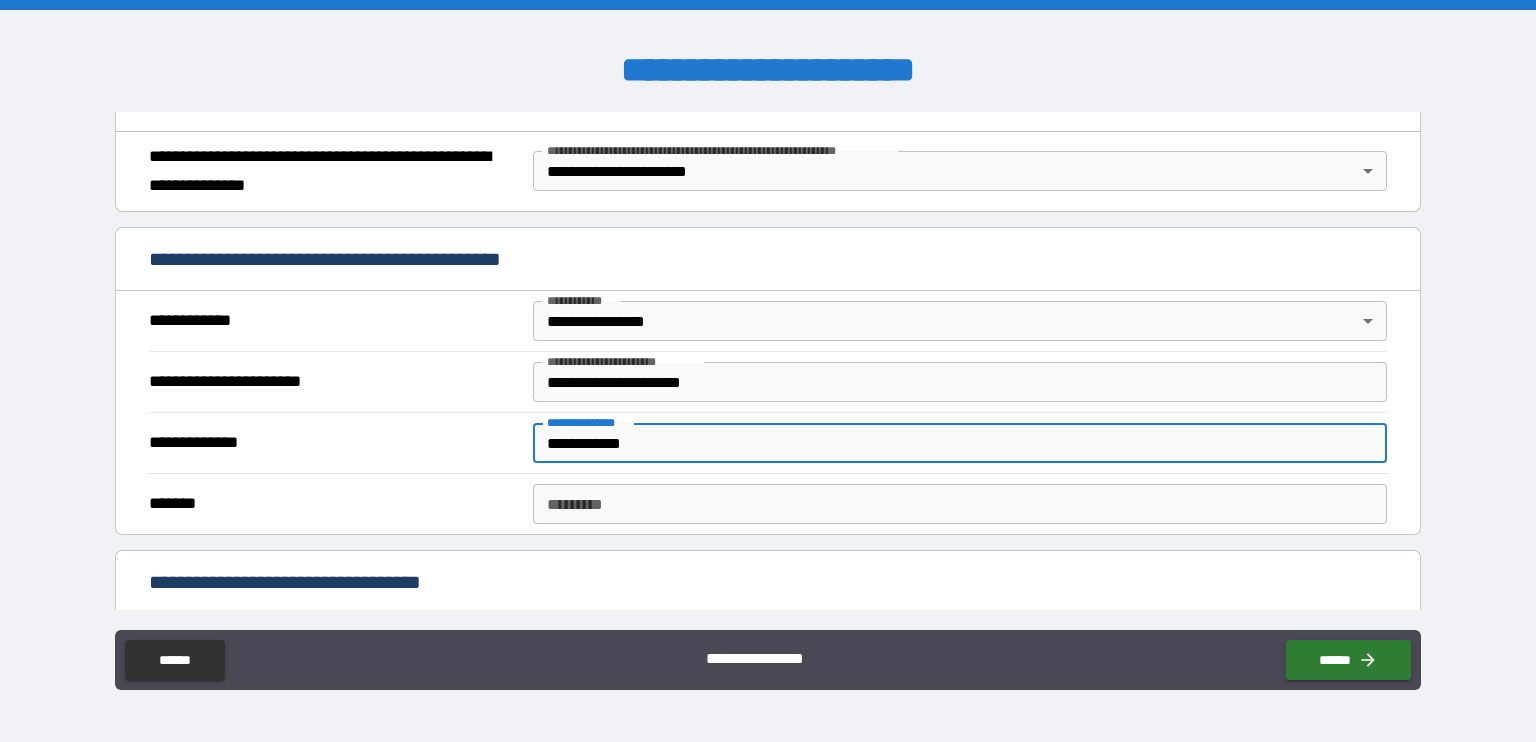 type on "**********" 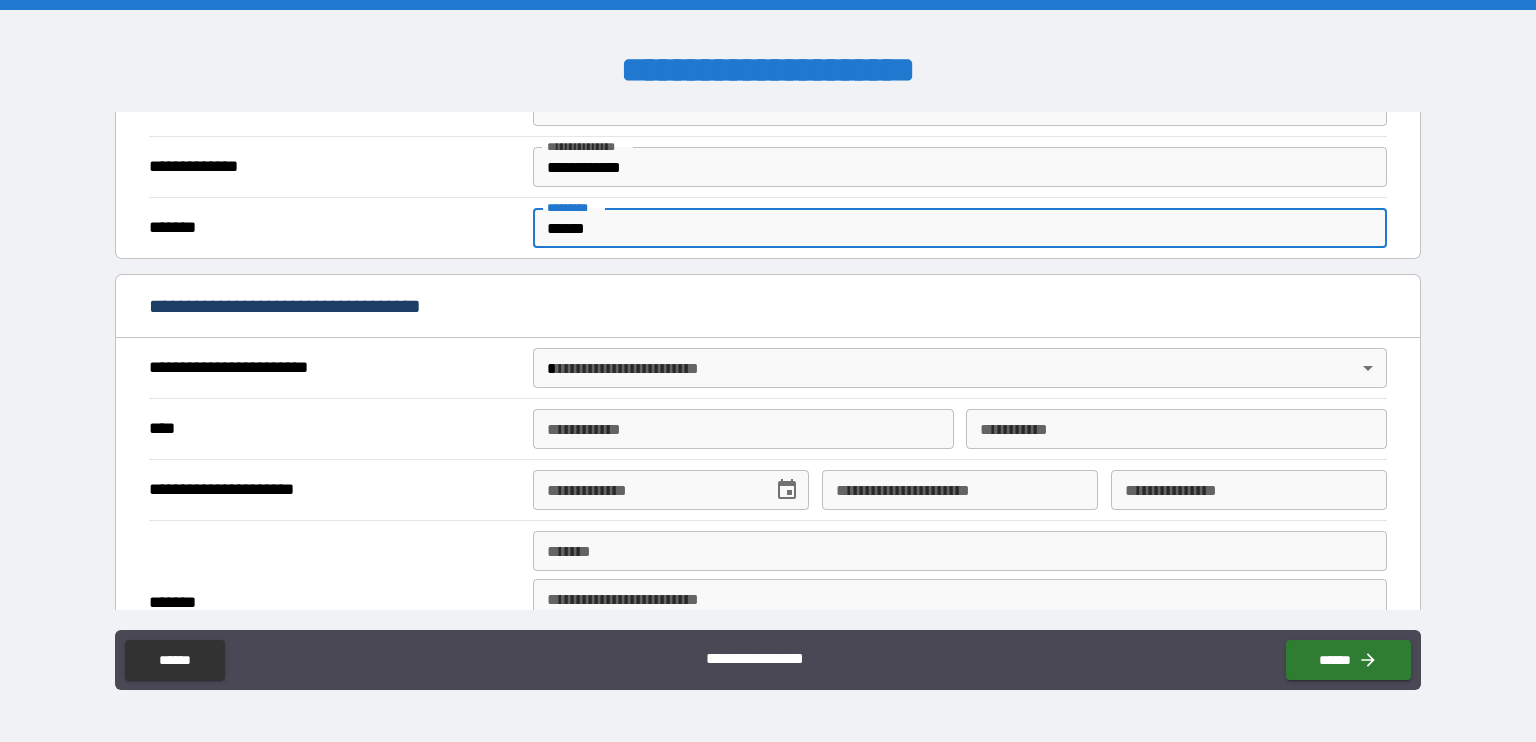 scroll, scrollTop: 562, scrollLeft: 0, axis: vertical 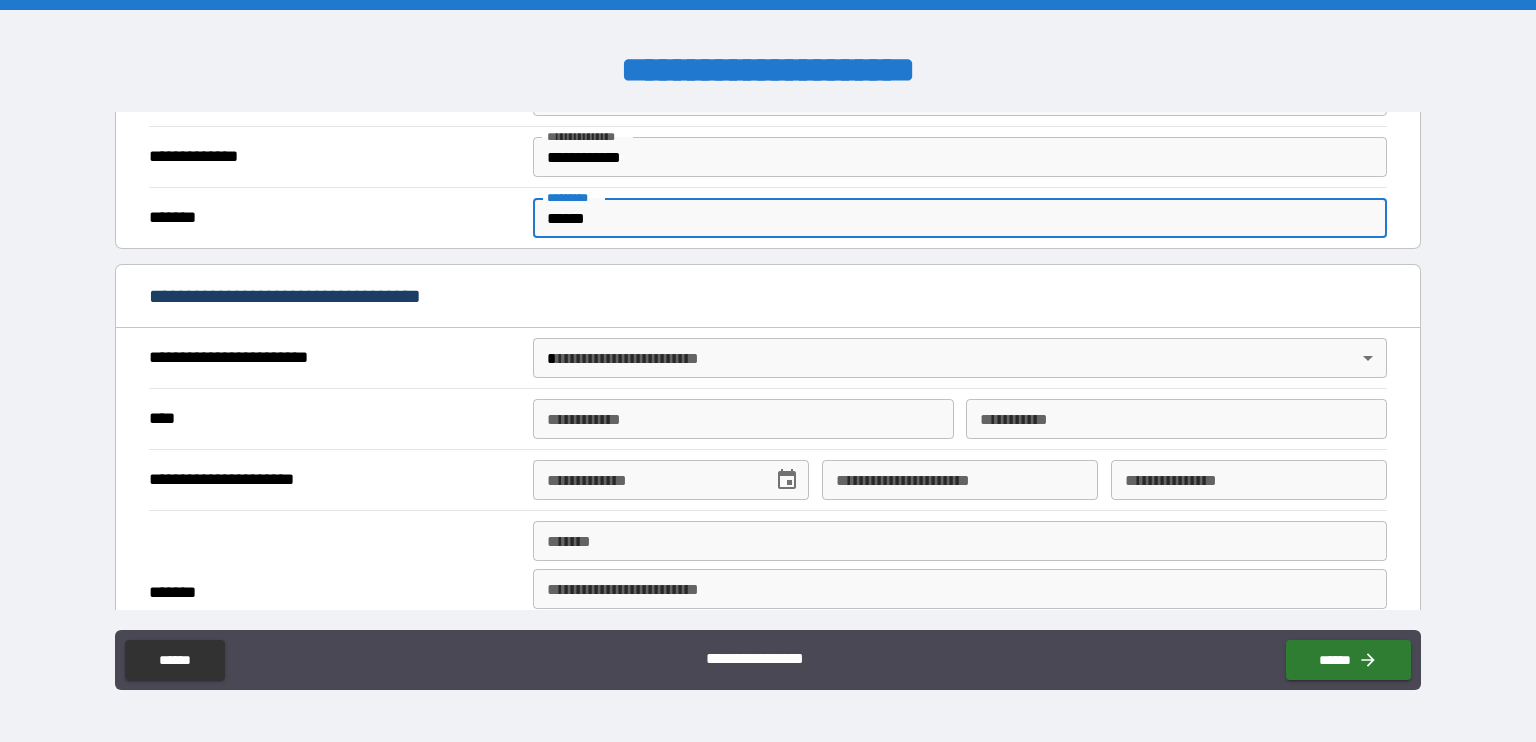 type on "******" 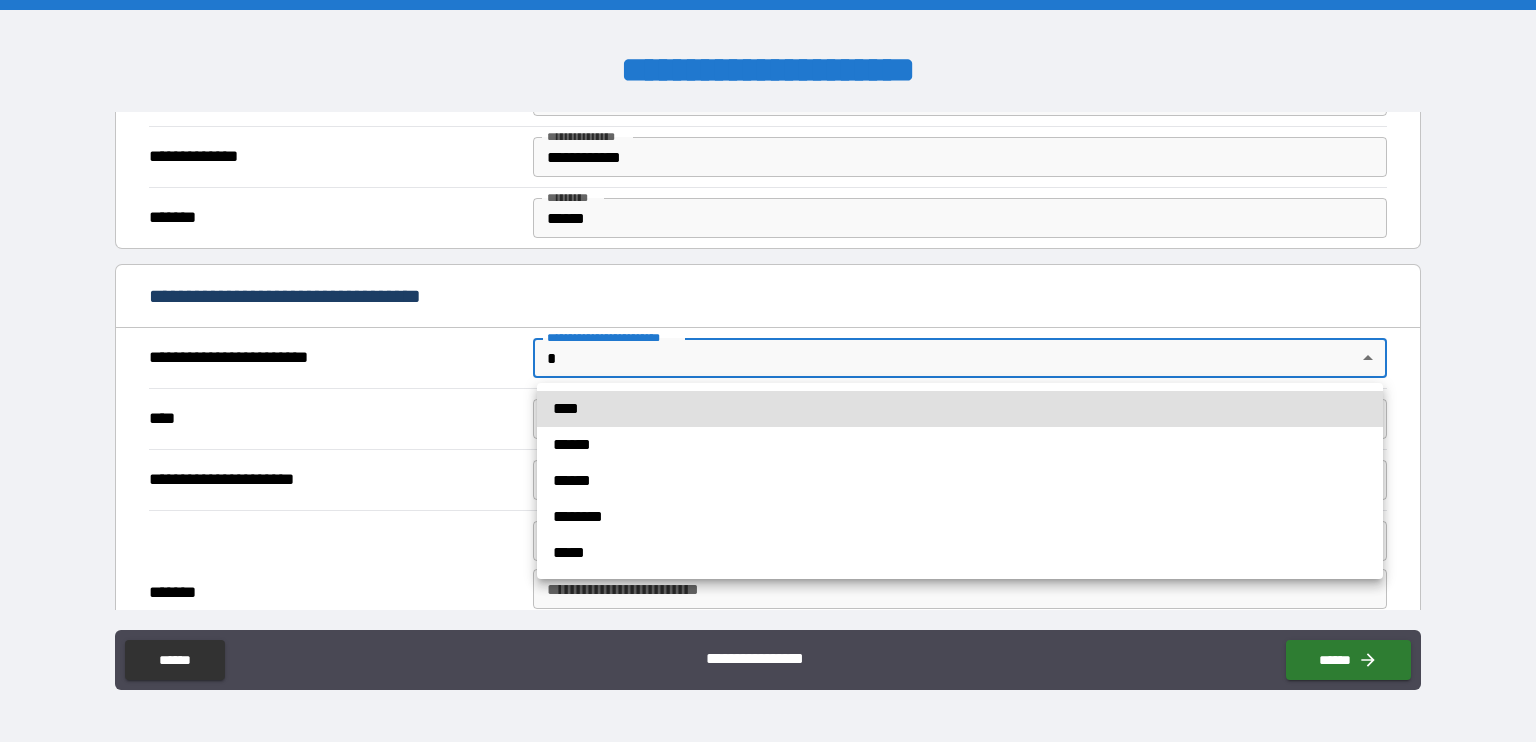 click on "****" at bounding box center (960, 409) 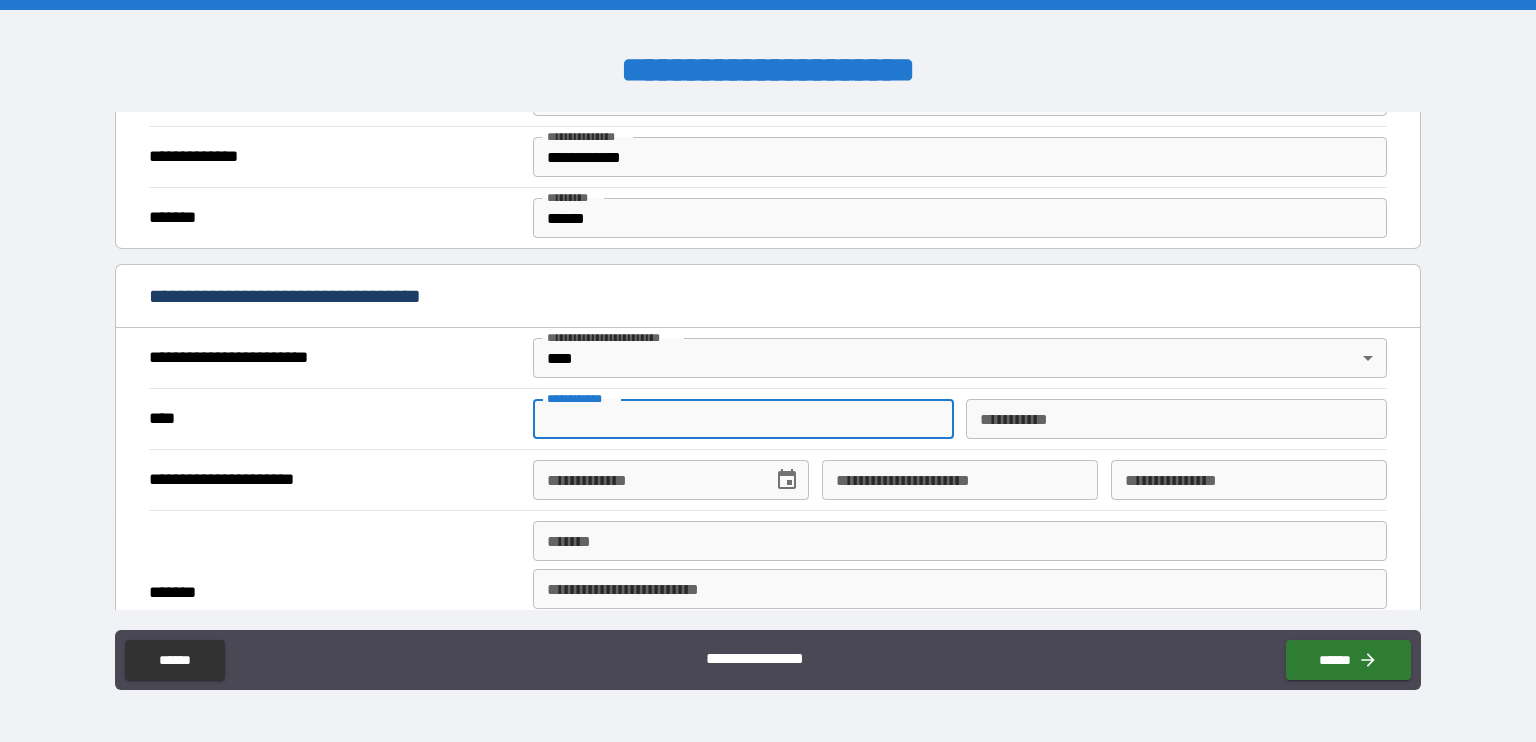 click on "**********" at bounding box center [743, 419] 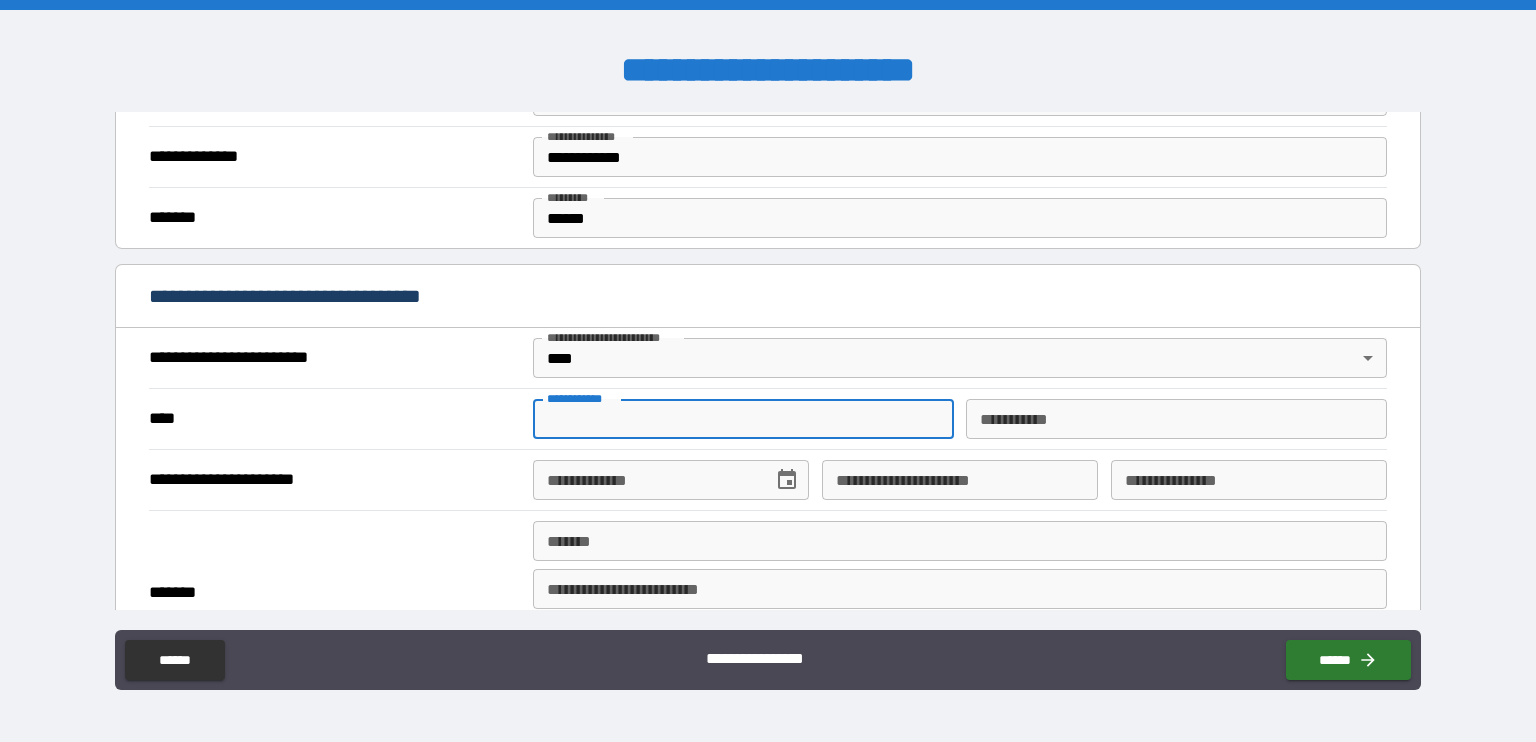 type on "****" 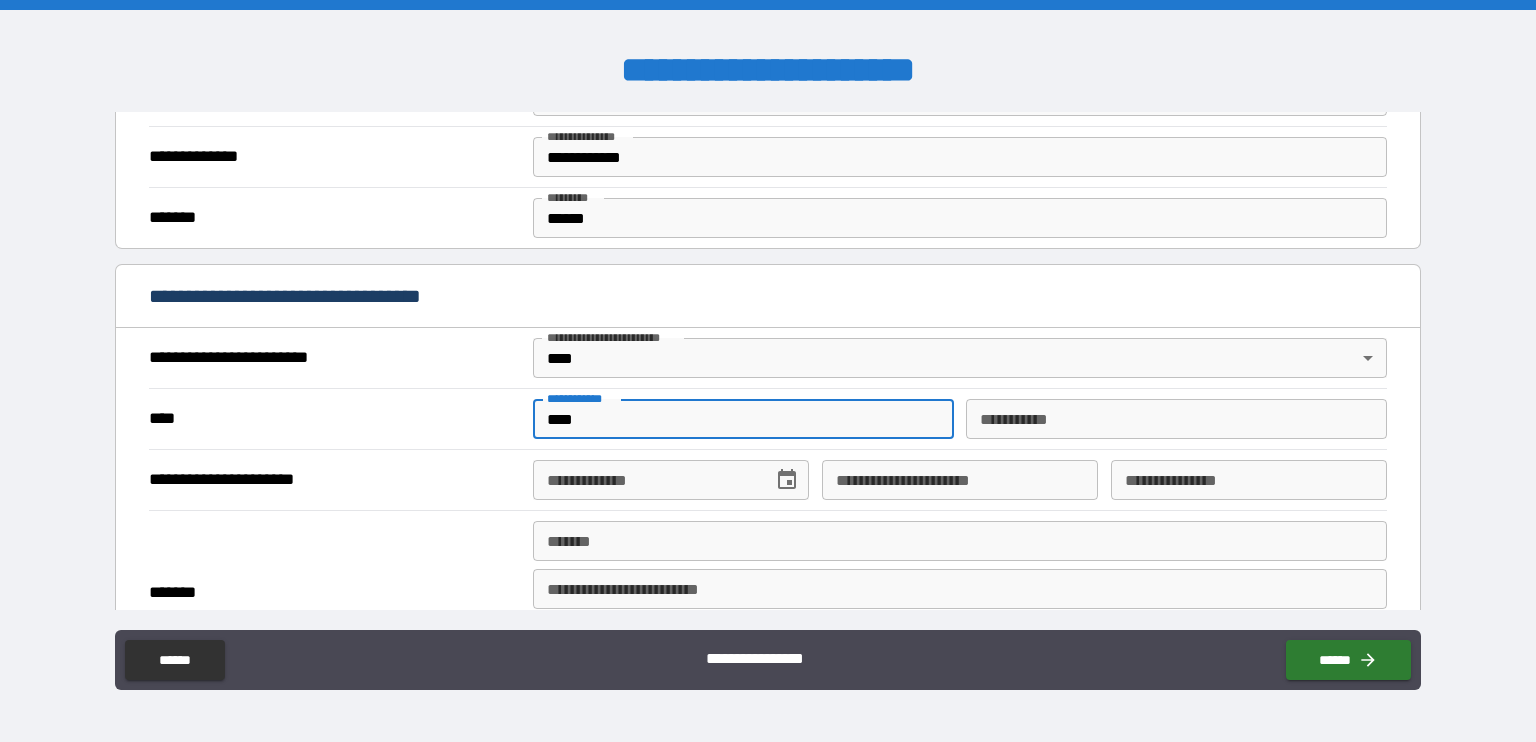 type on "*******" 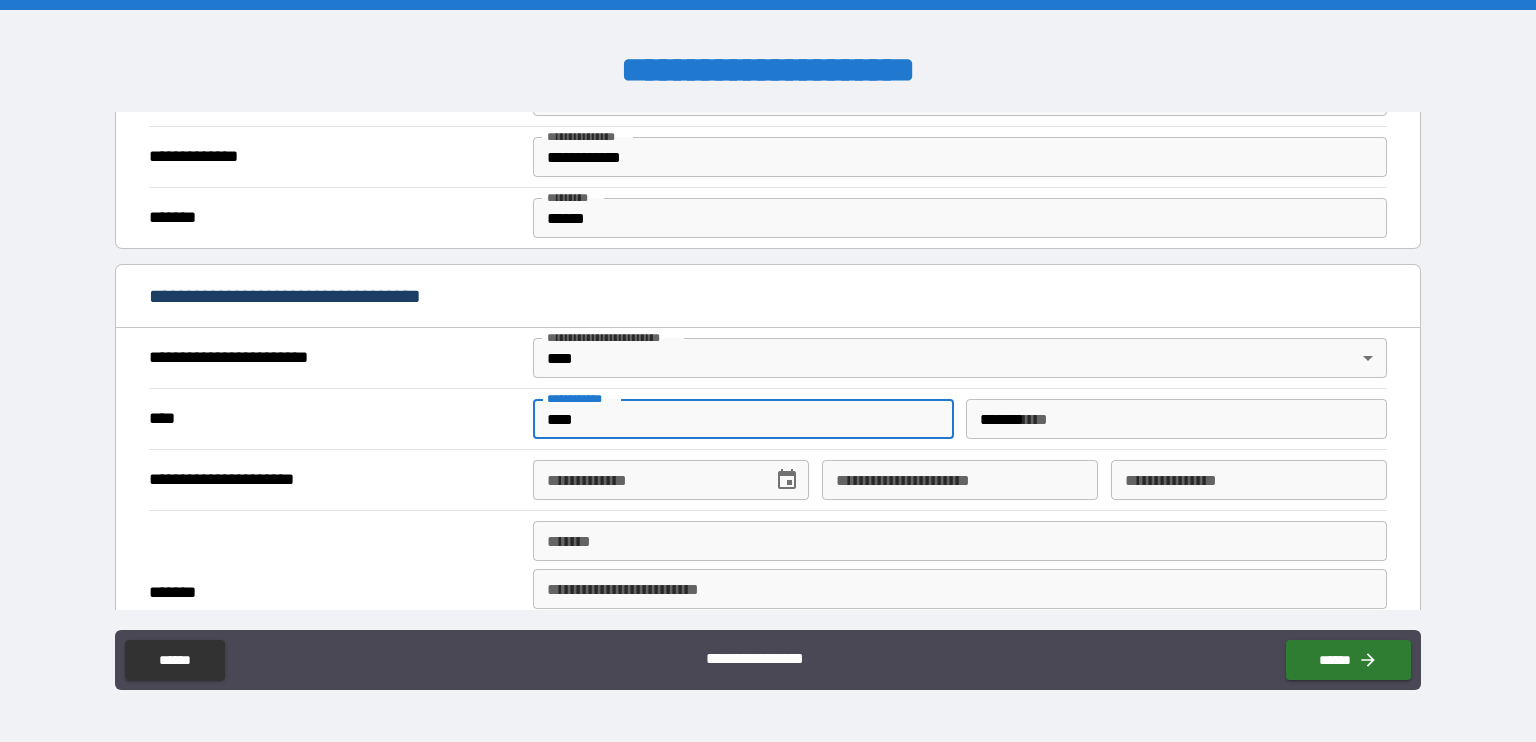 type on "**********" 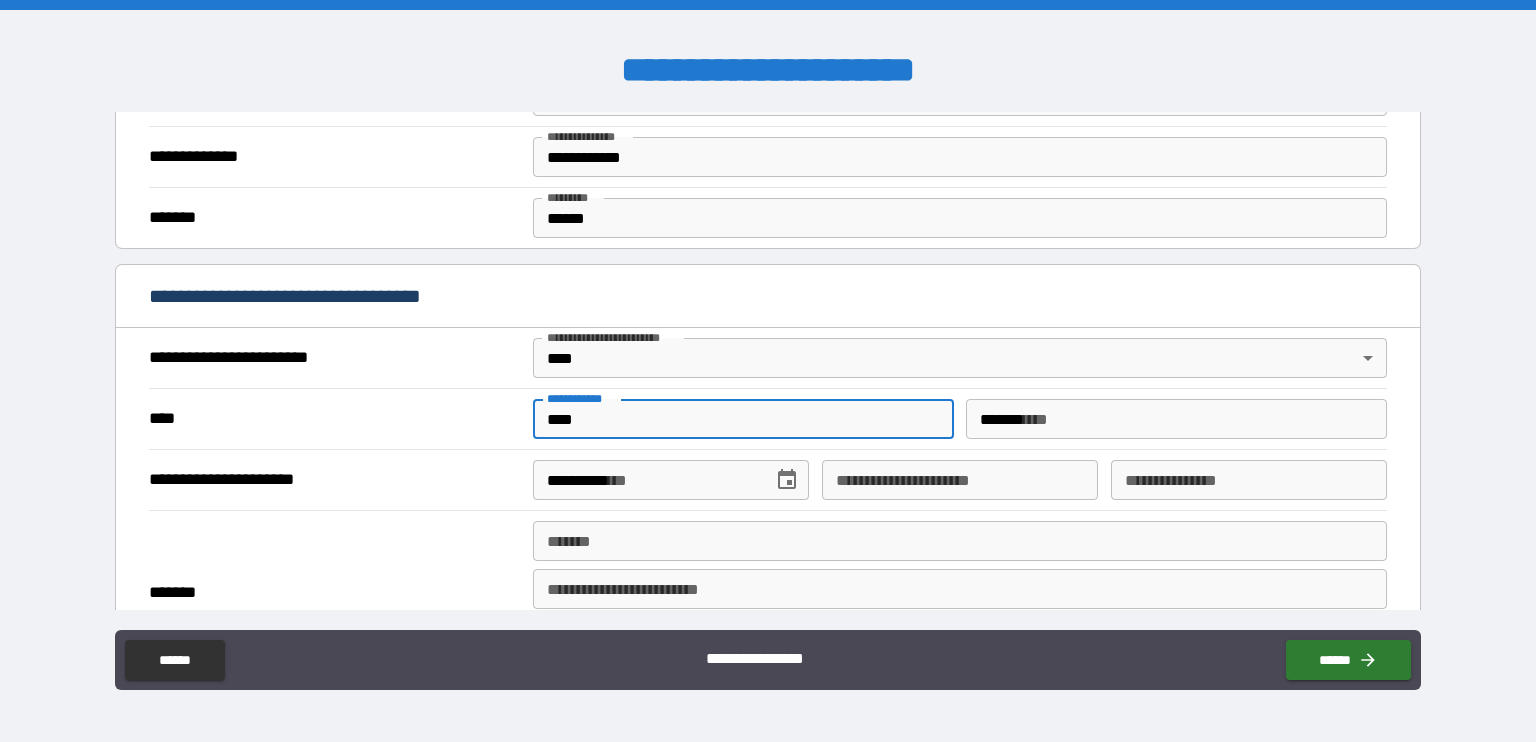 type on "**********" 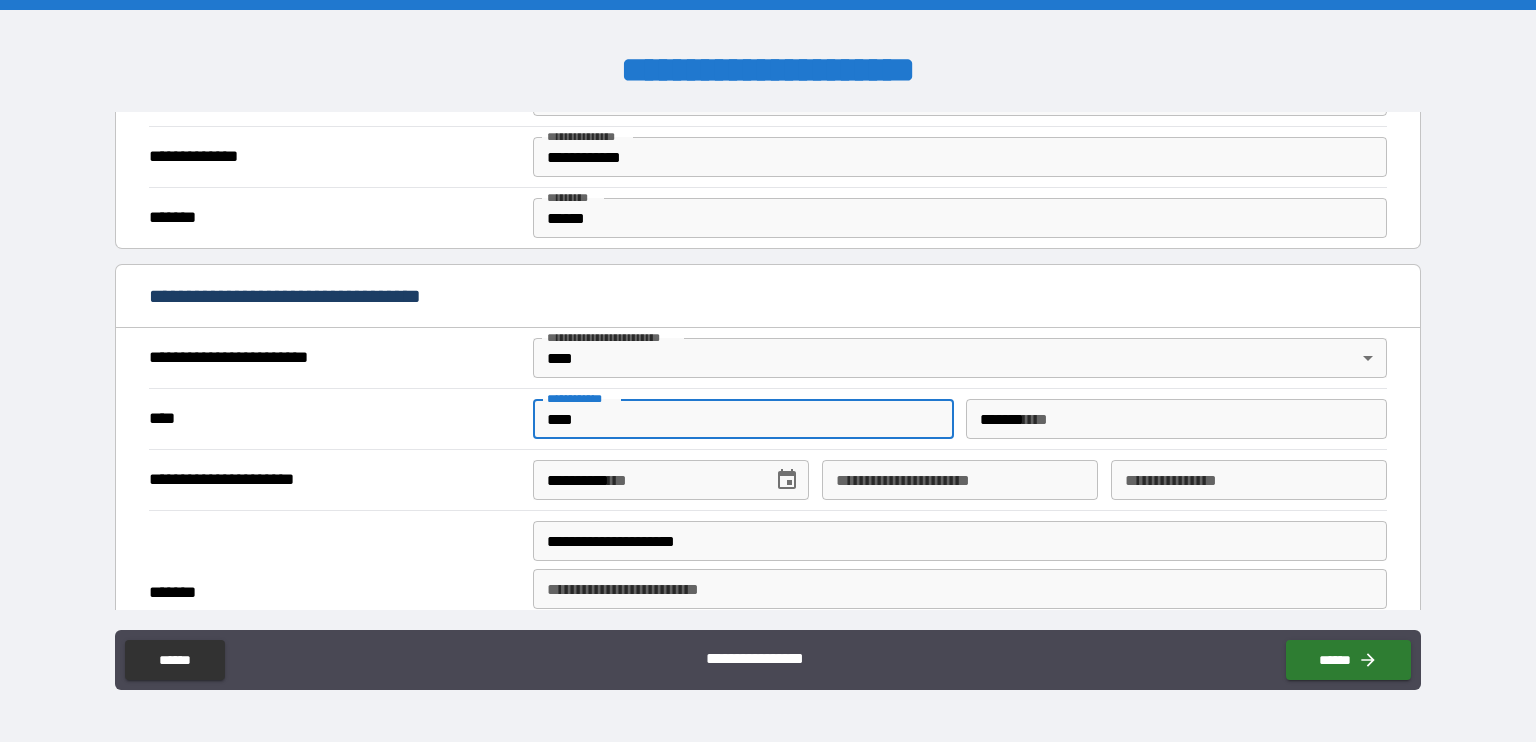 type on "**********" 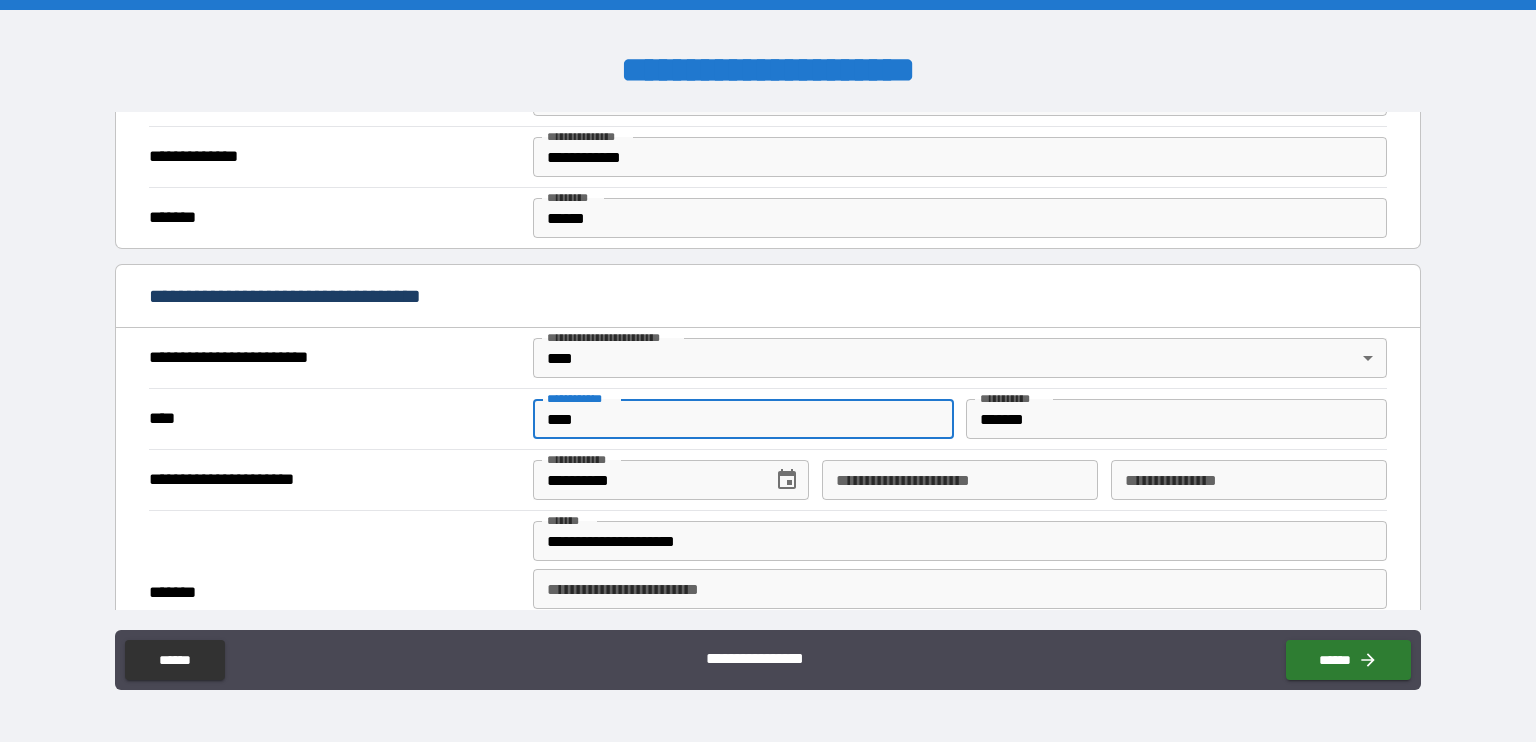 type on "**********" 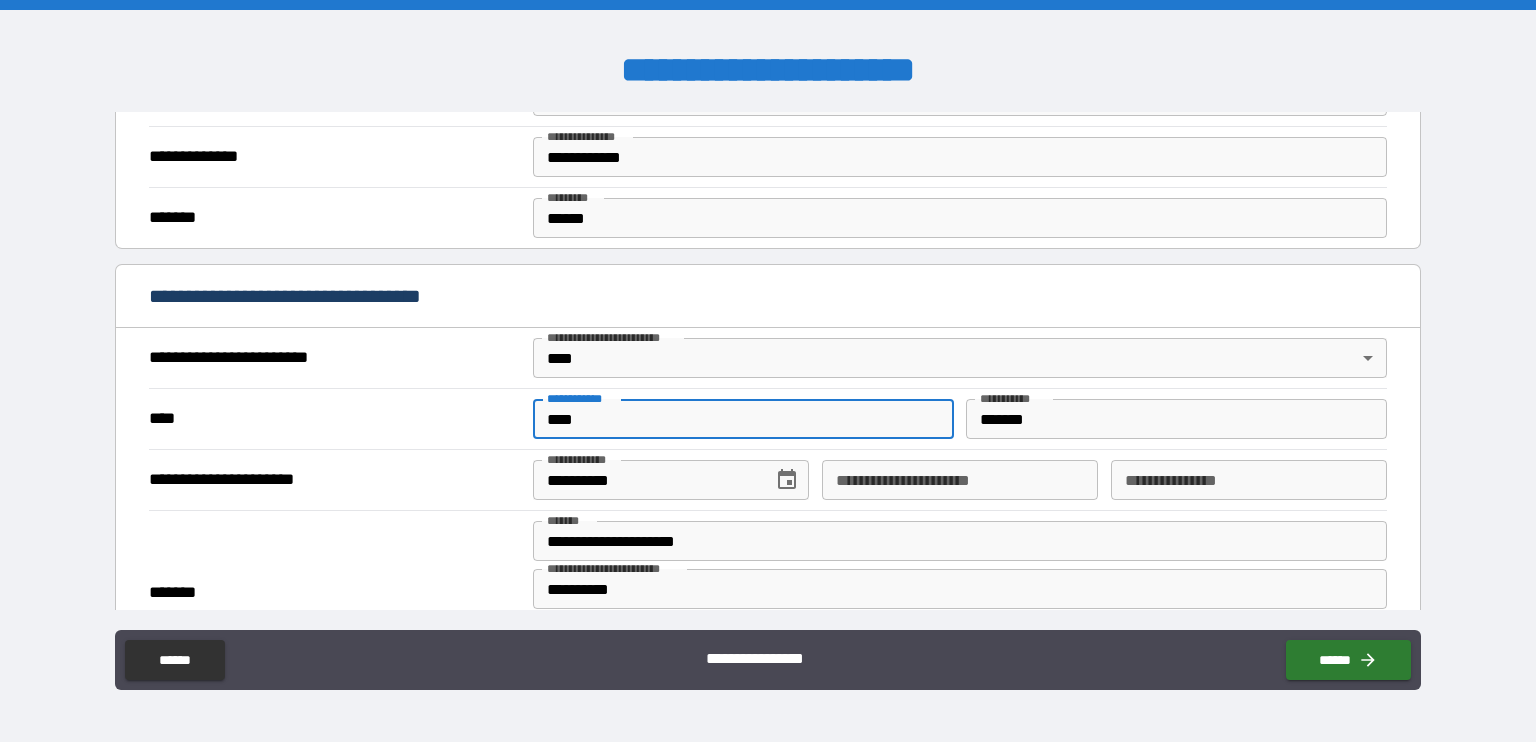 click on "**********" at bounding box center [960, 480] 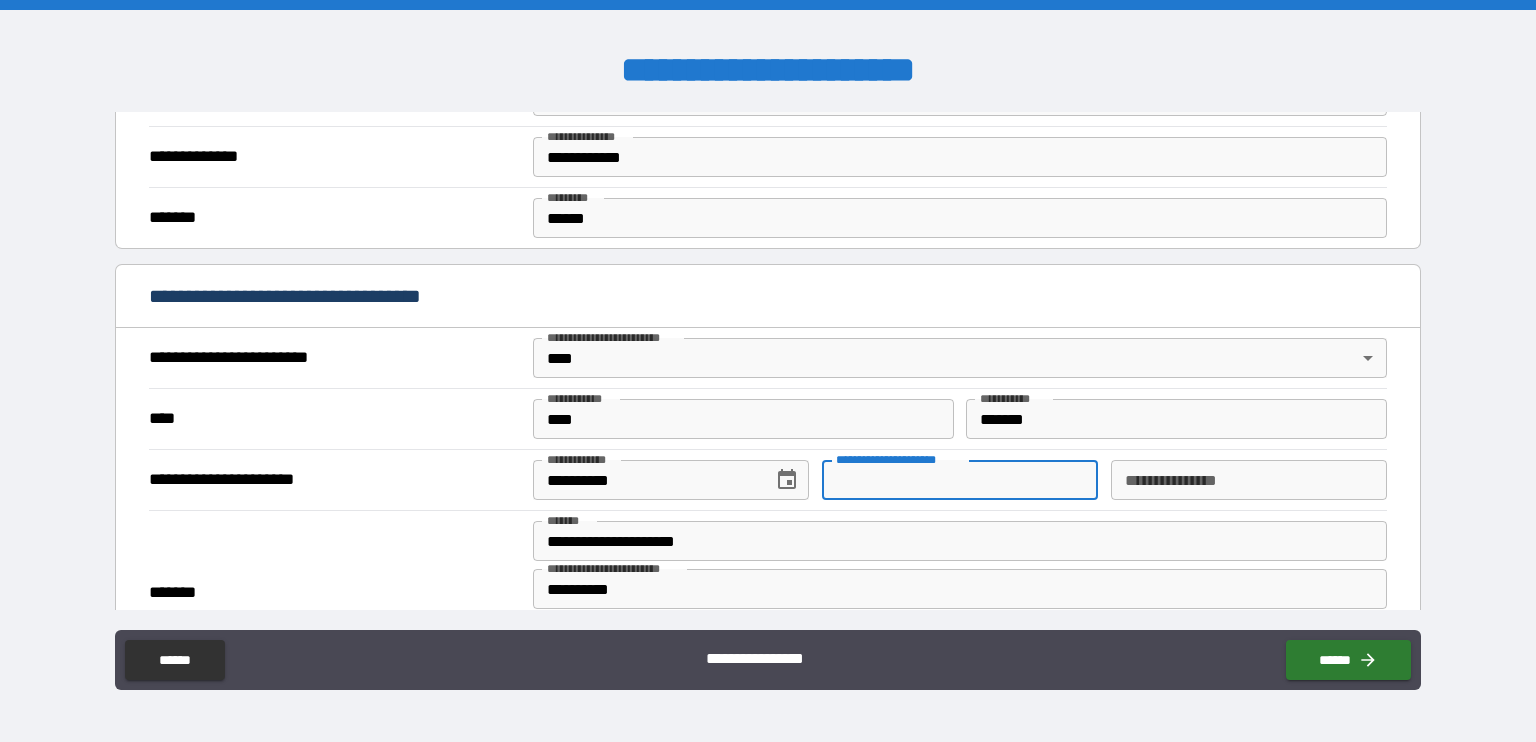 click on "**********" at bounding box center (768, 298) 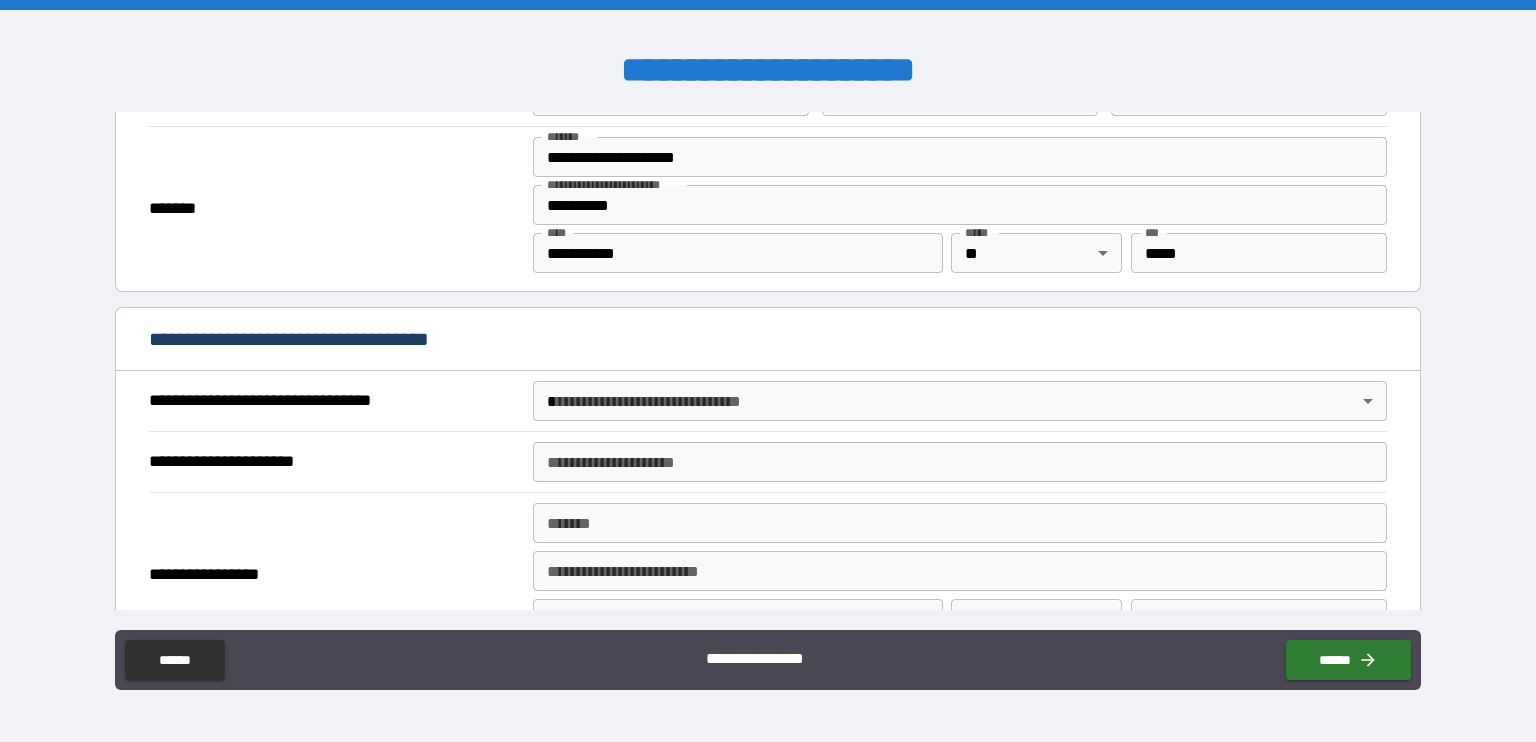 scroll, scrollTop: 950, scrollLeft: 0, axis: vertical 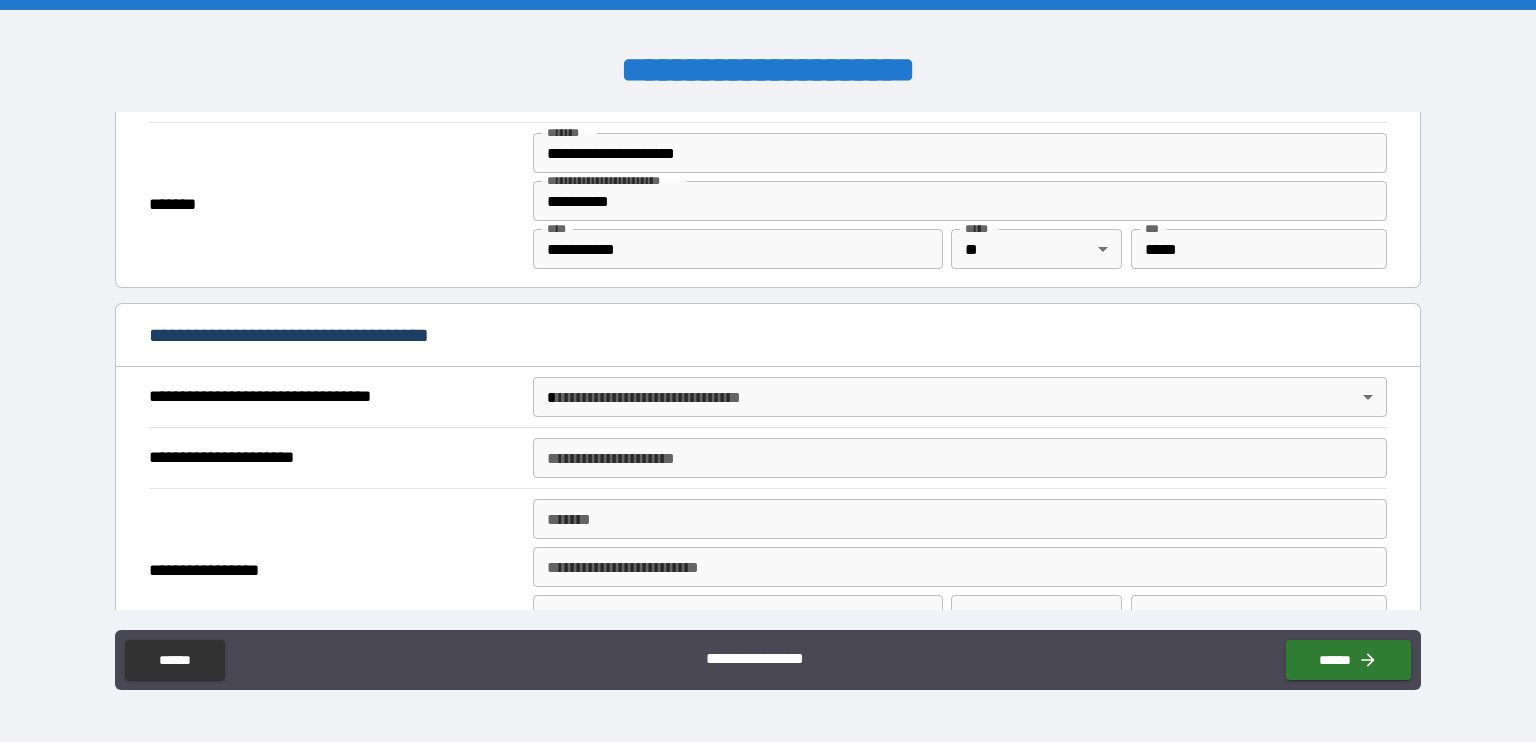 click on "**********" at bounding box center [768, 371] 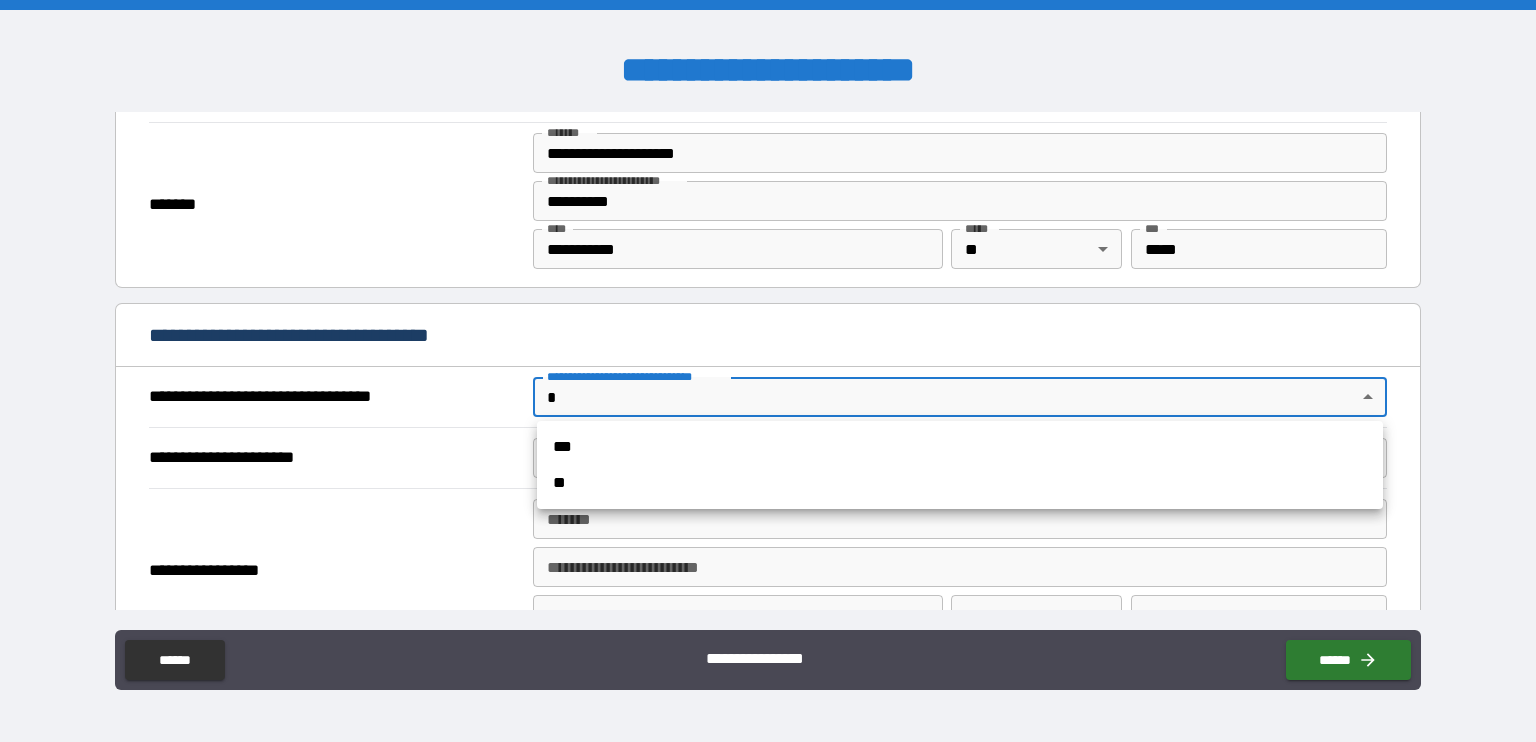 click on "***" at bounding box center [960, 447] 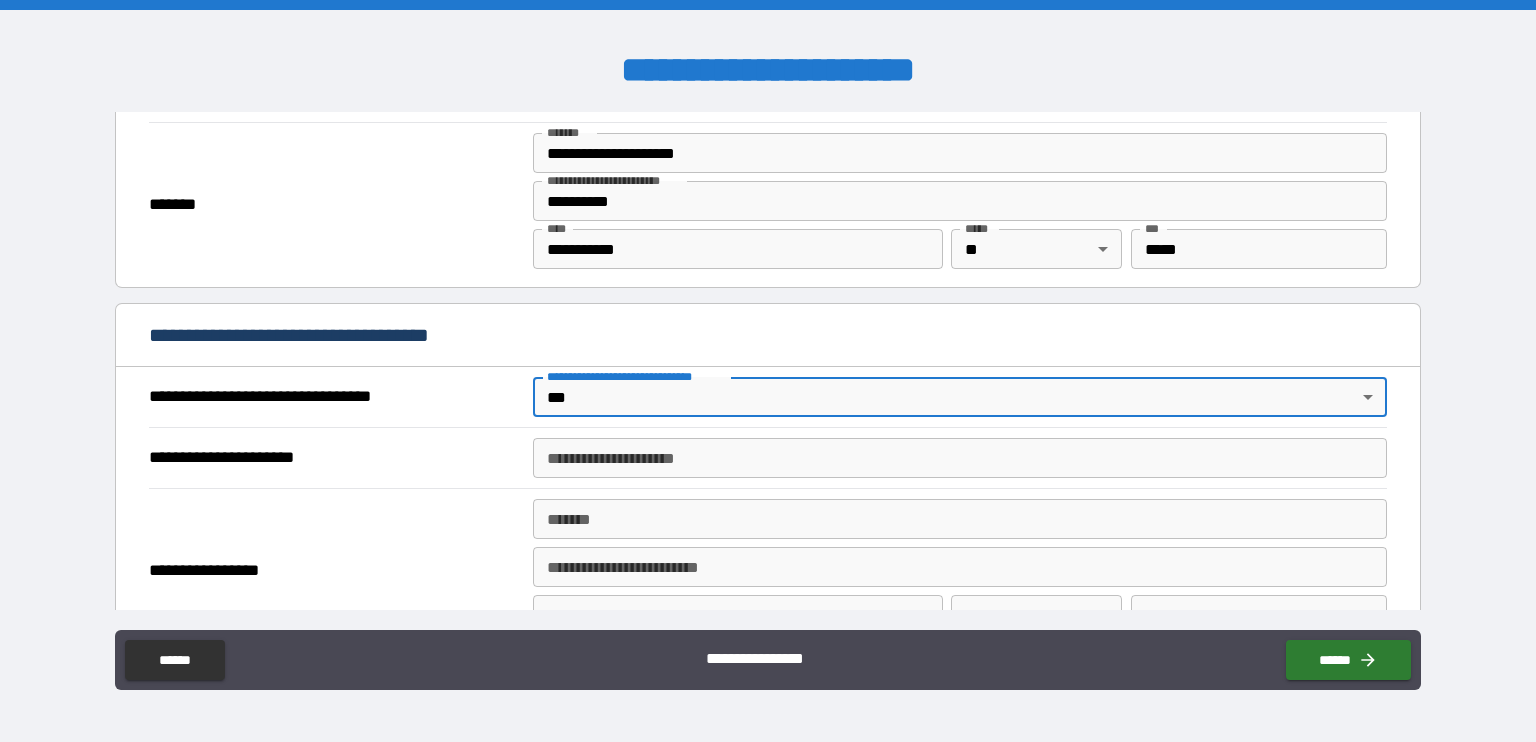 click on "**********" at bounding box center (960, 458) 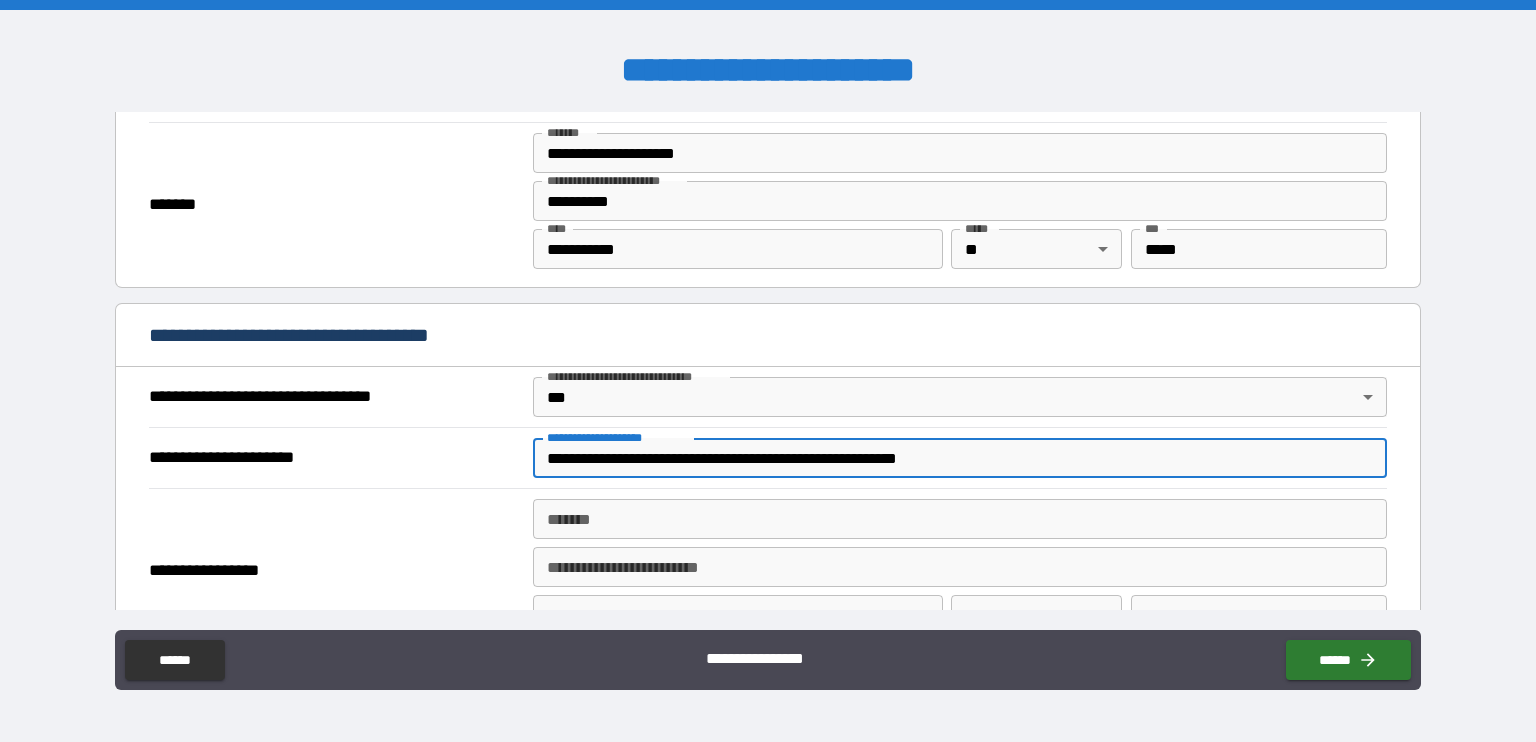 scroll, scrollTop: 1197, scrollLeft: 0, axis: vertical 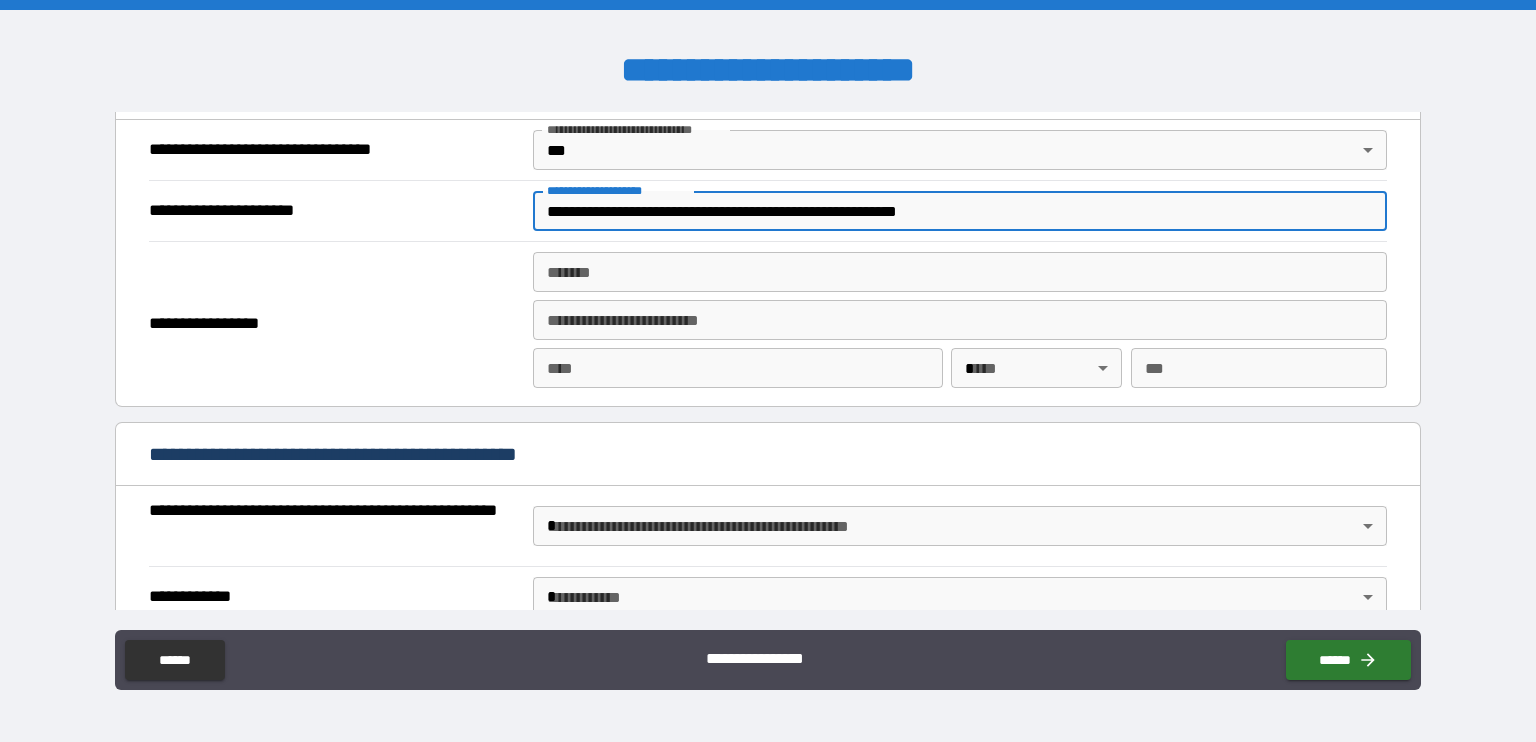 type on "**********" 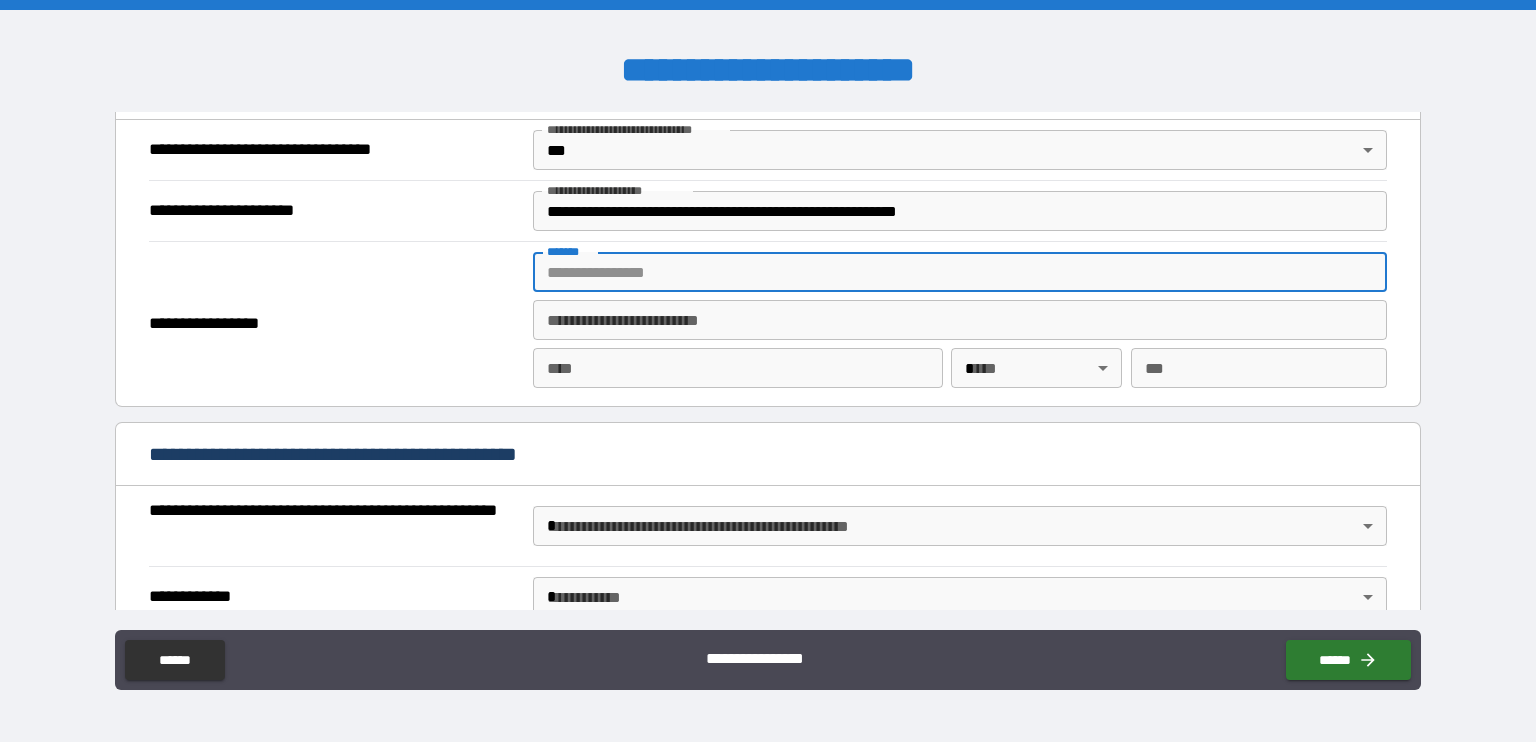click on "*******" at bounding box center [960, 272] 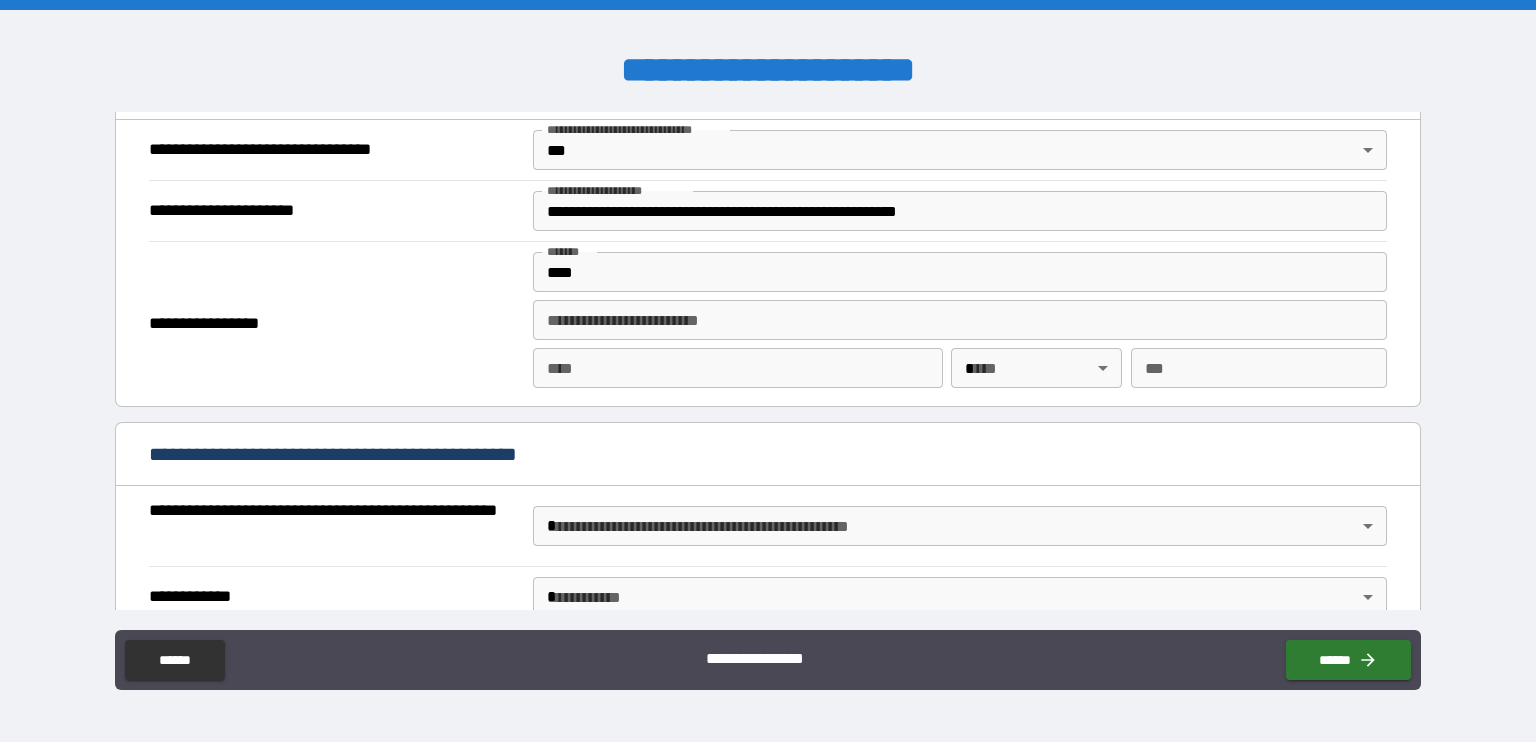 type on "**********" 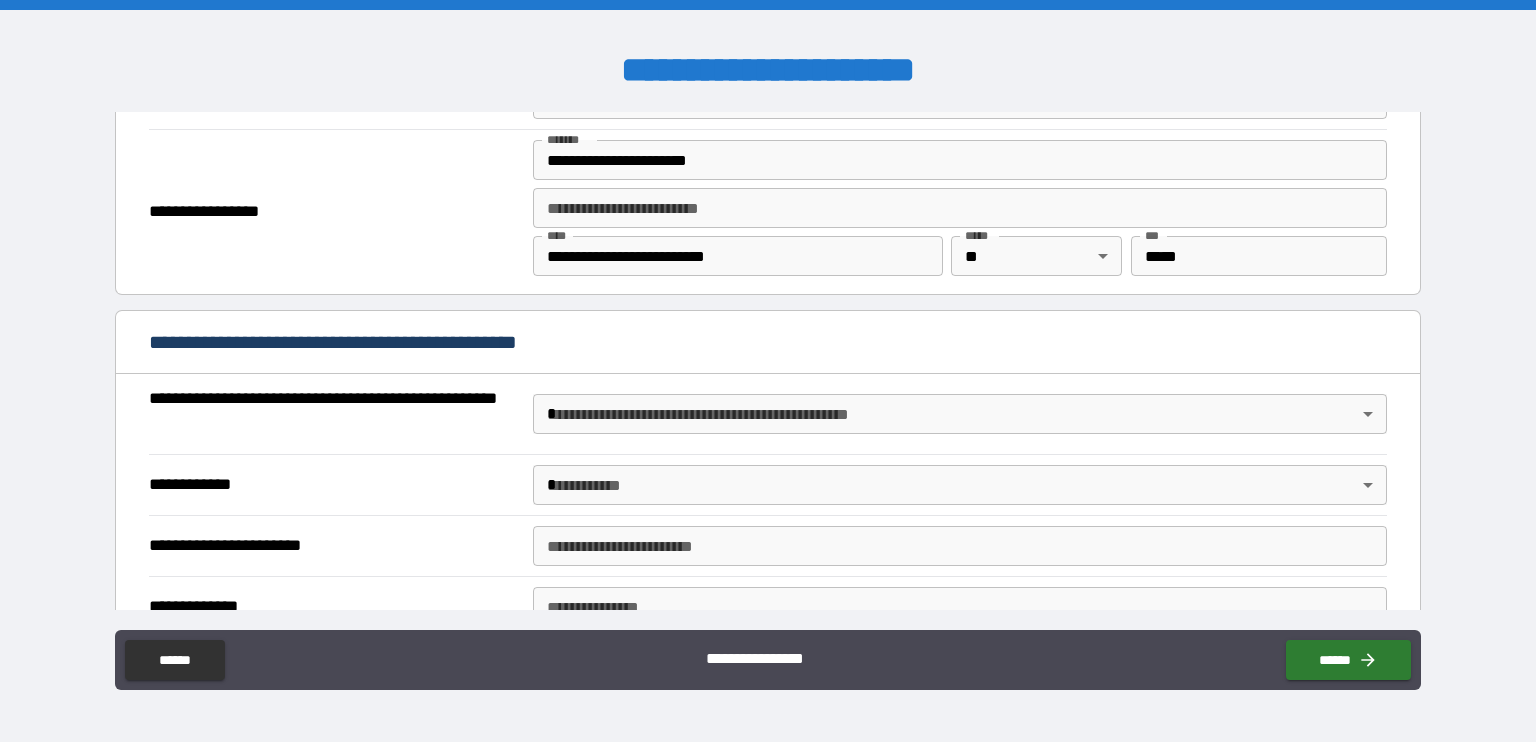 scroll, scrollTop: 1314, scrollLeft: 0, axis: vertical 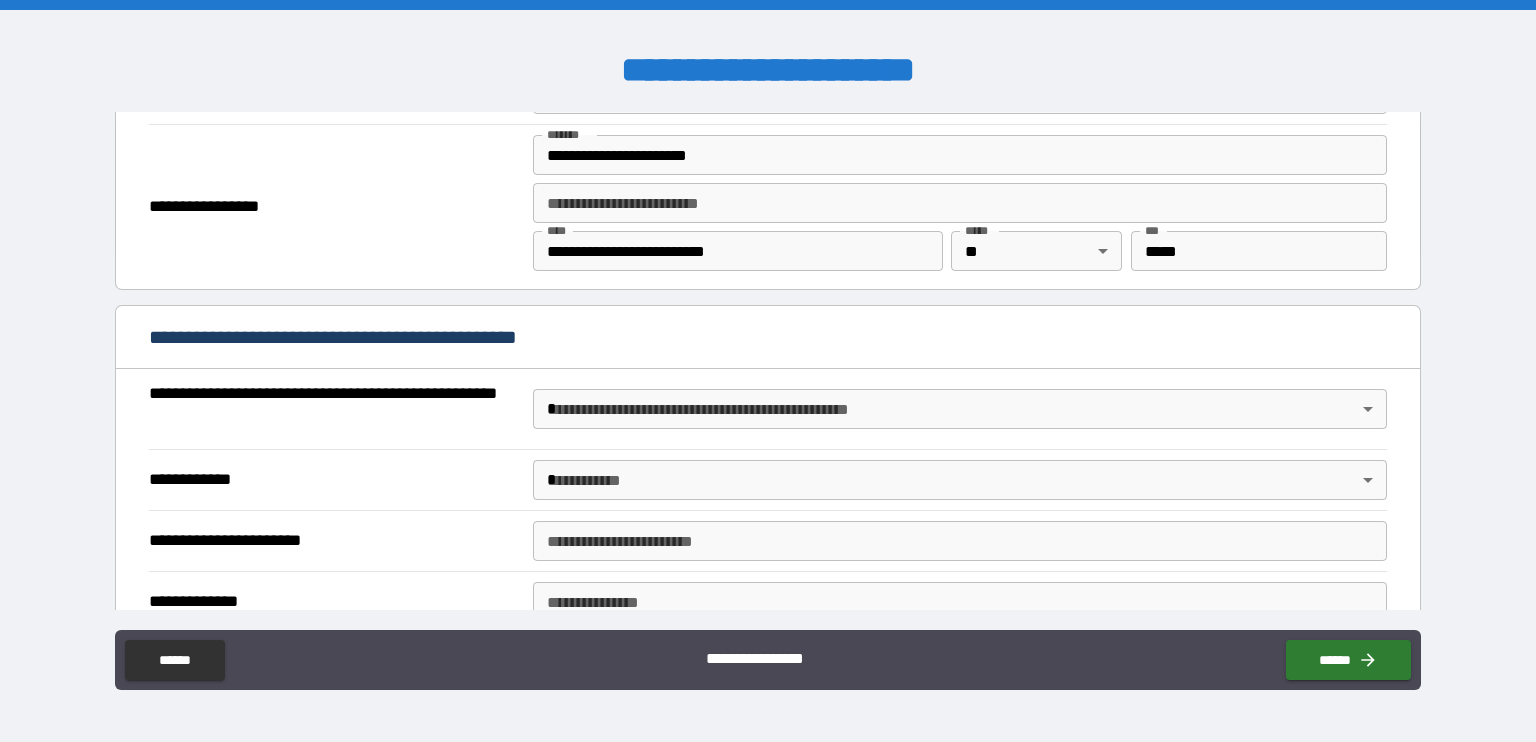 click on "**********" at bounding box center [768, 371] 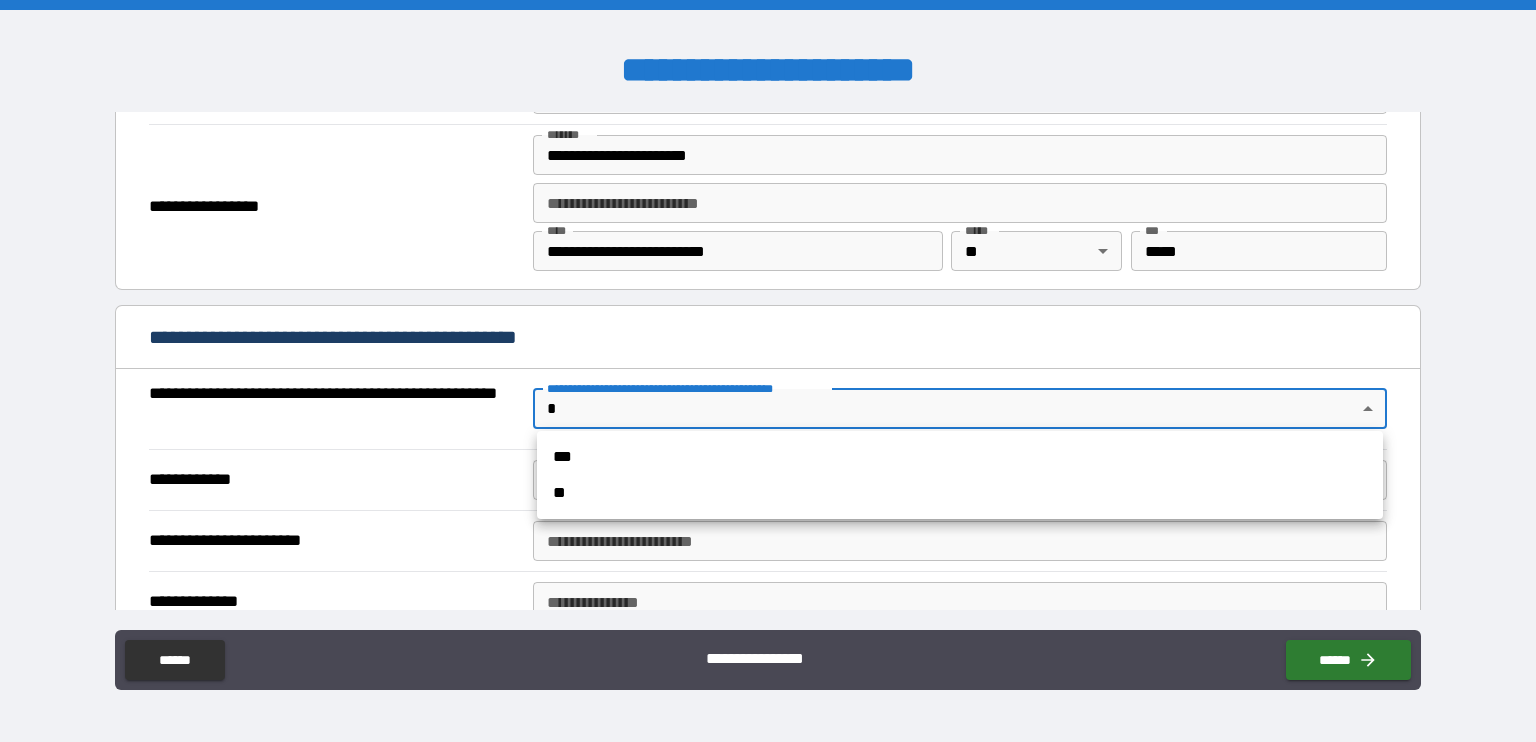click on "**" at bounding box center [960, 493] 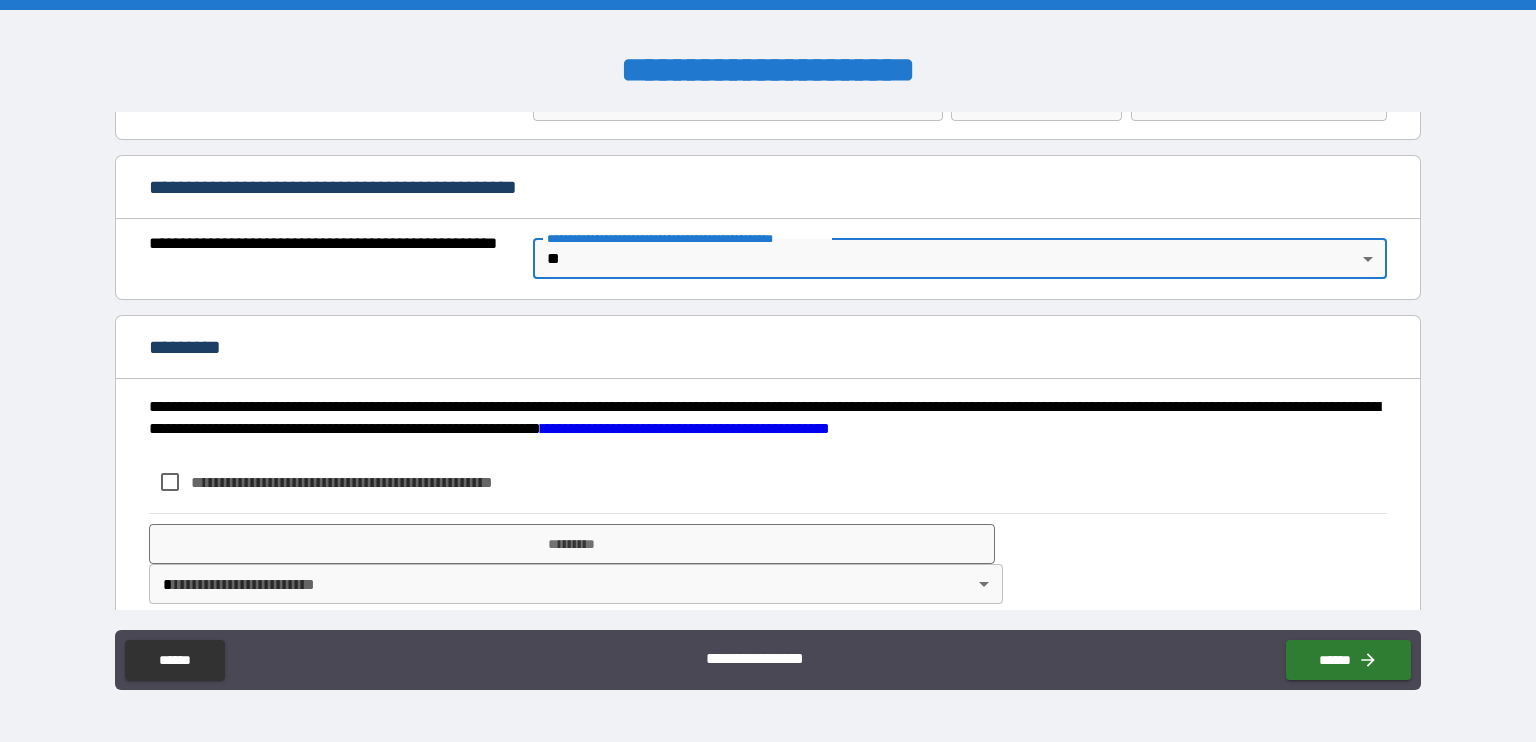 scroll, scrollTop: 1483, scrollLeft: 0, axis: vertical 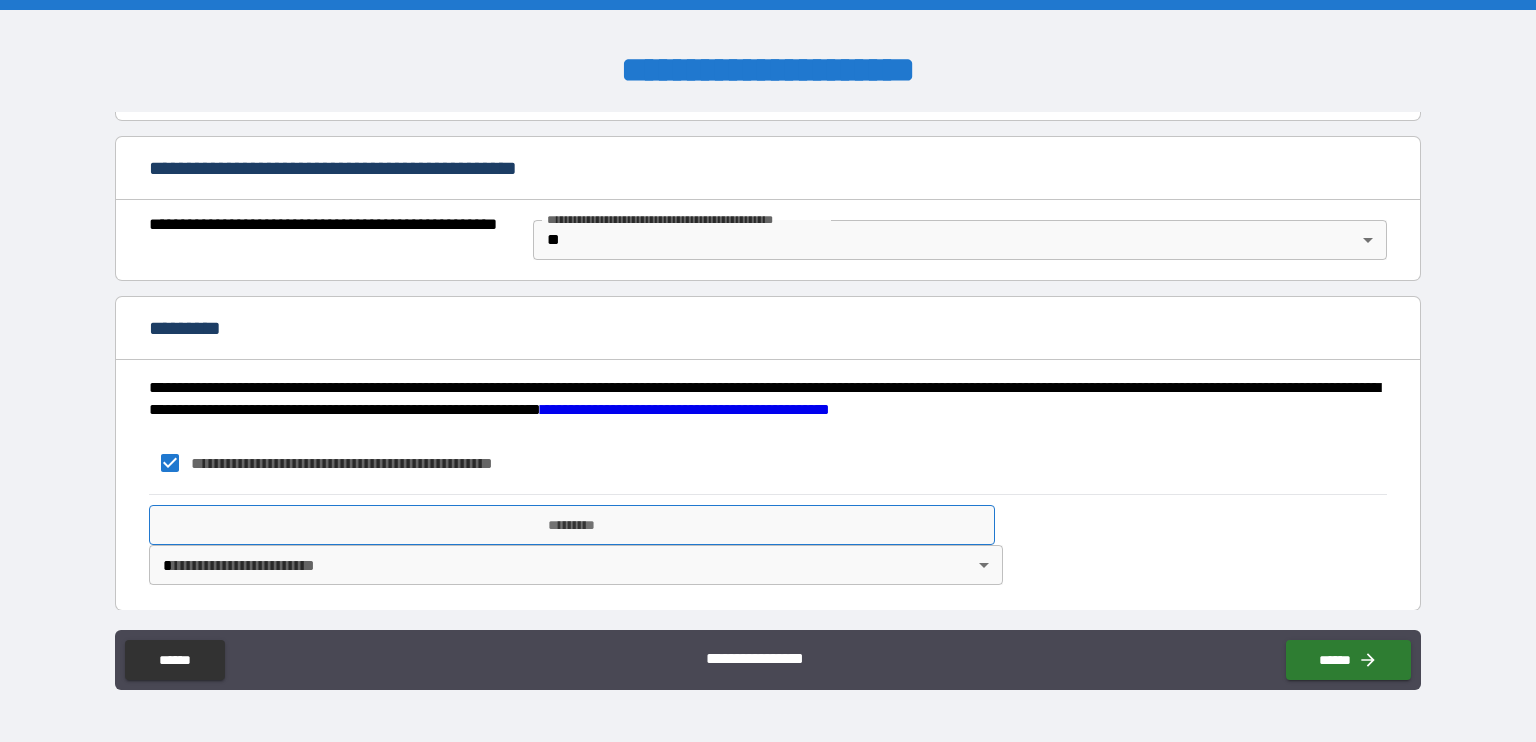click on "*********" at bounding box center (572, 525) 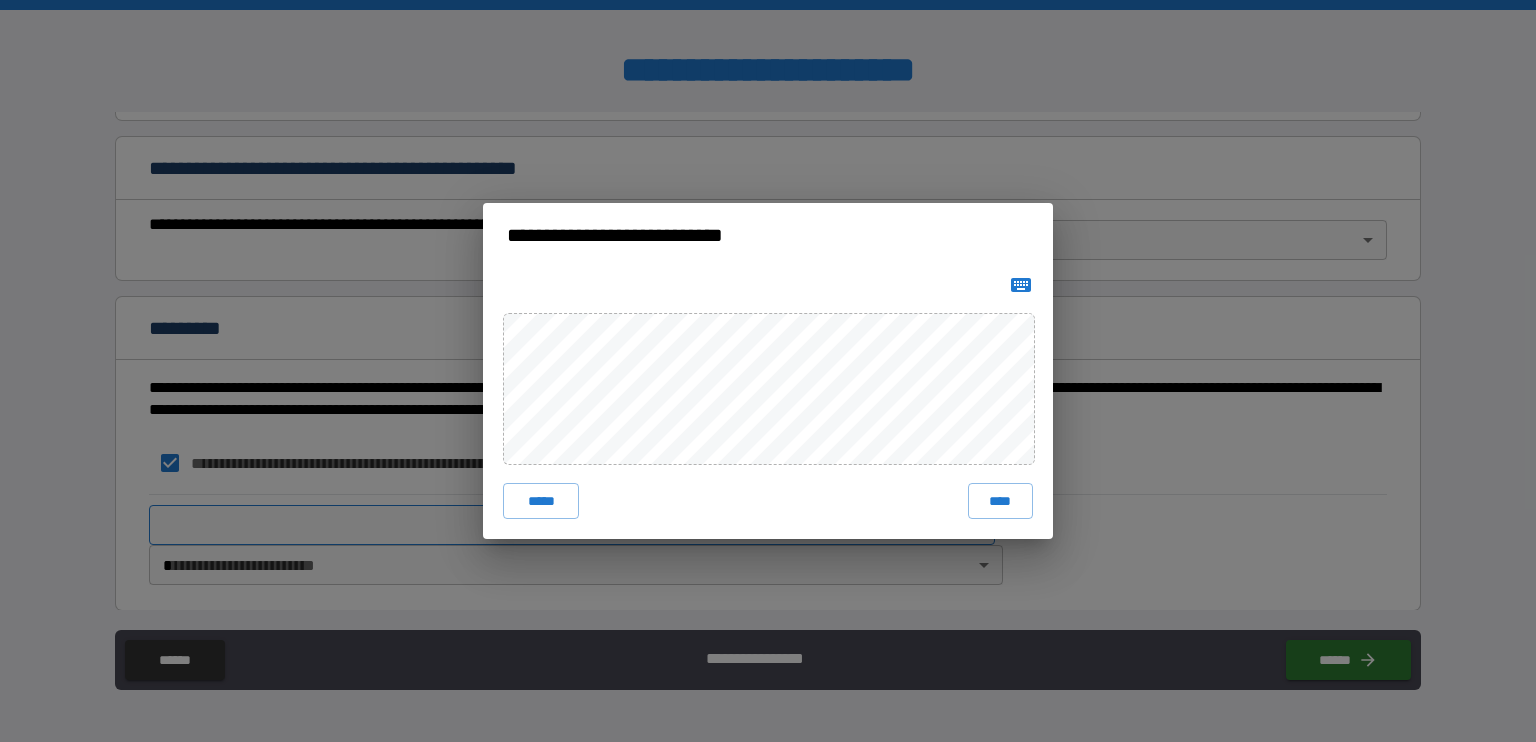 click on "****" at bounding box center [1000, 501] 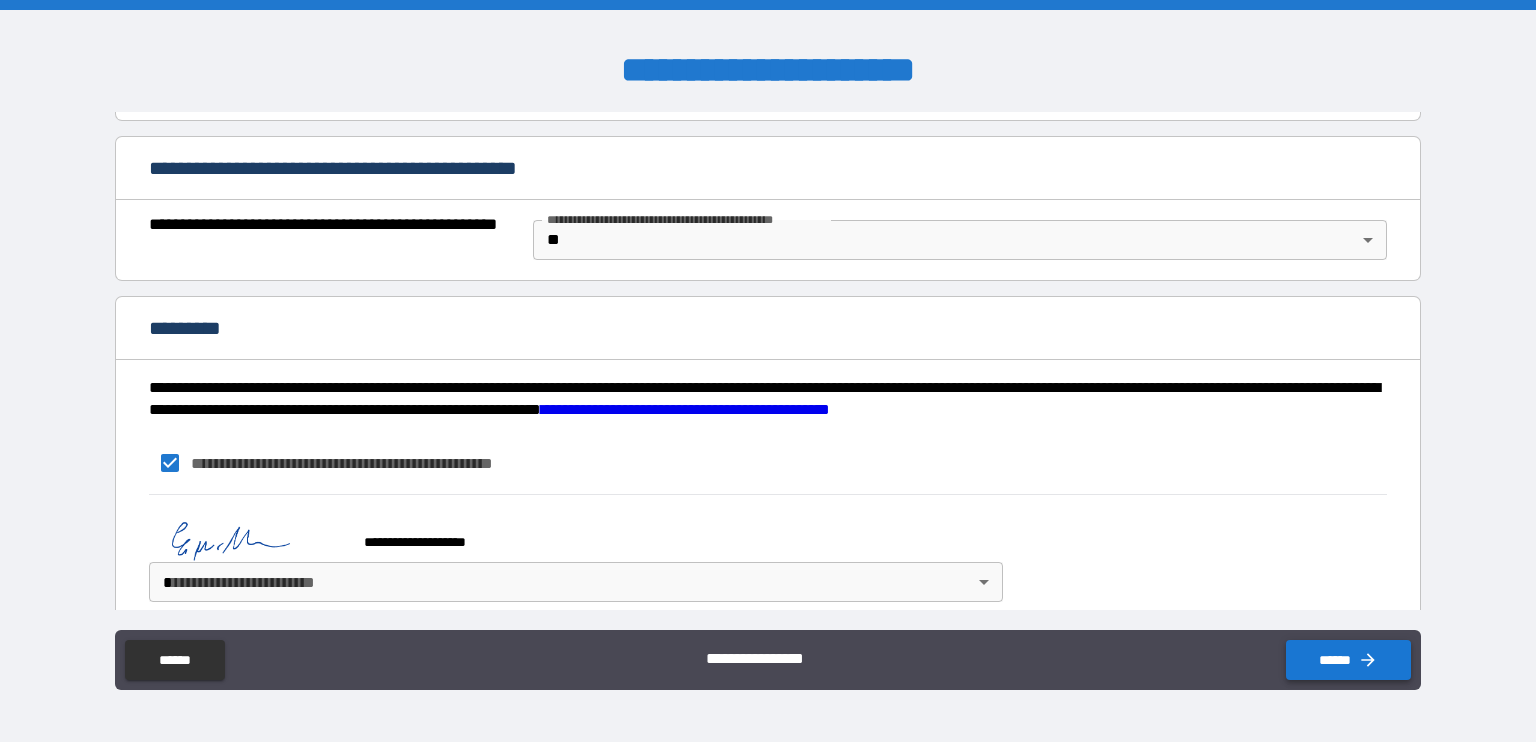 click on "******" at bounding box center (1348, 660) 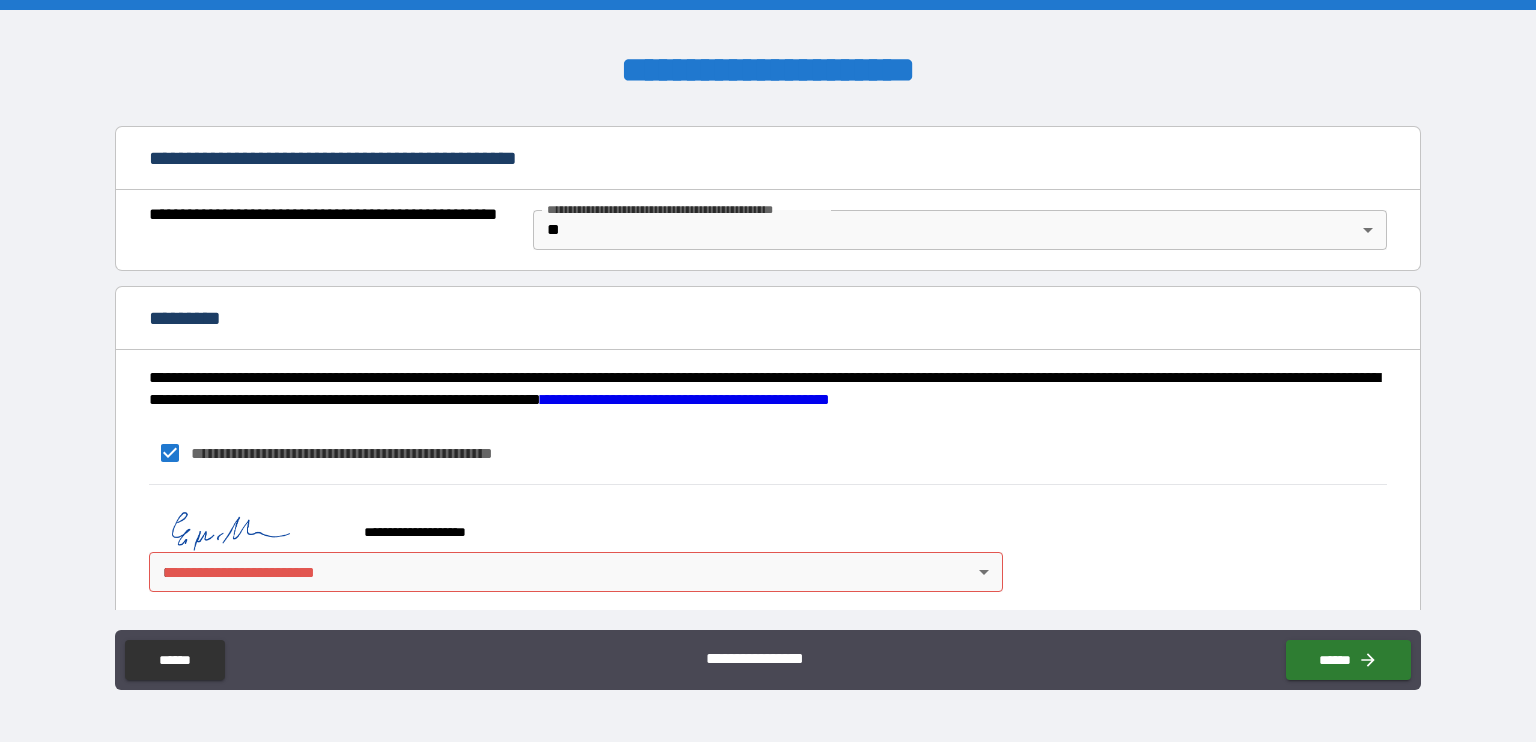 scroll, scrollTop: 1500, scrollLeft: 0, axis: vertical 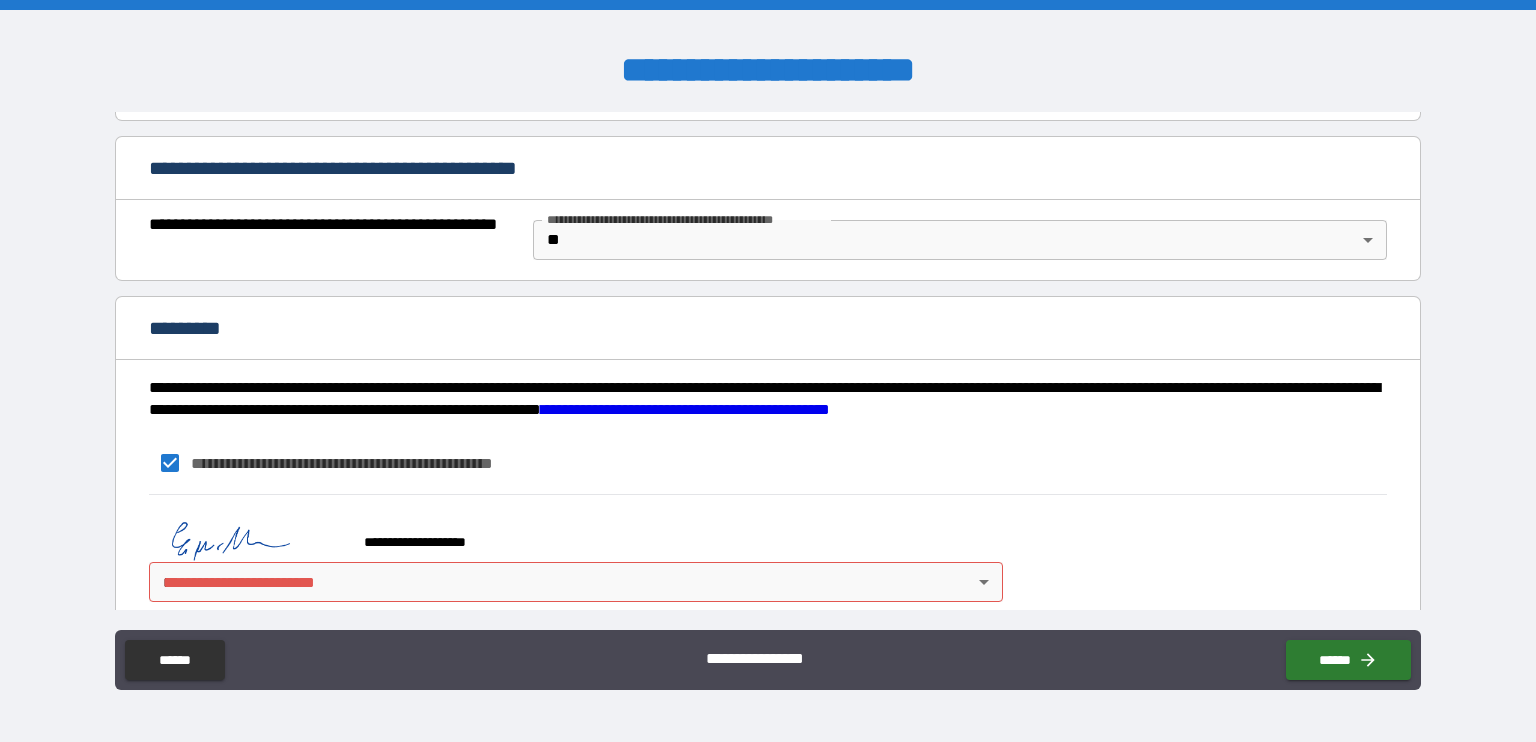 click on "**********" at bounding box center (768, 371) 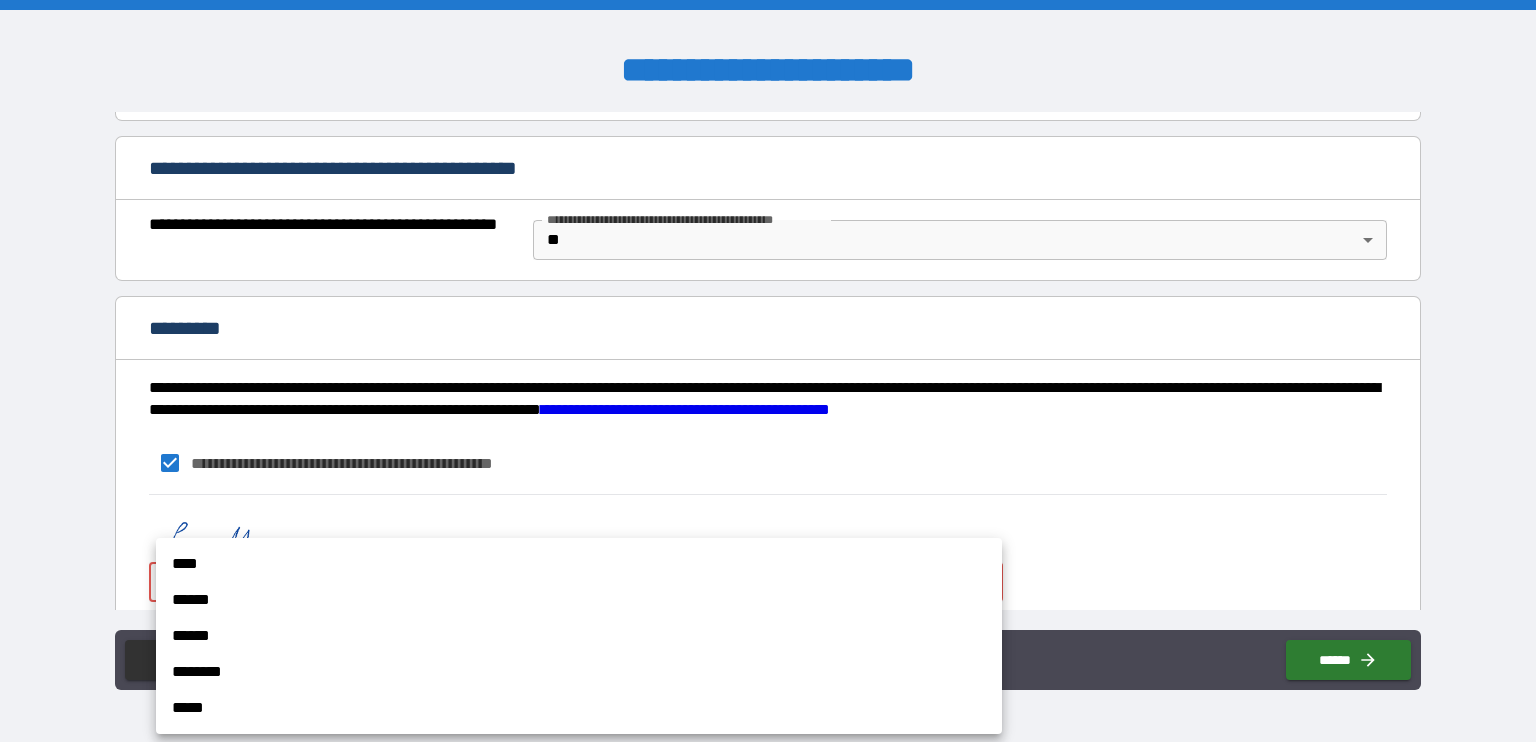 click on "****" at bounding box center (579, 564) 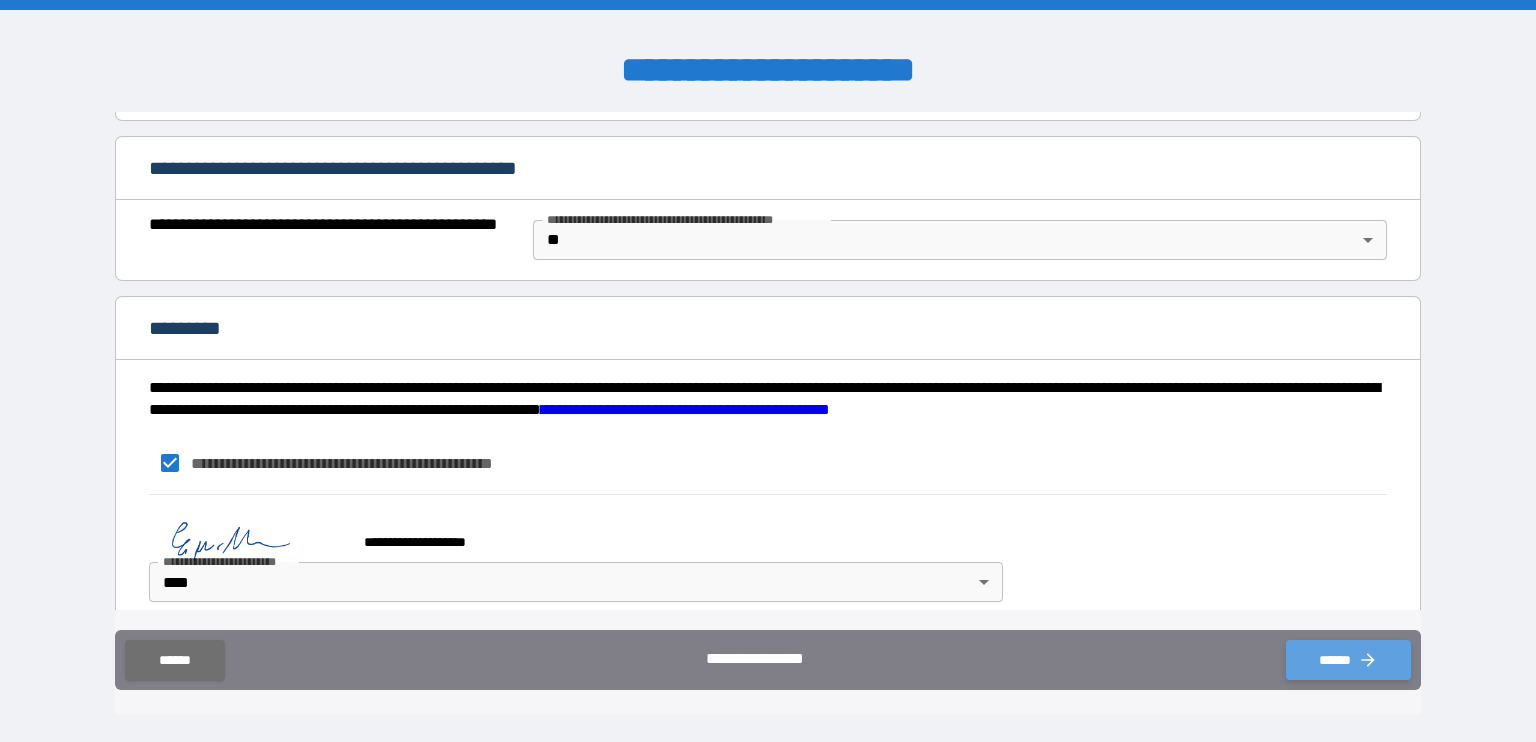 click on "******" at bounding box center [1348, 660] 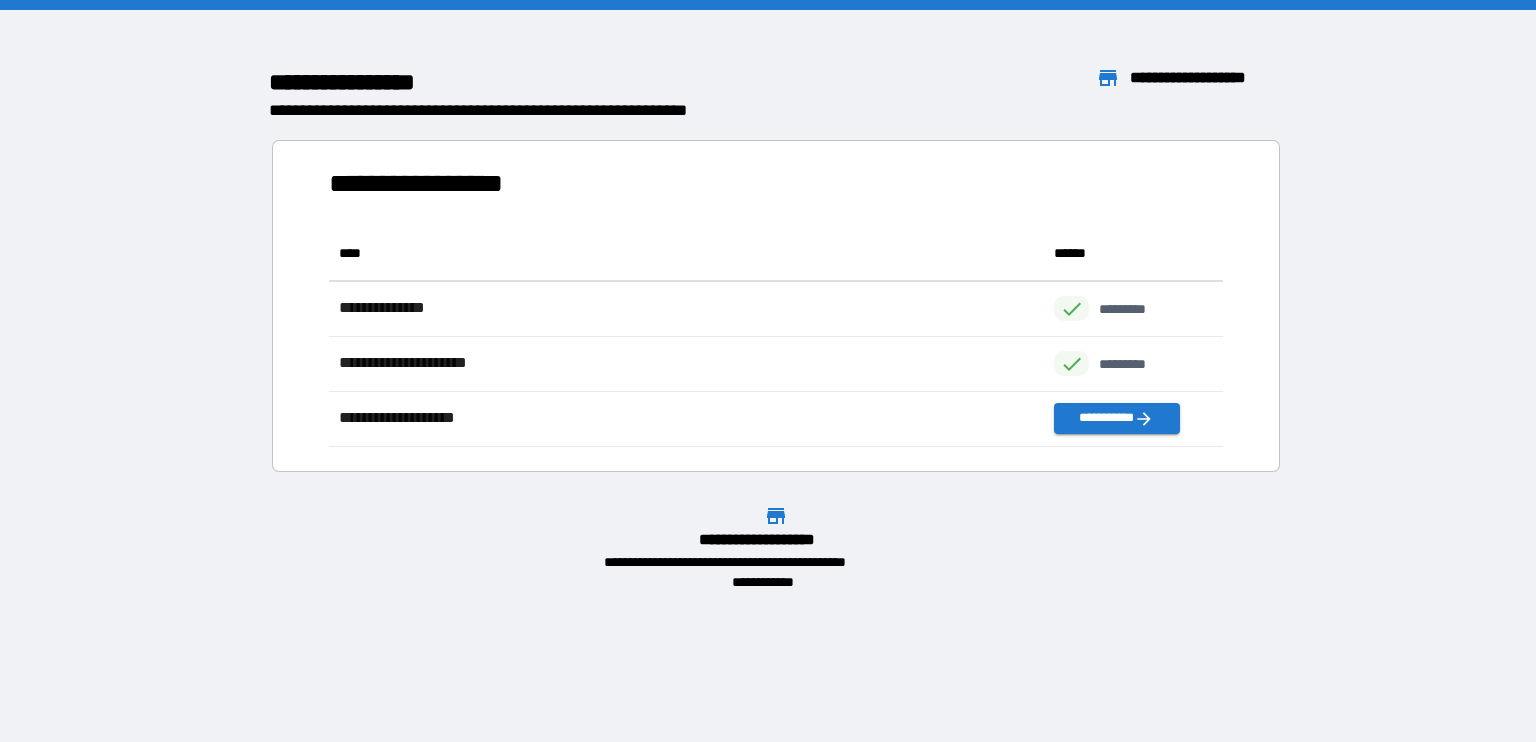 scroll, scrollTop: 16, scrollLeft: 16, axis: both 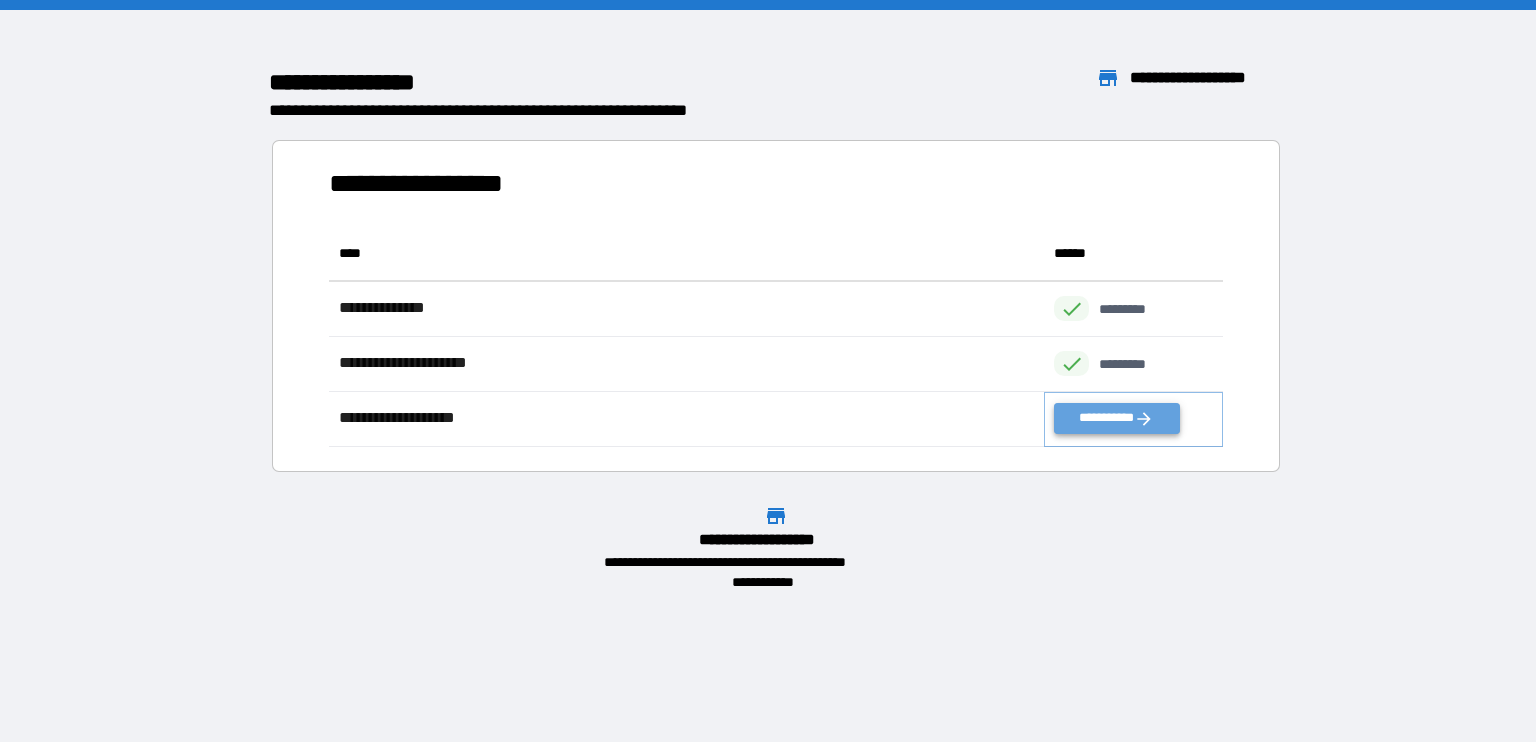 click on "**********" at bounding box center [1116, 418] 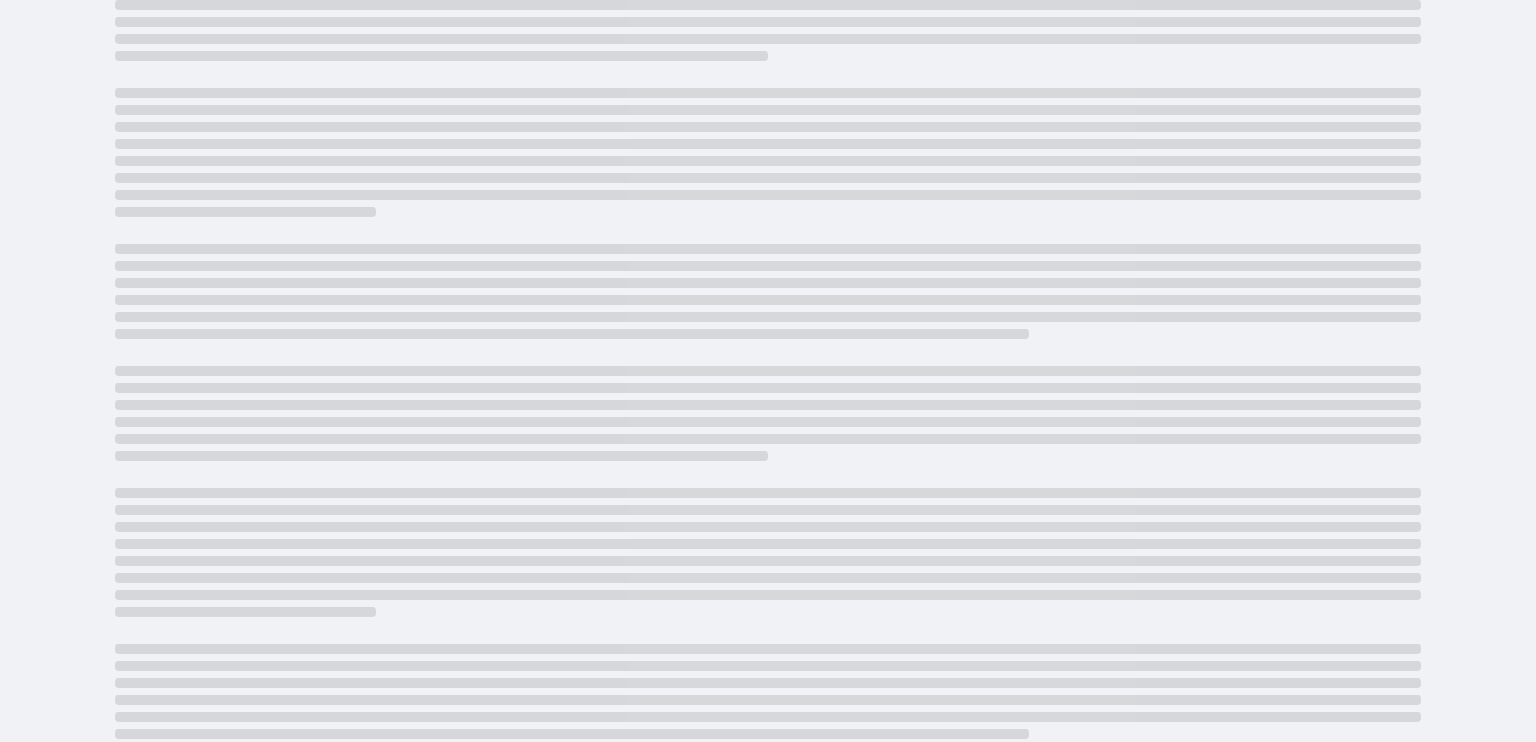 scroll, scrollTop: 0, scrollLeft: 0, axis: both 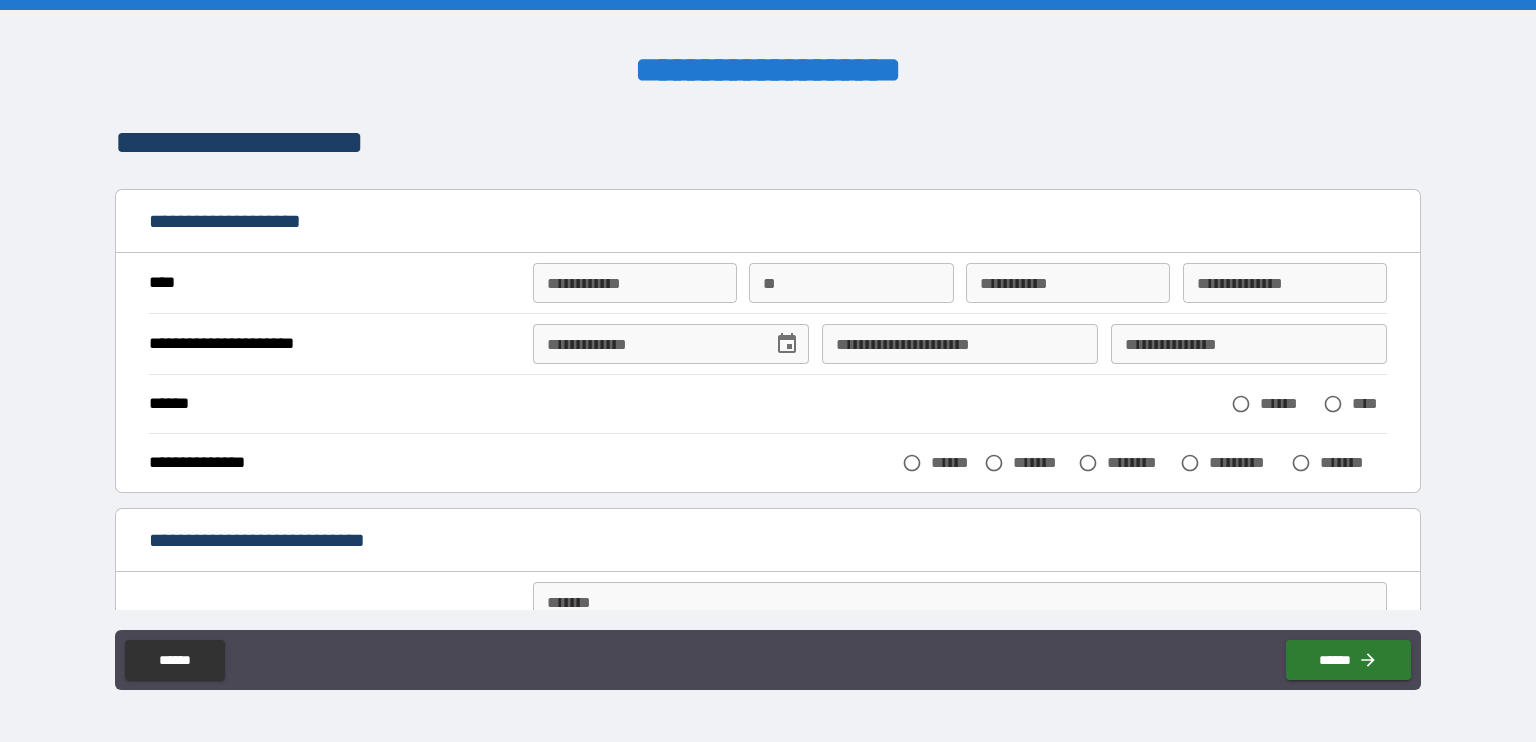 click on "**********" at bounding box center (635, 283) 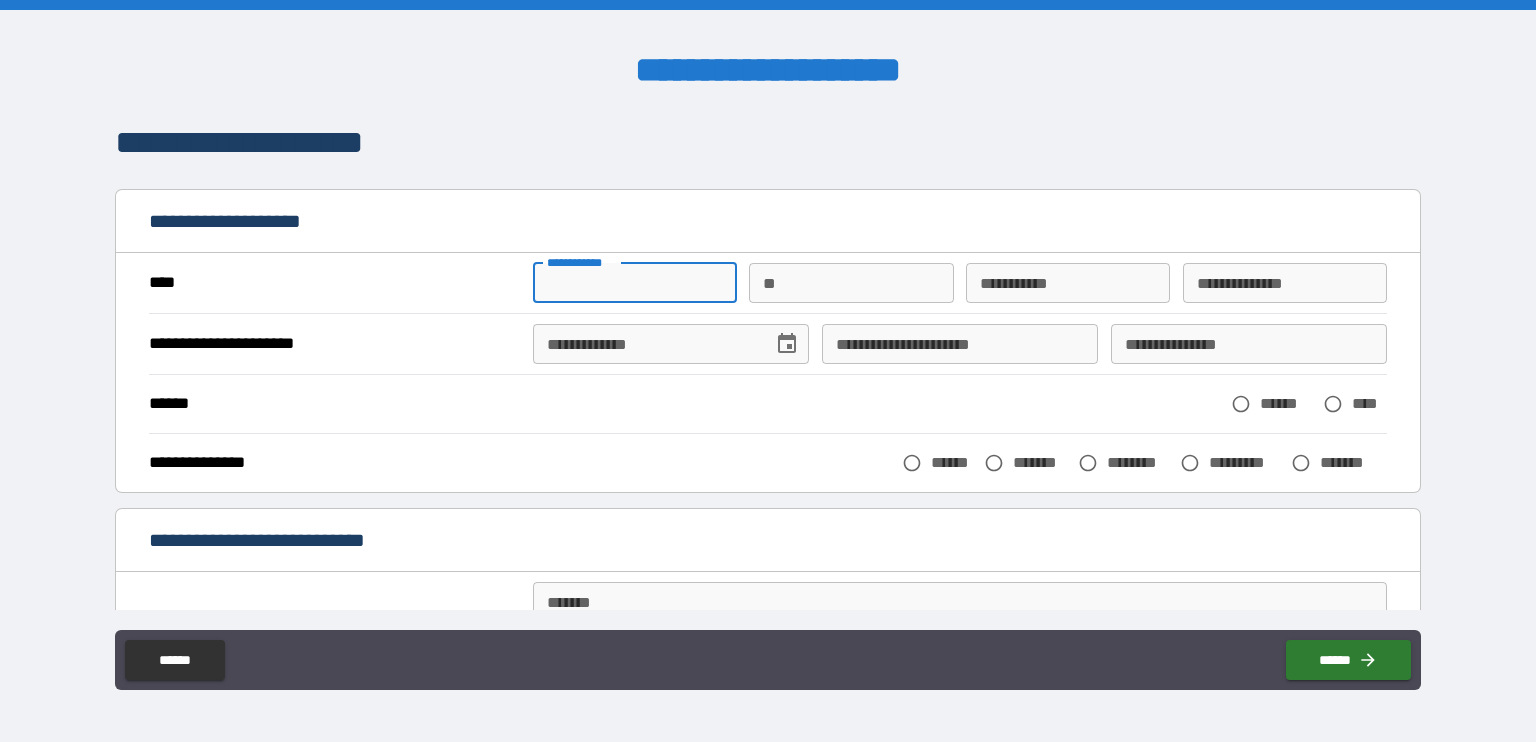 type on "****" 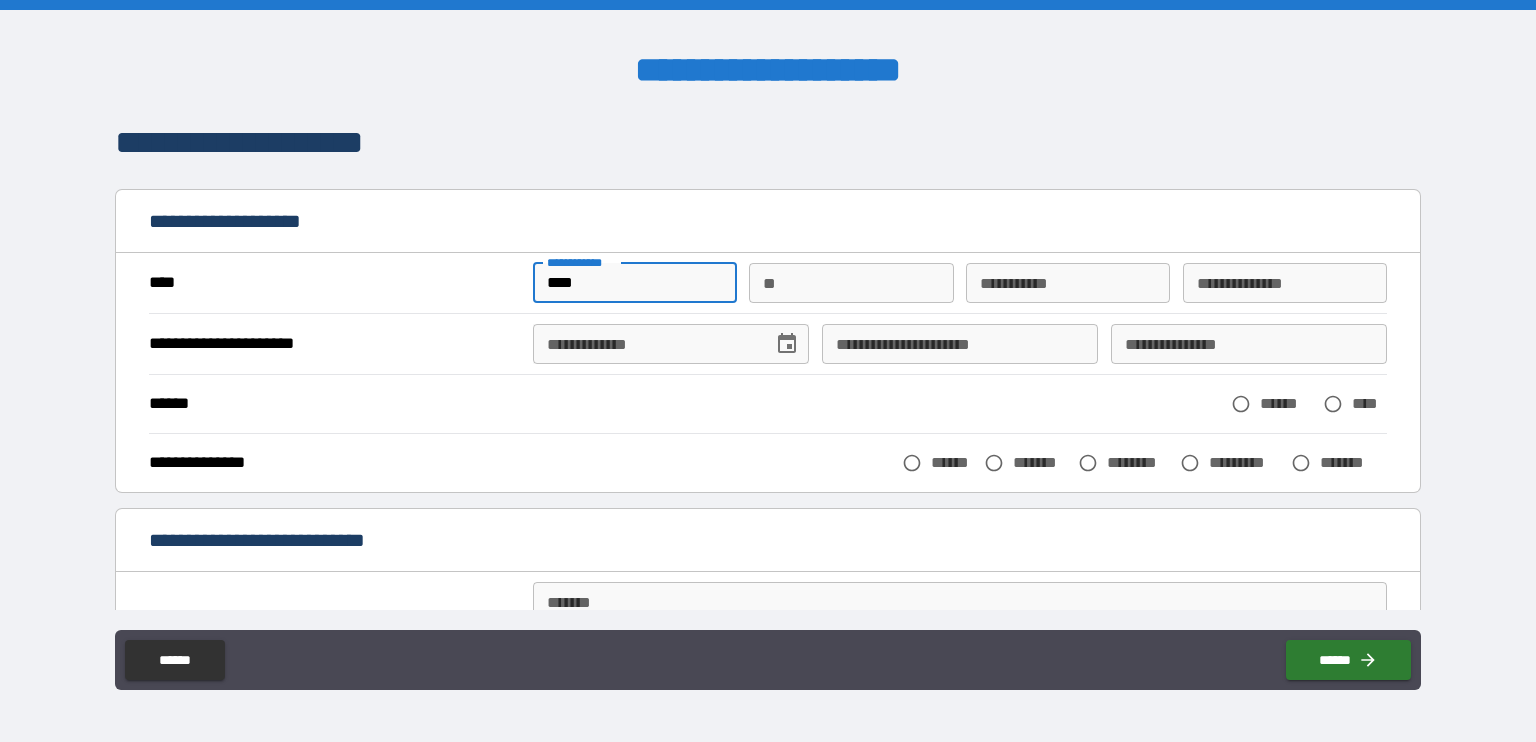 type on "*******" 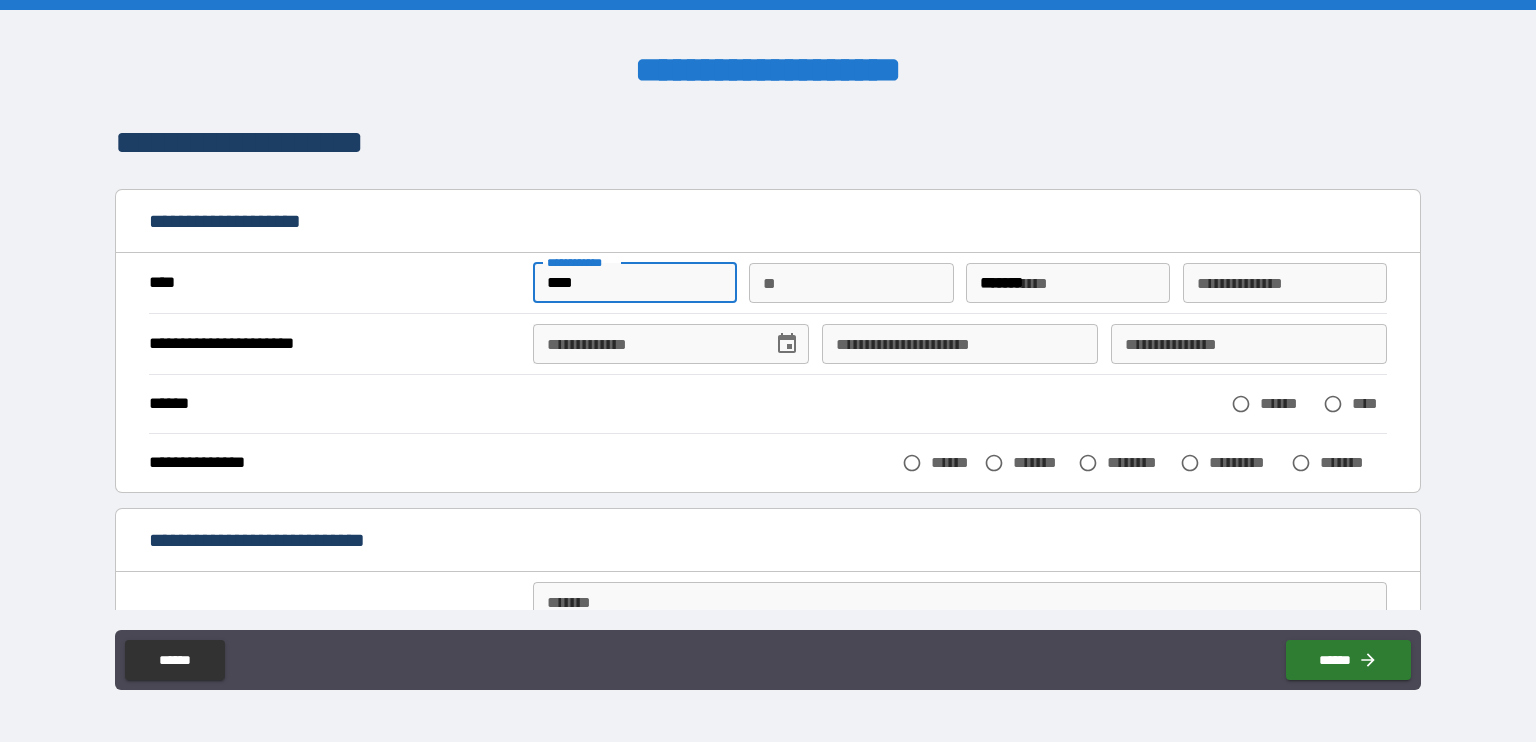 type on "**********" 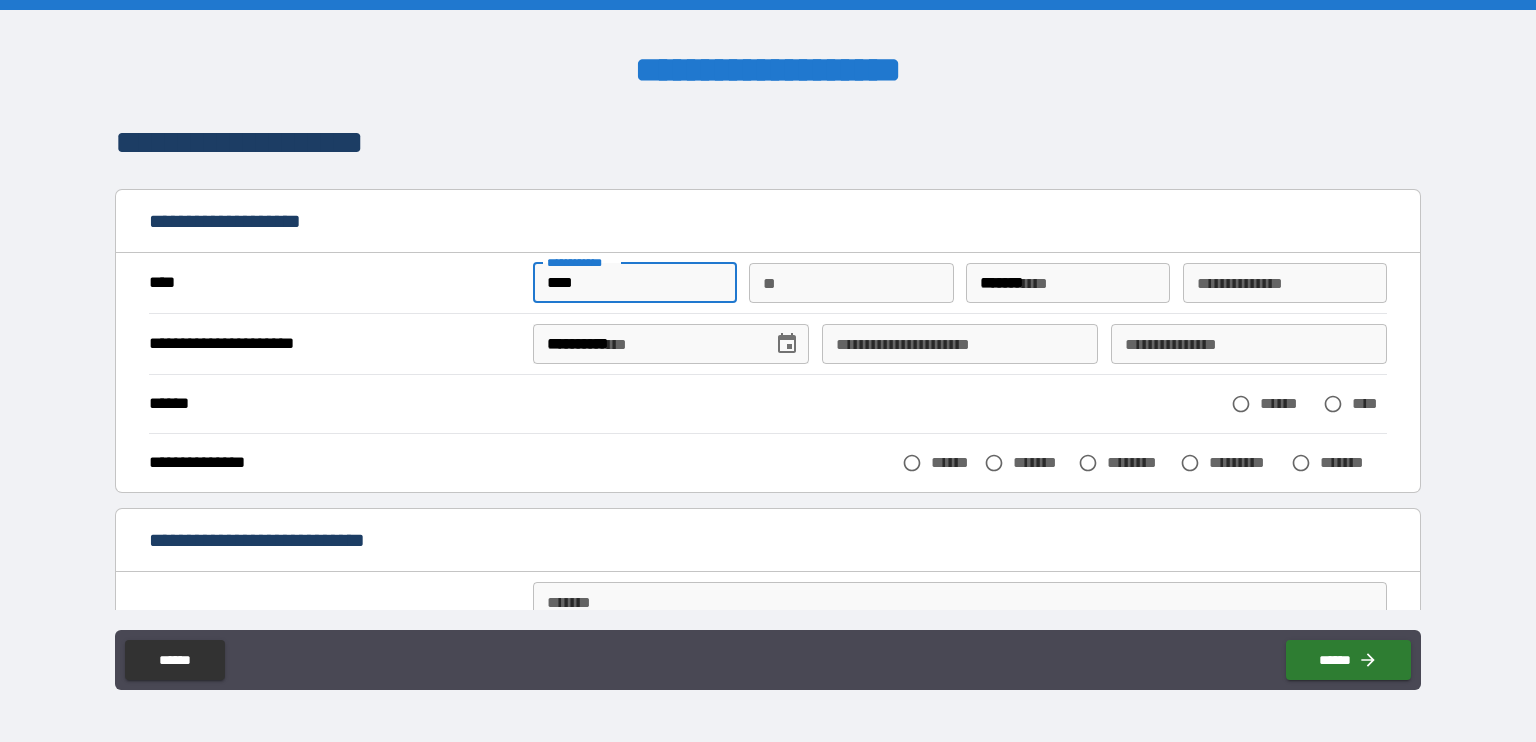 type on "**********" 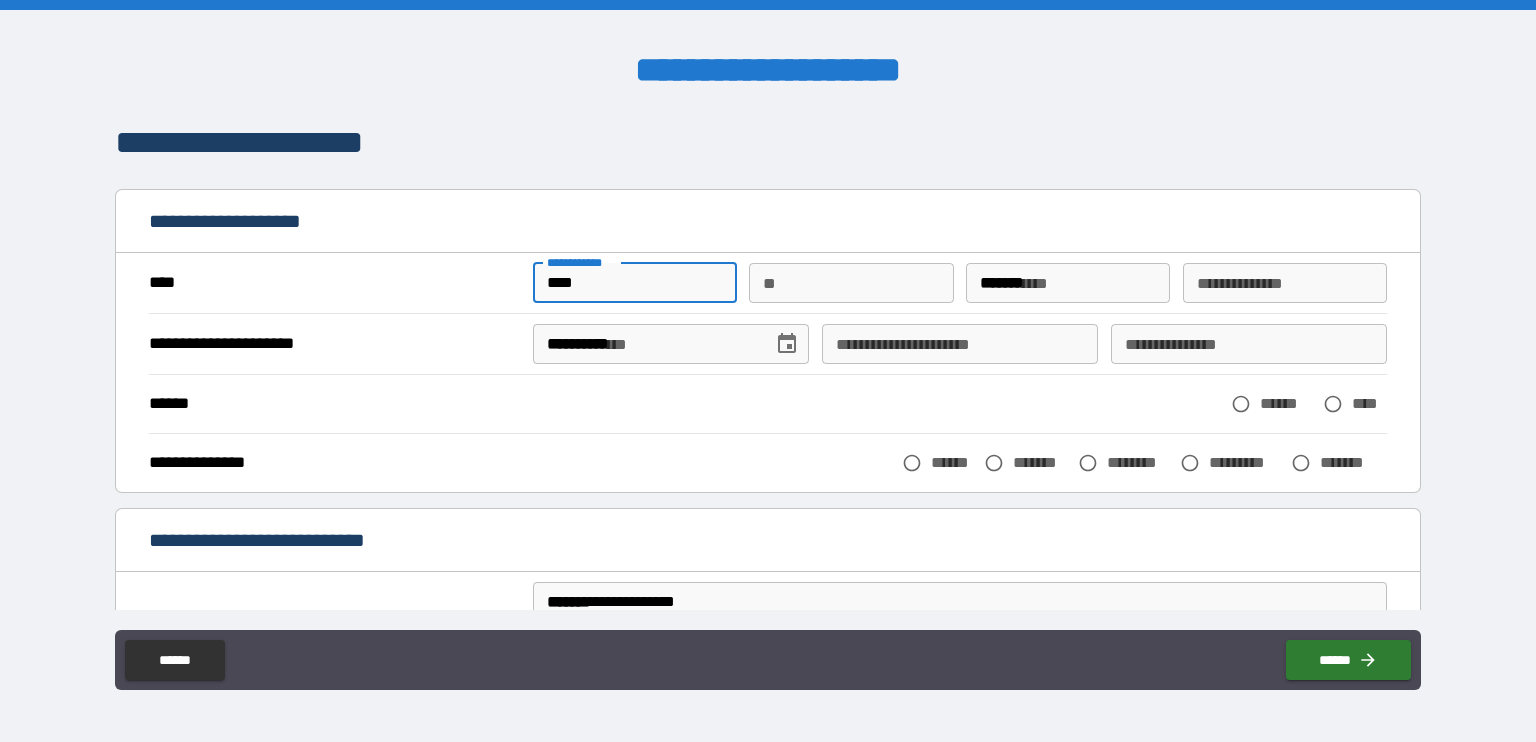 type on "**********" 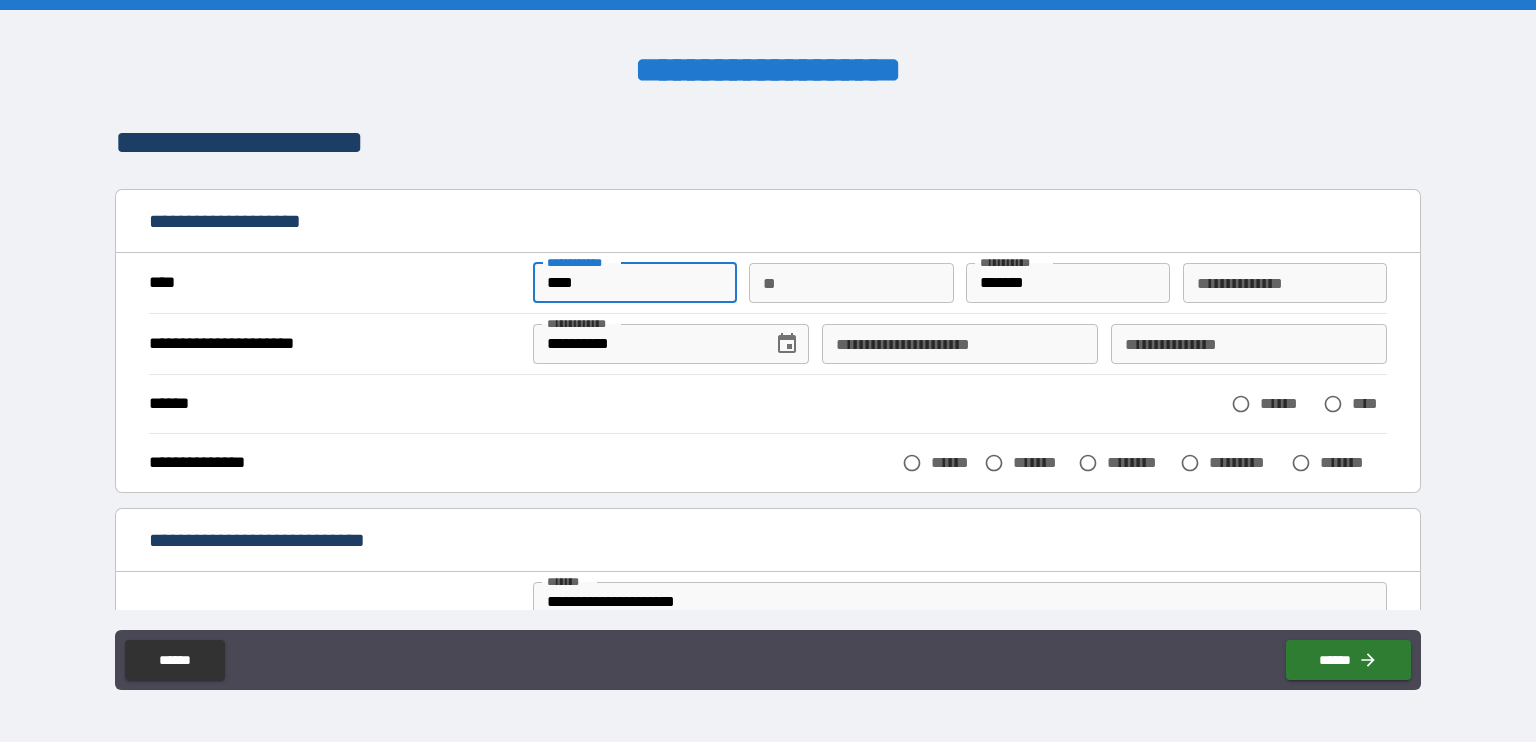 type on "*" 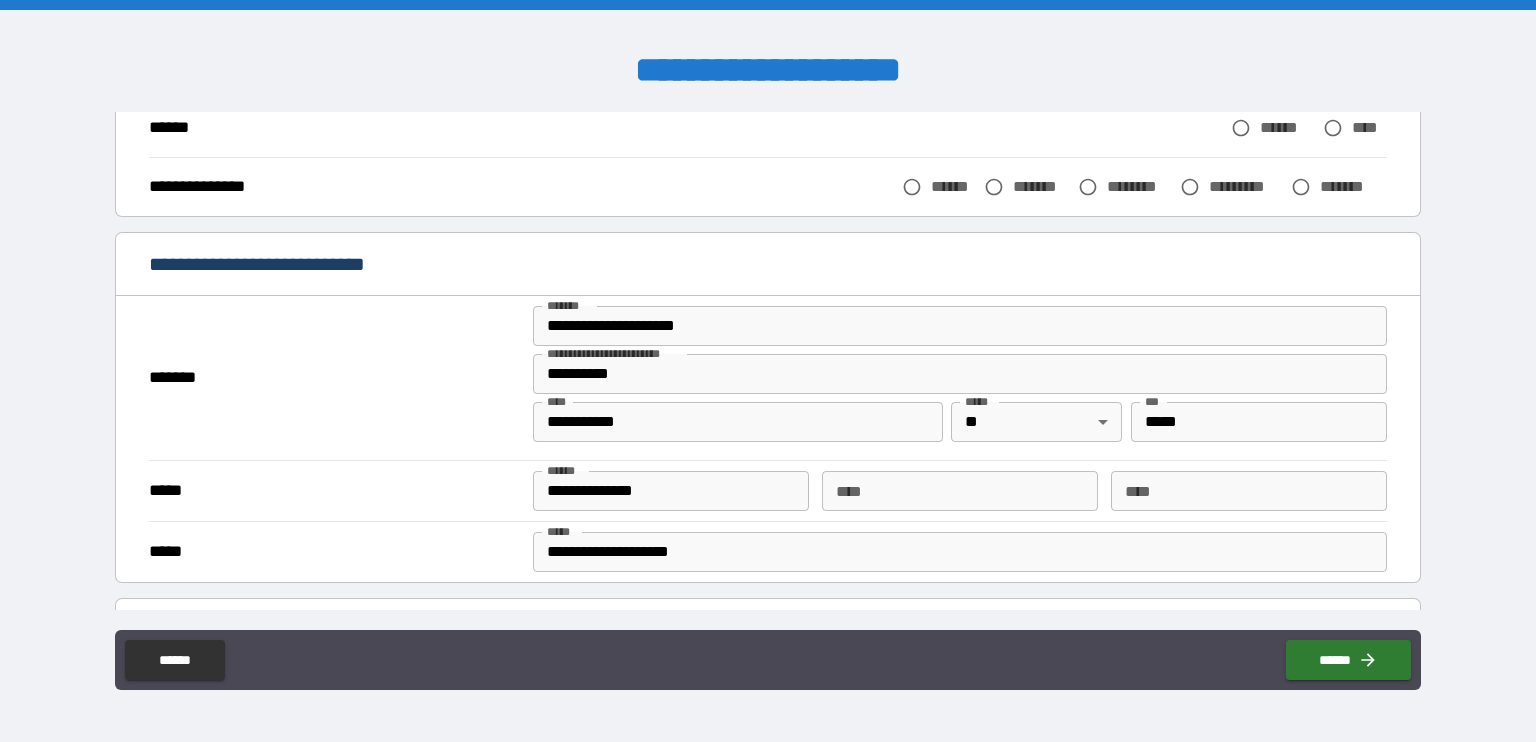 scroll, scrollTop: 284, scrollLeft: 0, axis: vertical 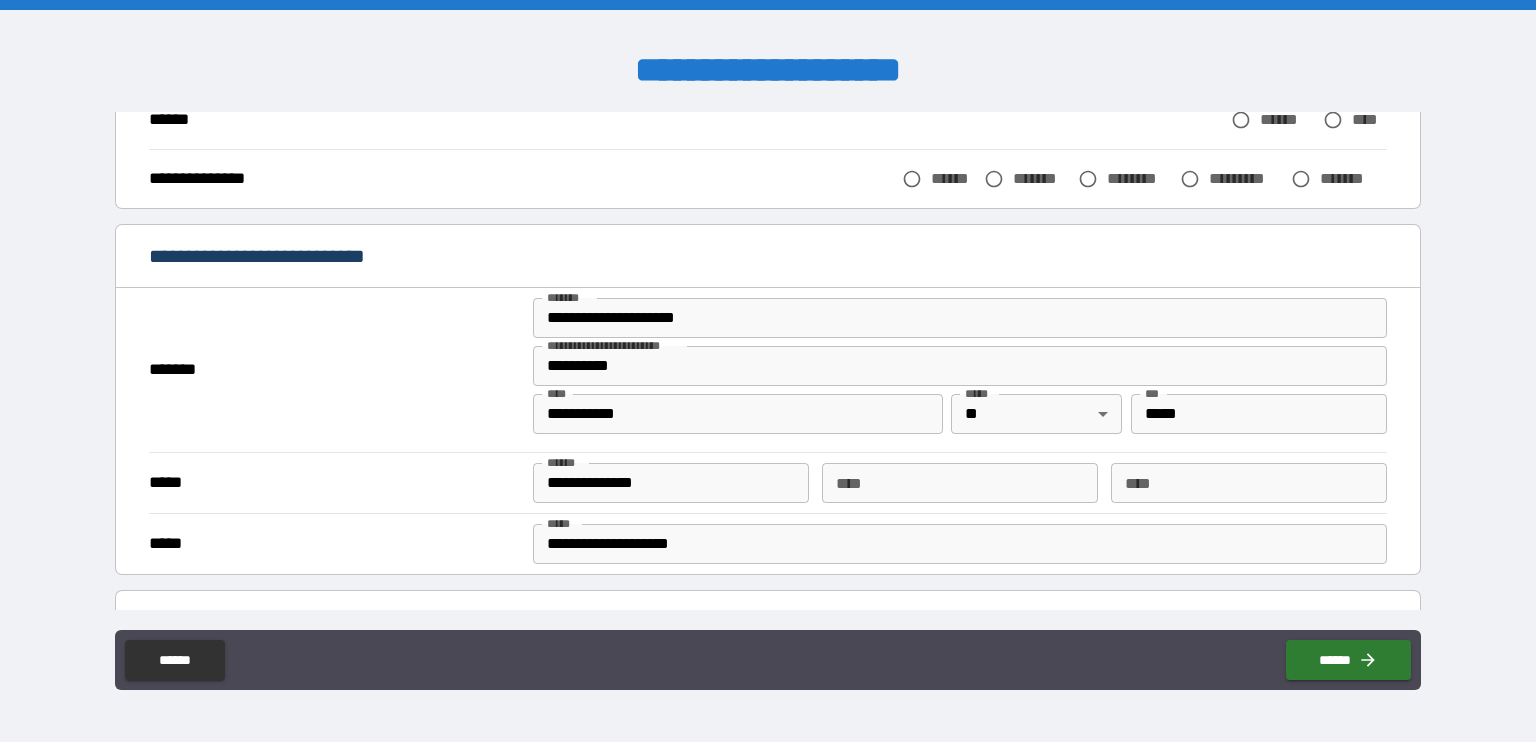 click on "**********" at bounding box center [960, 366] 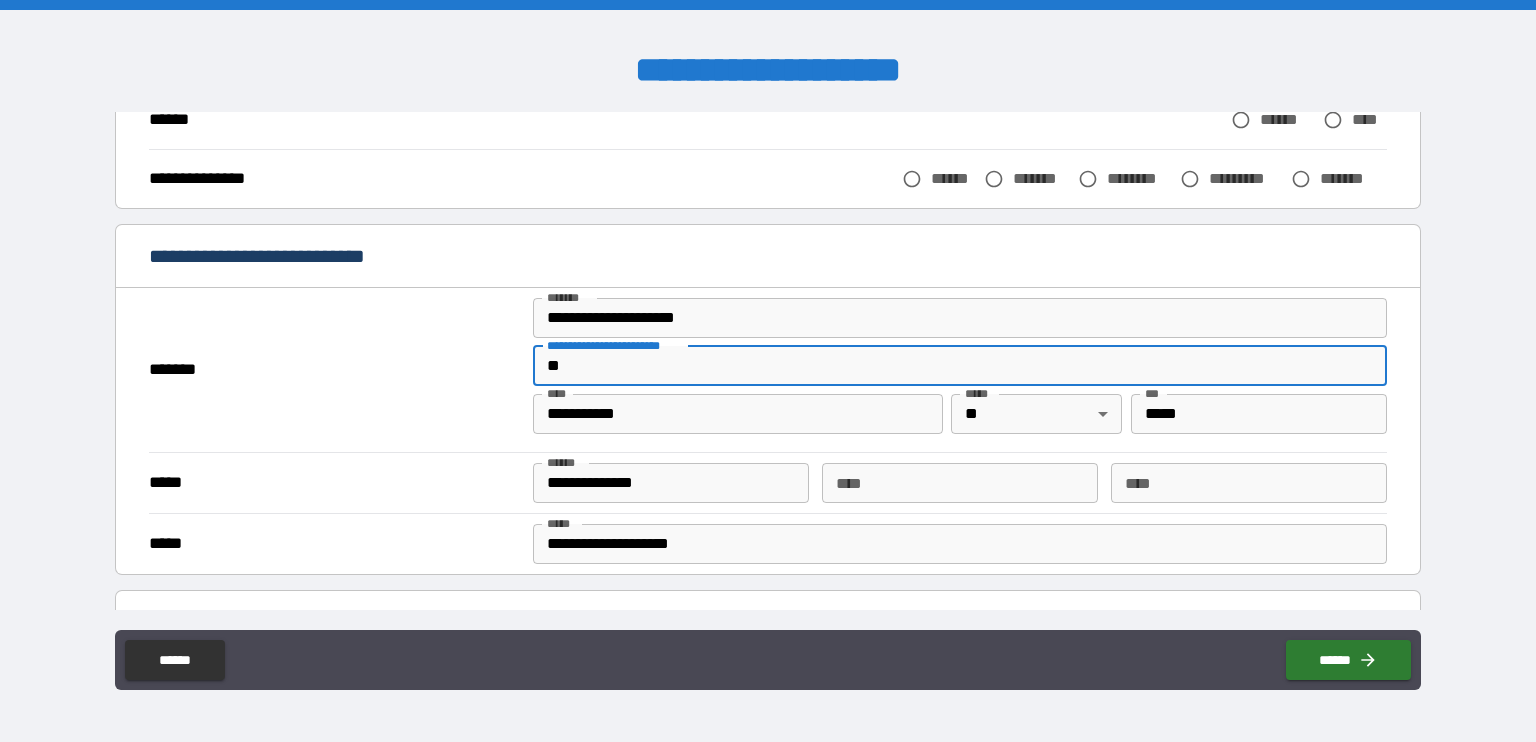 type on "*" 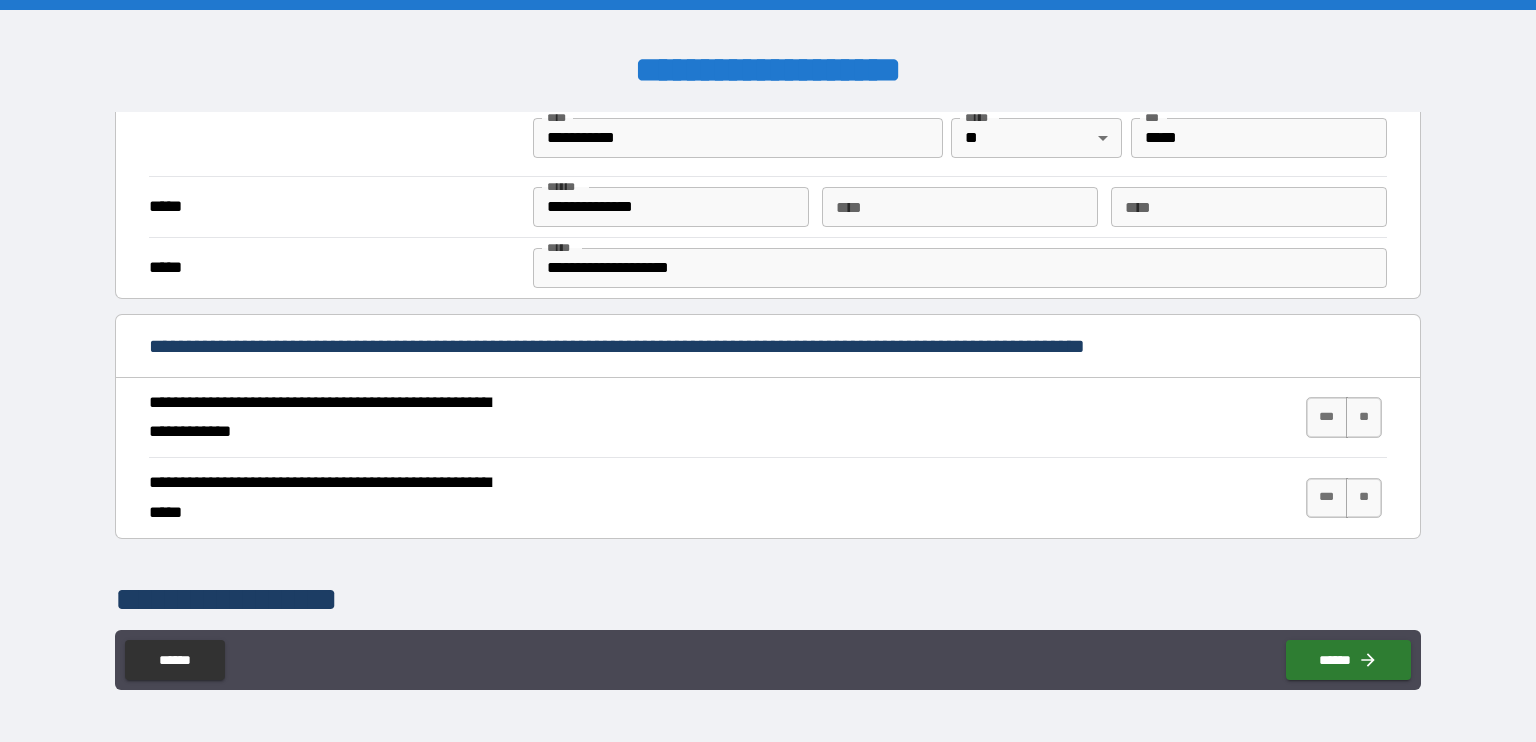 scroll, scrollTop: 571, scrollLeft: 0, axis: vertical 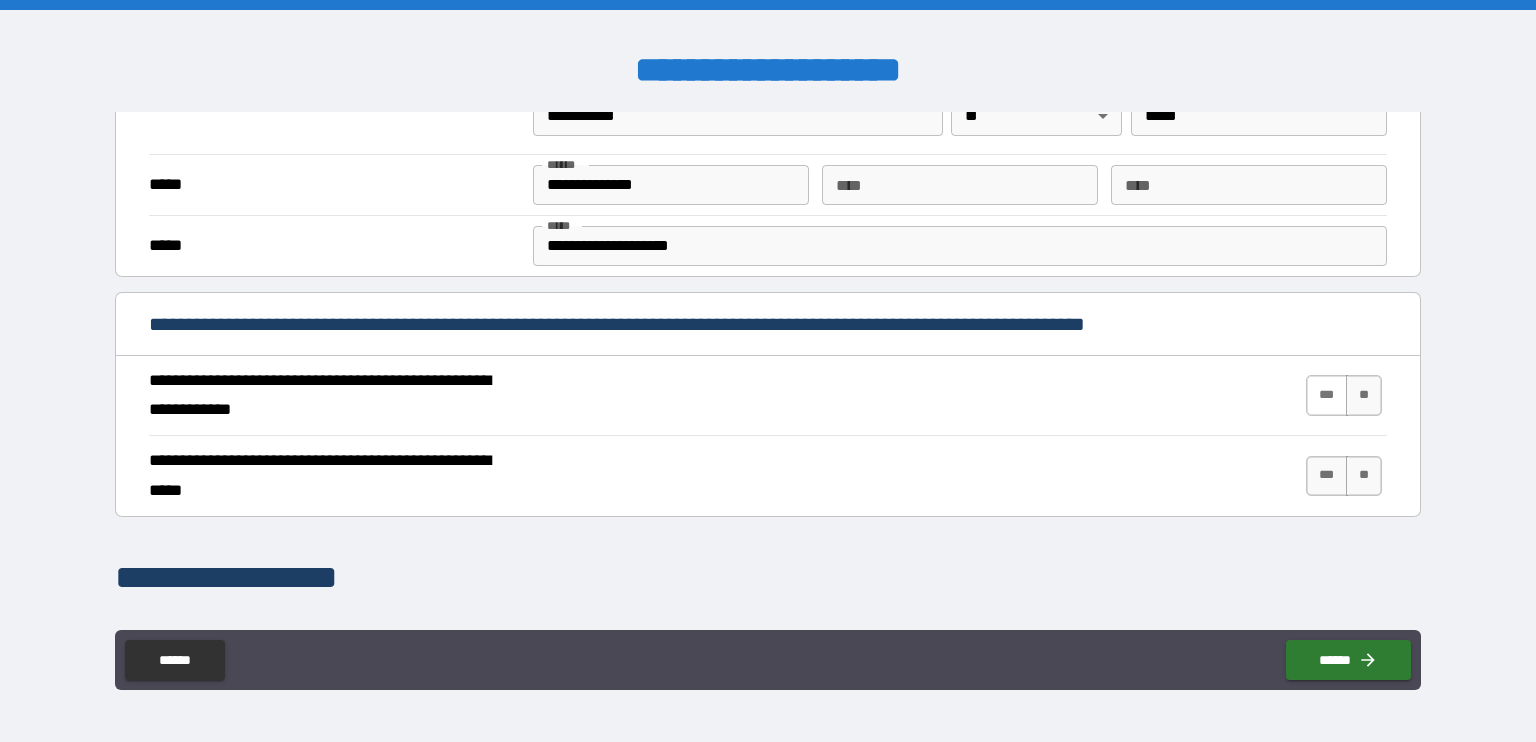 type 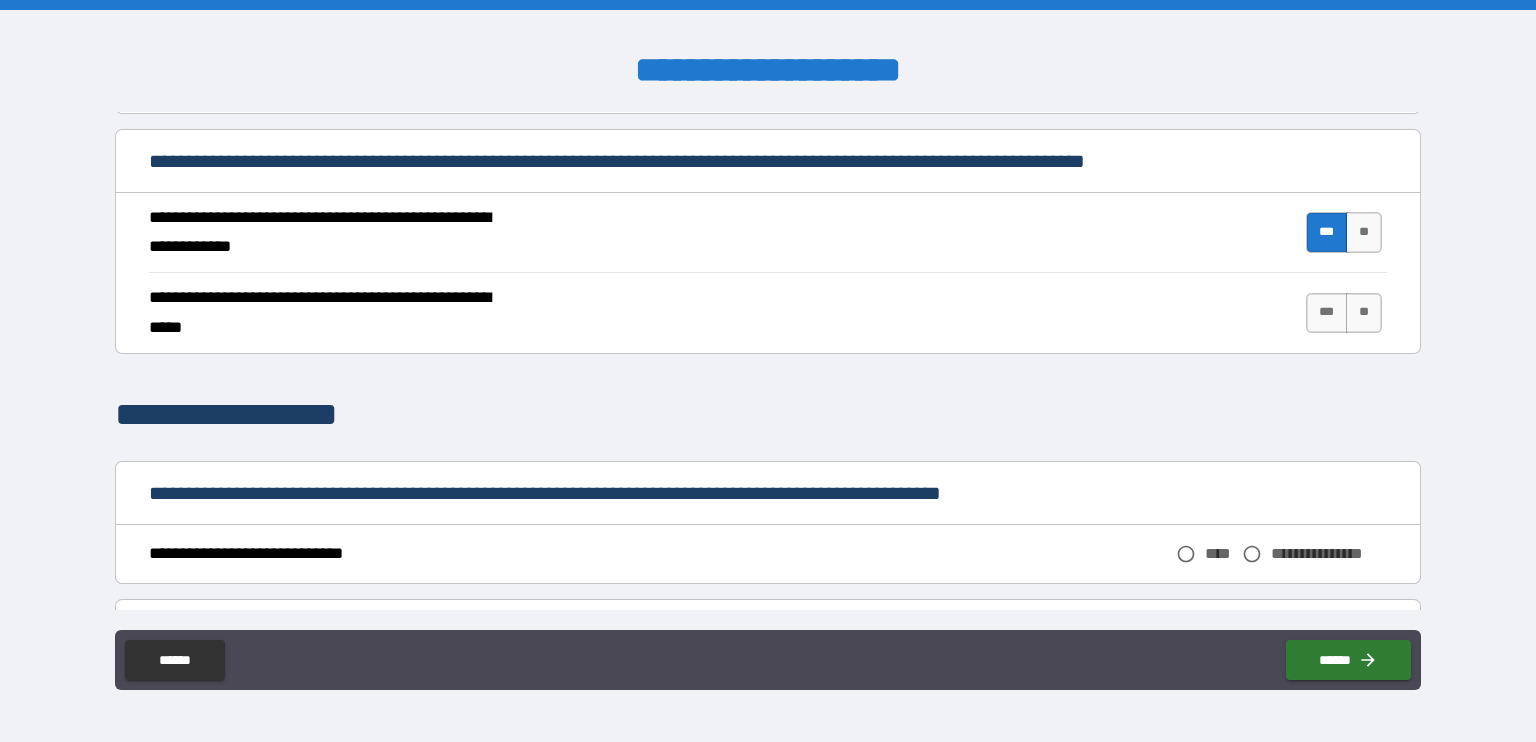 scroll, scrollTop: 780, scrollLeft: 0, axis: vertical 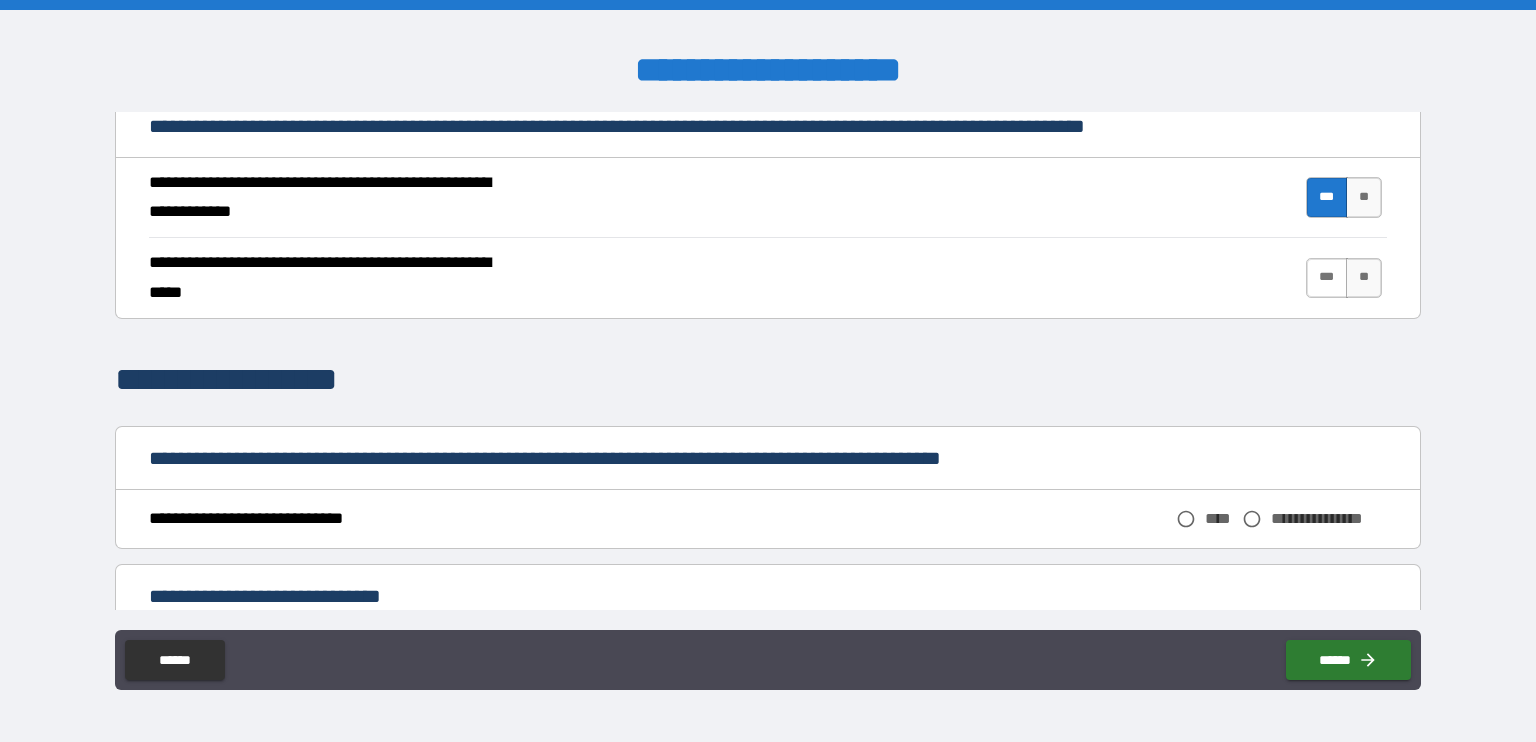 click on "***" at bounding box center (1327, 278) 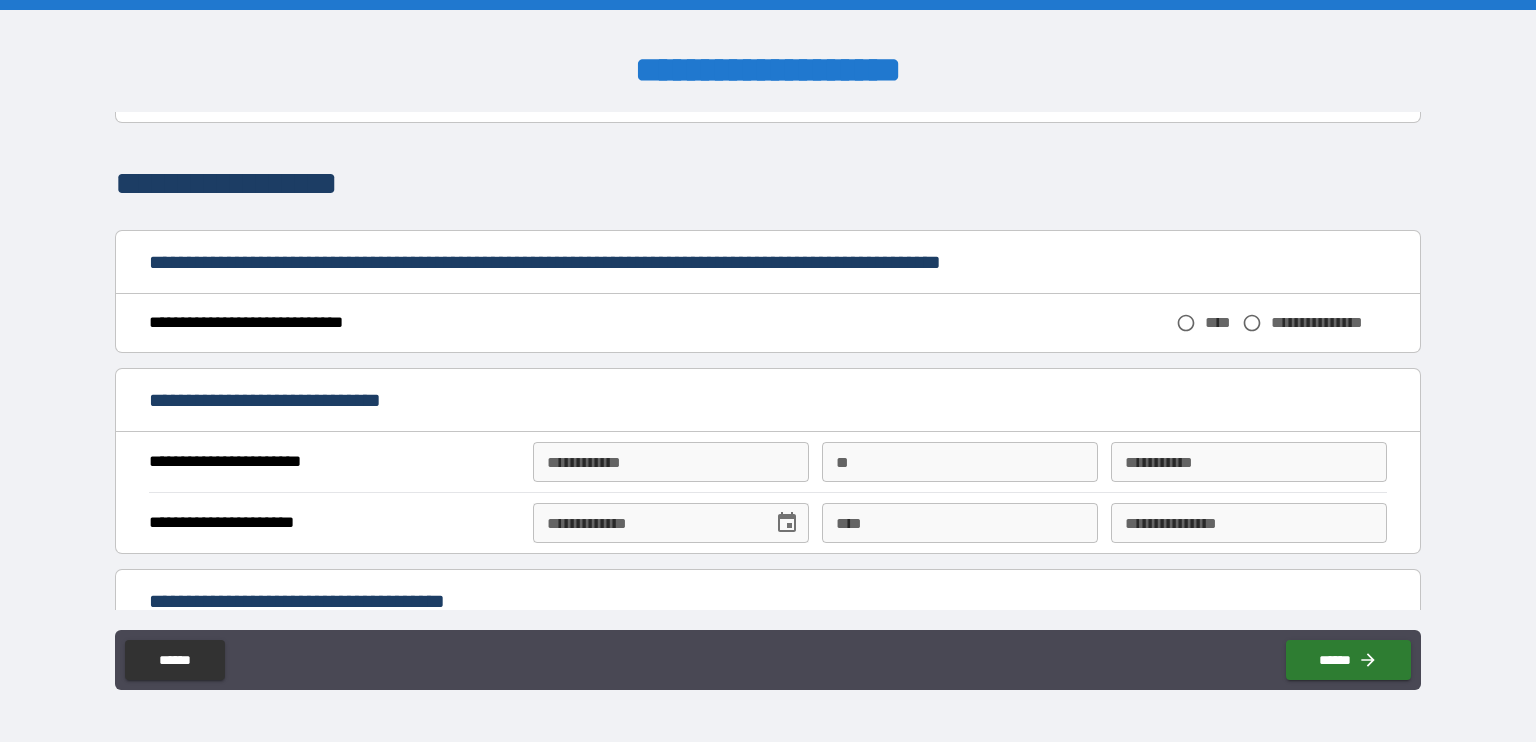 scroll, scrollTop: 988, scrollLeft: 0, axis: vertical 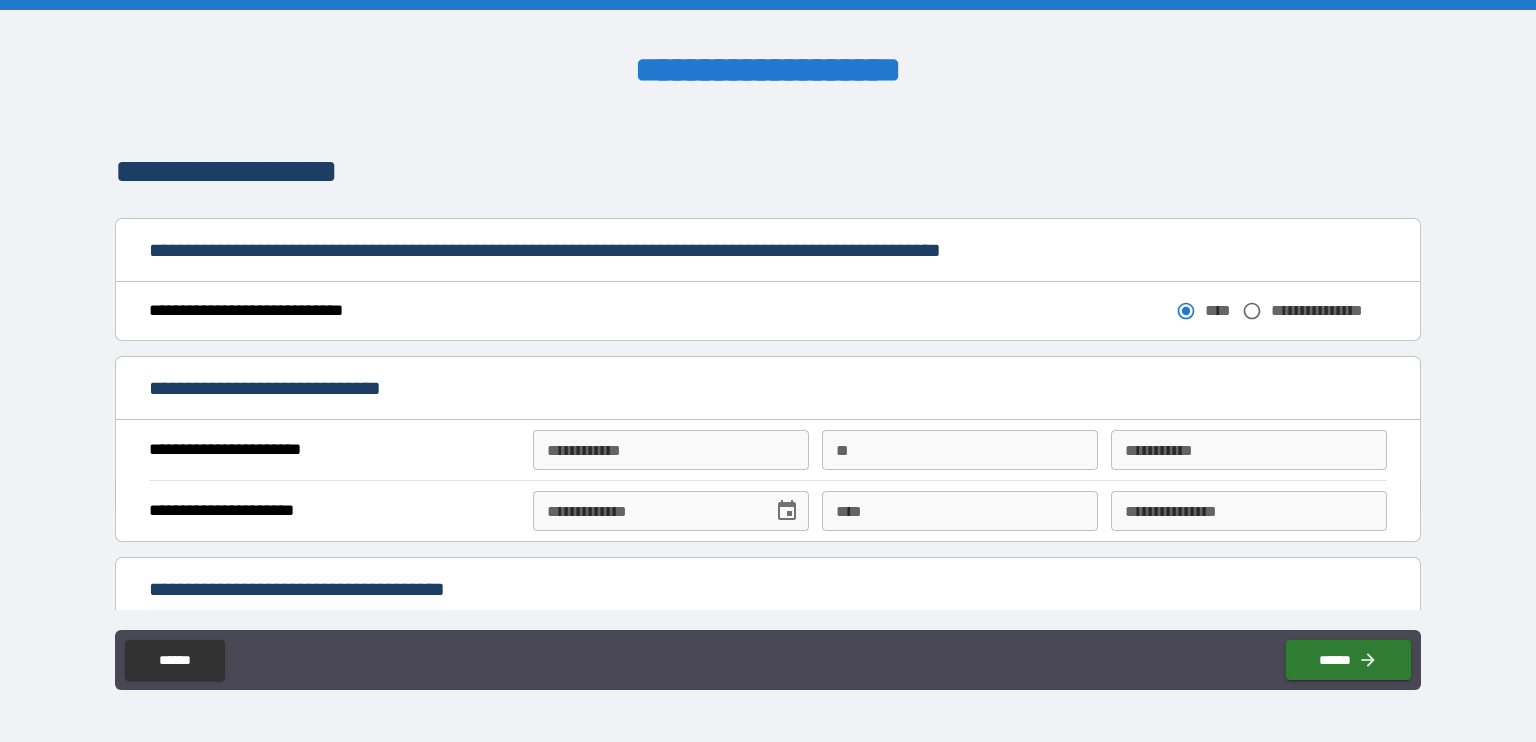 click on "**********" at bounding box center [671, 450] 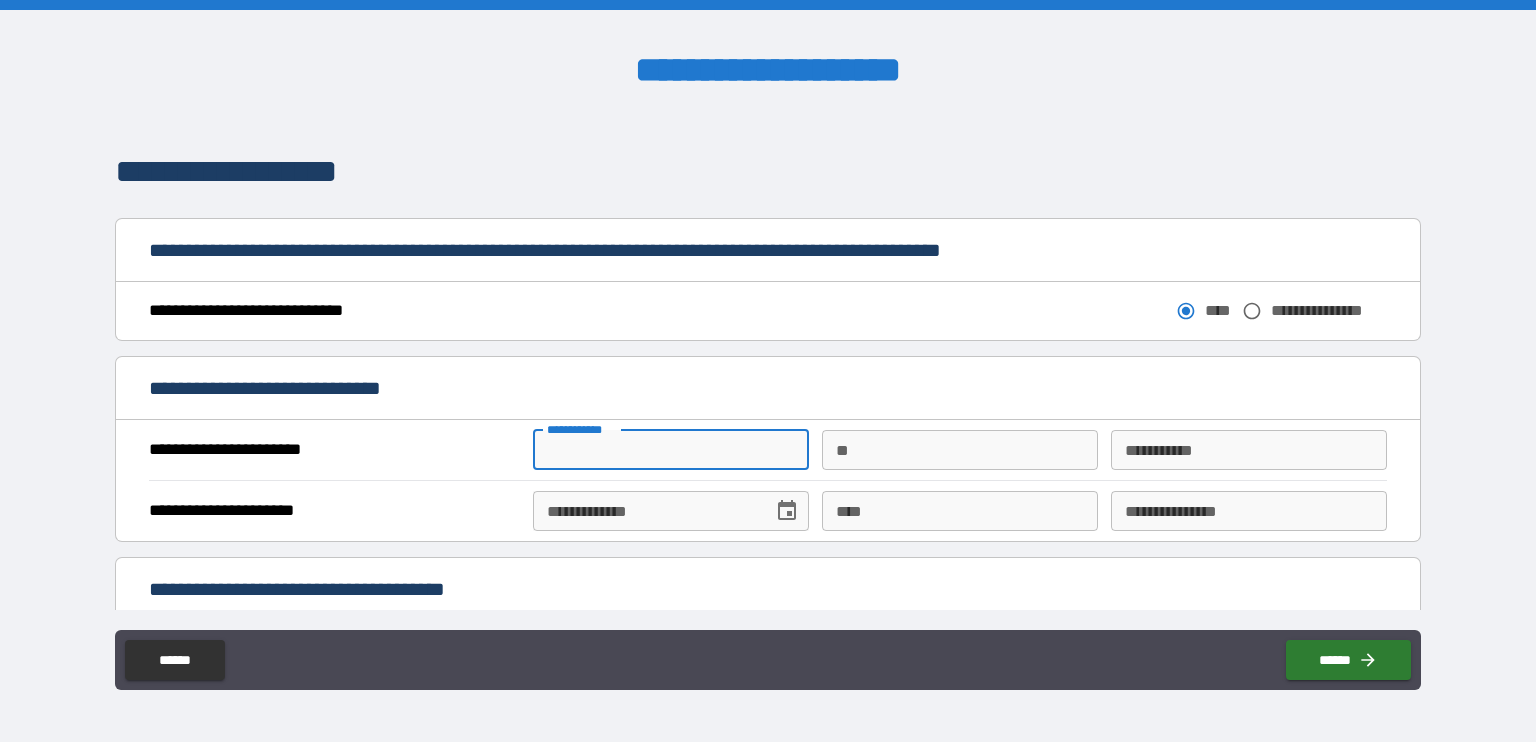 type on "****" 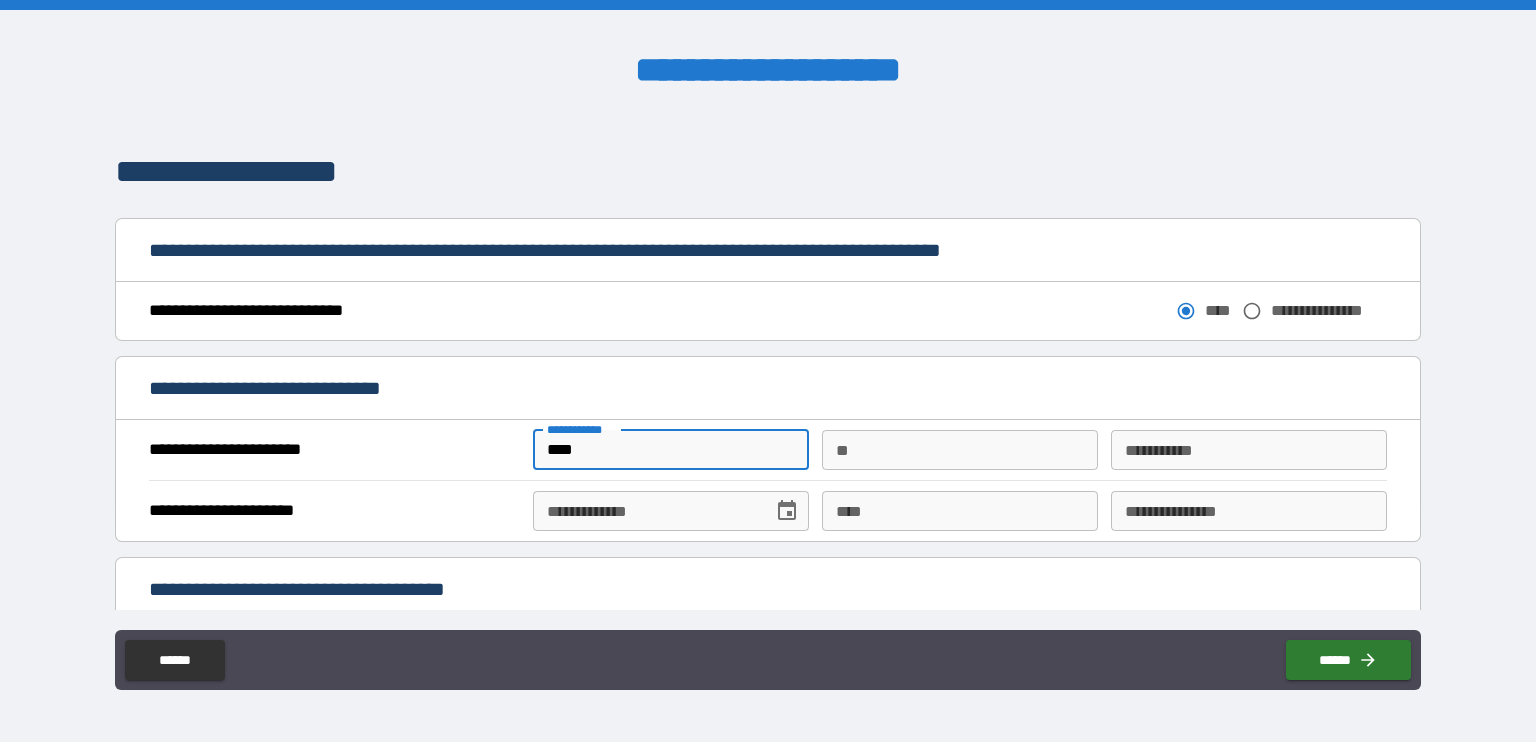 type on "*" 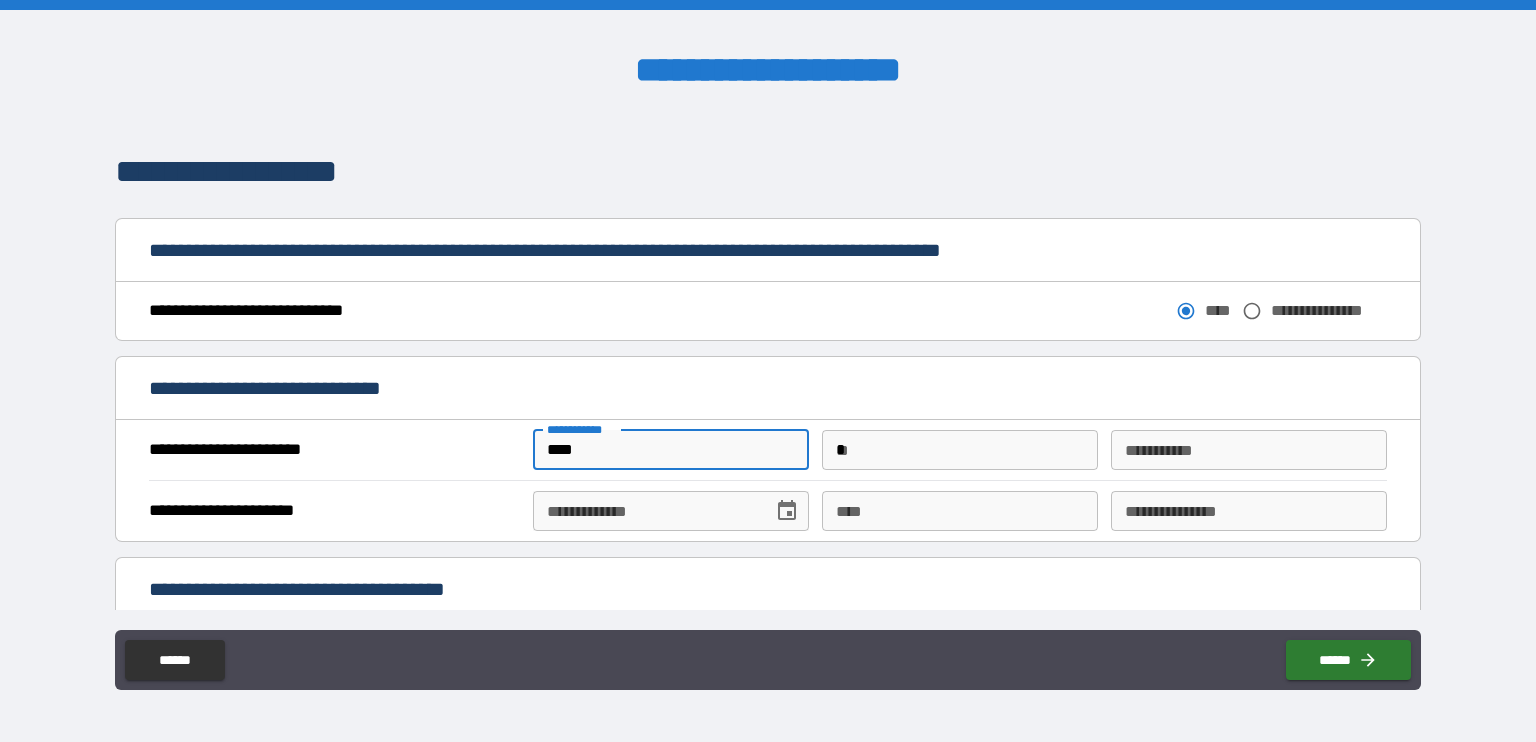 type on "*******" 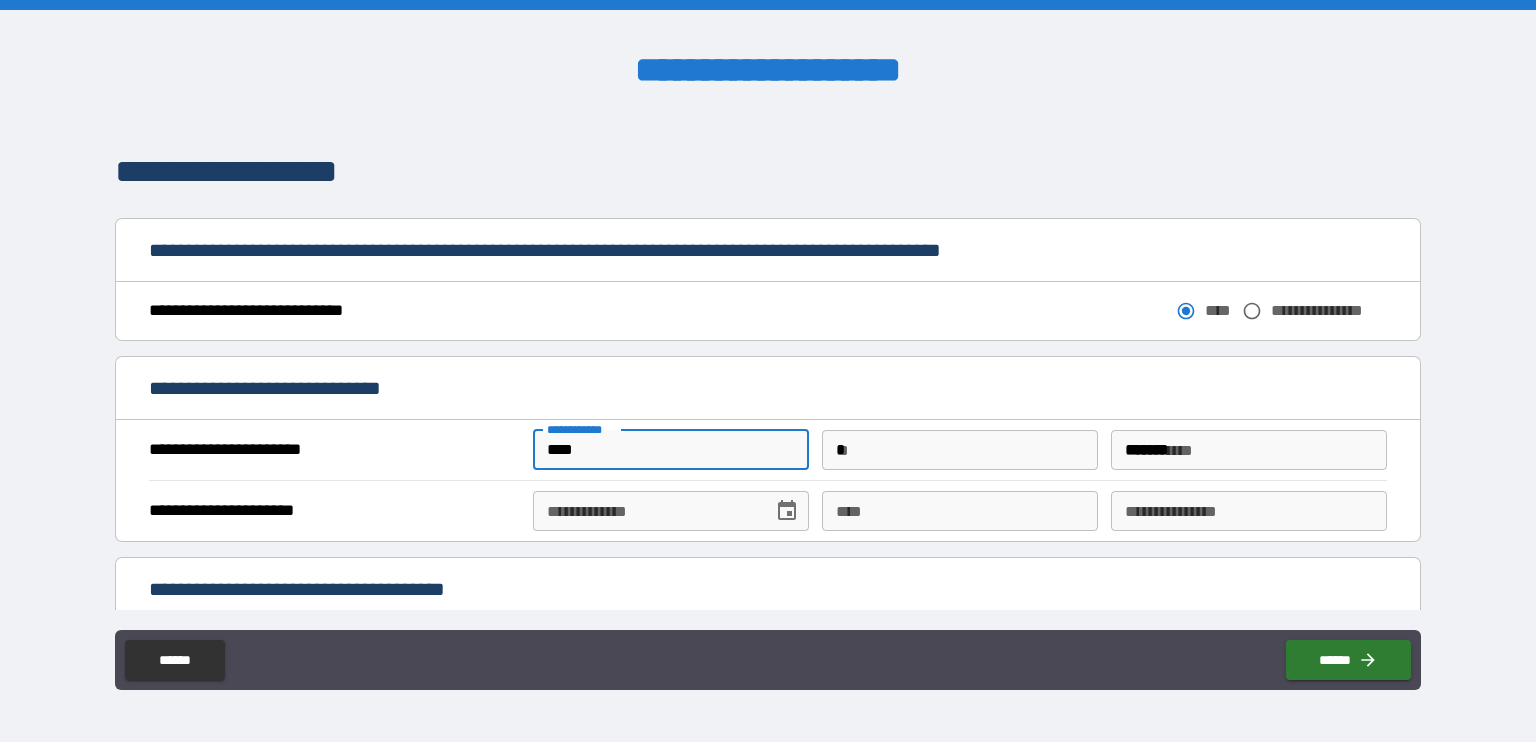 type on "**********" 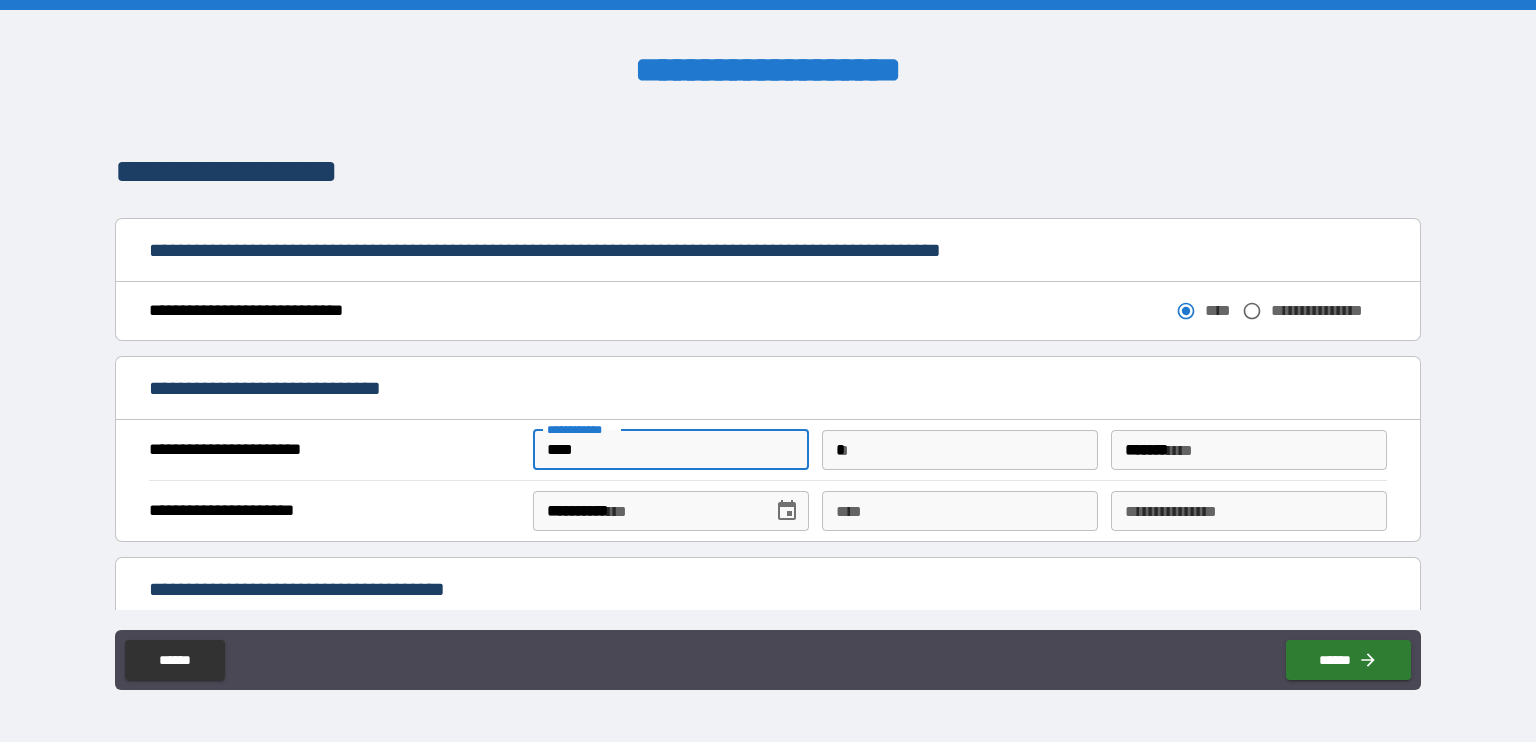 type on "**********" 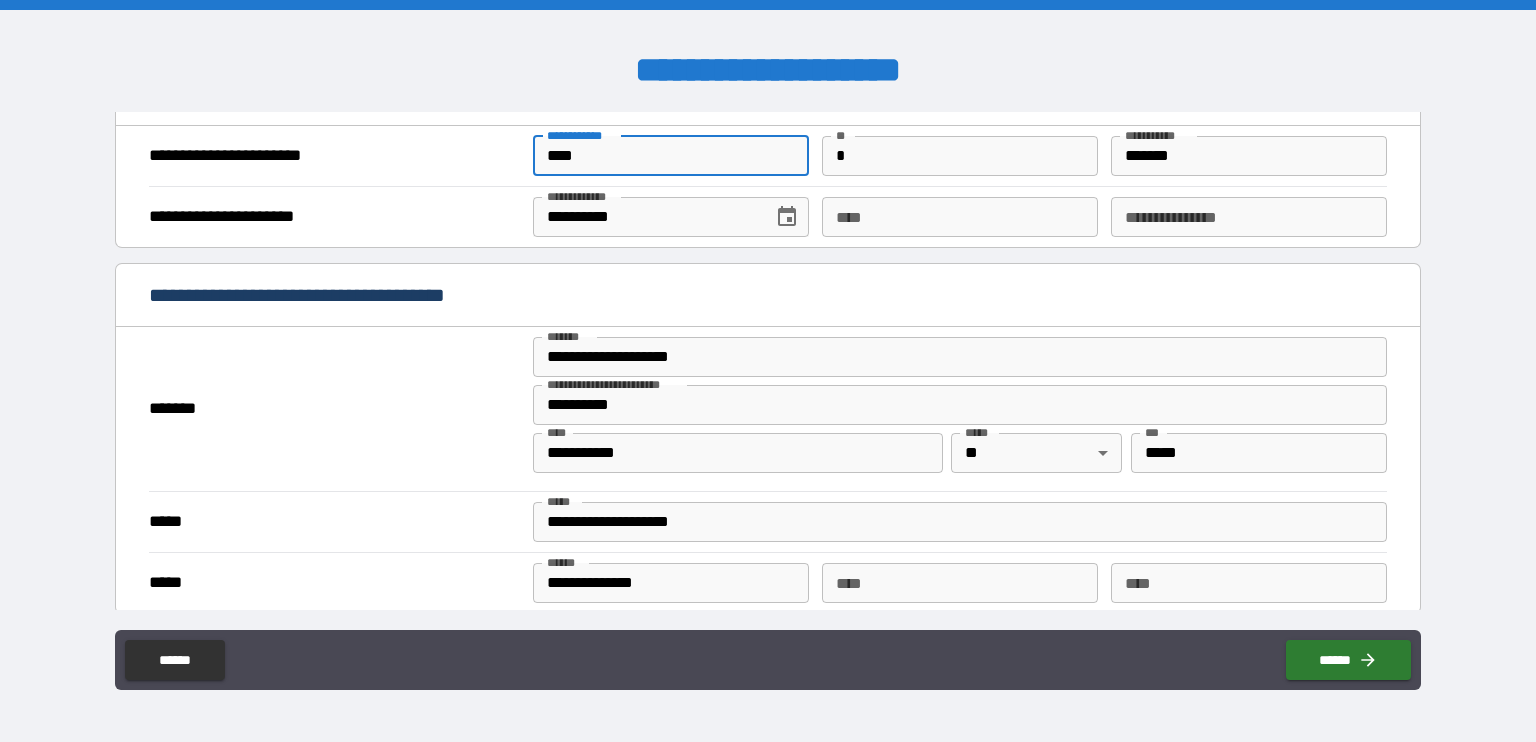 scroll, scrollTop: 1294, scrollLeft: 0, axis: vertical 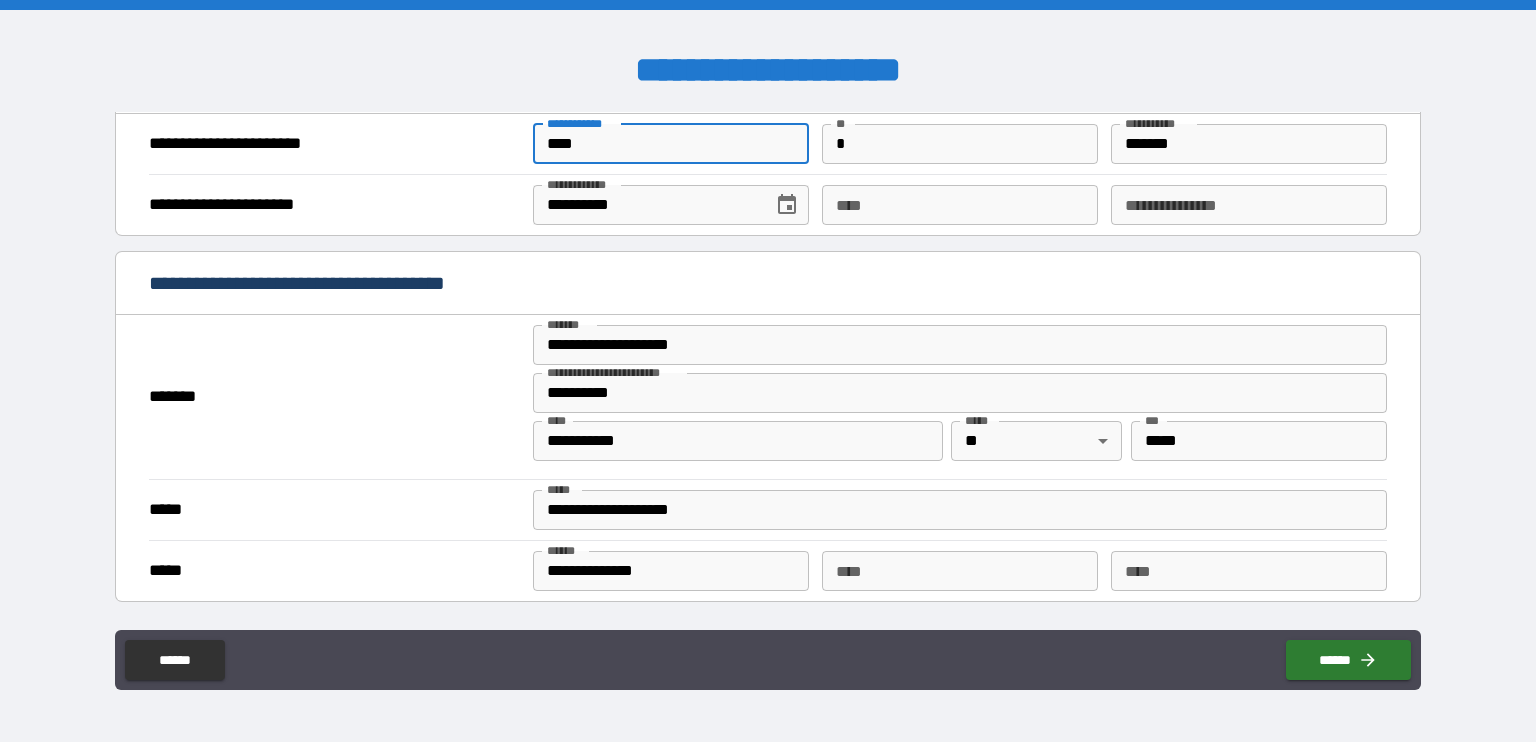 drag, startPoint x: 752, startPoint y: 330, endPoint x: 265, endPoint y: 445, distance: 500.39386 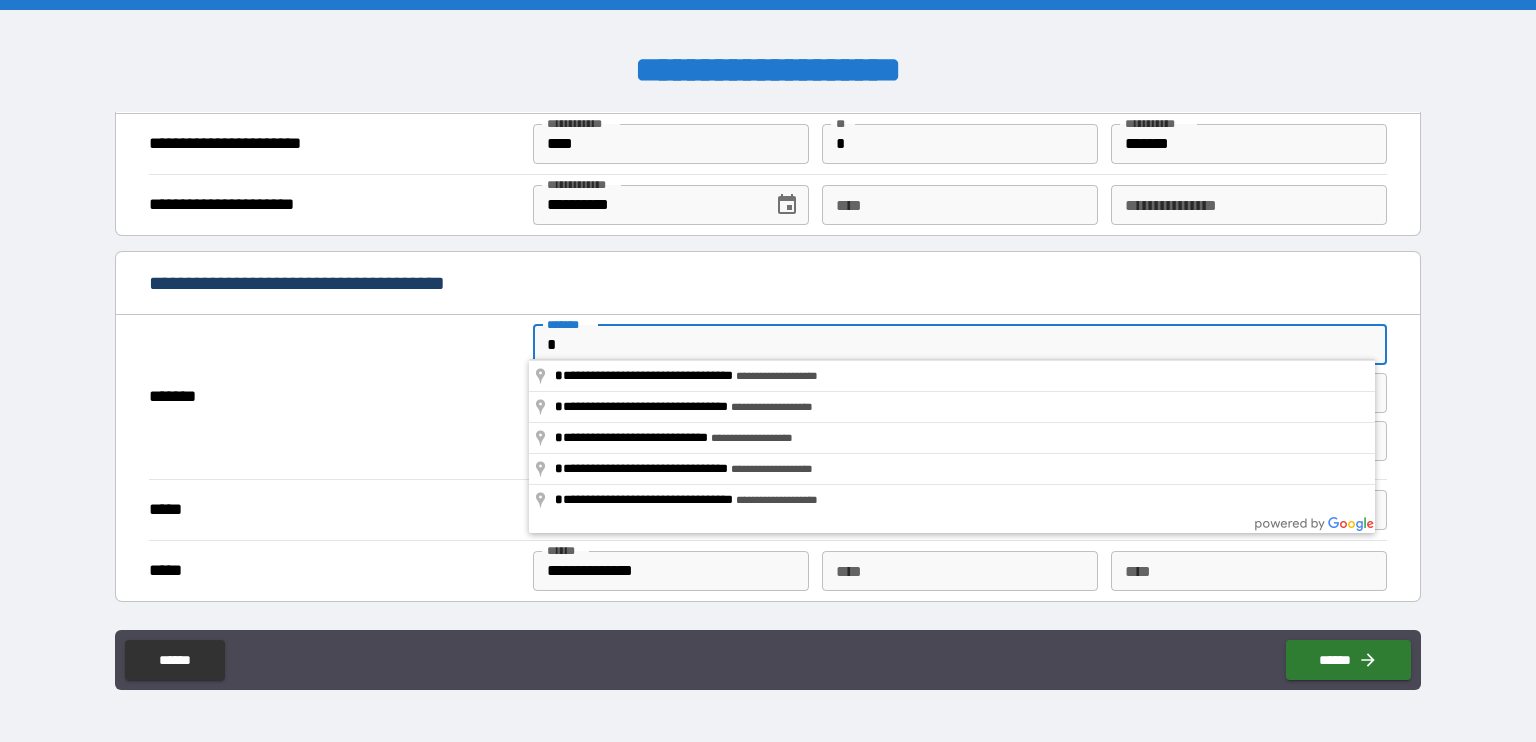 click on "*" at bounding box center (960, 345) 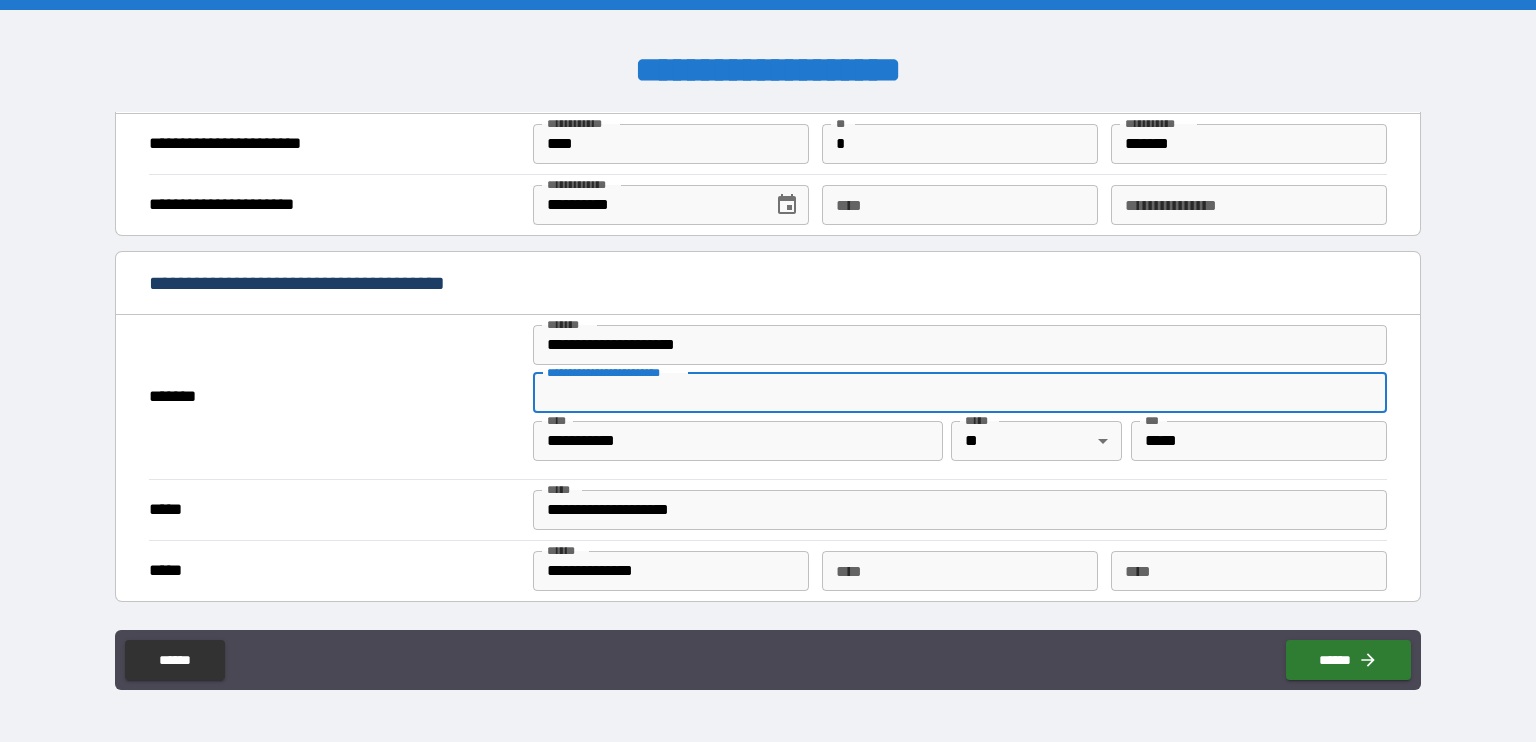 type 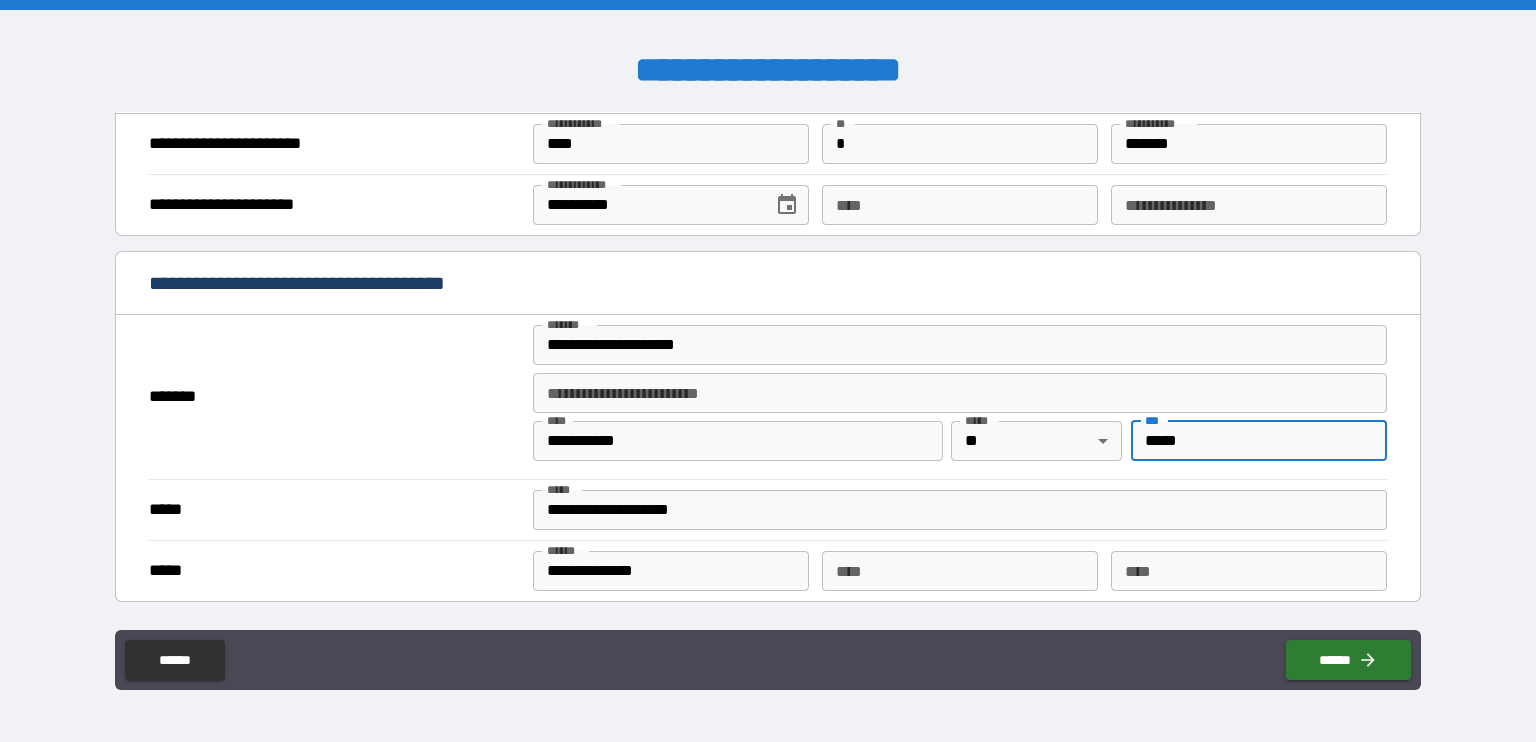 click on "*****" at bounding box center (1259, 441) 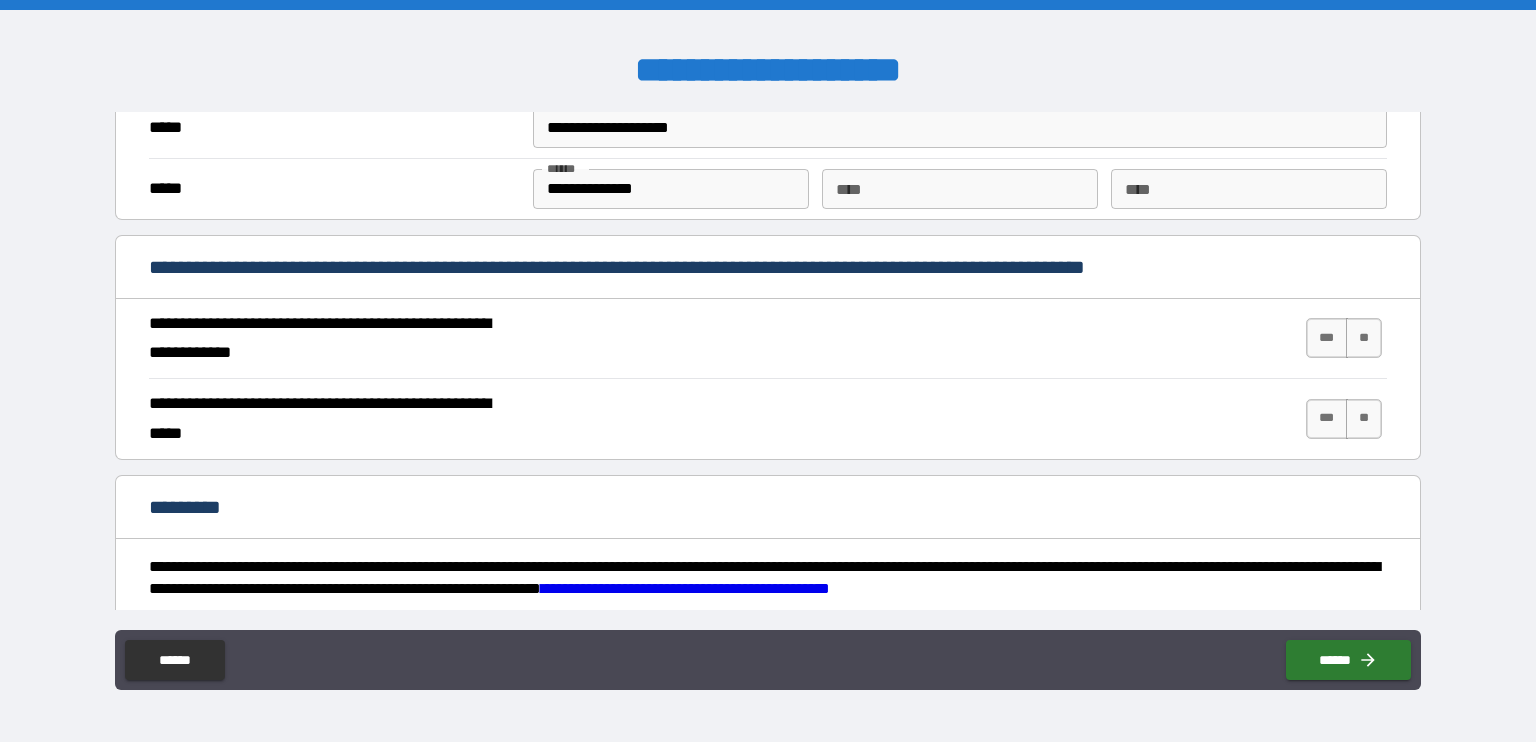 scroll, scrollTop: 1729, scrollLeft: 0, axis: vertical 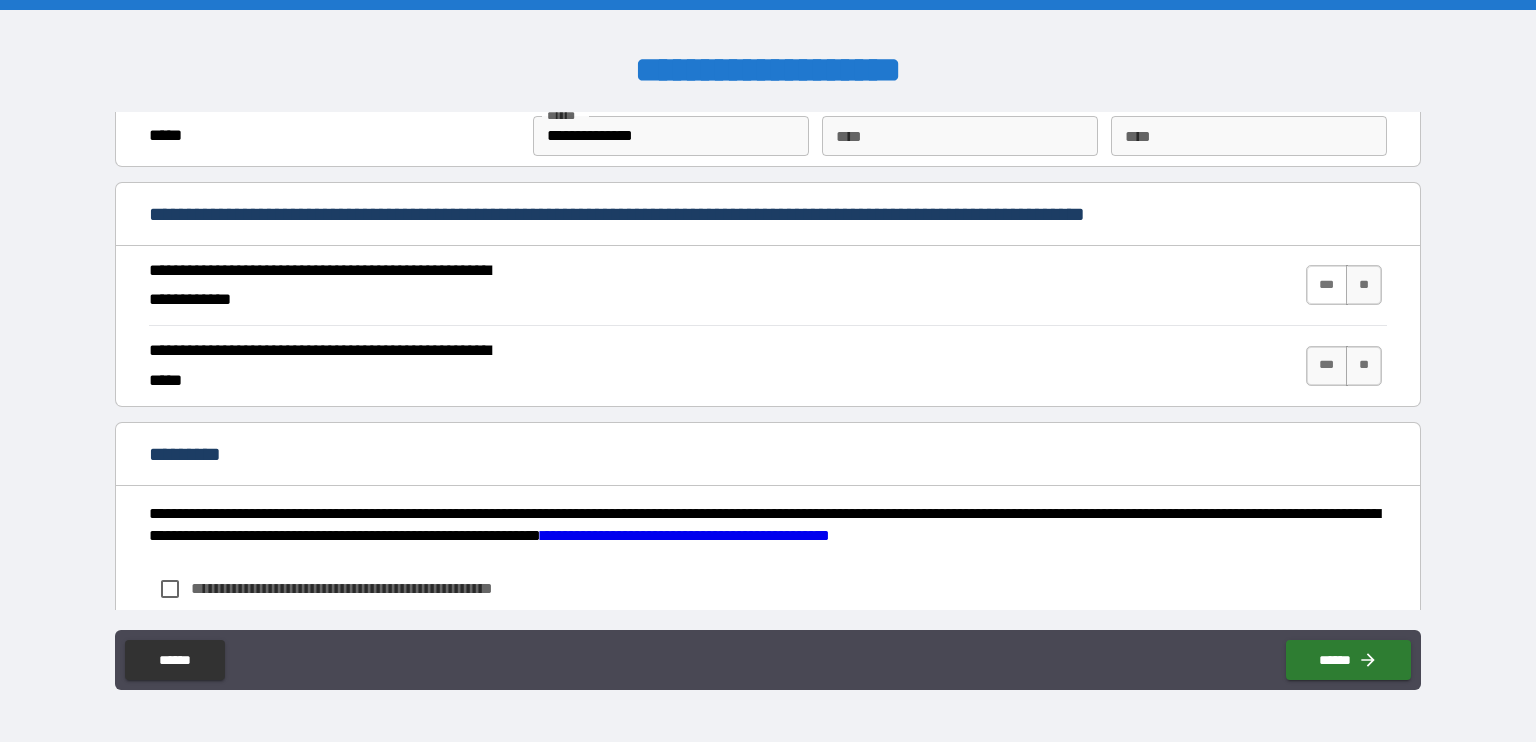 type on "*****" 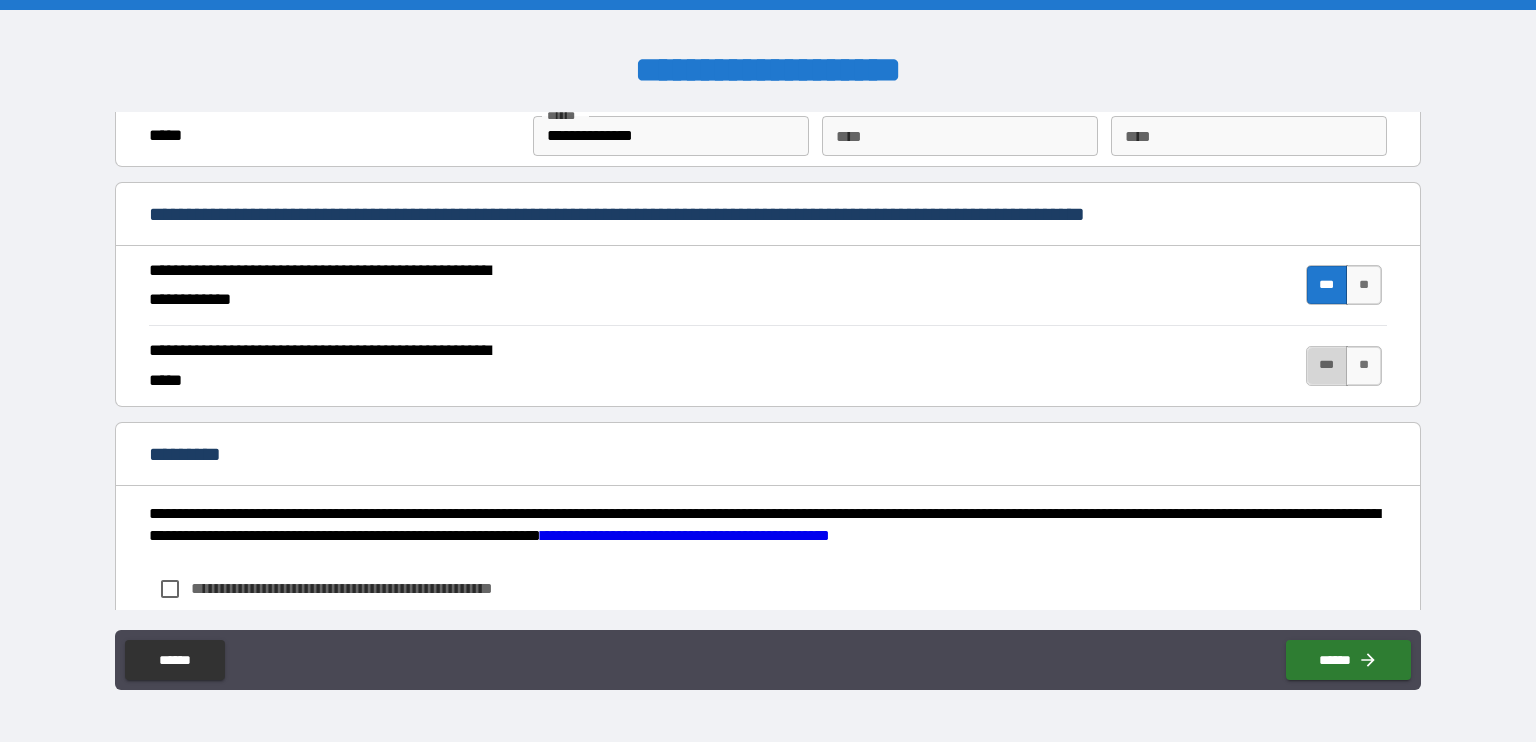 click on "***" at bounding box center (1327, 366) 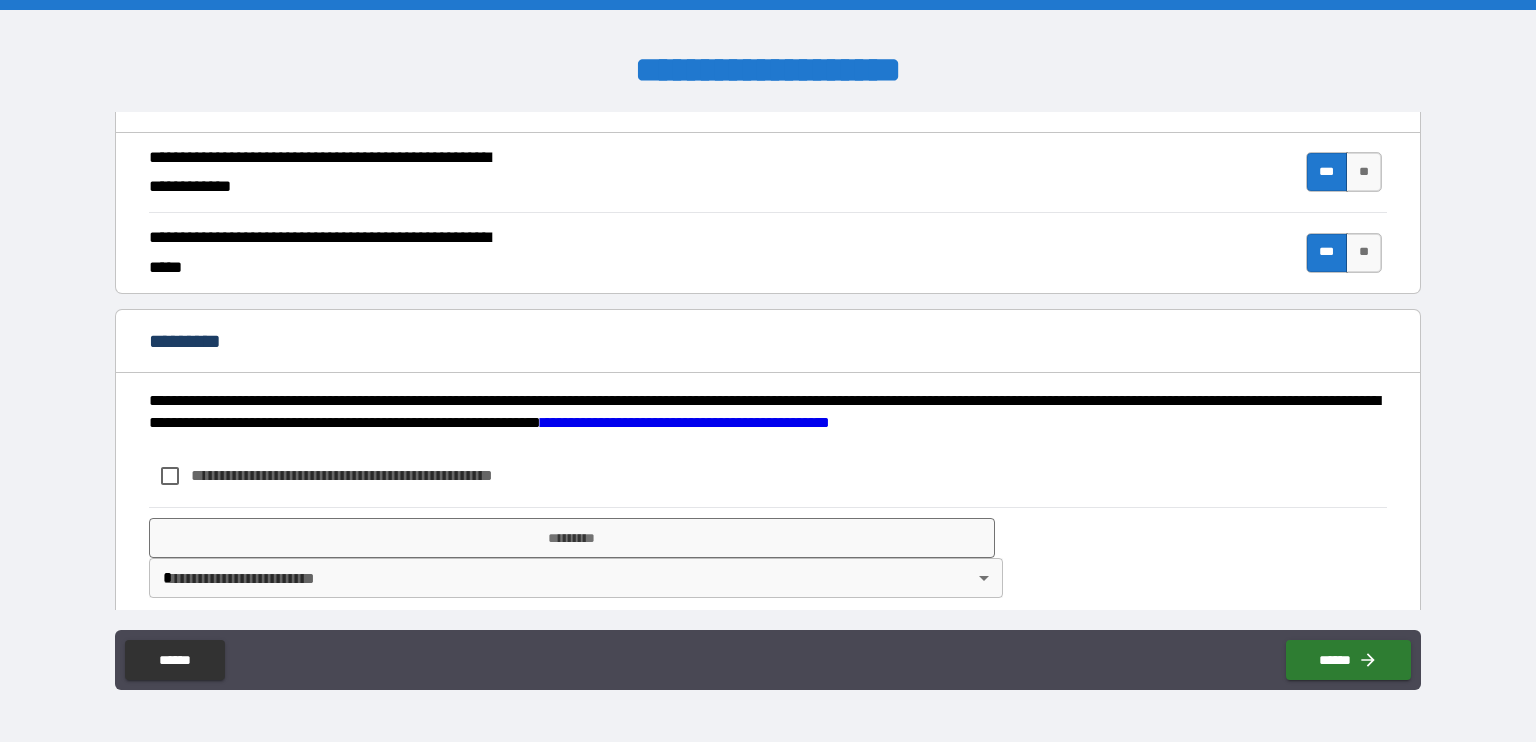scroll, scrollTop: 1854, scrollLeft: 0, axis: vertical 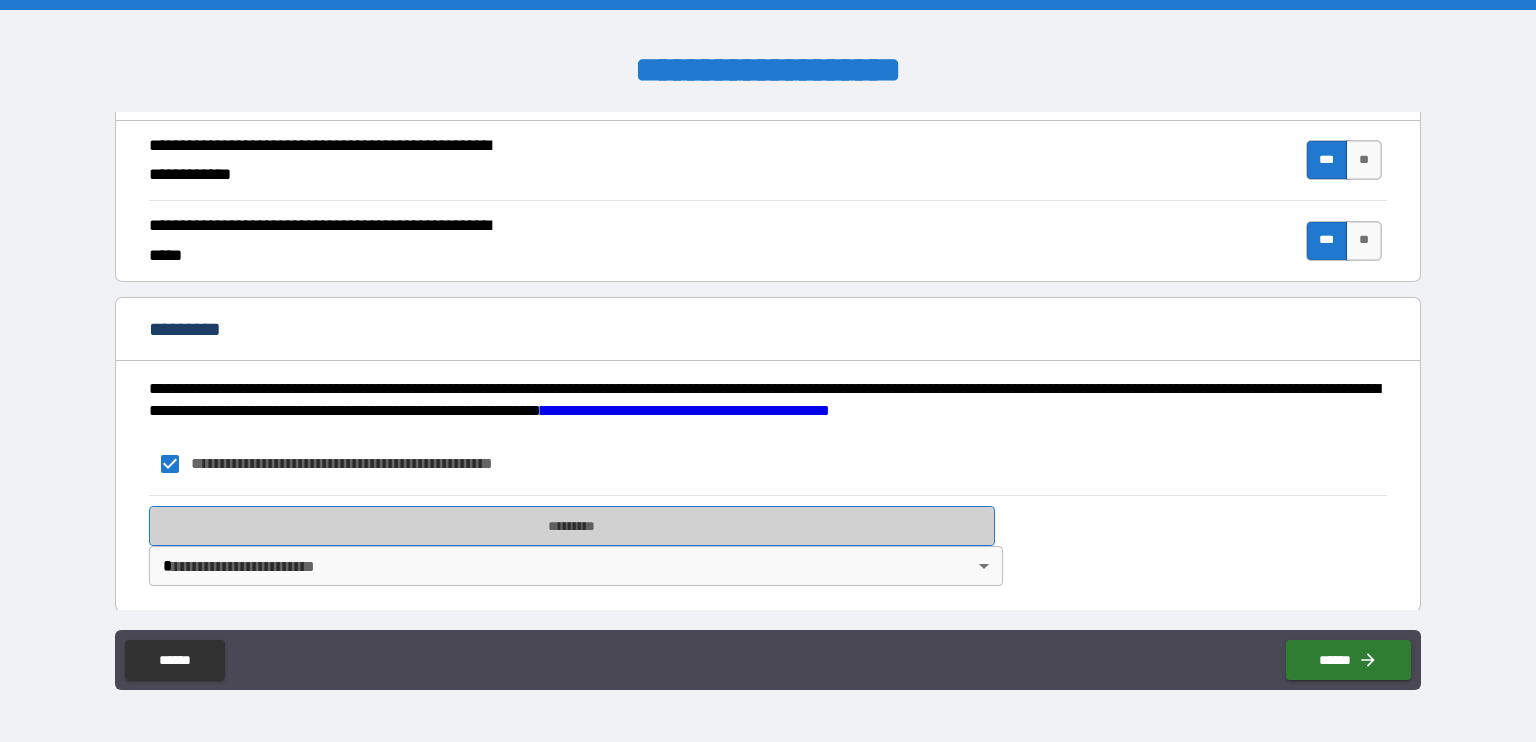 click on "*********" at bounding box center (572, 526) 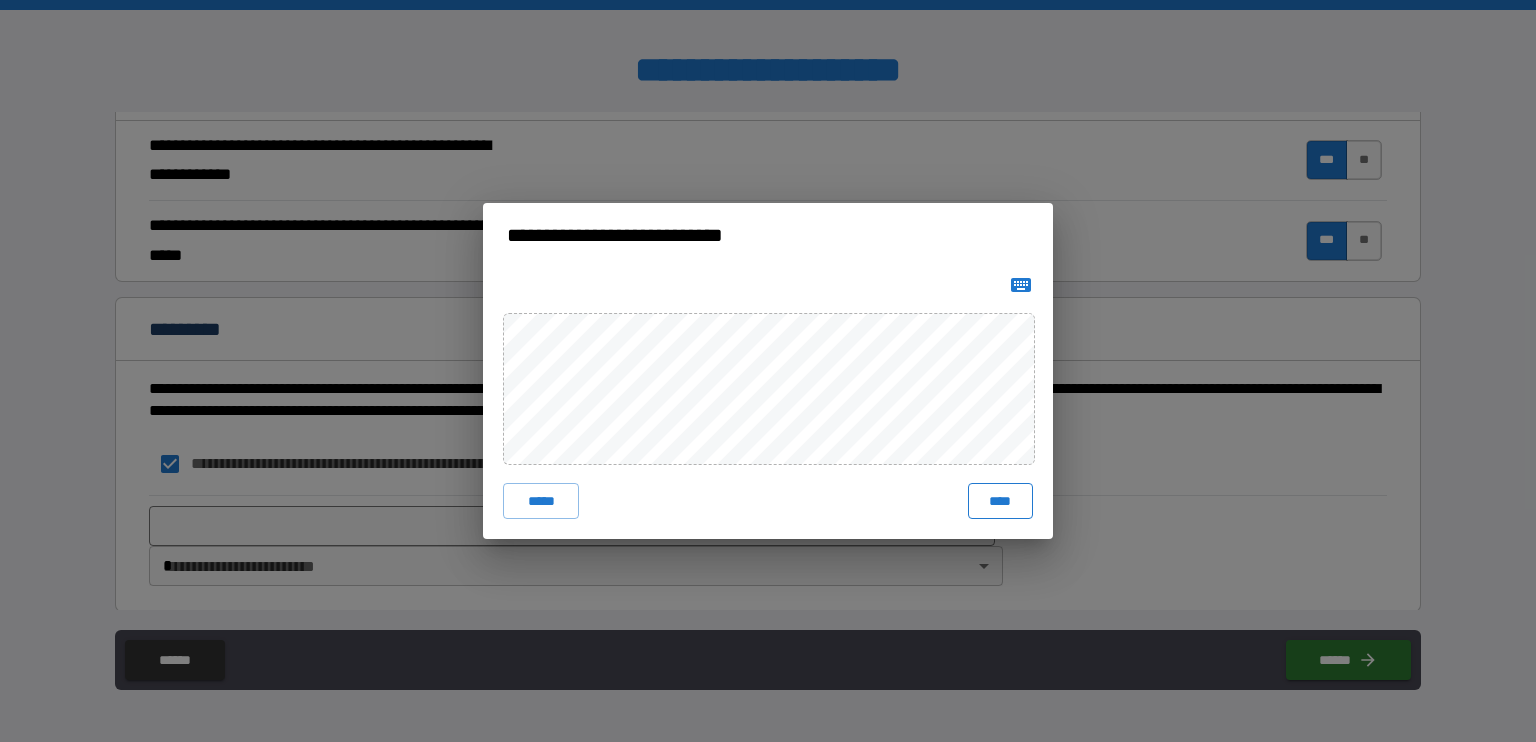 click on "****" at bounding box center [1000, 501] 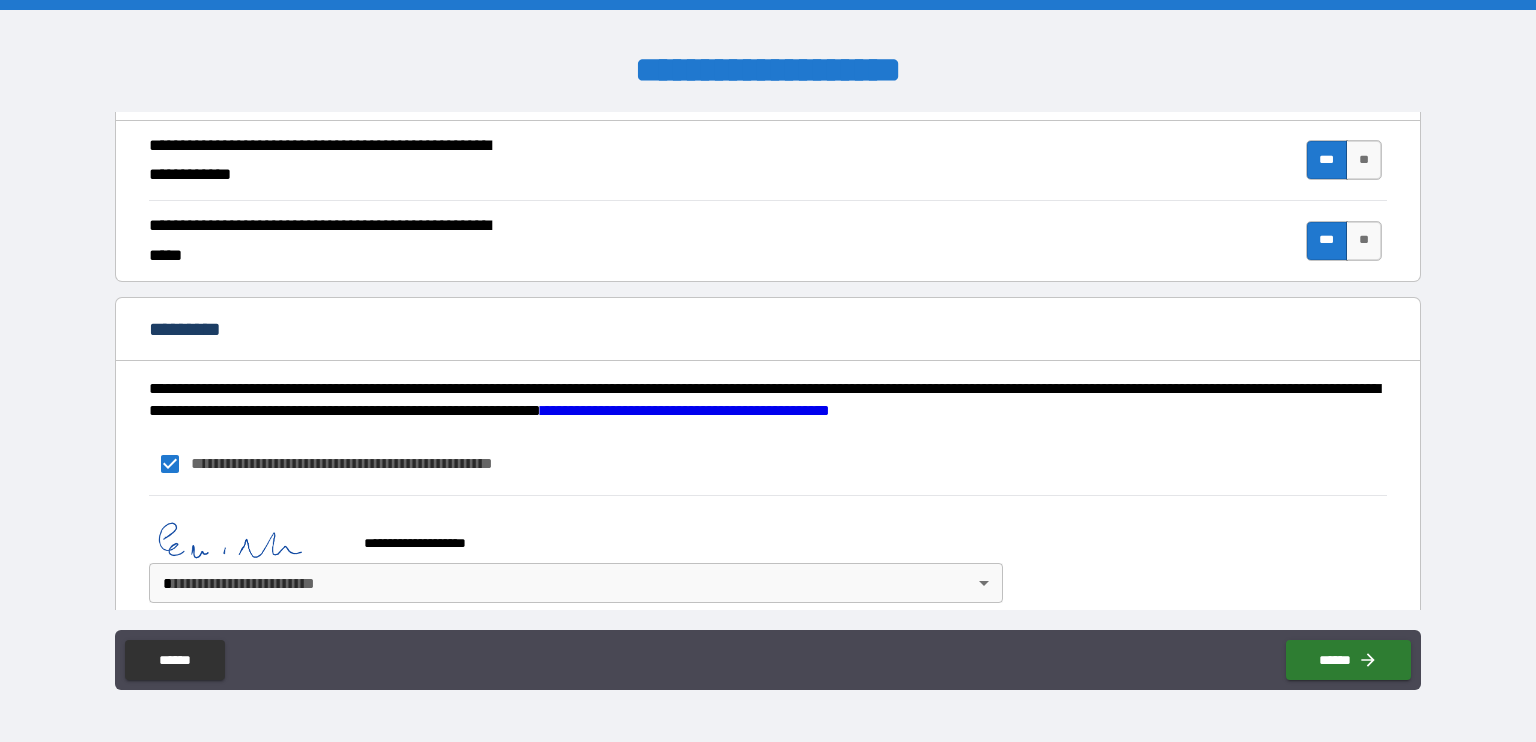 scroll, scrollTop: 1871, scrollLeft: 0, axis: vertical 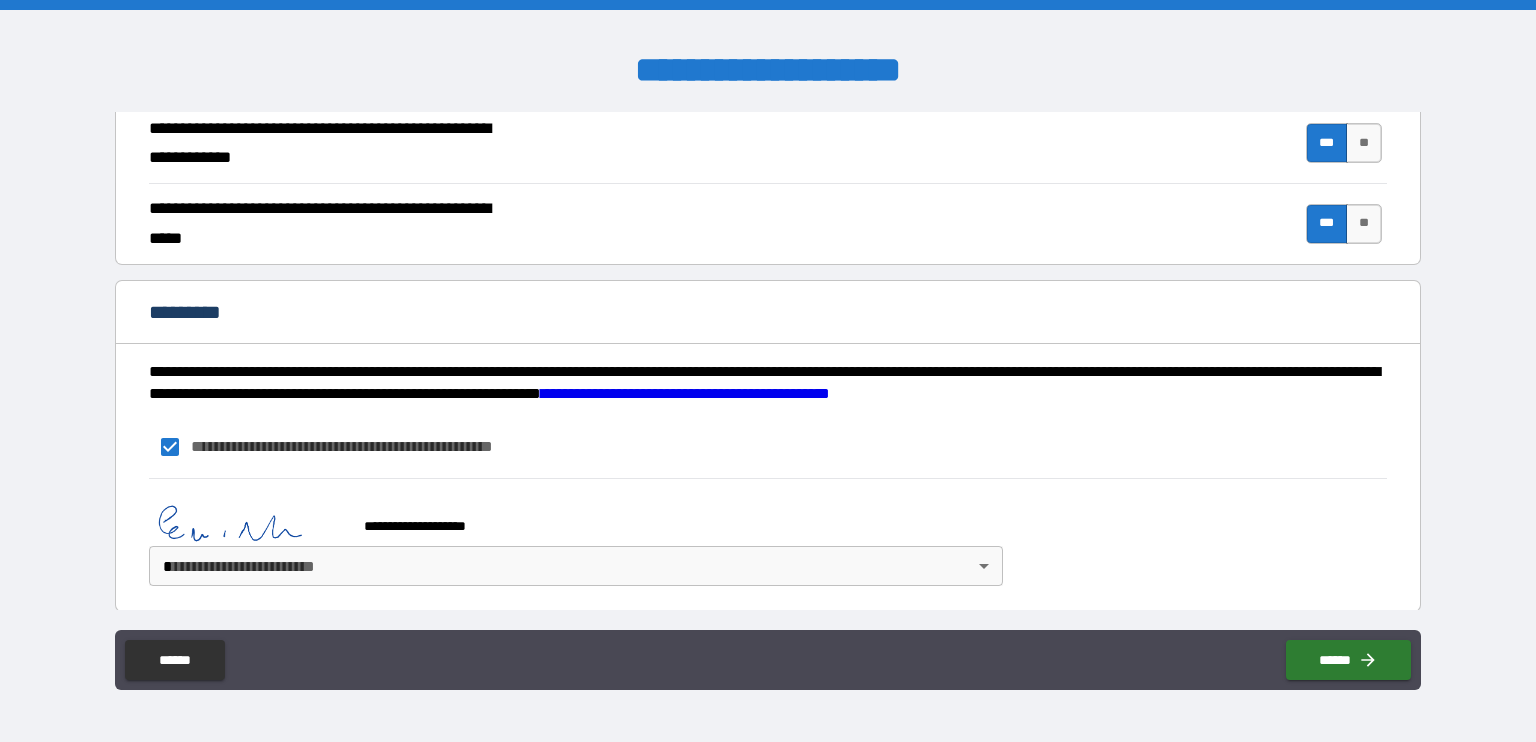 click on "[FIRST] [LAST] [EMAIL] [CITY] [STATE] [POSTAL_CODE] [COUNTRY] [ADDRESS] [PHONE] [DATE] [TIME]" at bounding box center [768, 371] 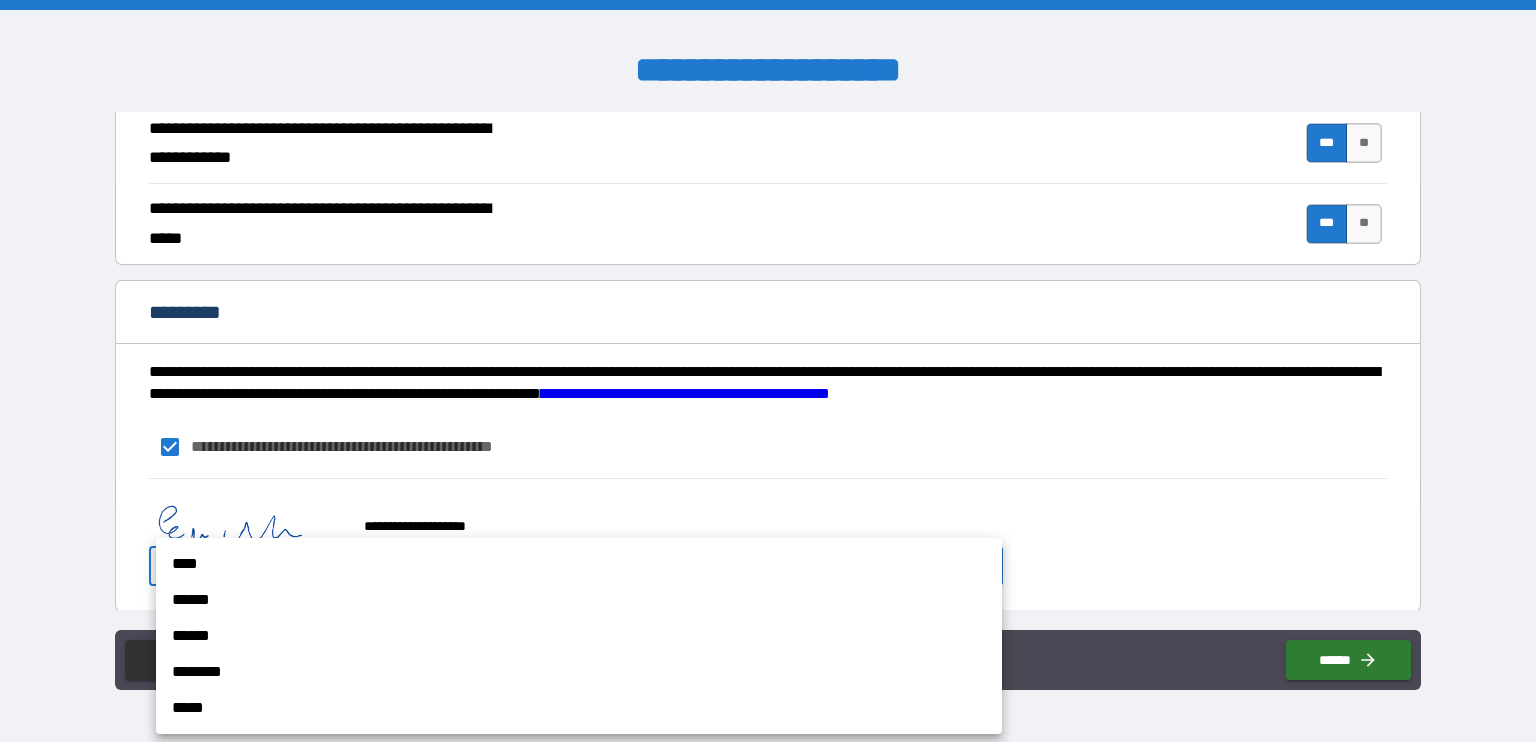 click on "****" at bounding box center (579, 564) 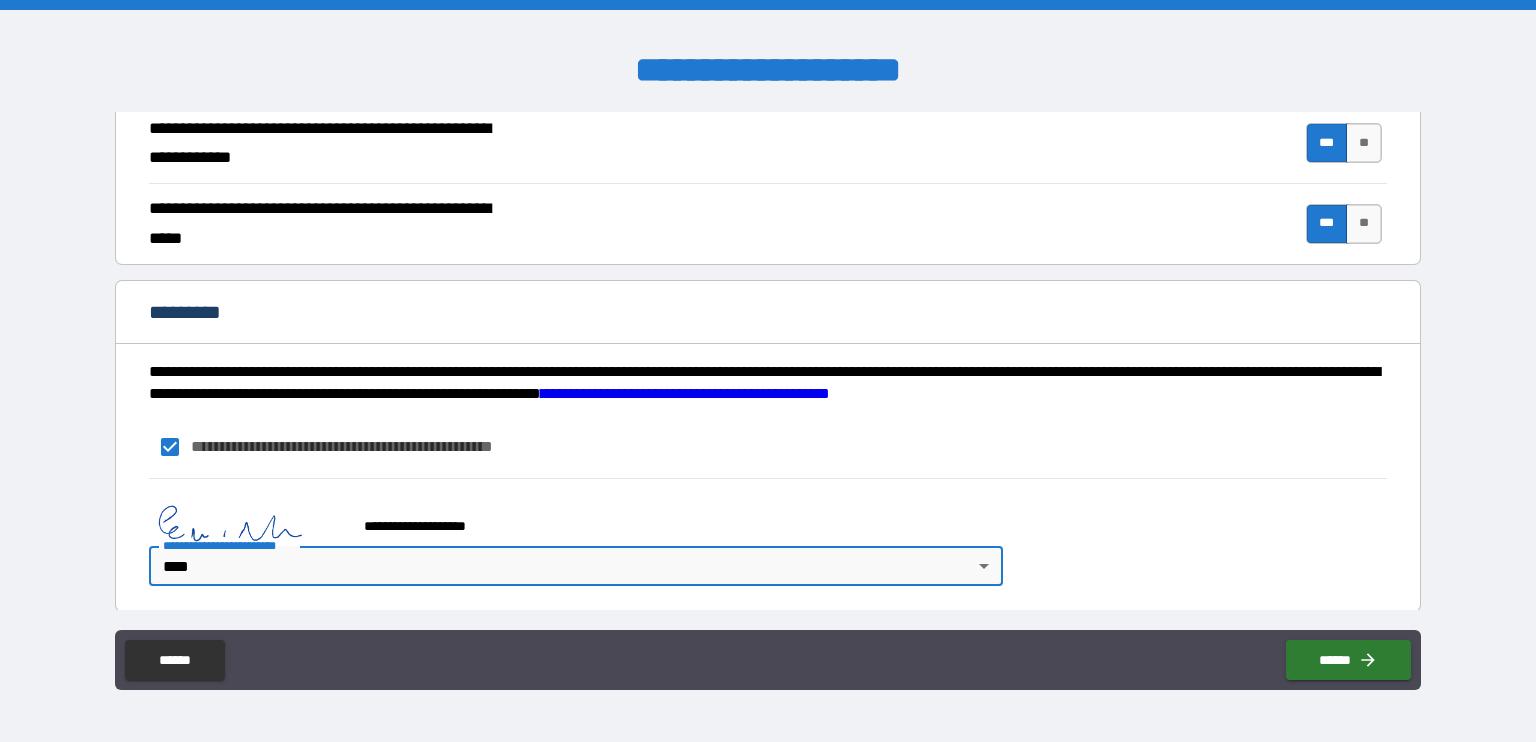 type on "*" 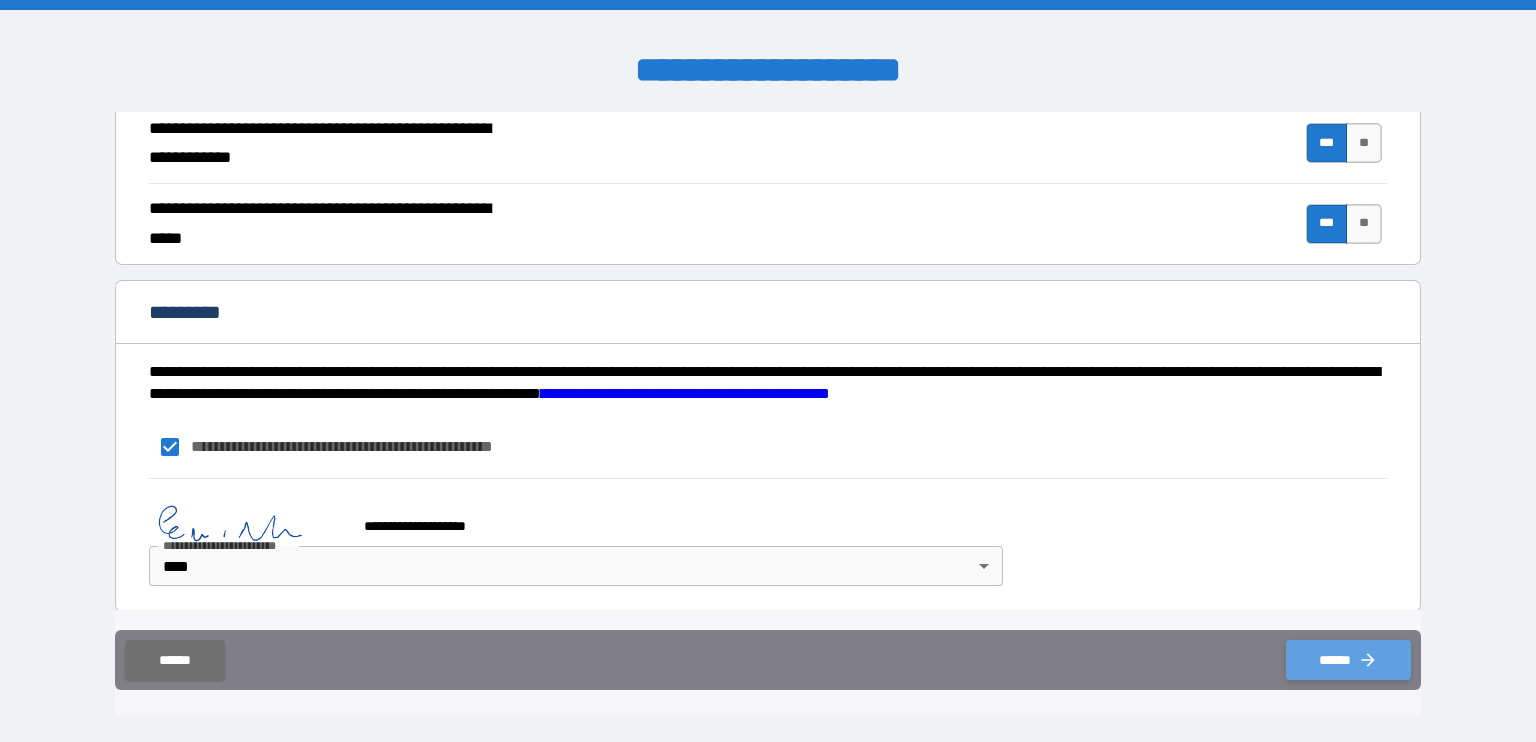 click on "******" at bounding box center [1348, 660] 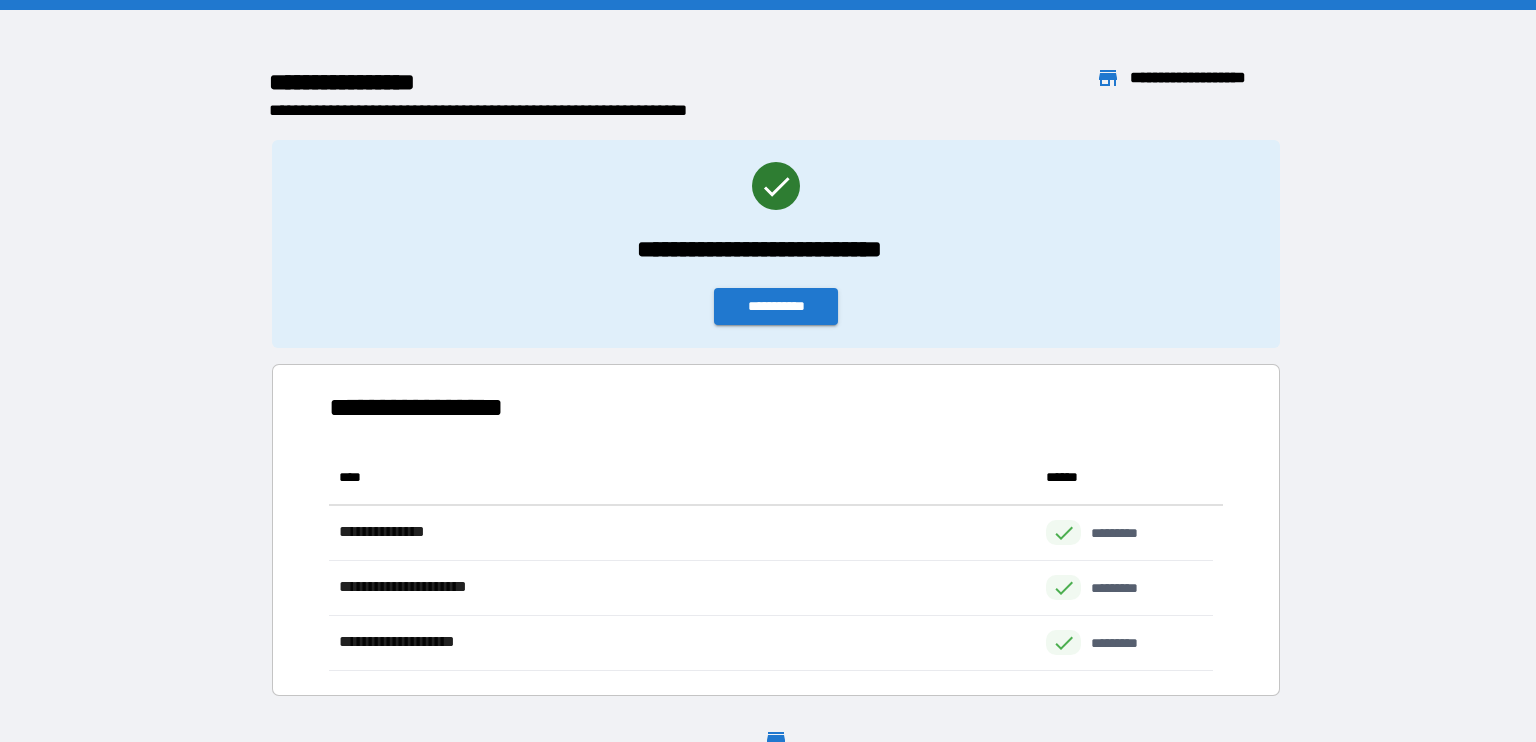 scroll, scrollTop: 16, scrollLeft: 16, axis: both 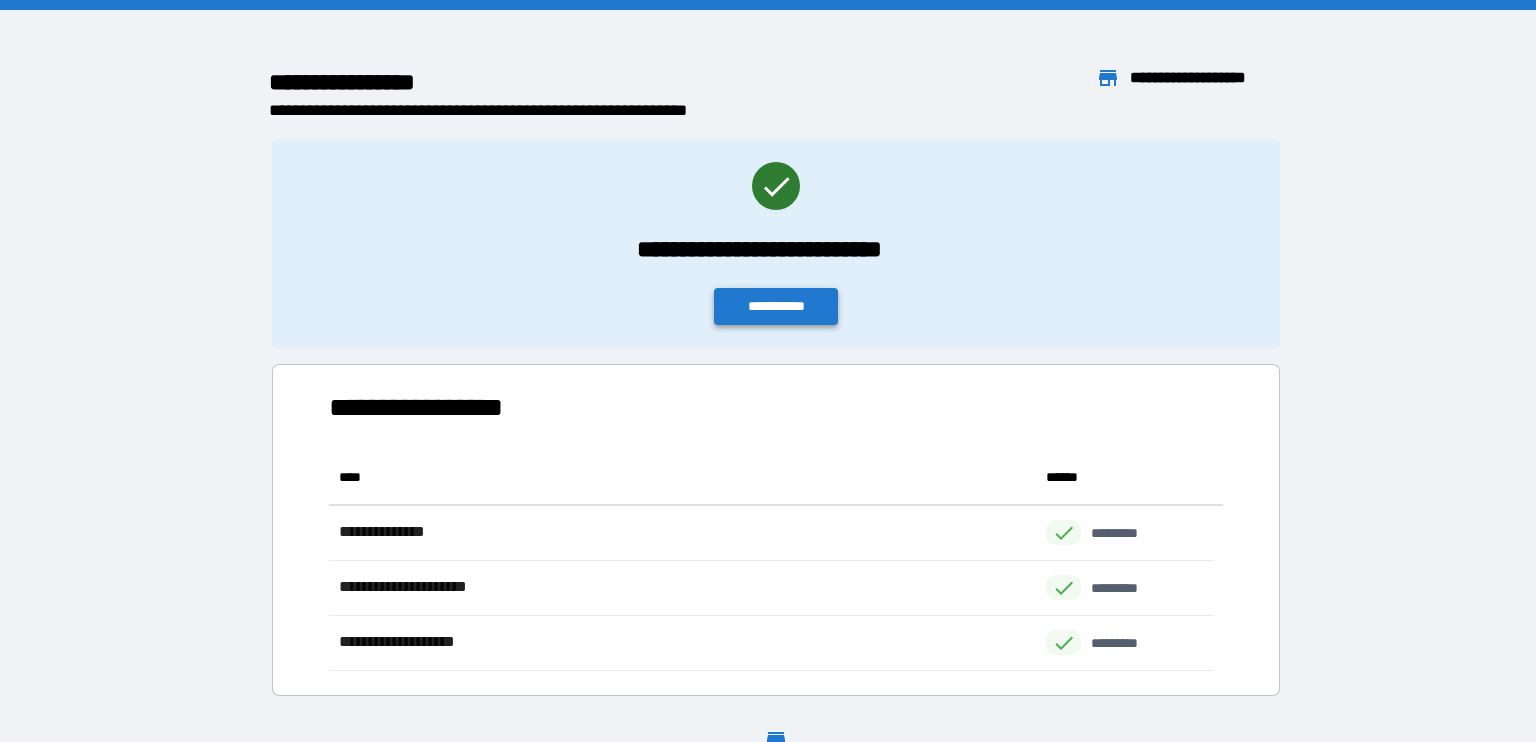 click on "**********" at bounding box center (776, 306) 